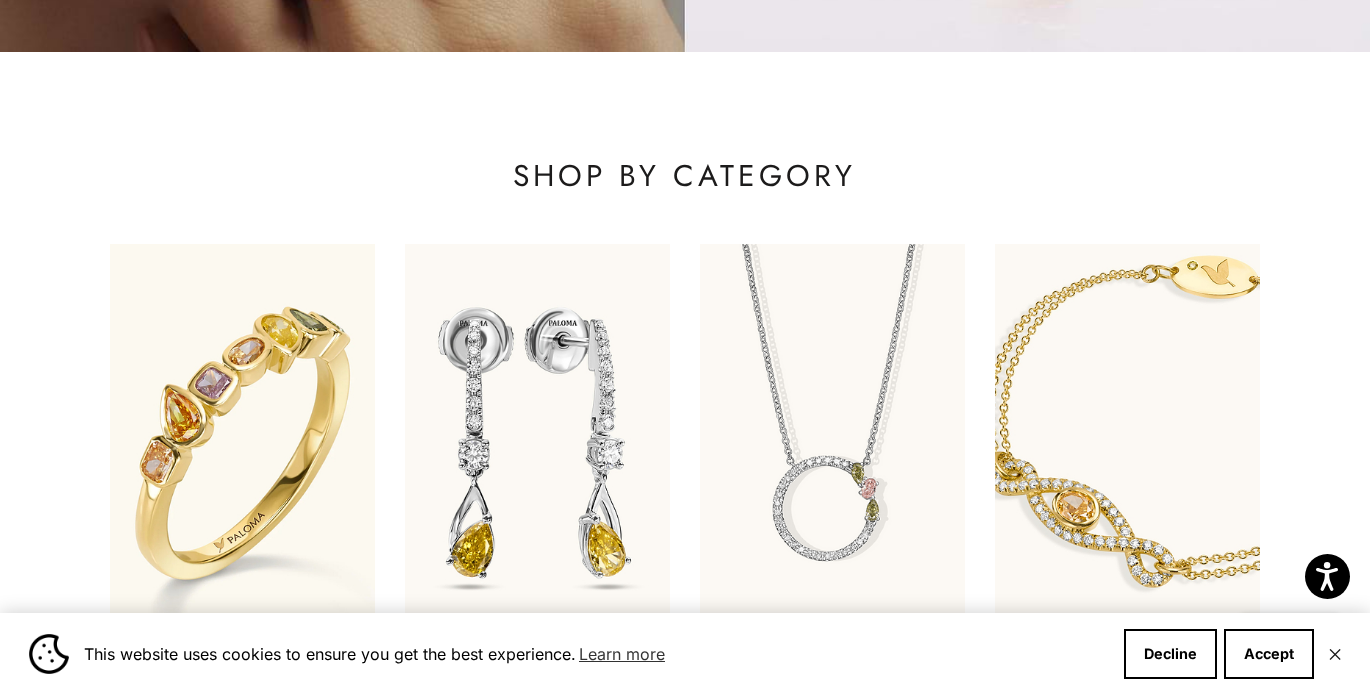 scroll, scrollTop: 800, scrollLeft: 0, axis: vertical 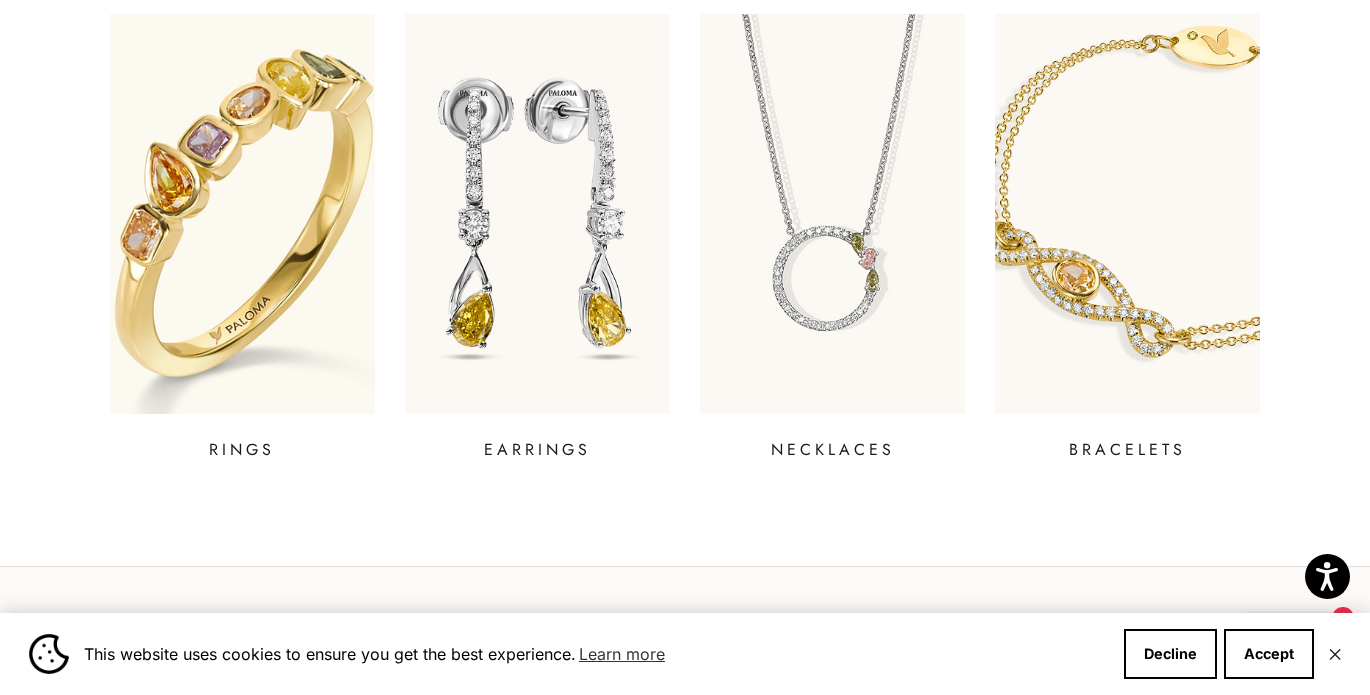click at bounding box center (242, 214) 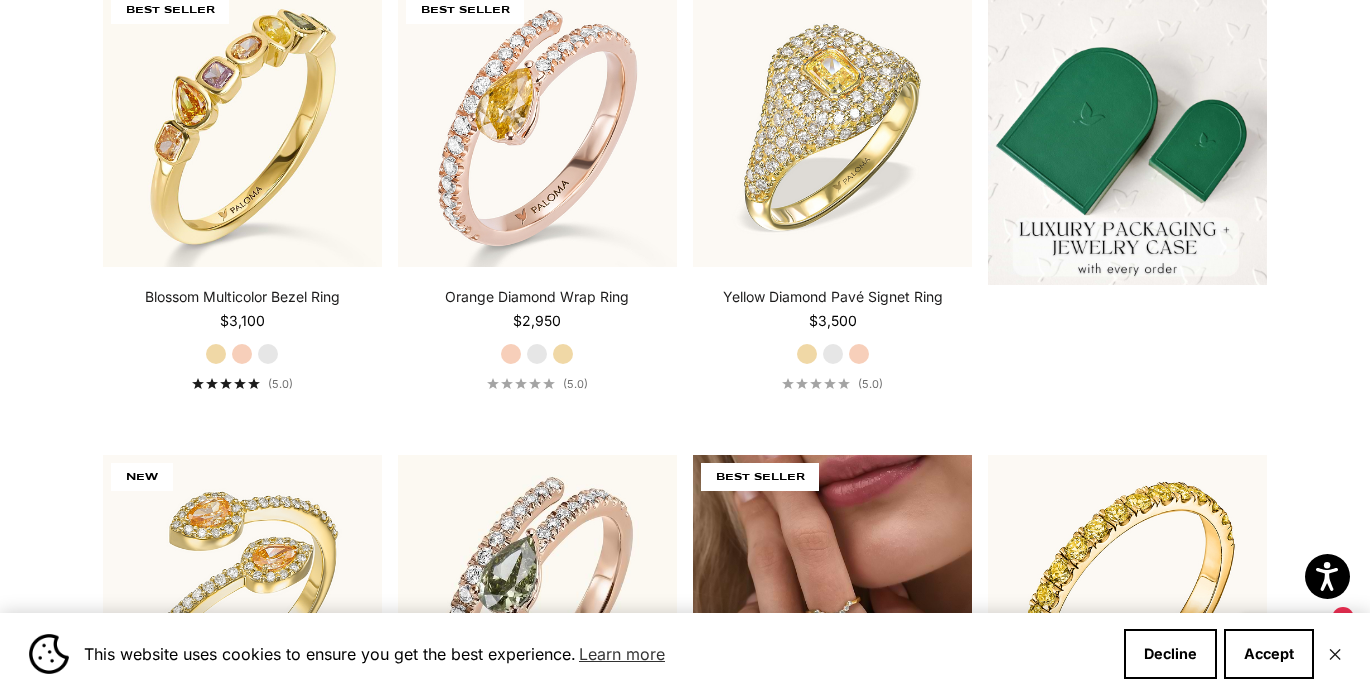 scroll, scrollTop: 500, scrollLeft: 0, axis: vertical 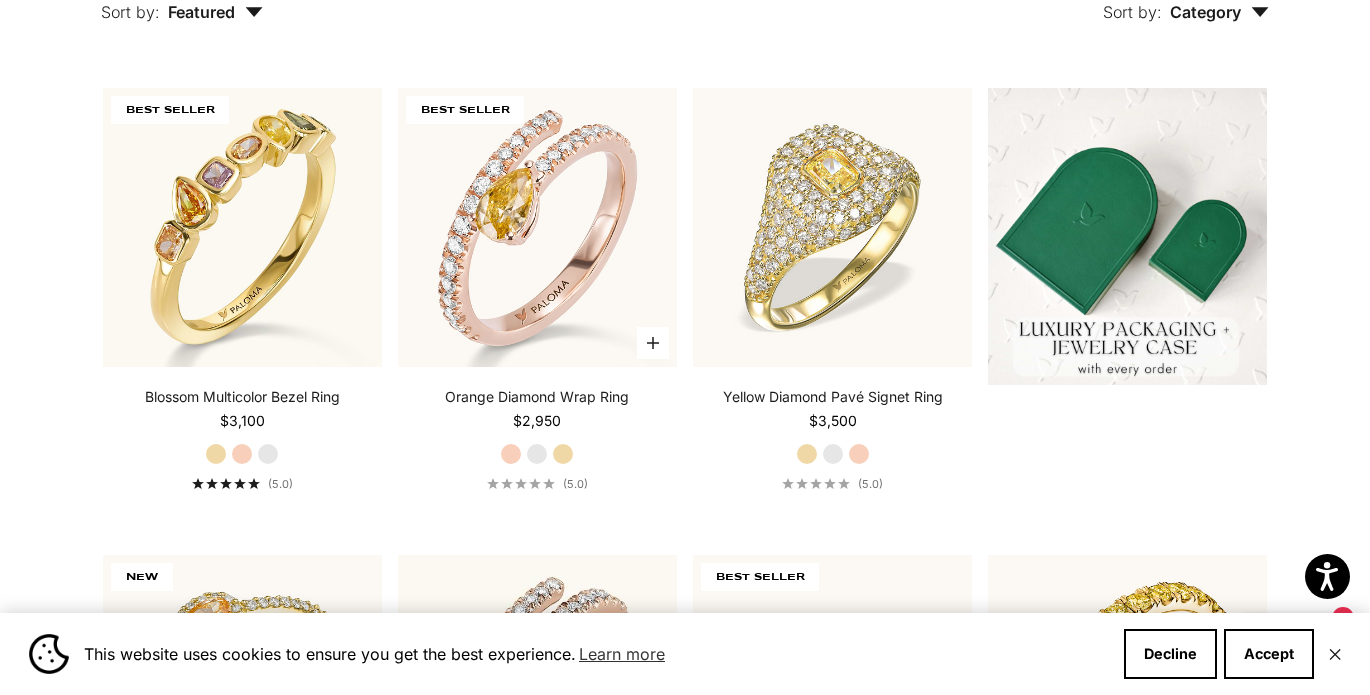 click on "White Gold" at bounding box center [537, 454] 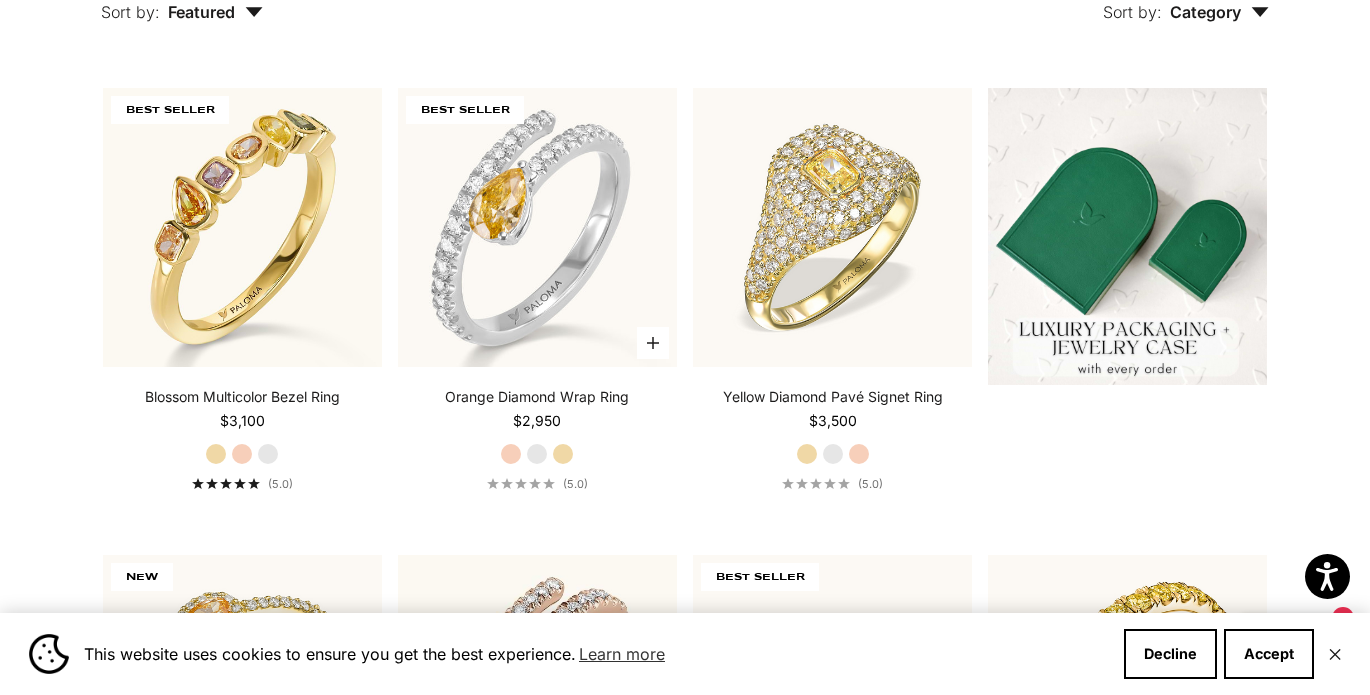 click on "Yellow Gold" at bounding box center [563, 454] 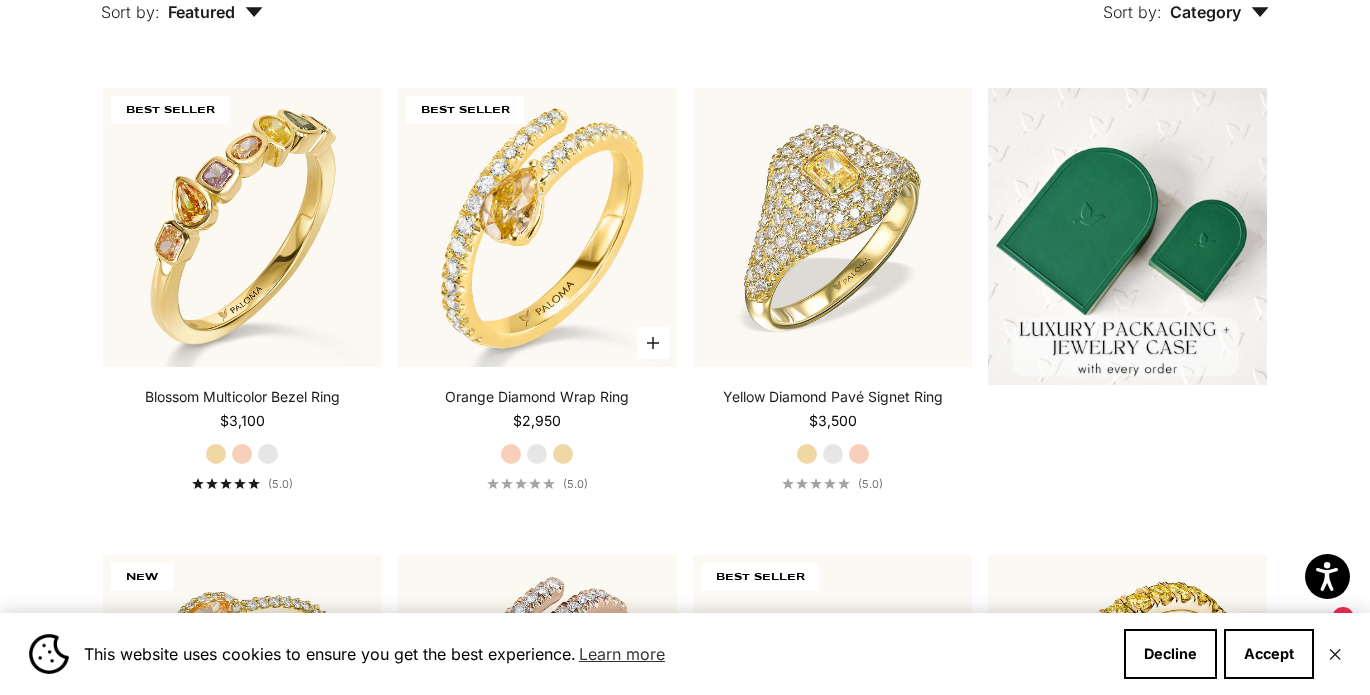click on "Rose Gold" at bounding box center (511, 454) 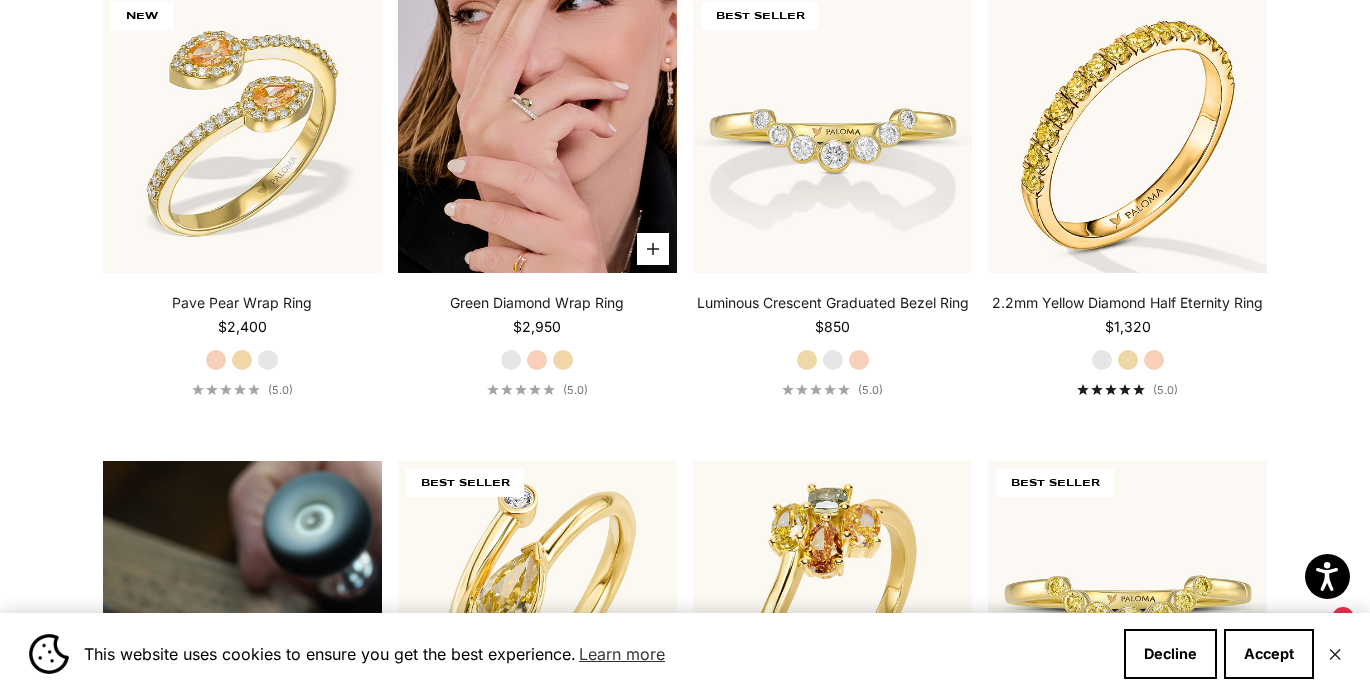 scroll, scrollTop: 1300, scrollLeft: 0, axis: vertical 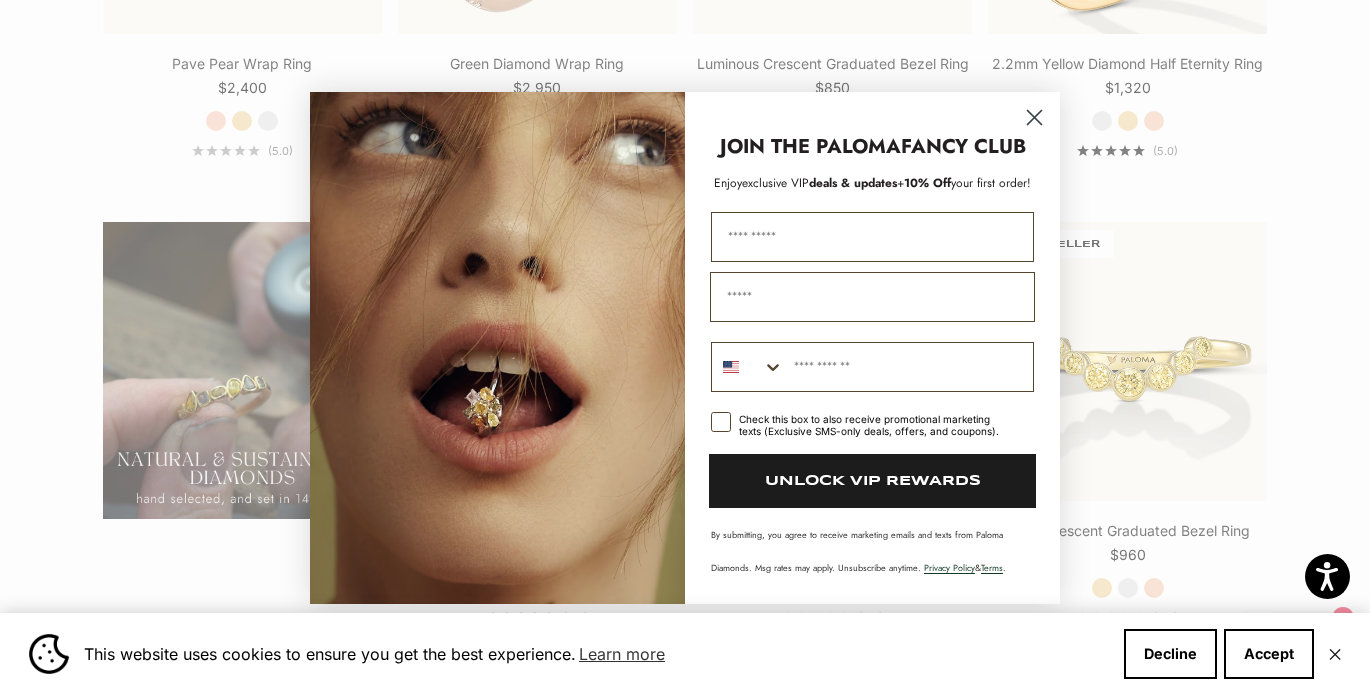 click 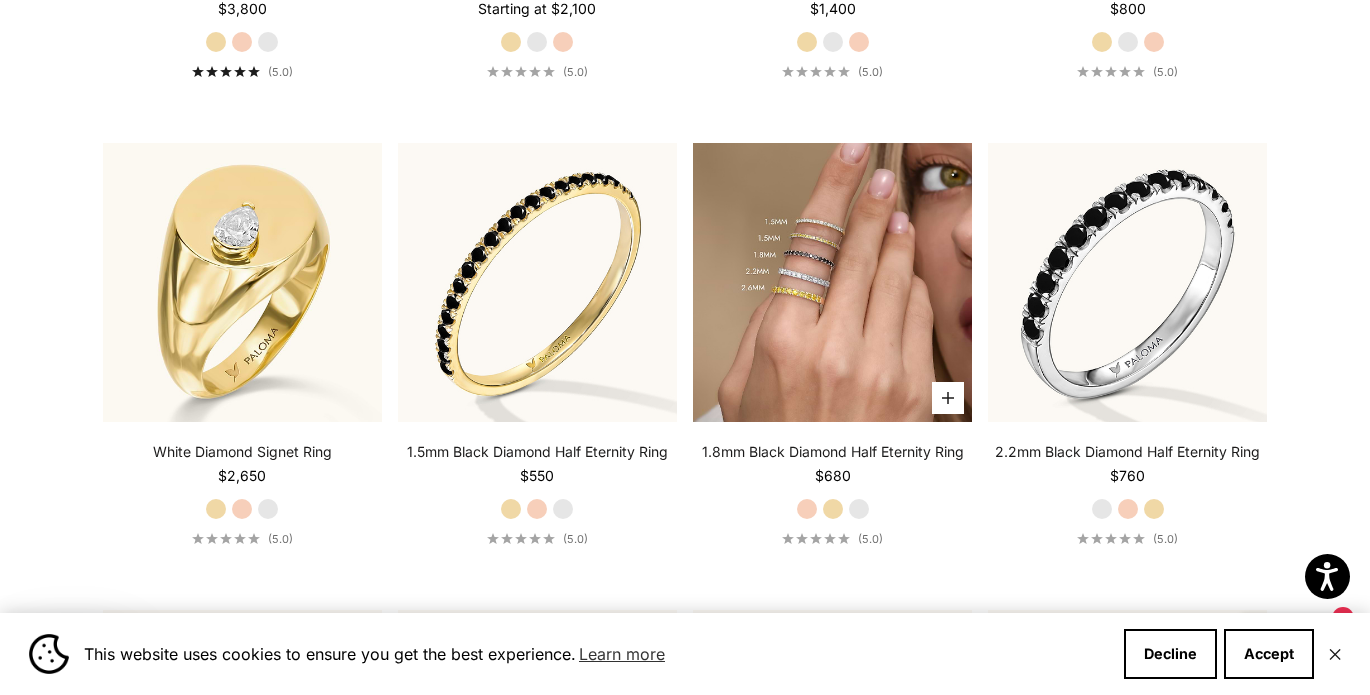 scroll, scrollTop: 6600, scrollLeft: 0, axis: vertical 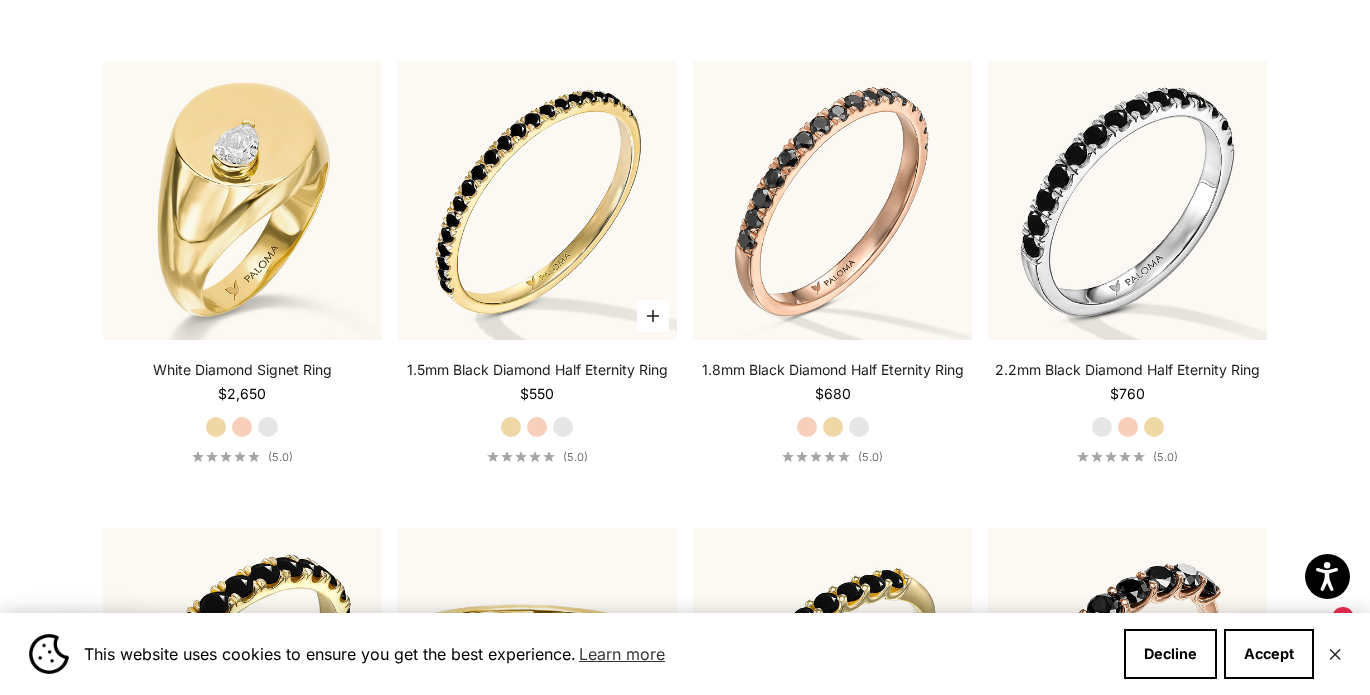 click on "Rose Gold" at bounding box center [537, 427] 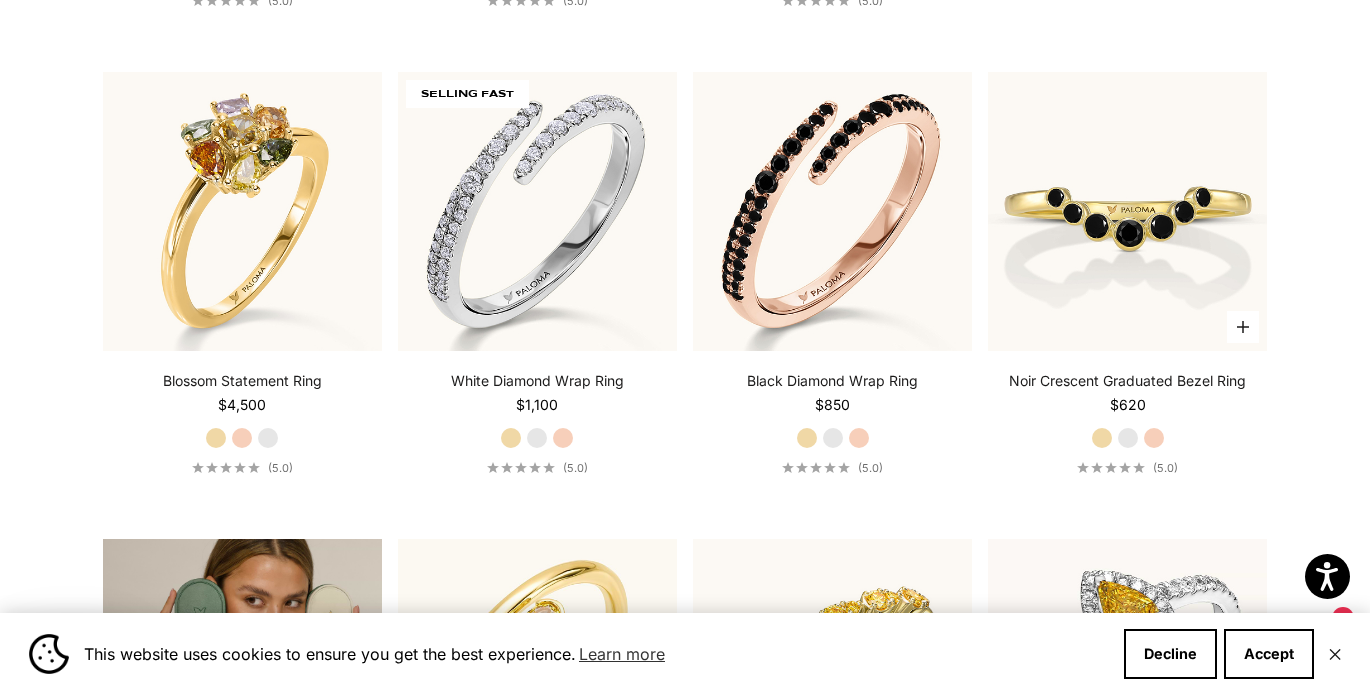 scroll, scrollTop: 2900, scrollLeft: 0, axis: vertical 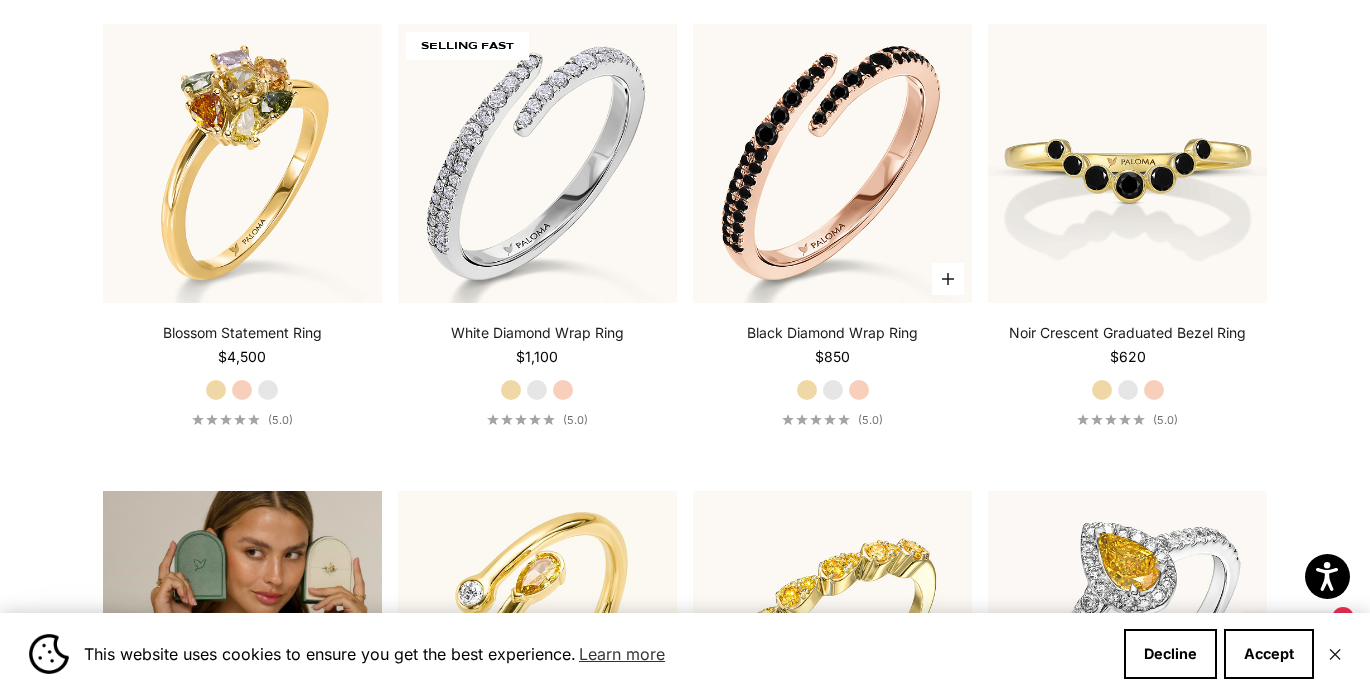 click on "White Gold" at bounding box center (833, 390) 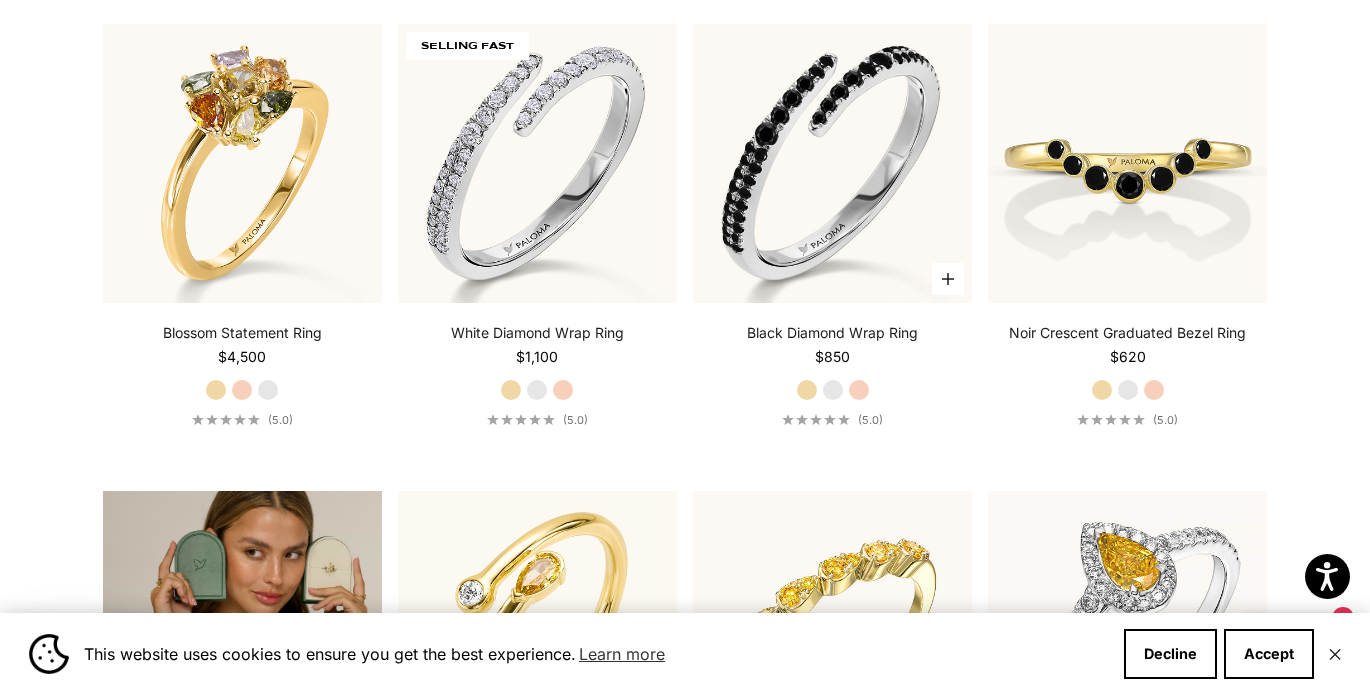 click on "Rose Gold" at bounding box center [859, 390] 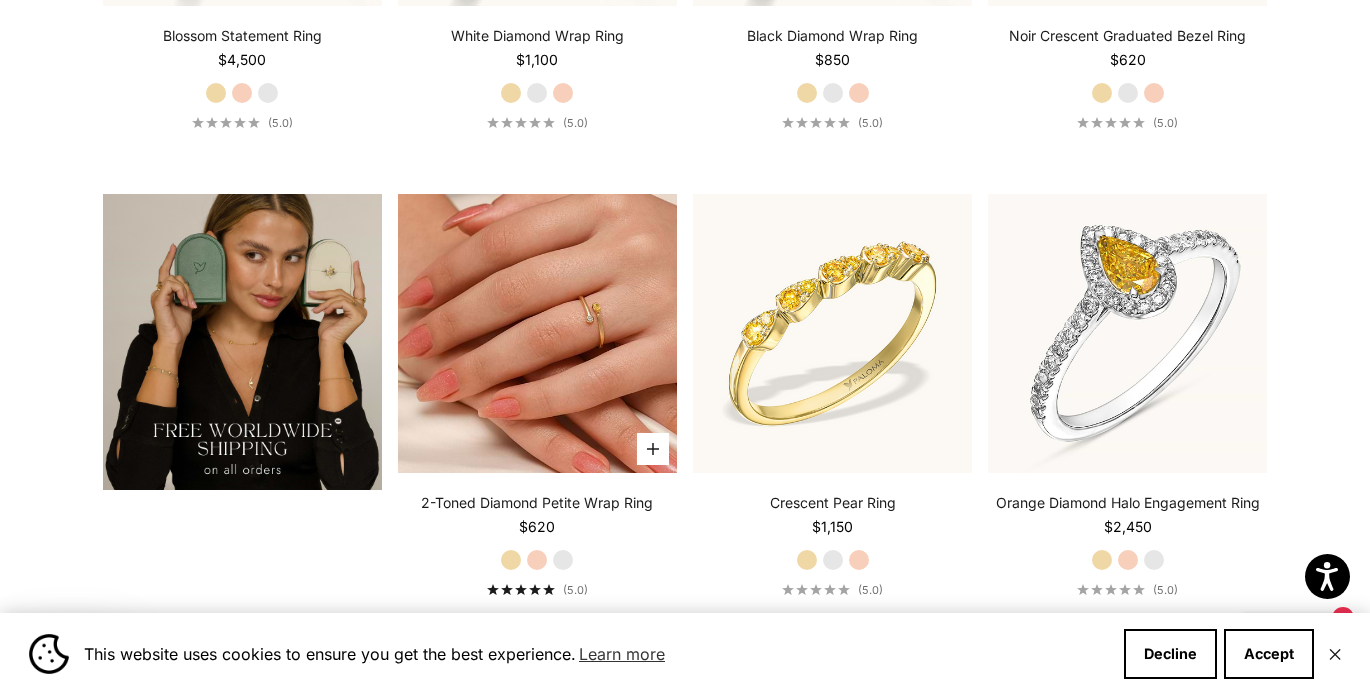 scroll, scrollTop: 3200, scrollLeft: 0, axis: vertical 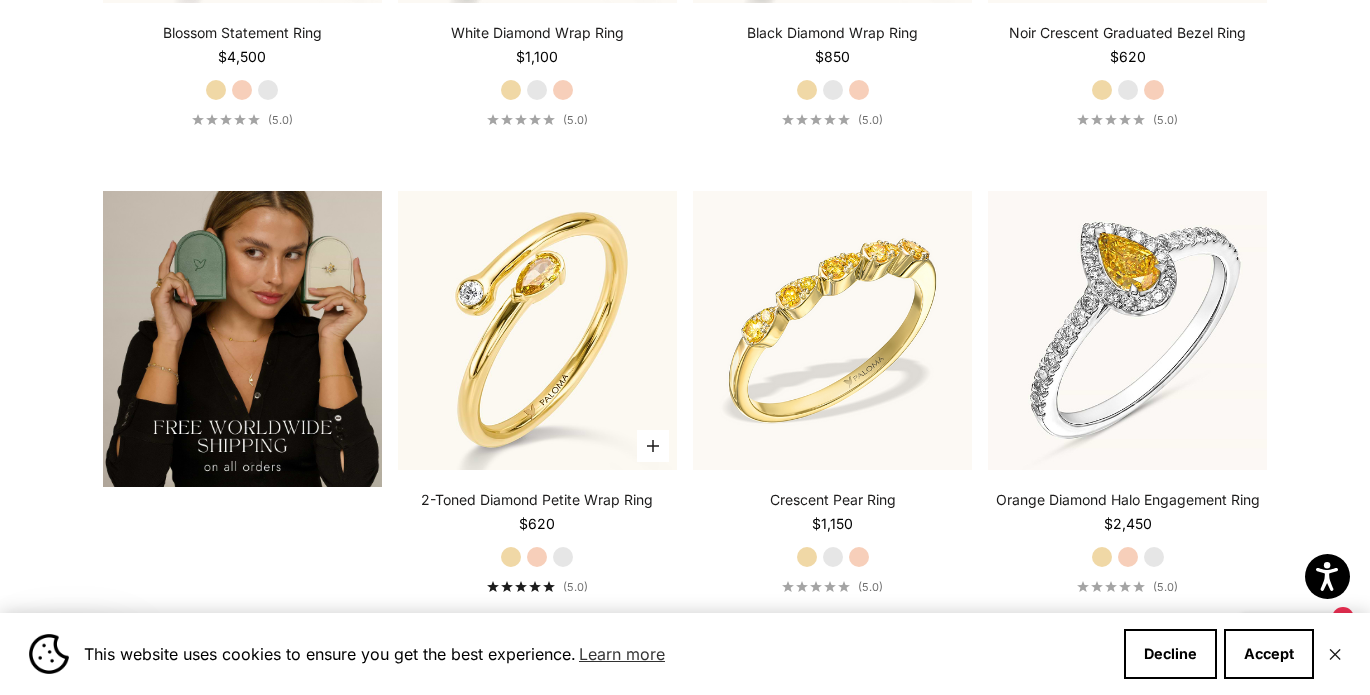 click on "Rose Gold" at bounding box center [537, 557] 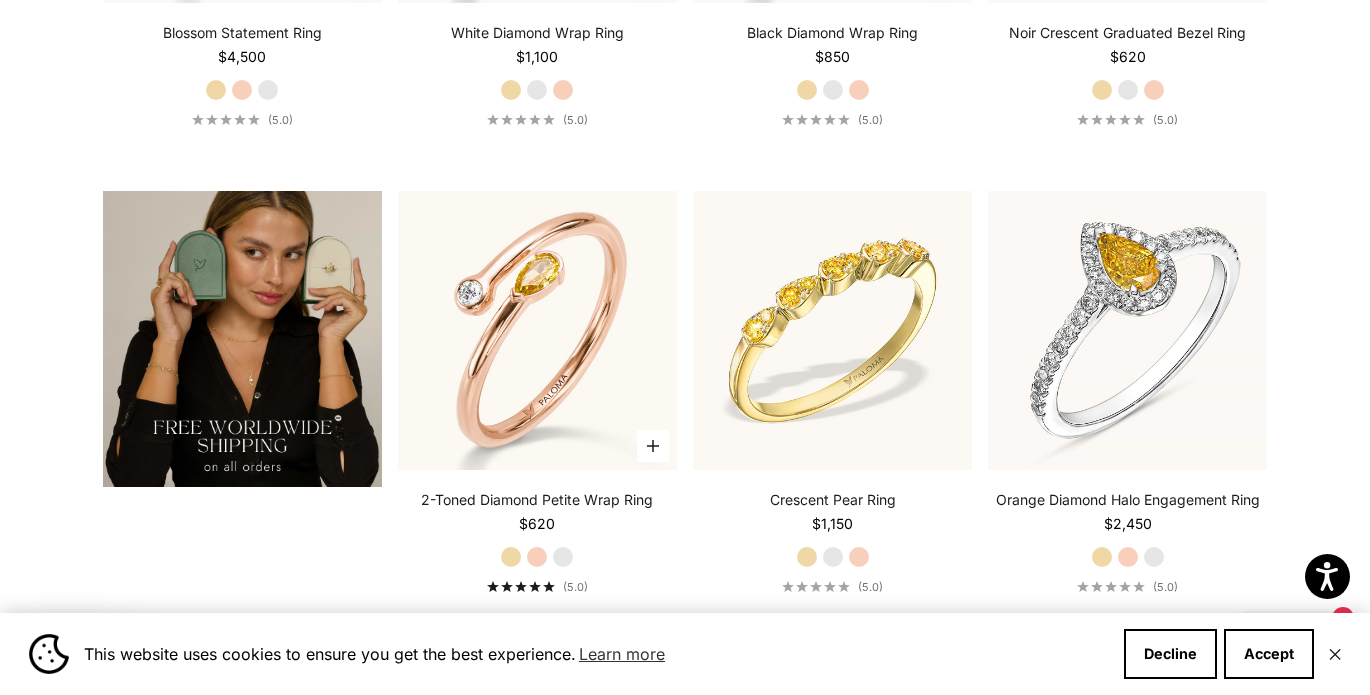 click on "White Gold" at bounding box center [563, 557] 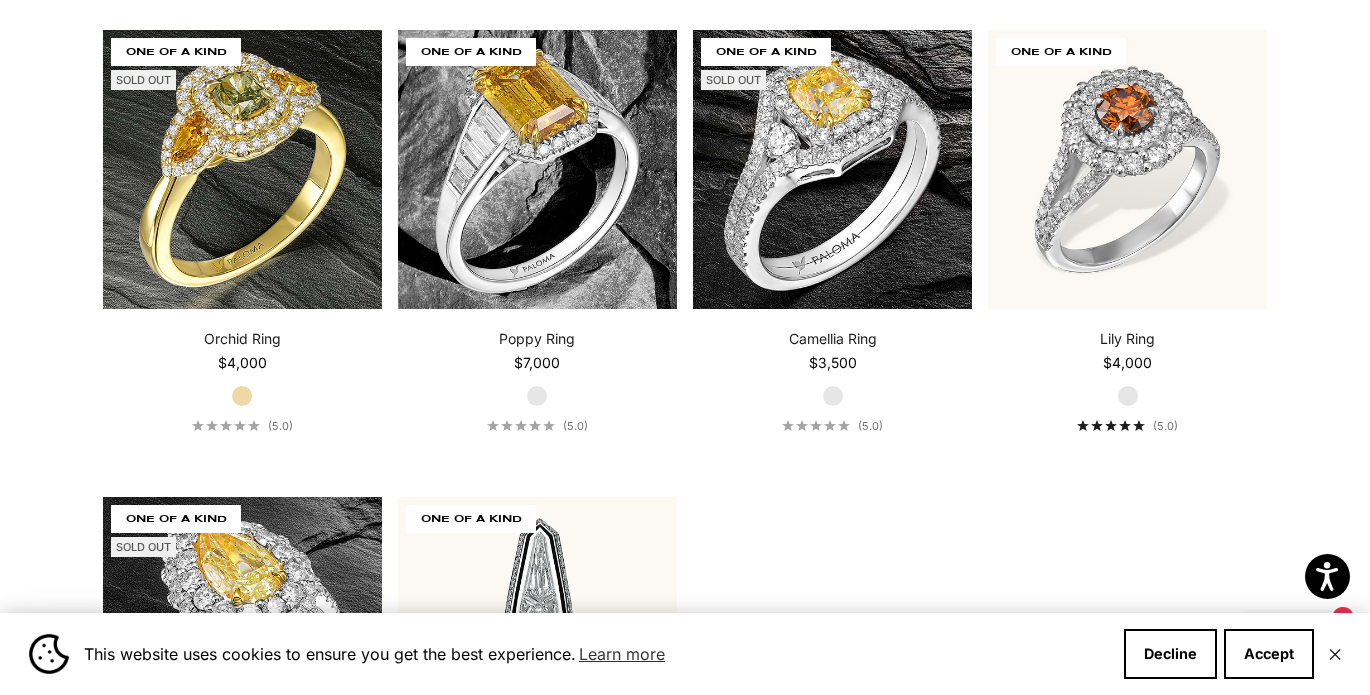 scroll, scrollTop: 7400, scrollLeft: 0, axis: vertical 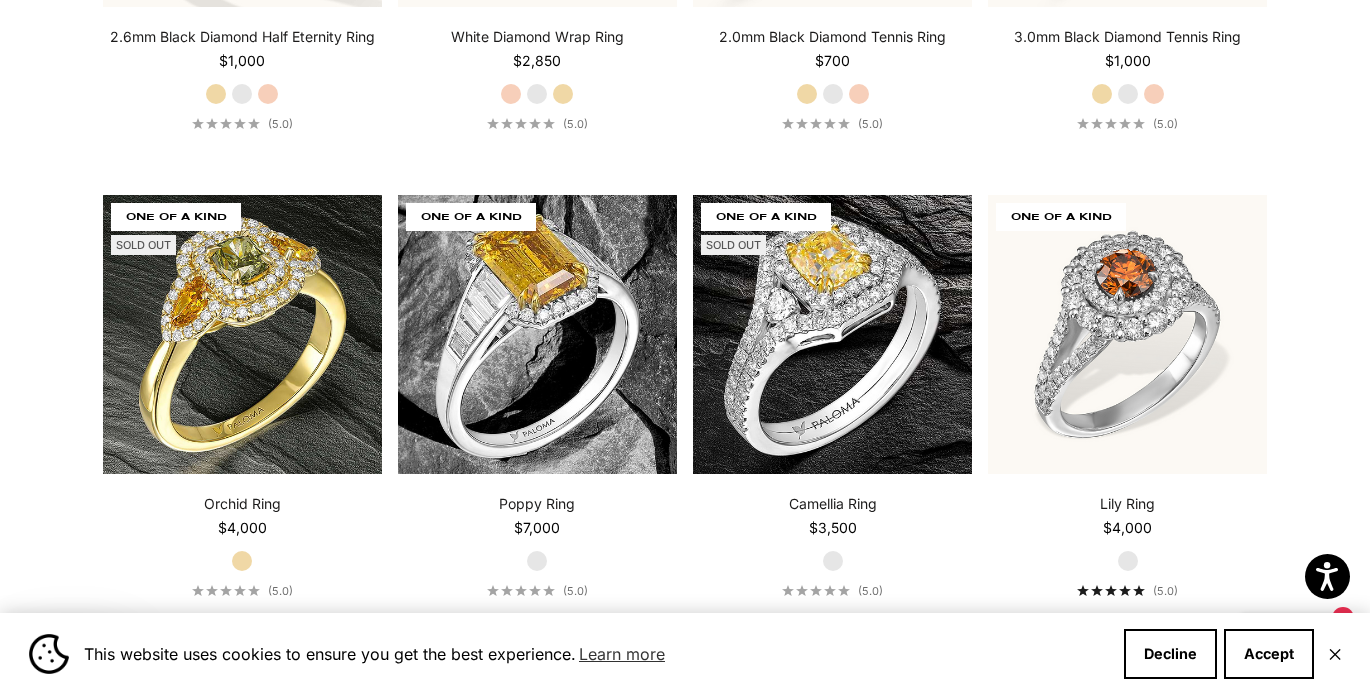 click on "✕" at bounding box center [1335, 654] 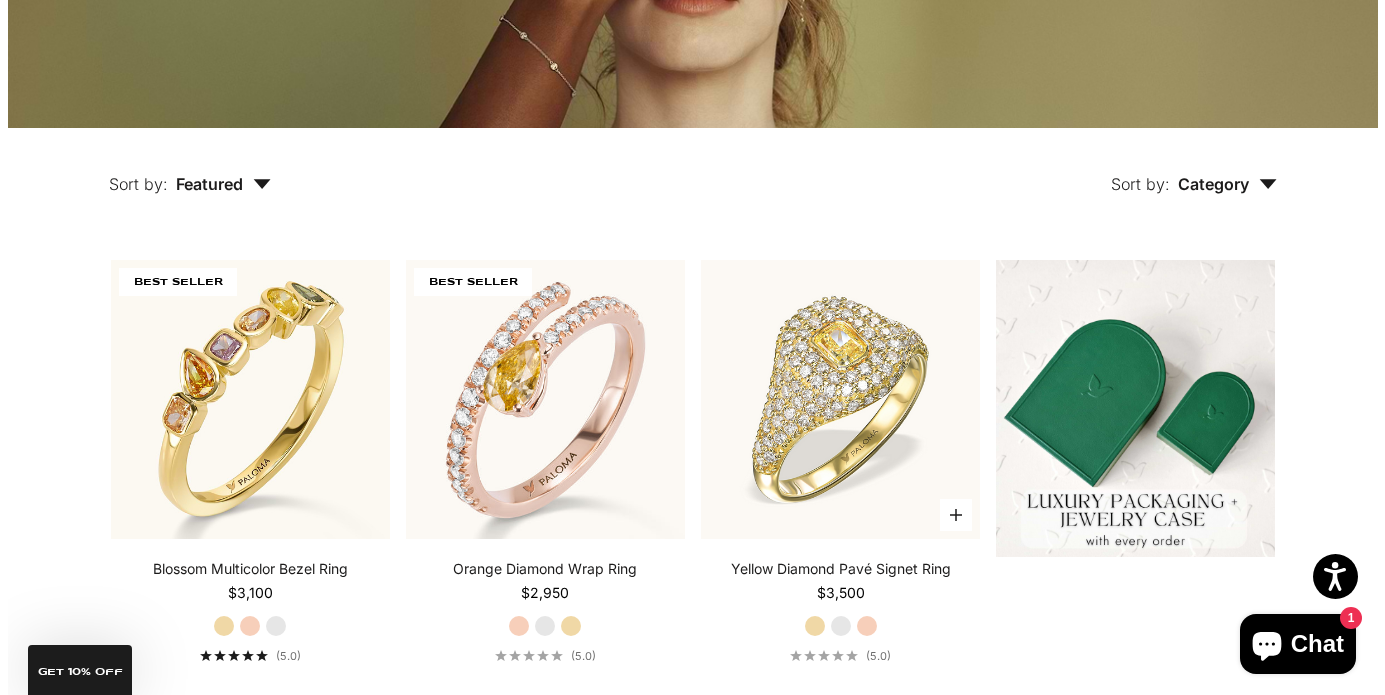 scroll, scrollTop: 0, scrollLeft: 0, axis: both 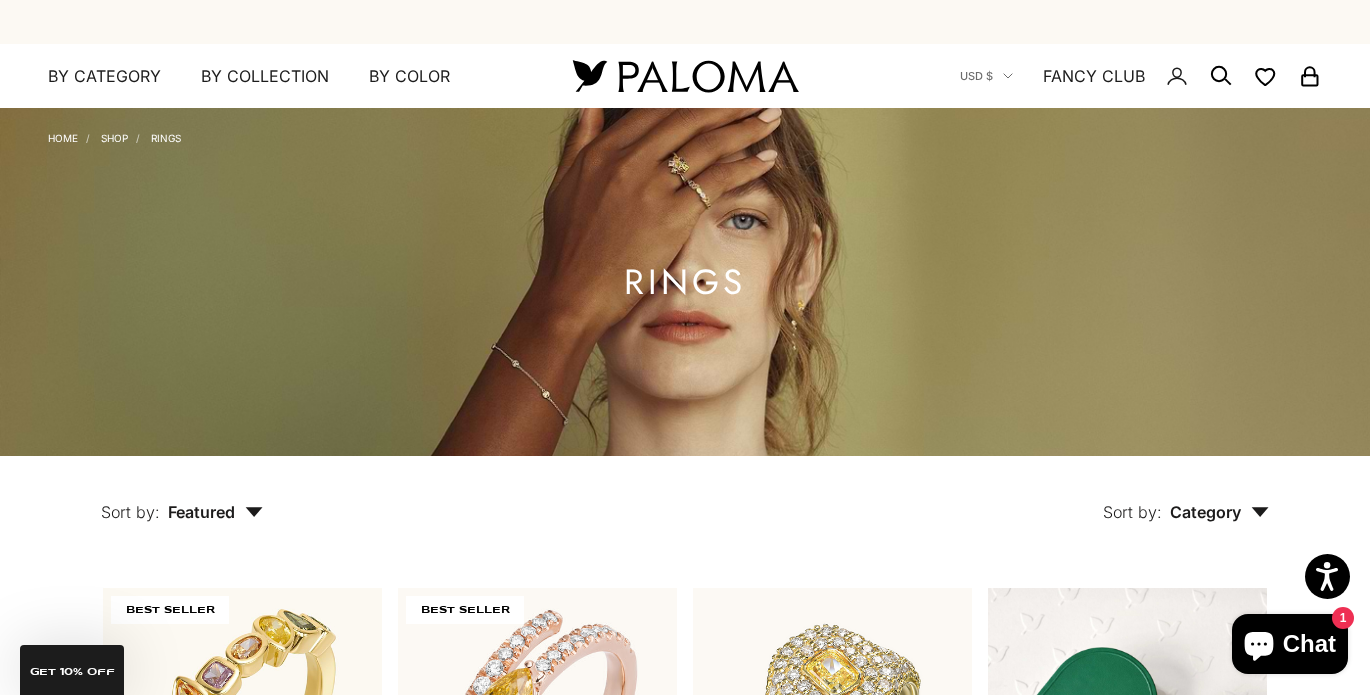 click 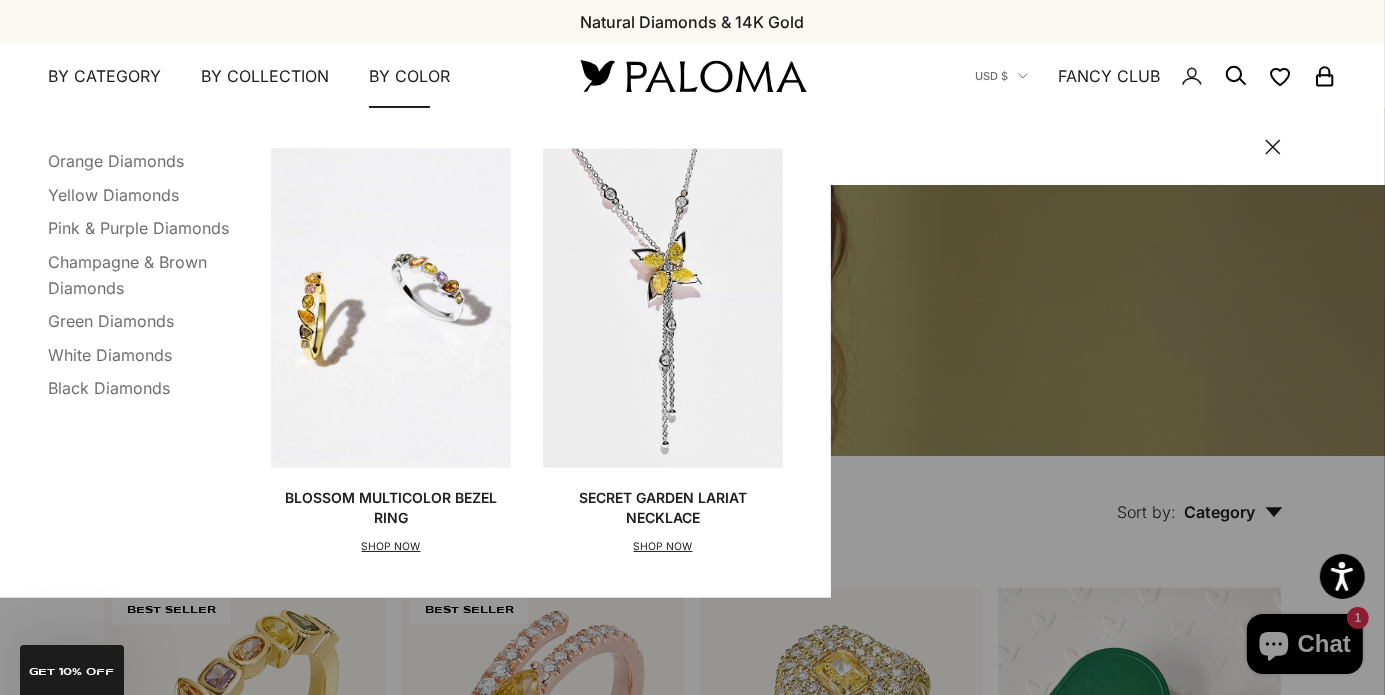 click on "Colors
Orange Diamonds
Yellow Diamonds
Pink & Purple Diamonds
Champagne & Brown Diamonds
Green Diamonds
White Diamonds
Black Diamonds
Blossom Multicolor Bezel Ring SHOP NOW Secret Garden Lariat Necklace SHOP NOW" at bounding box center [415, 352] 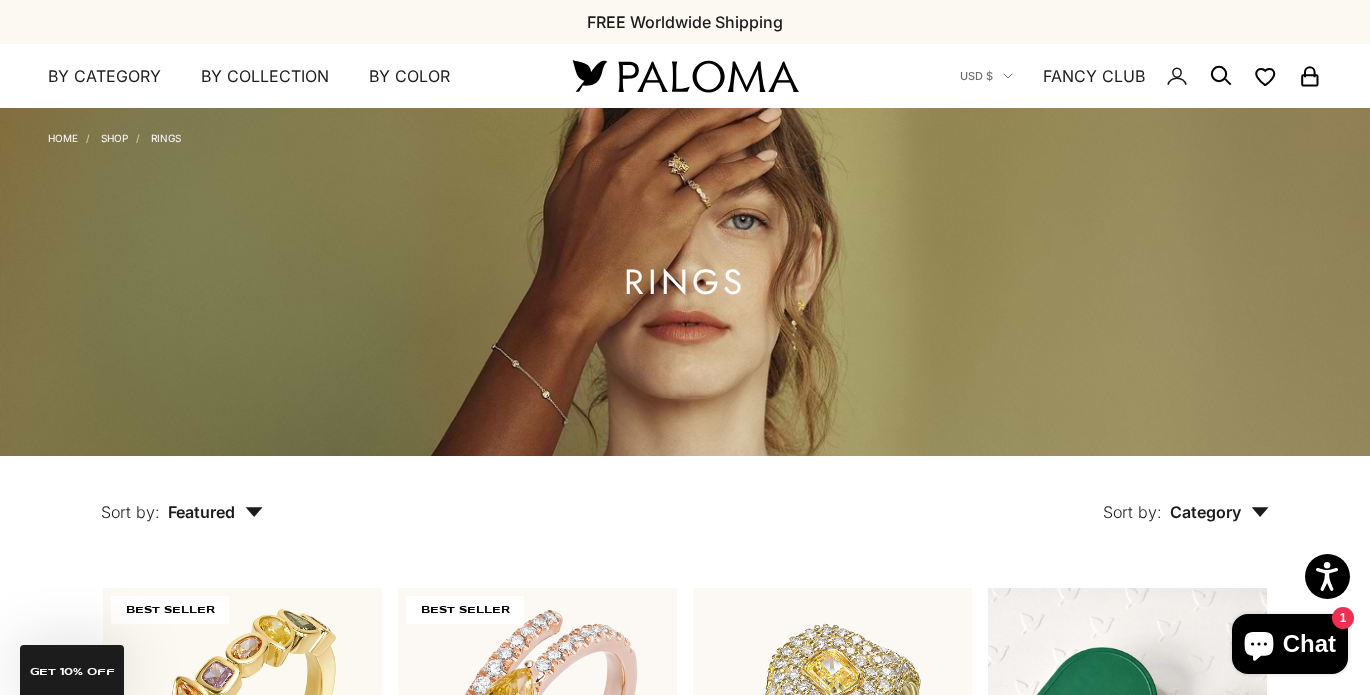 click 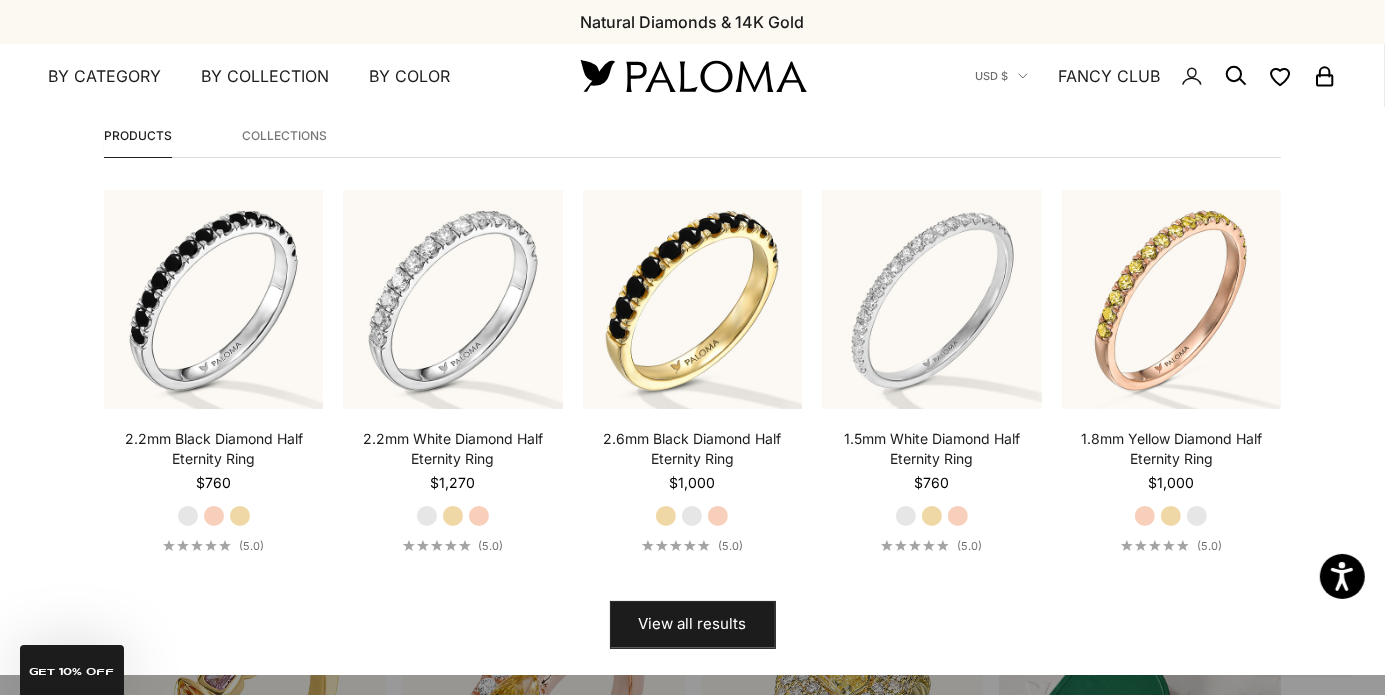 scroll, scrollTop: 100, scrollLeft: 0, axis: vertical 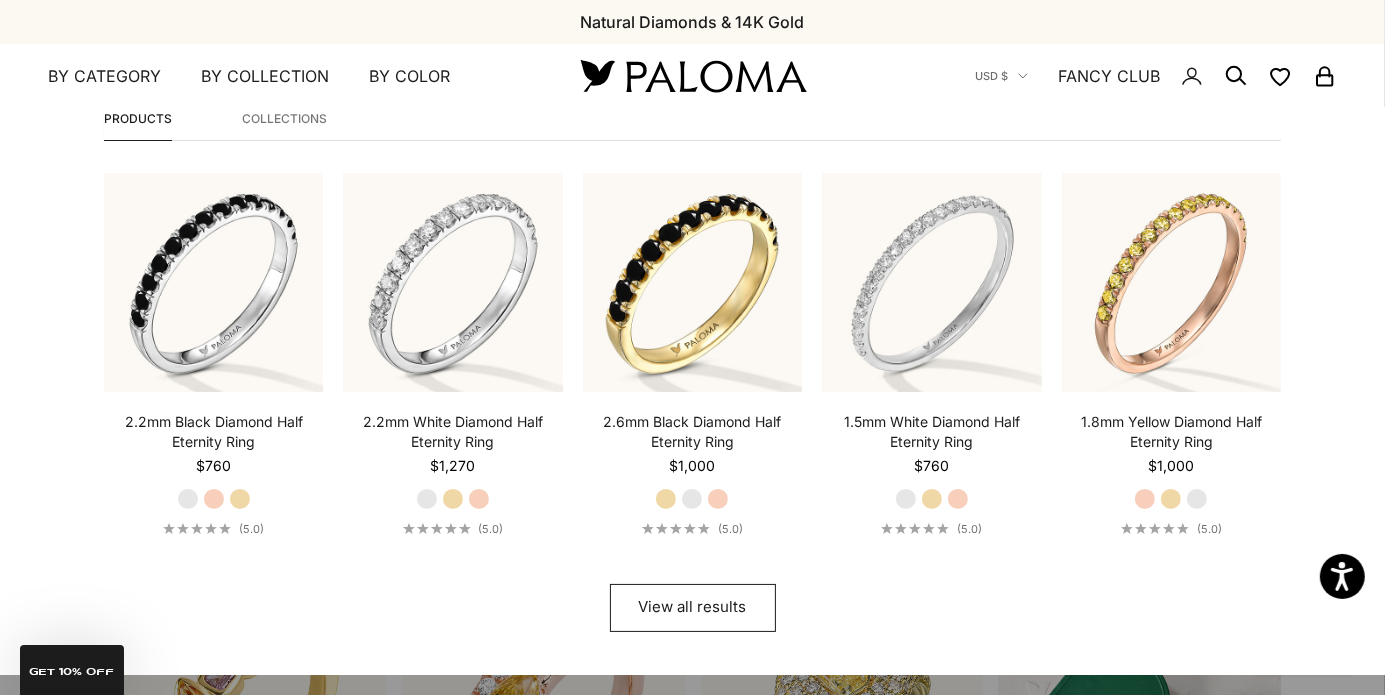 type on "**********" 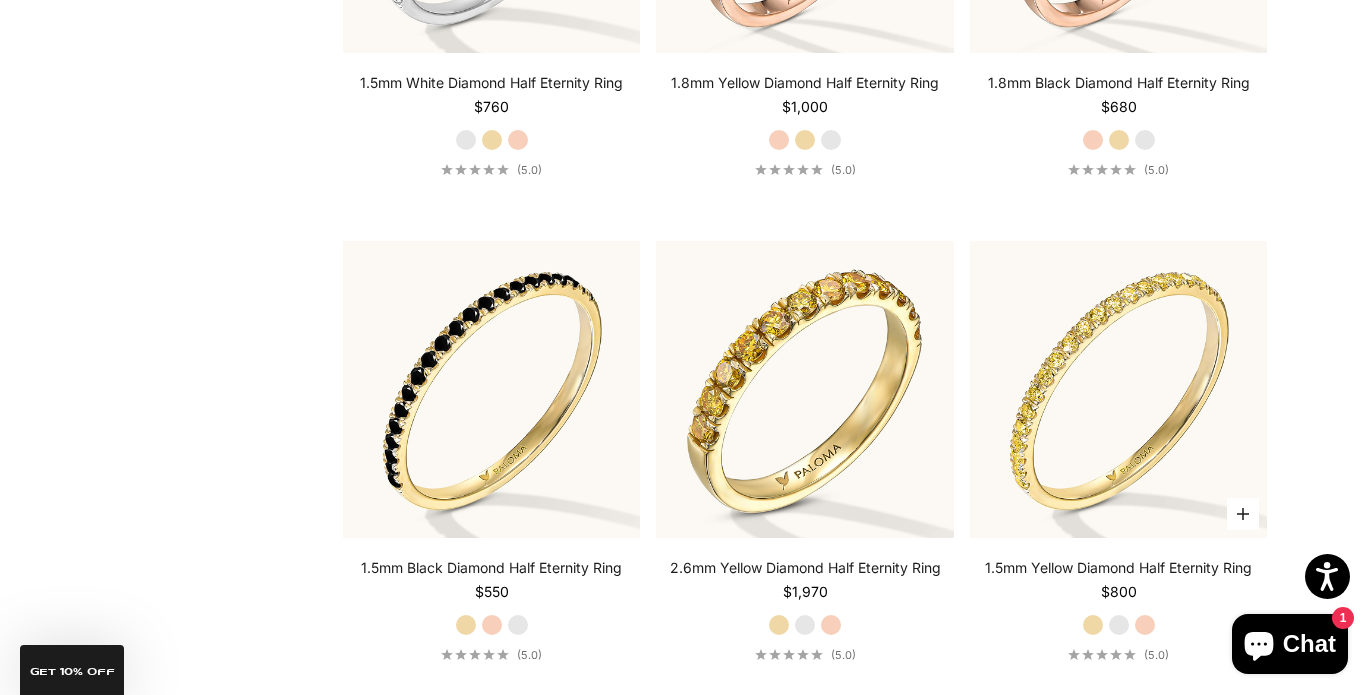 scroll, scrollTop: 1700, scrollLeft: 0, axis: vertical 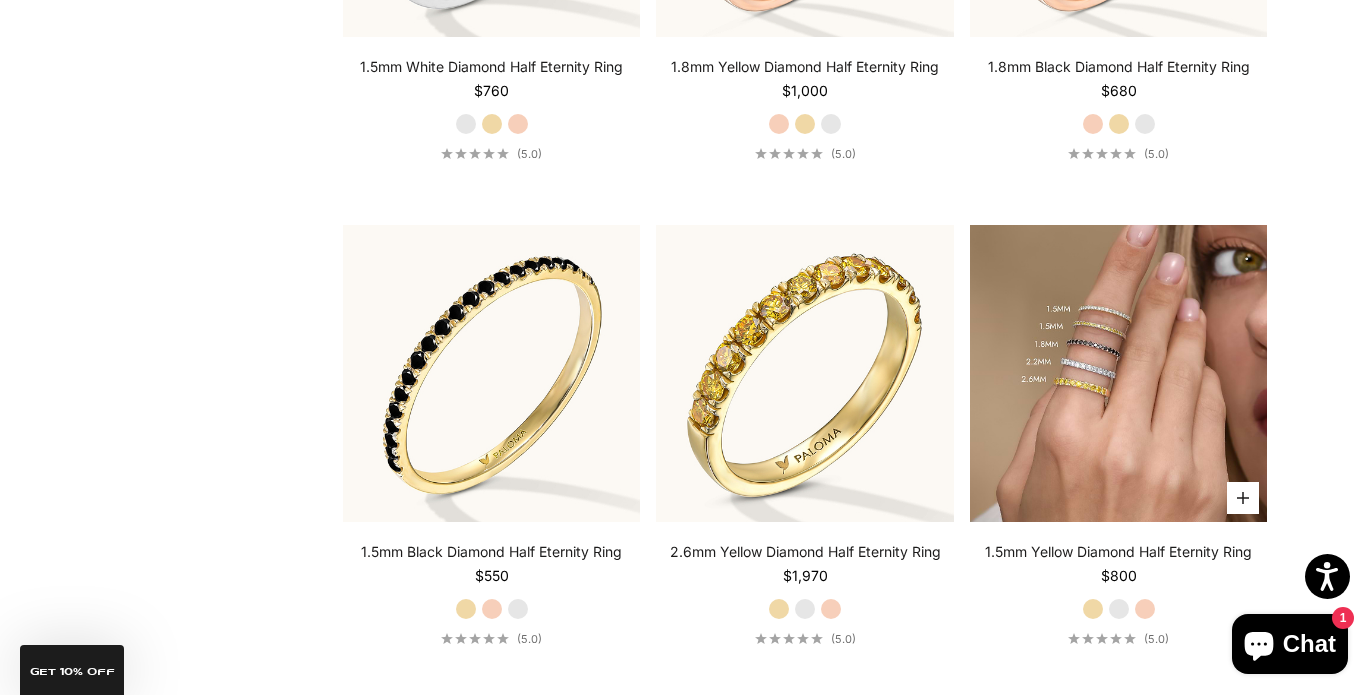 click at bounding box center [1119, 374] 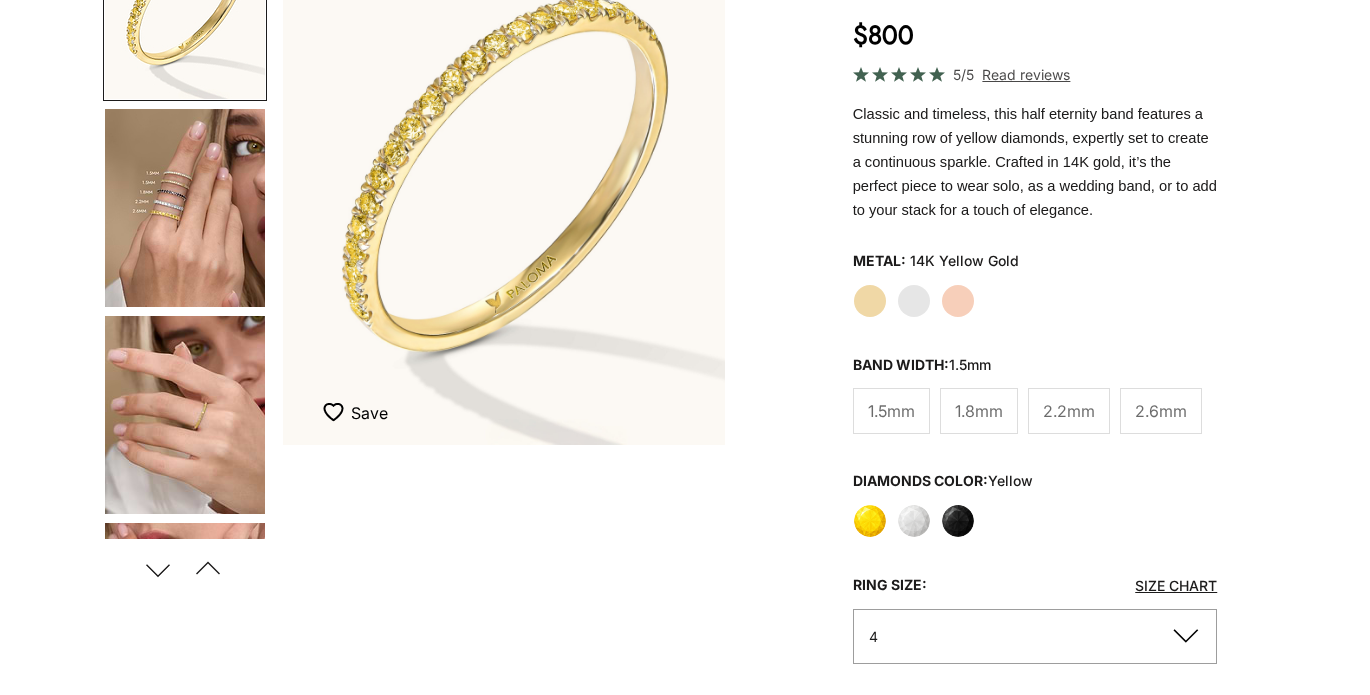 scroll, scrollTop: 300, scrollLeft: 0, axis: vertical 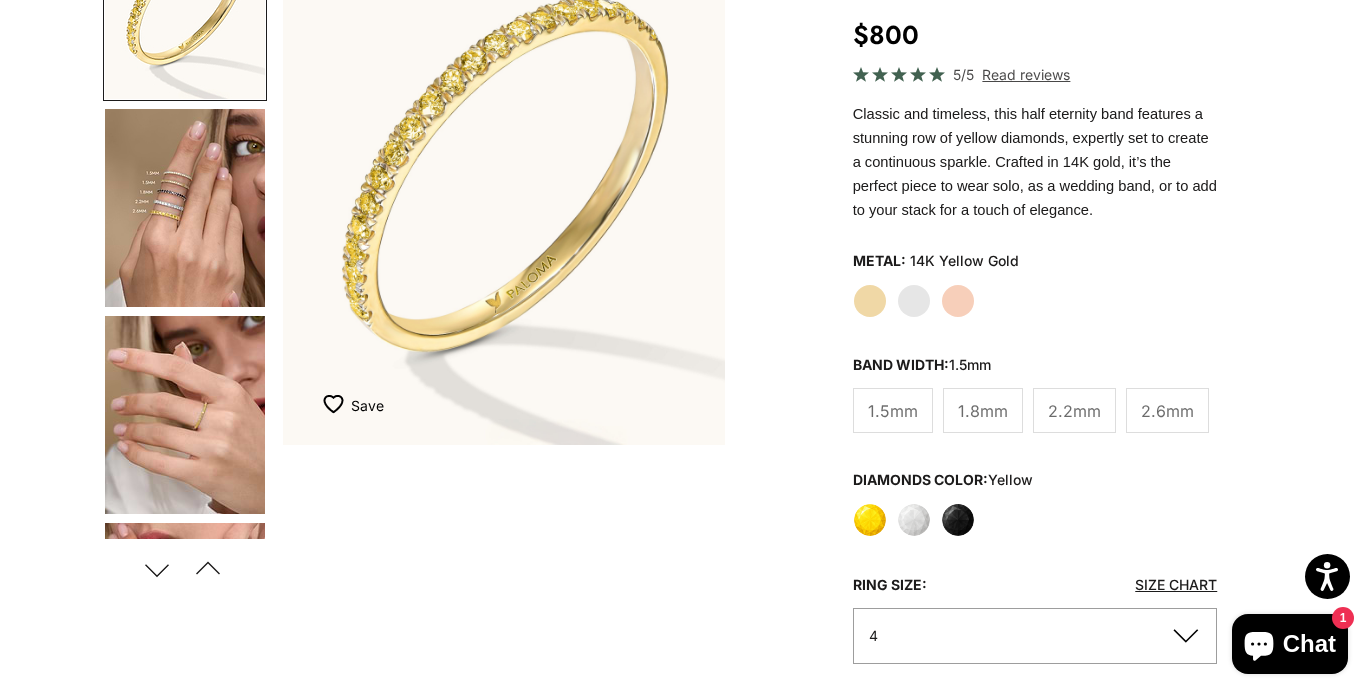 click on "Diamonds Color:  yellow
Yellow
White
Black" 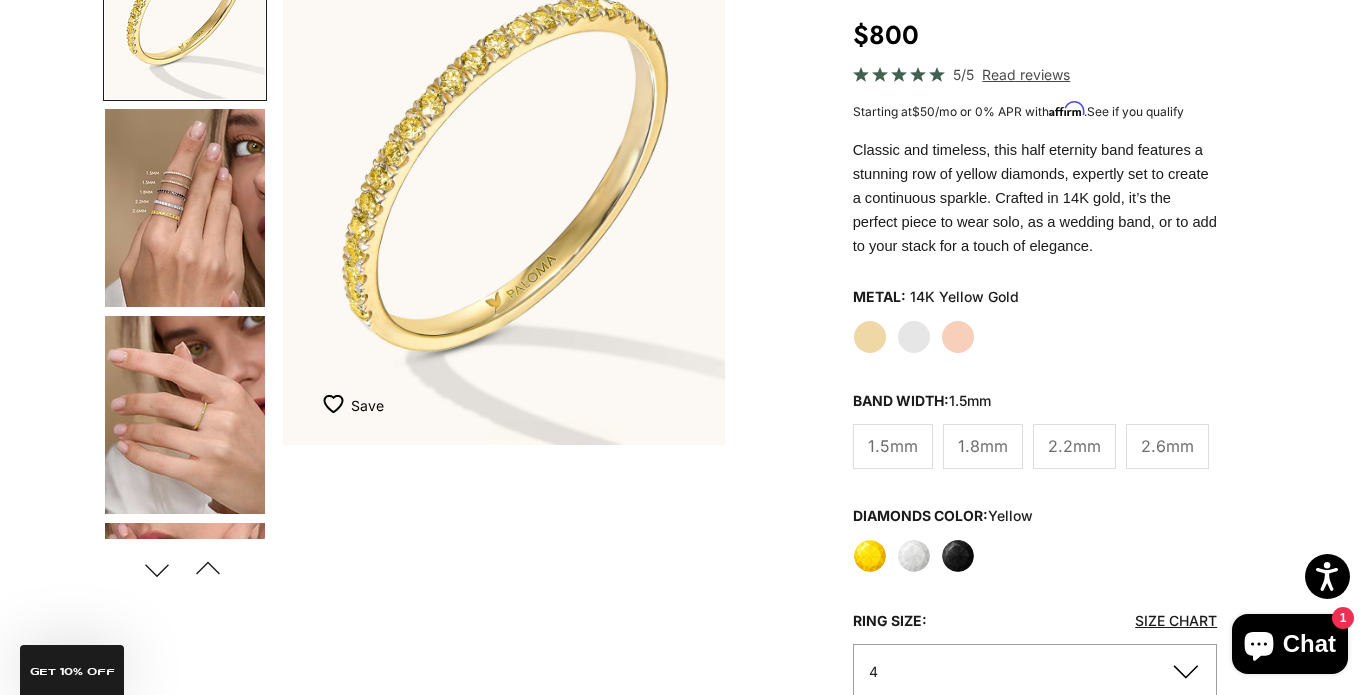 click at bounding box center [185, 415] 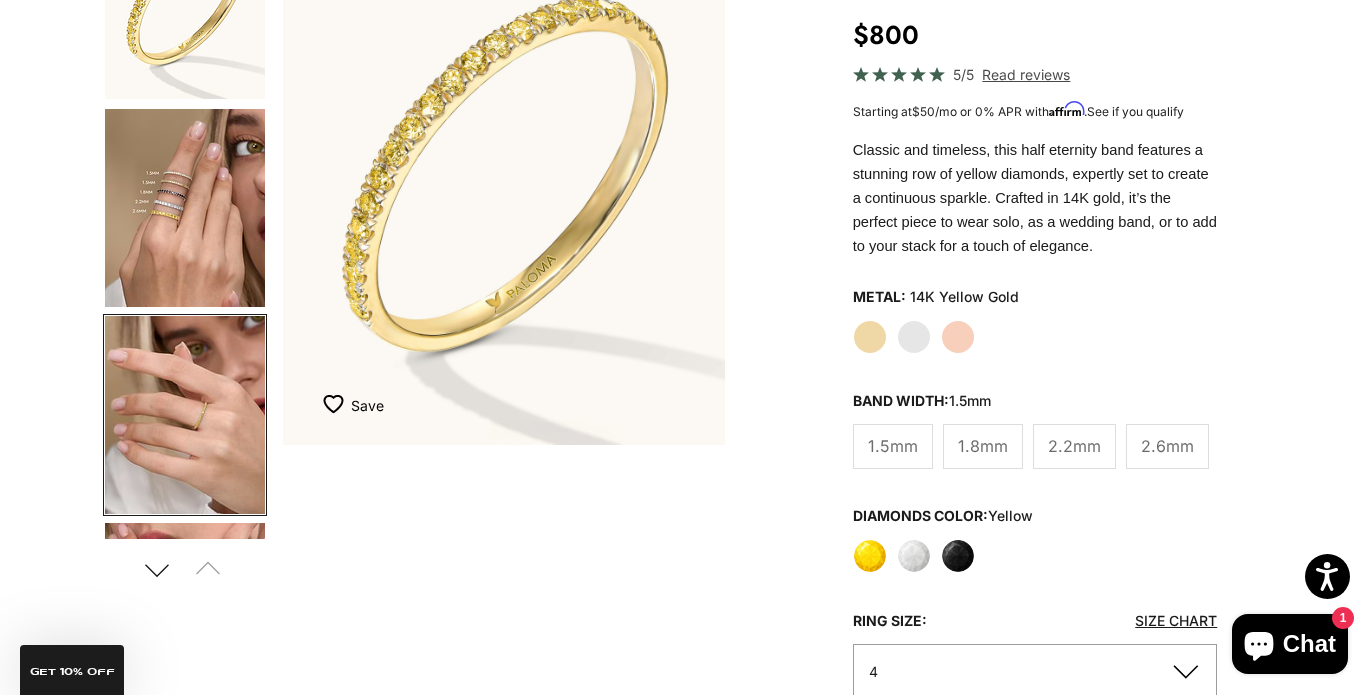 scroll, scrollTop: 0, scrollLeft: 216, axis: horizontal 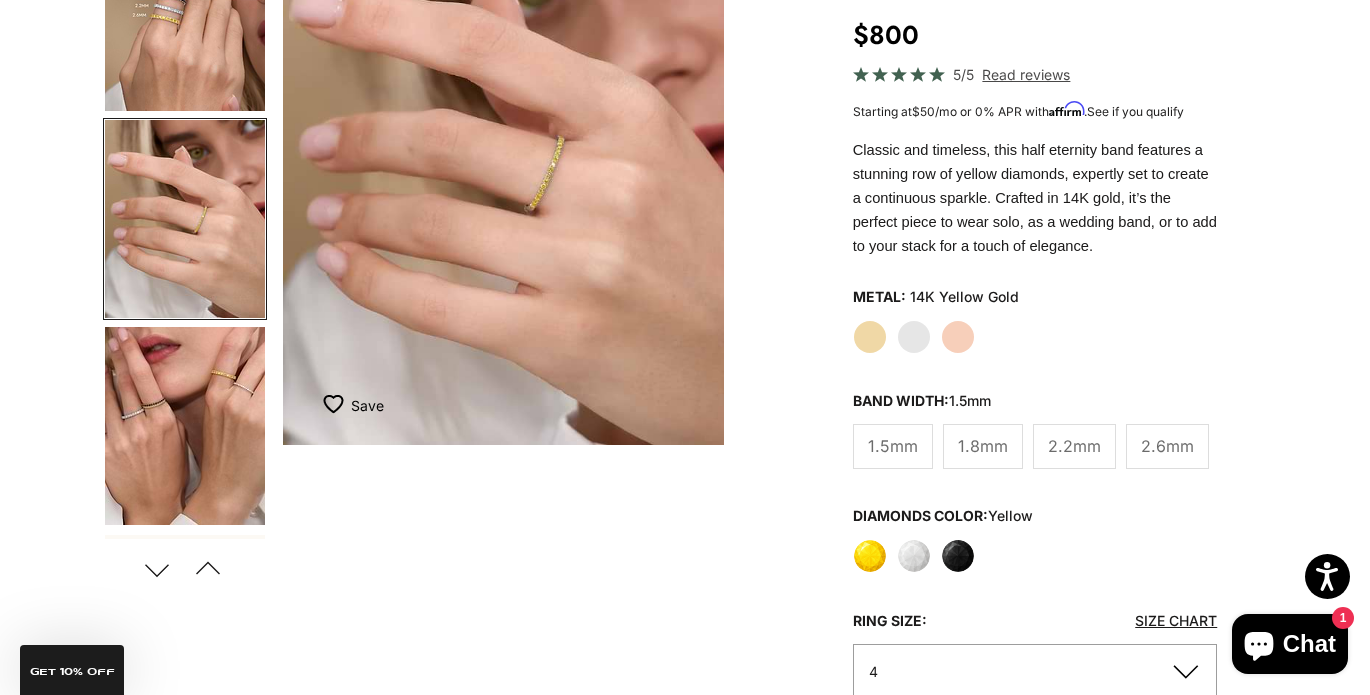 click on "1.8mm" 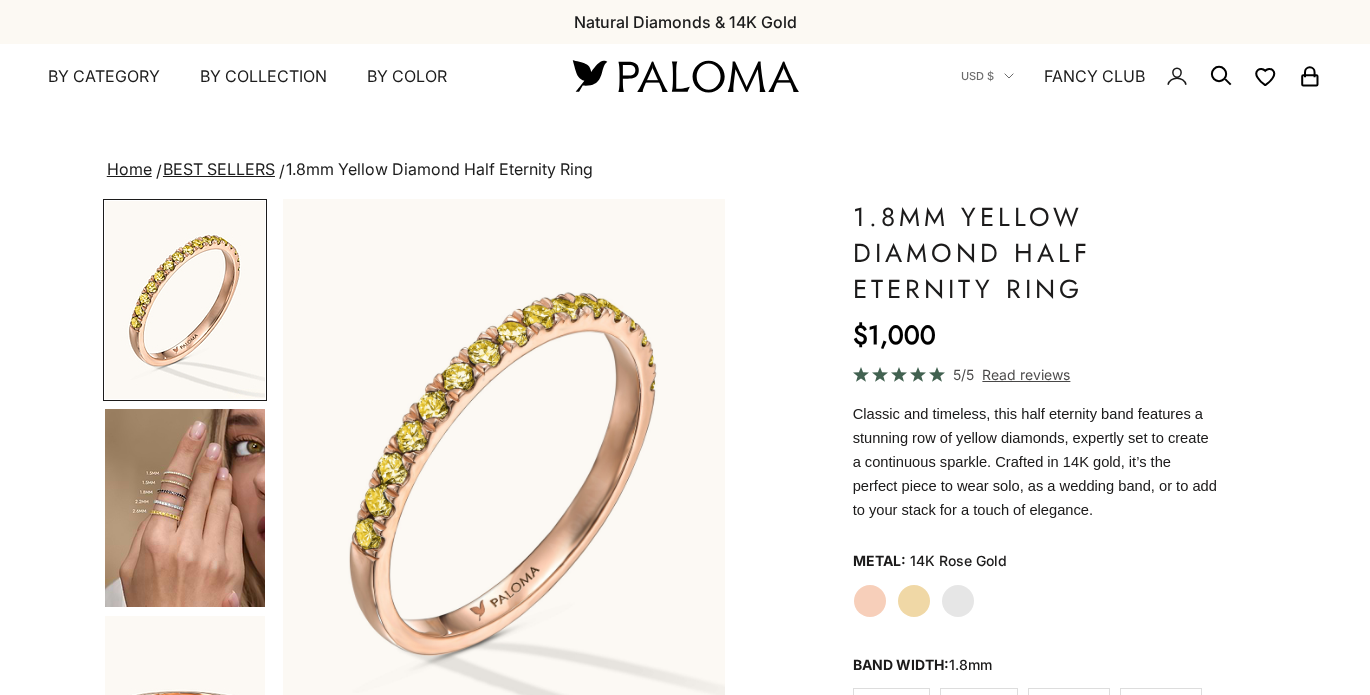 scroll, scrollTop: 0, scrollLeft: 0, axis: both 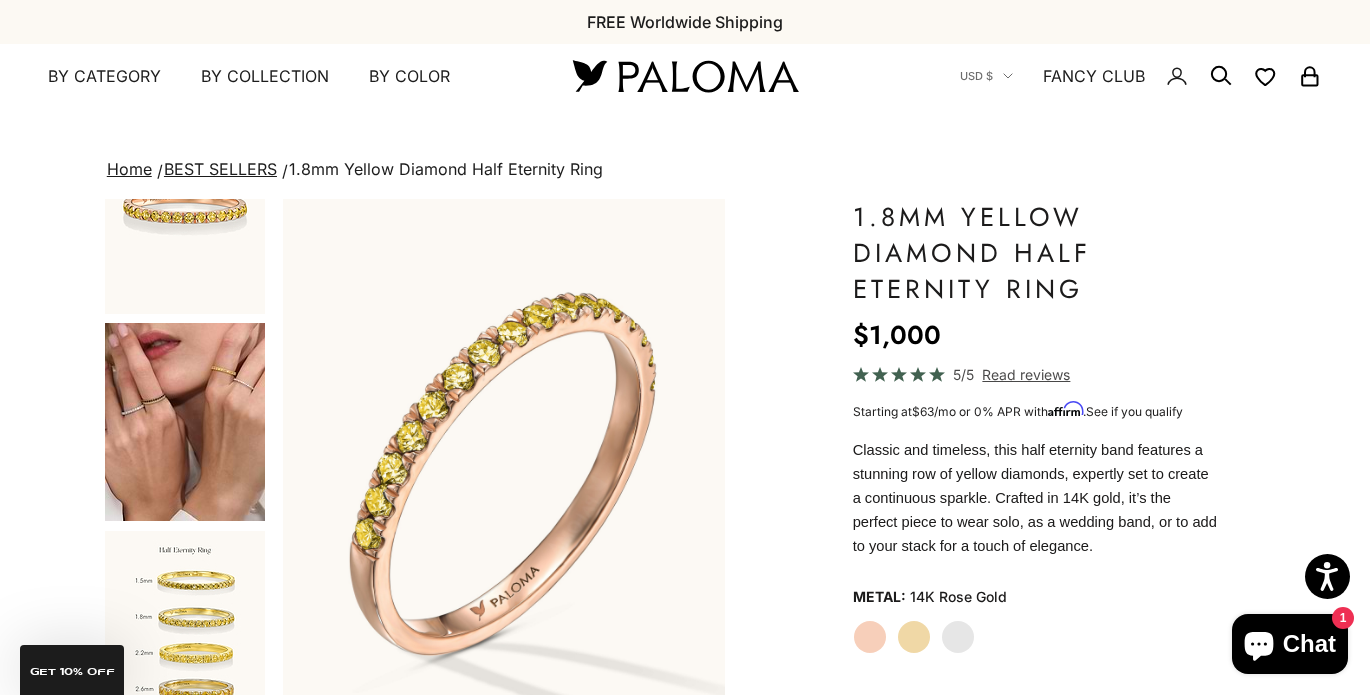 click at bounding box center [185, 422] 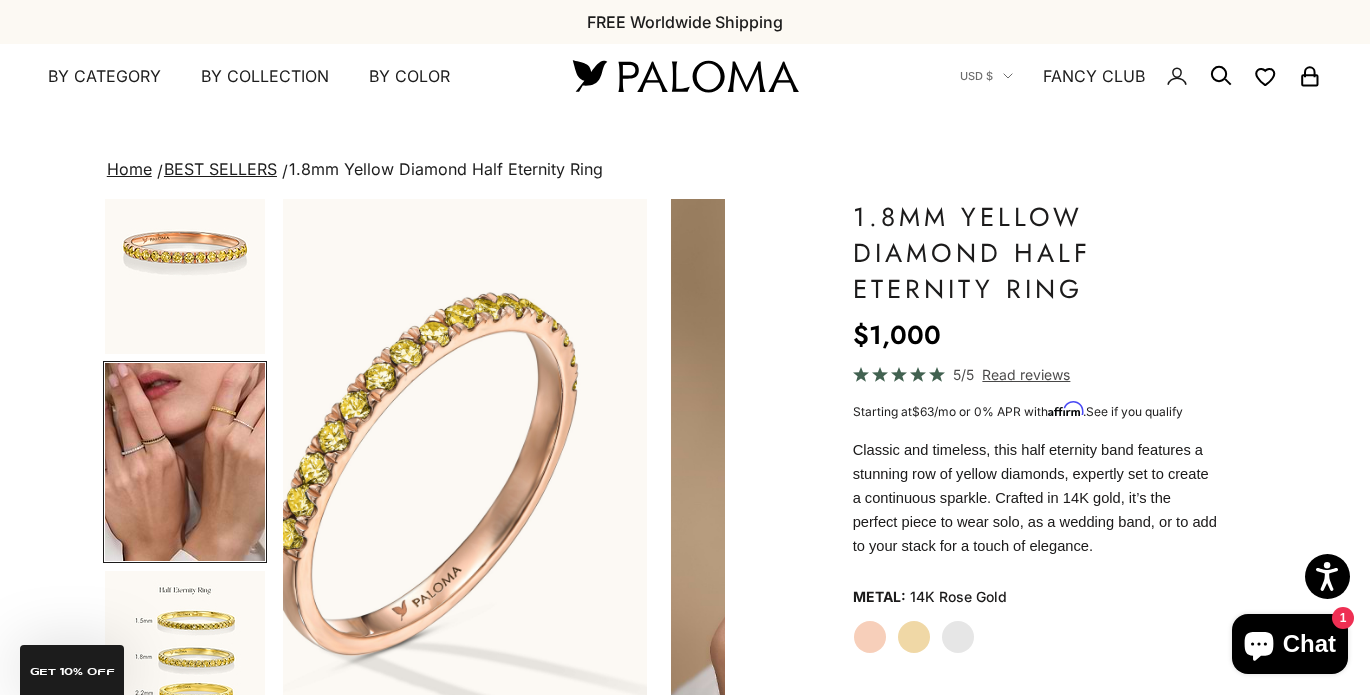 scroll, scrollTop: 0, scrollLeft: 699, axis: horizontal 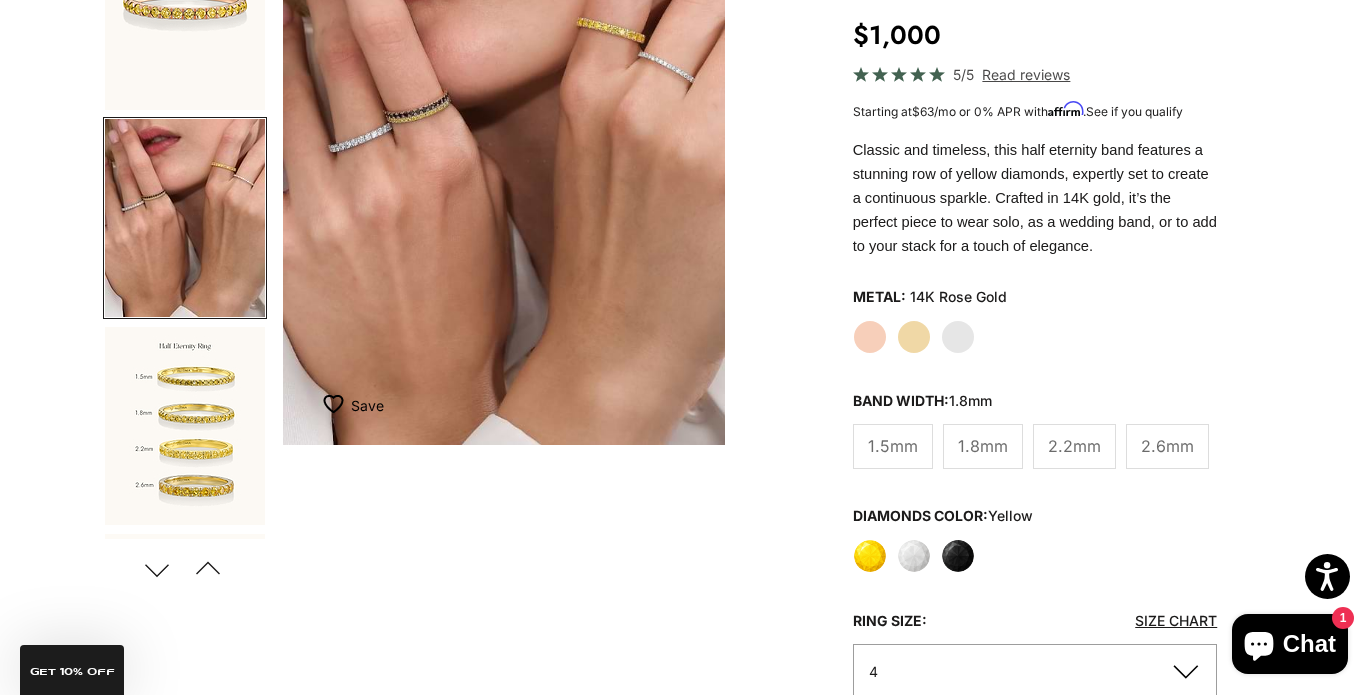 click on "Yellow Gold" 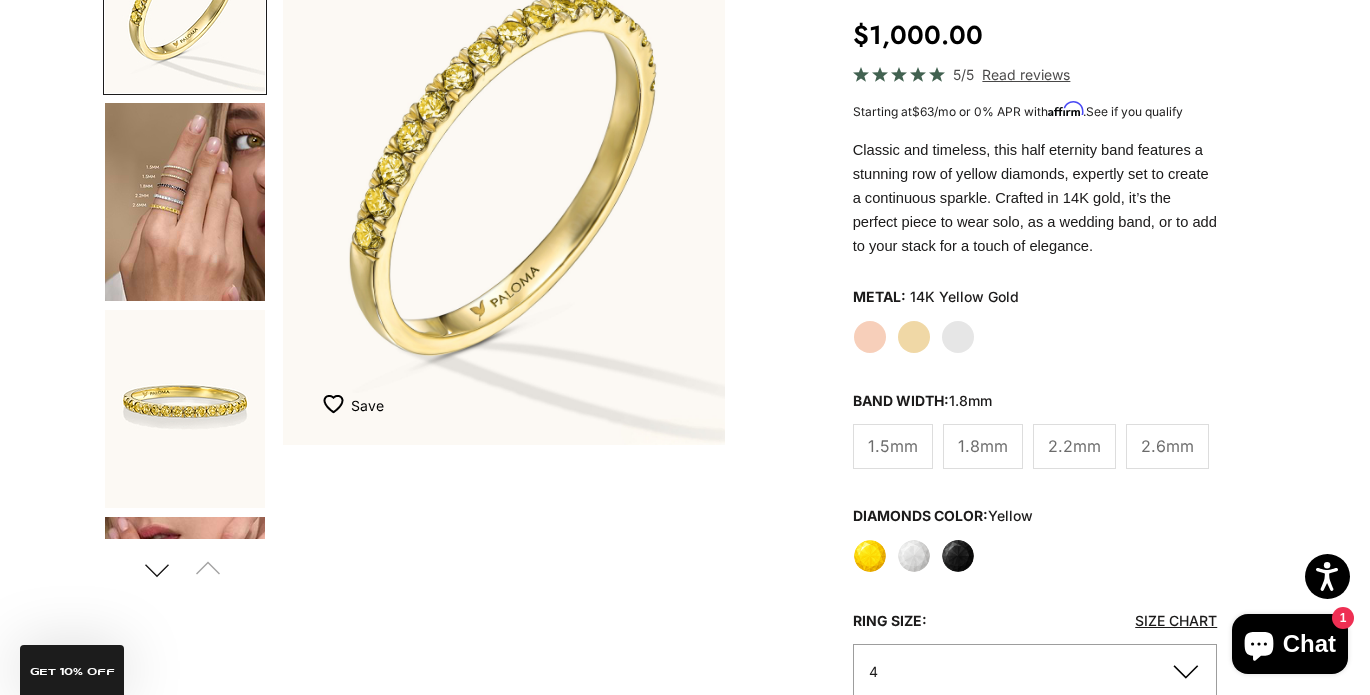 scroll, scrollTop: 0, scrollLeft: 0, axis: both 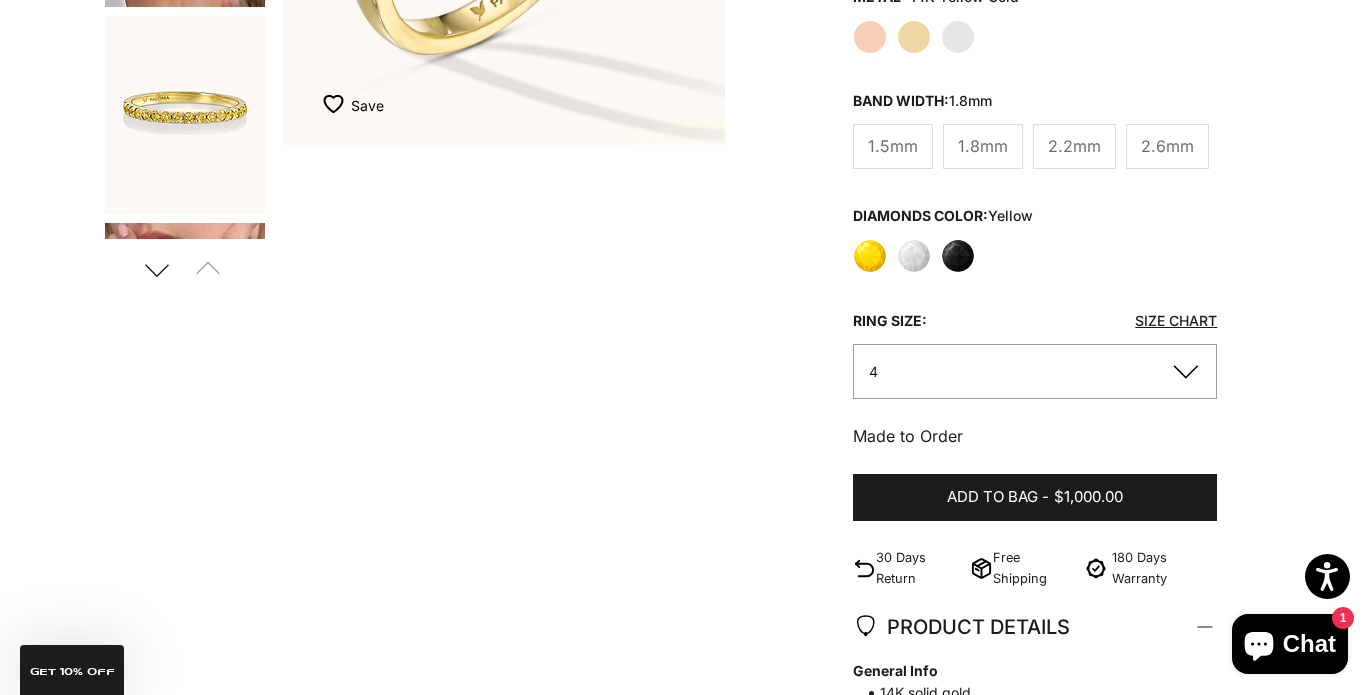 click on "4" 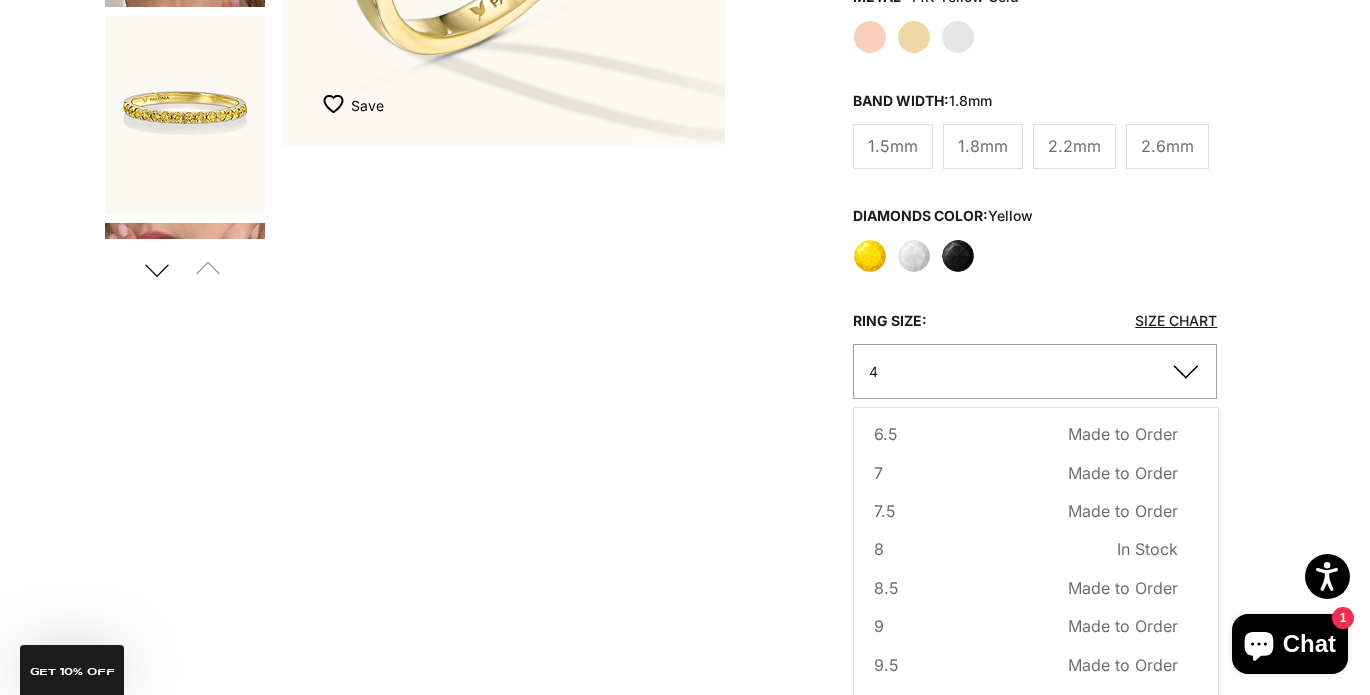 scroll, scrollTop: 200, scrollLeft: 0, axis: vertical 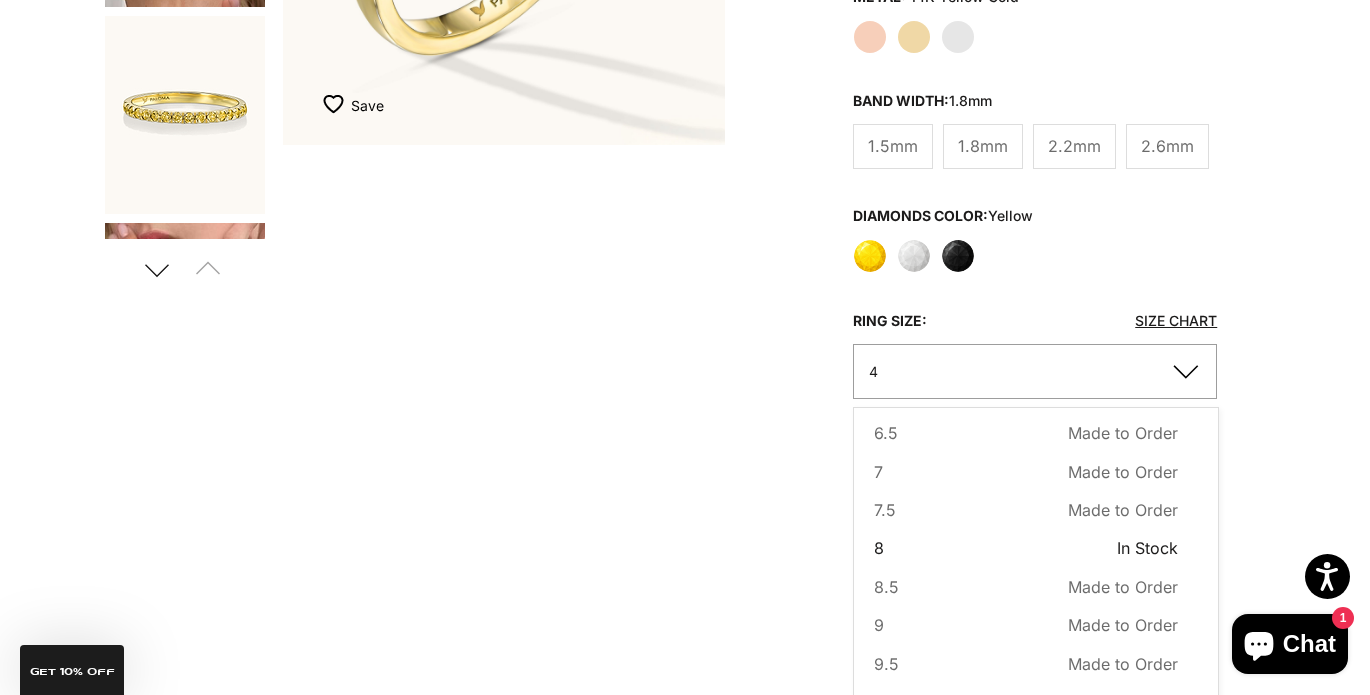 click on "8 In Stock Sold out" at bounding box center [1026, 548] 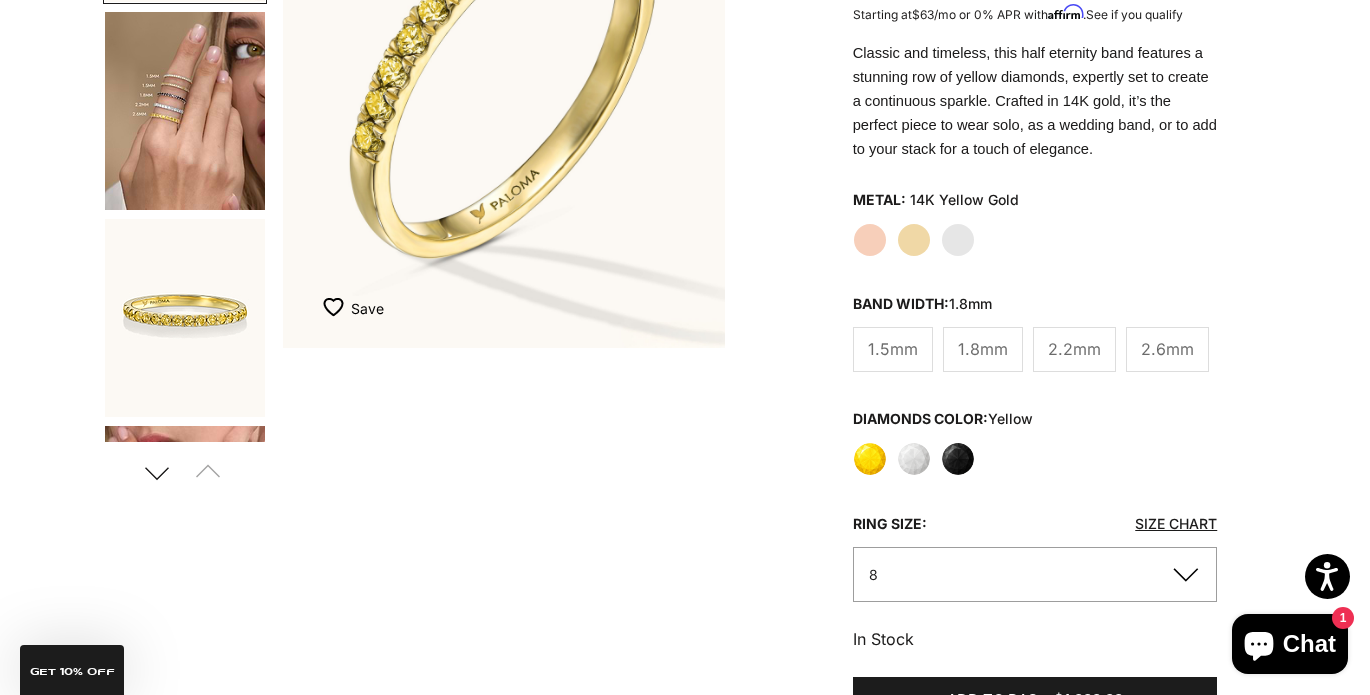 scroll, scrollTop: 400, scrollLeft: 0, axis: vertical 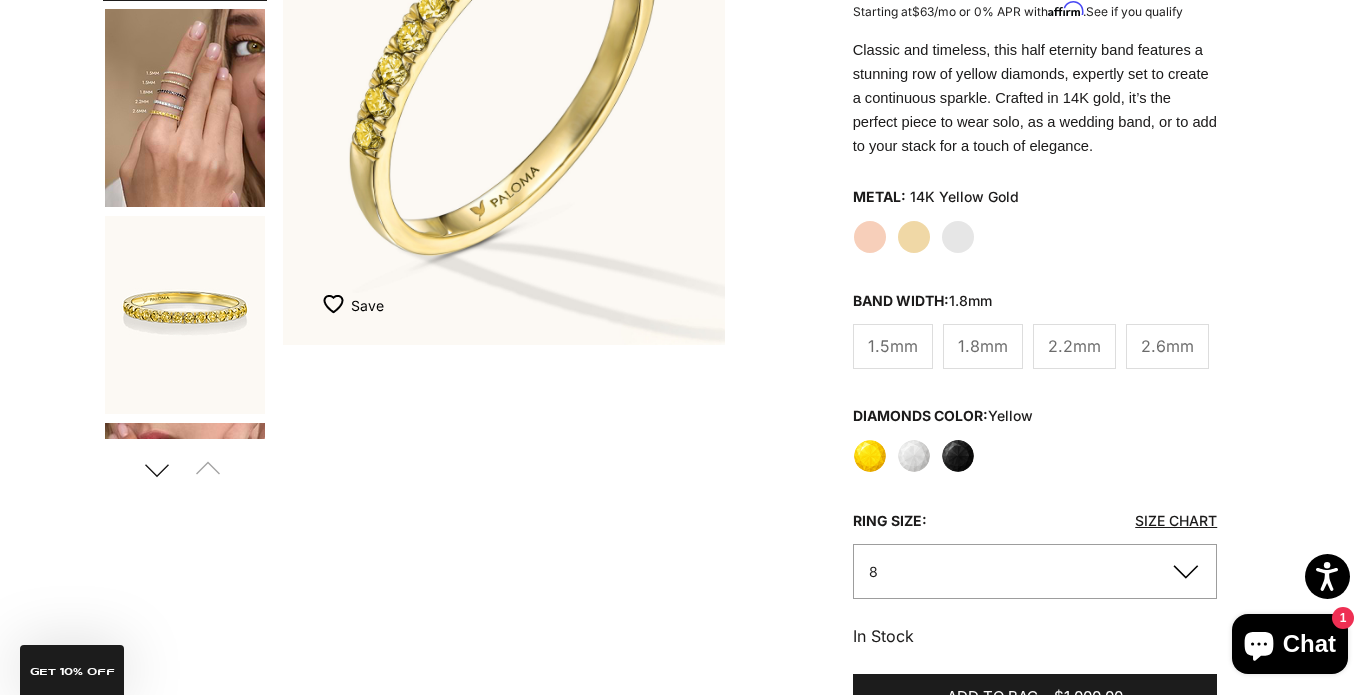 click on "Black" 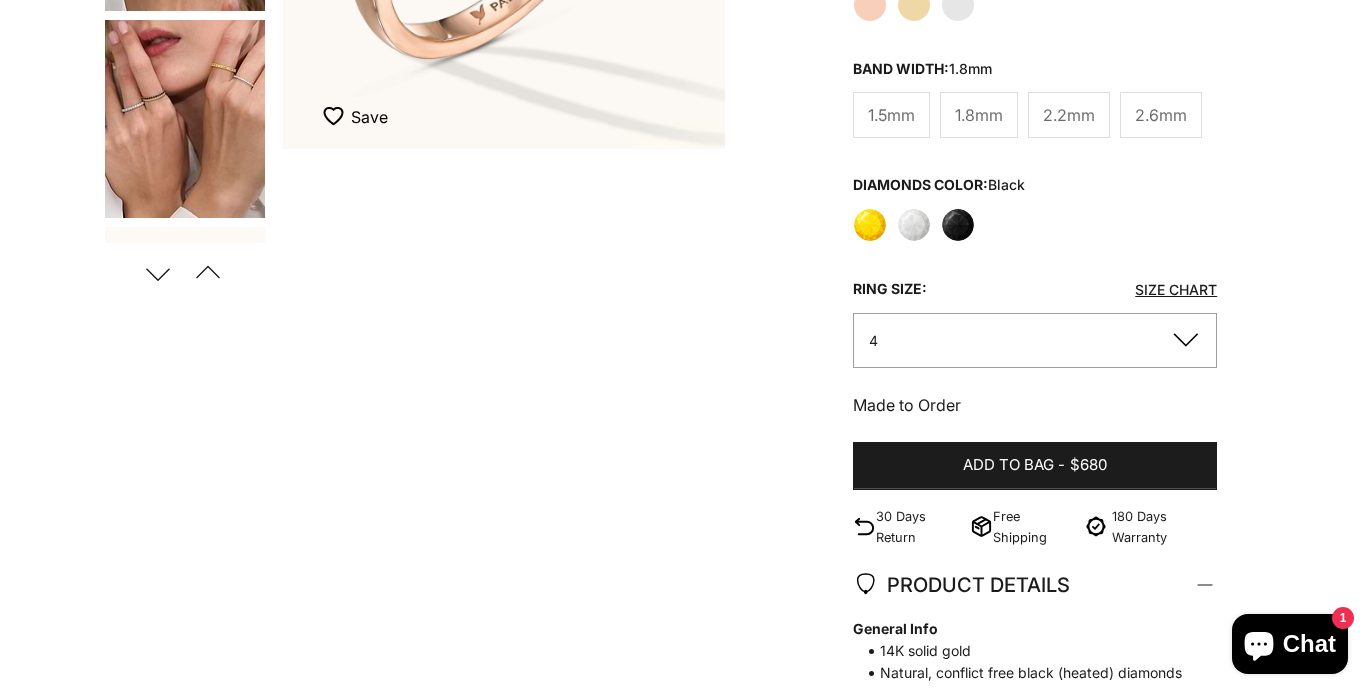 scroll, scrollTop: 596, scrollLeft: 0, axis: vertical 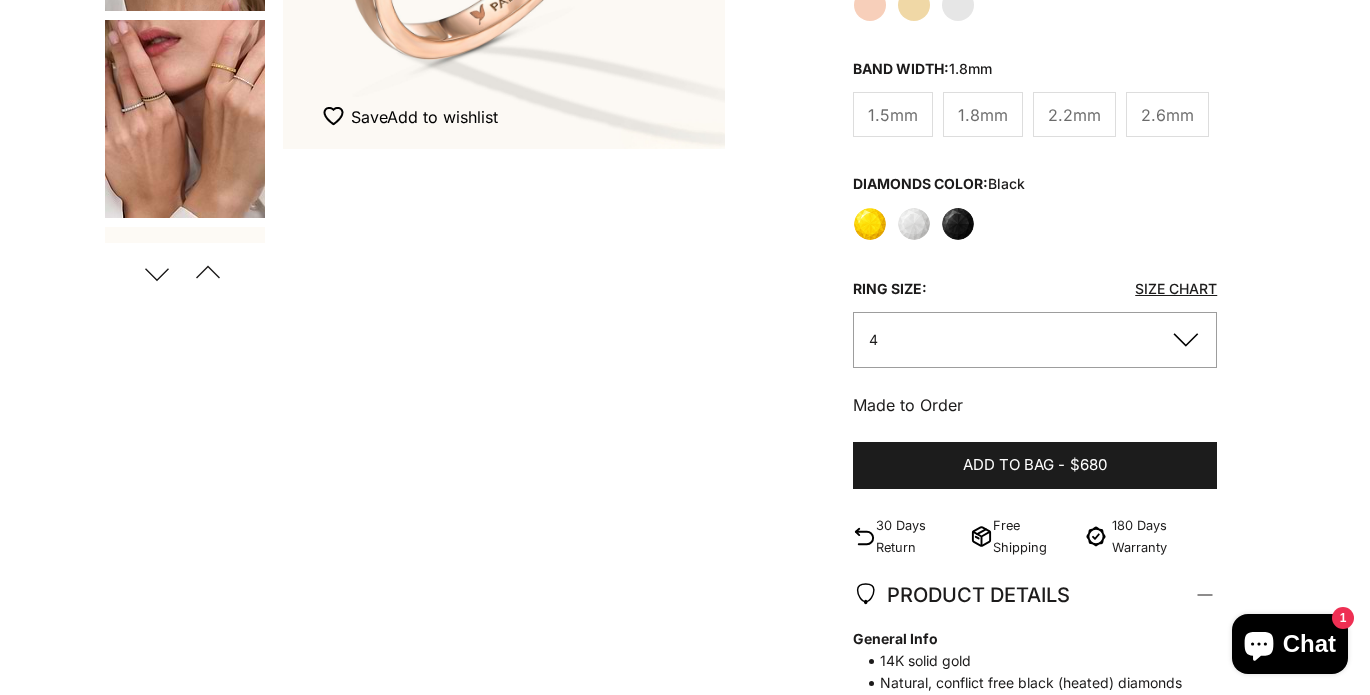 click on "4" 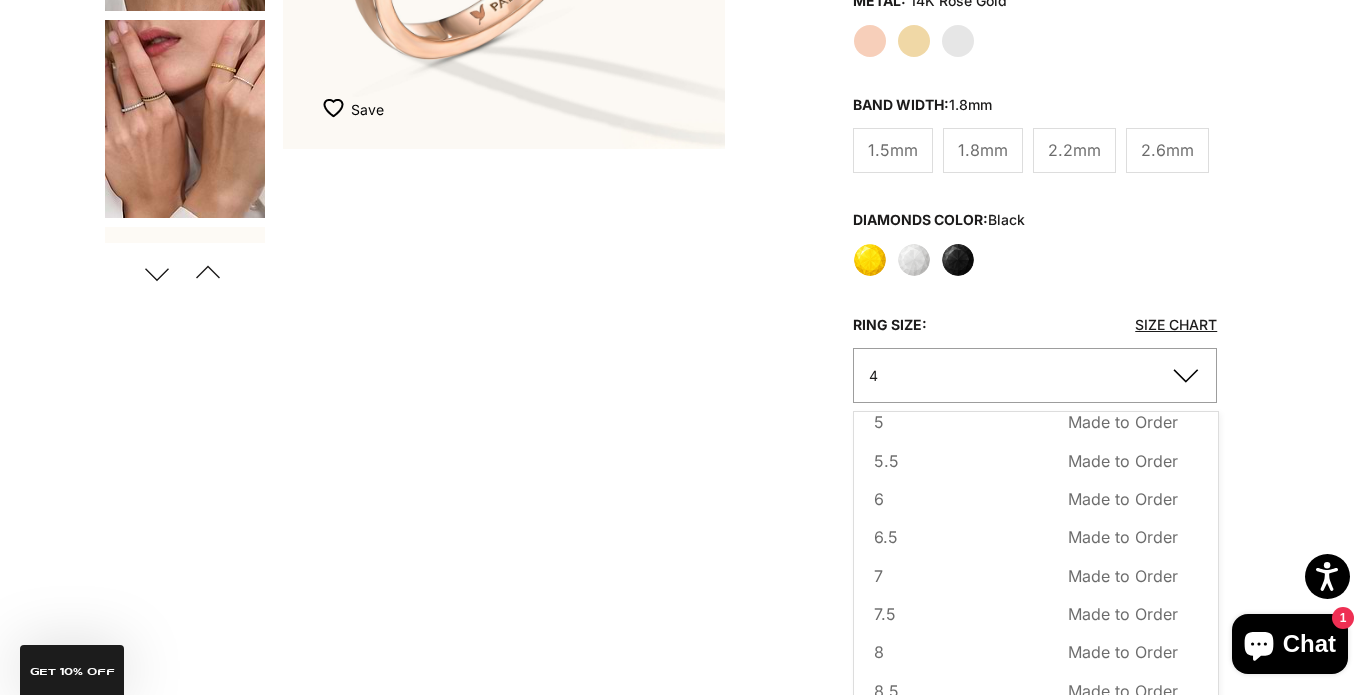 scroll, scrollTop: 200, scrollLeft: 0, axis: vertical 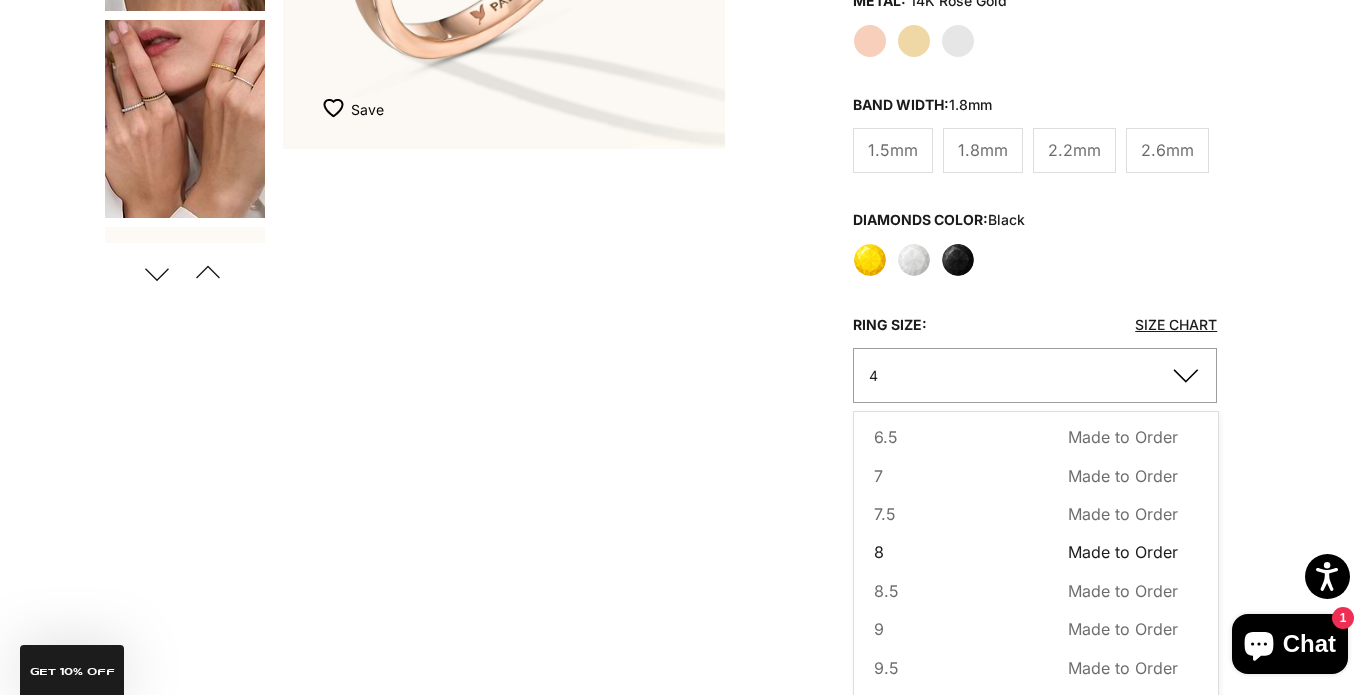click on "8 Made to Order Sold out" at bounding box center (1026, 552) 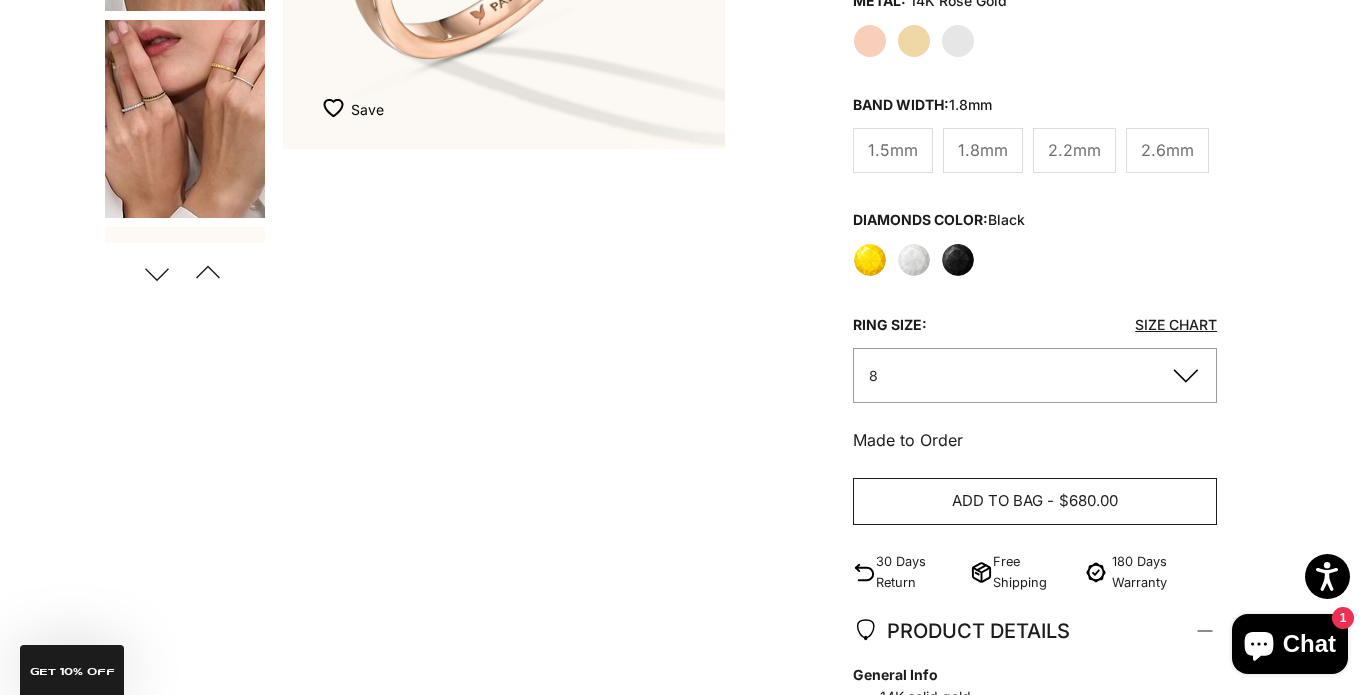 click on "Add to bag  -  $680.00" at bounding box center [1035, 502] 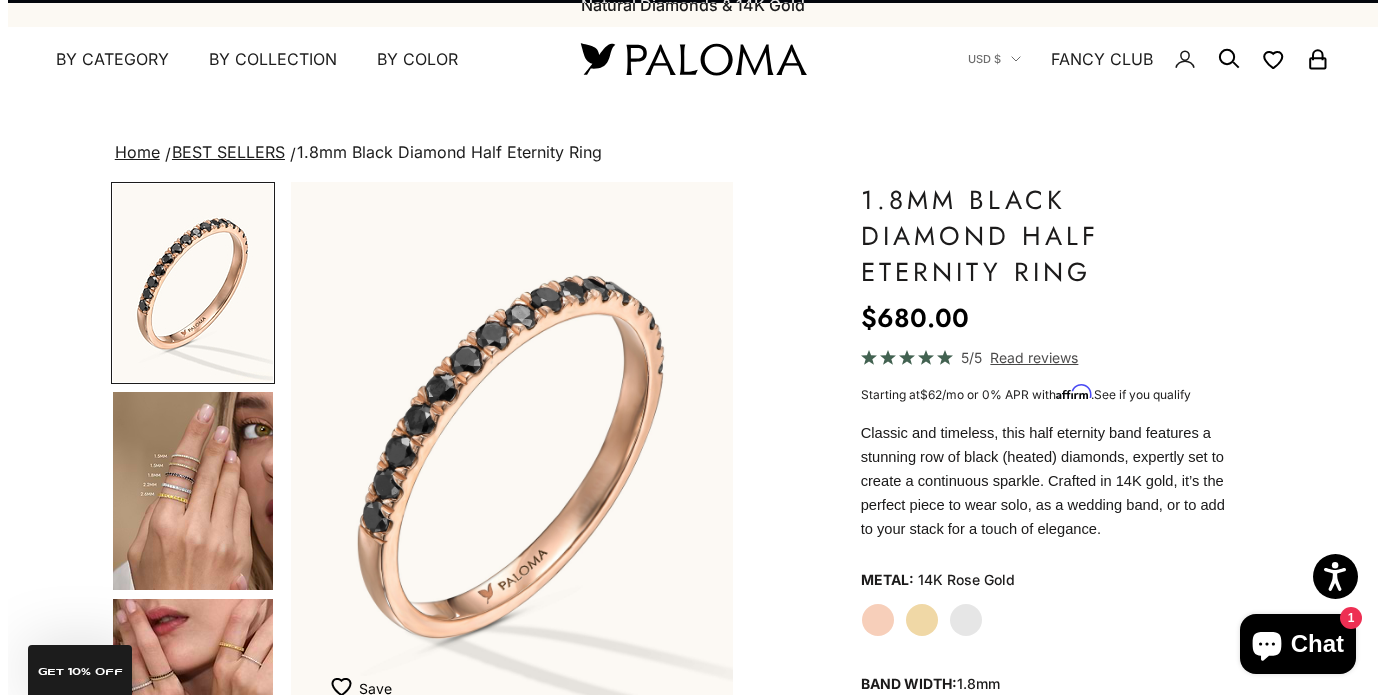 scroll, scrollTop: 0, scrollLeft: 0, axis: both 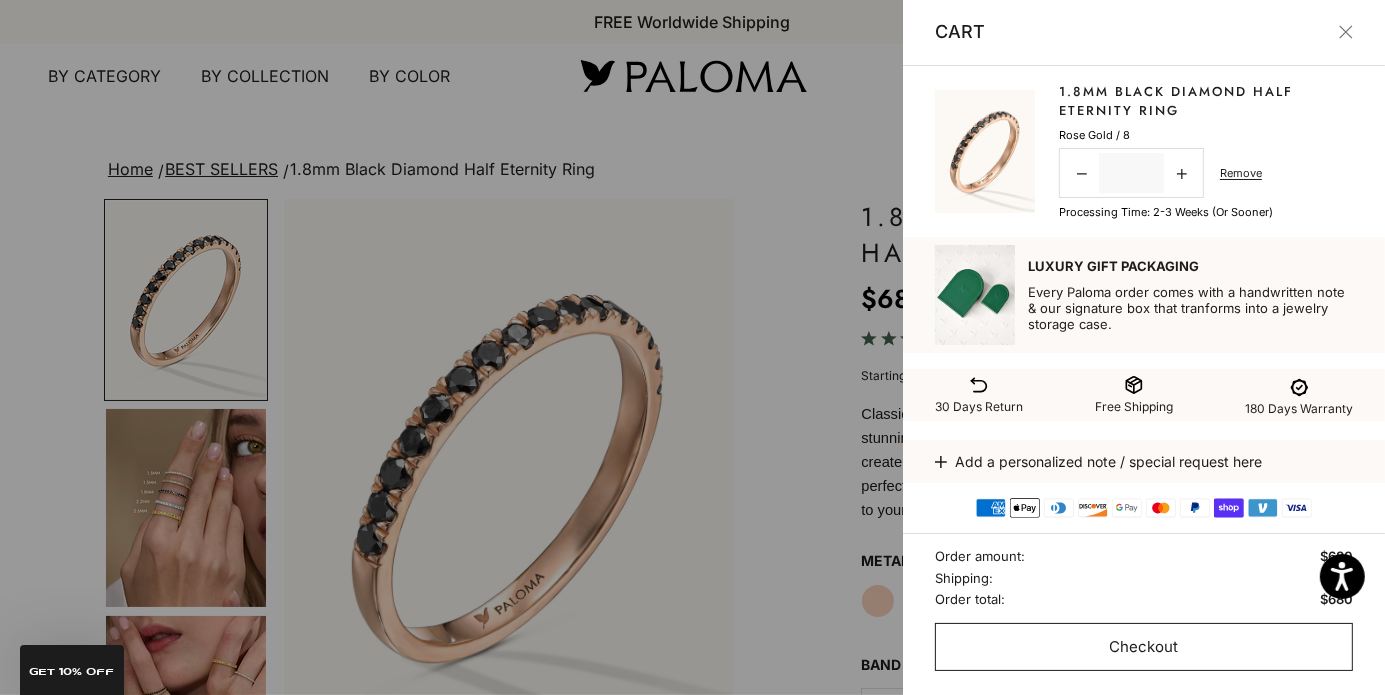 click on "Checkout" at bounding box center (1144, 647) 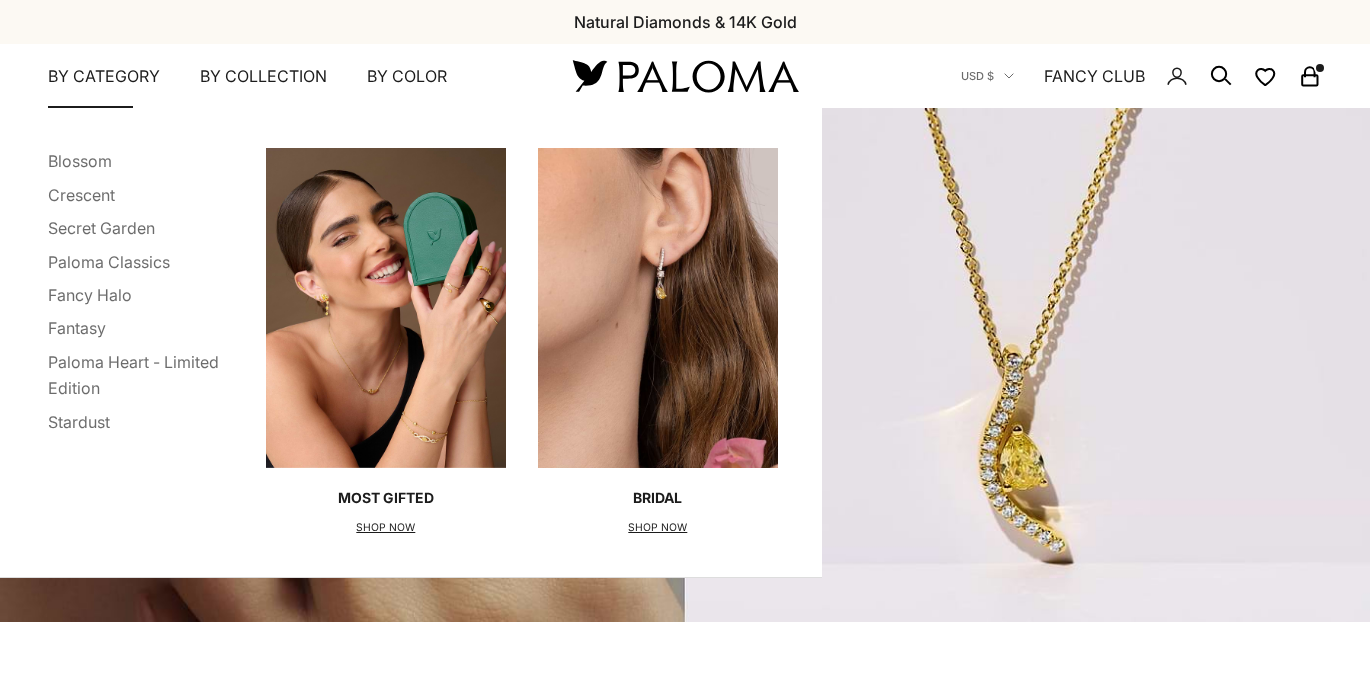 scroll, scrollTop: 0, scrollLeft: 0, axis: both 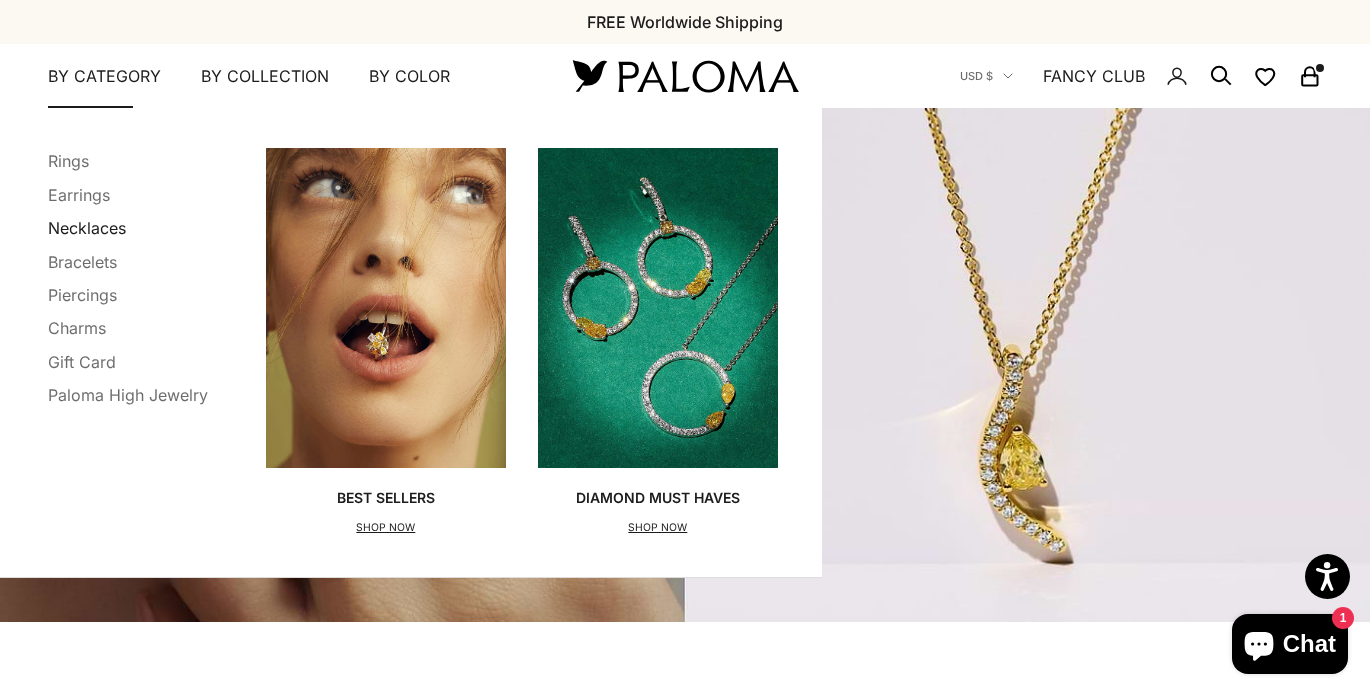 click on "Necklaces" at bounding box center (87, 228) 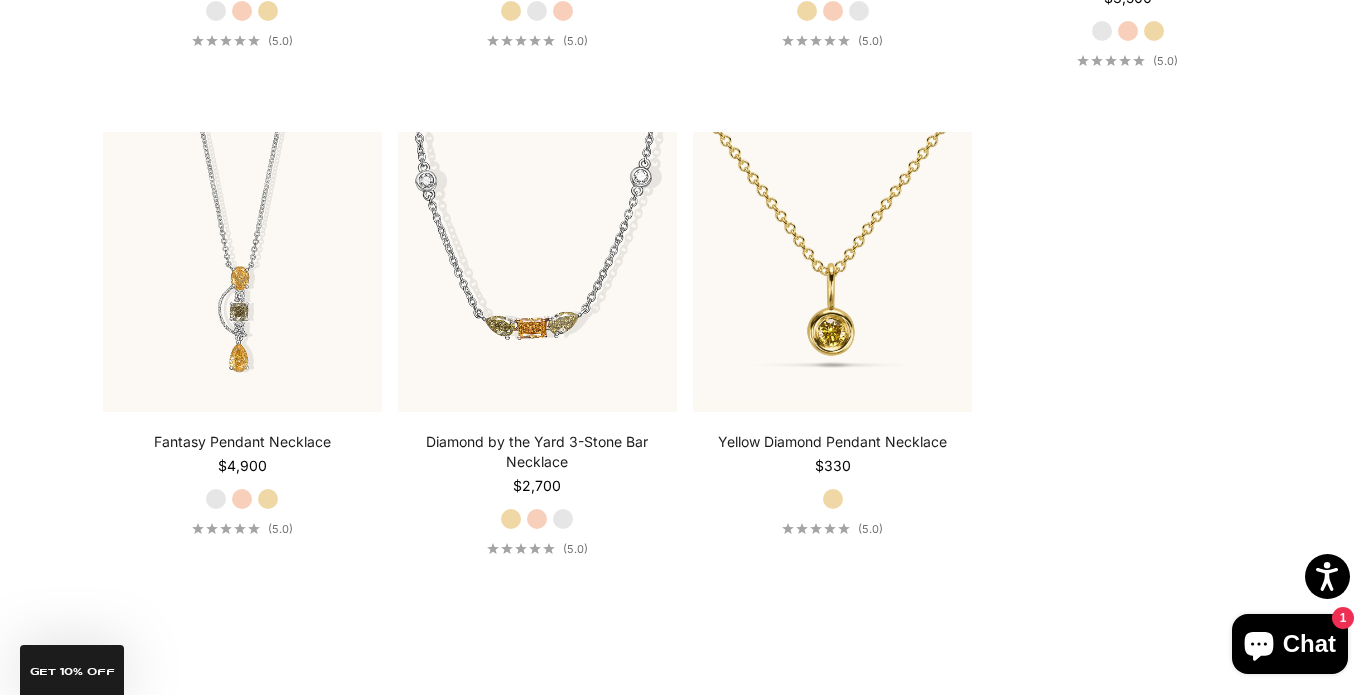 scroll, scrollTop: 2400, scrollLeft: 0, axis: vertical 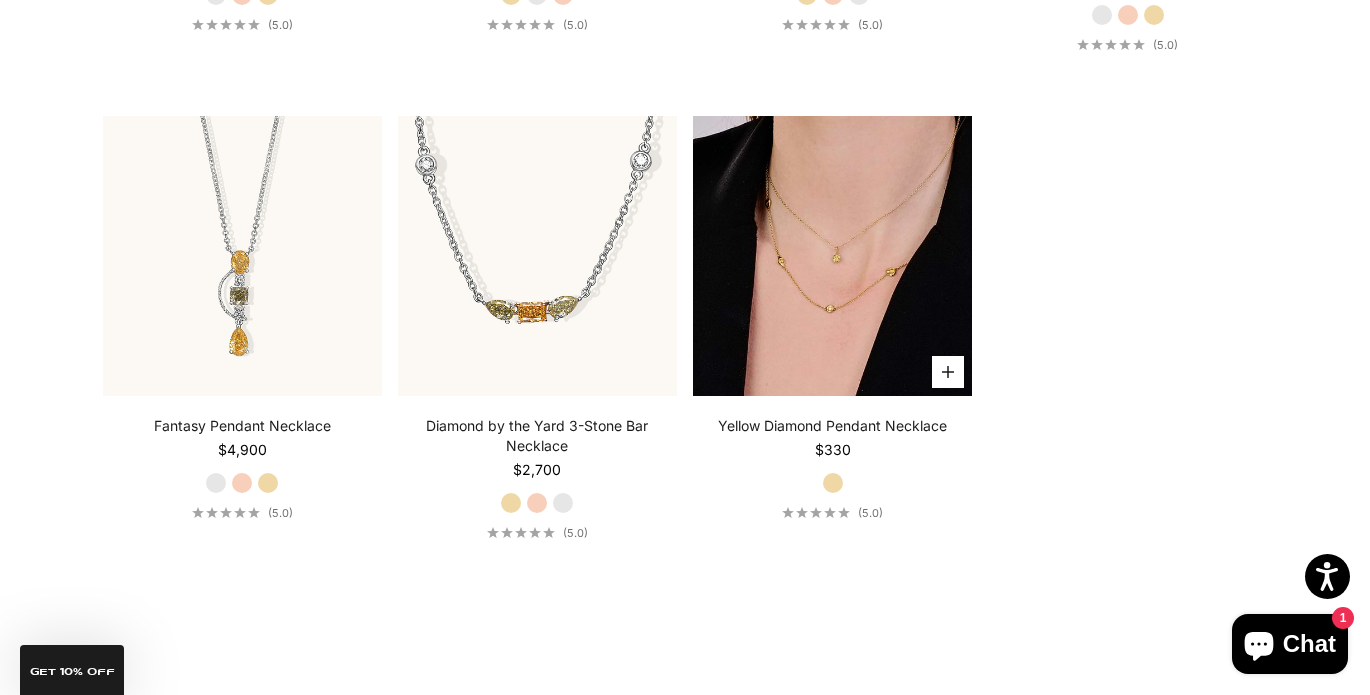click at bounding box center (832, 255) 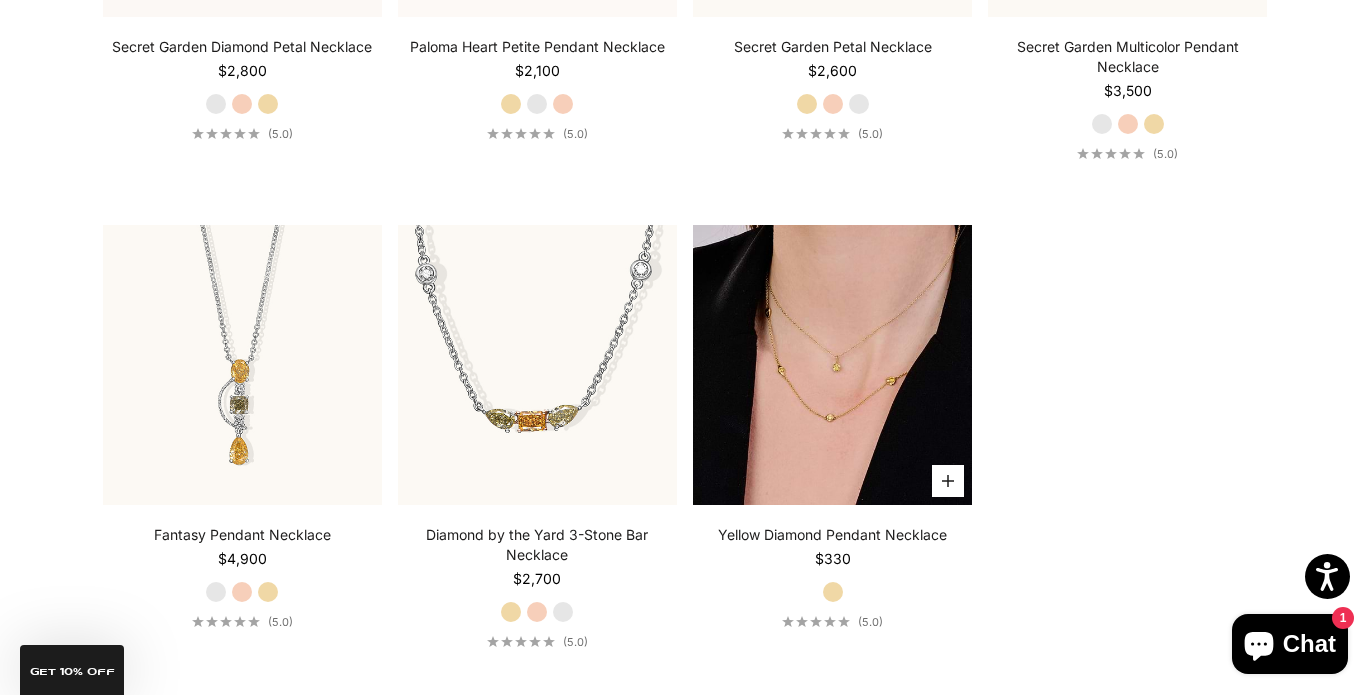 scroll, scrollTop: 2406, scrollLeft: 0, axis: vertical 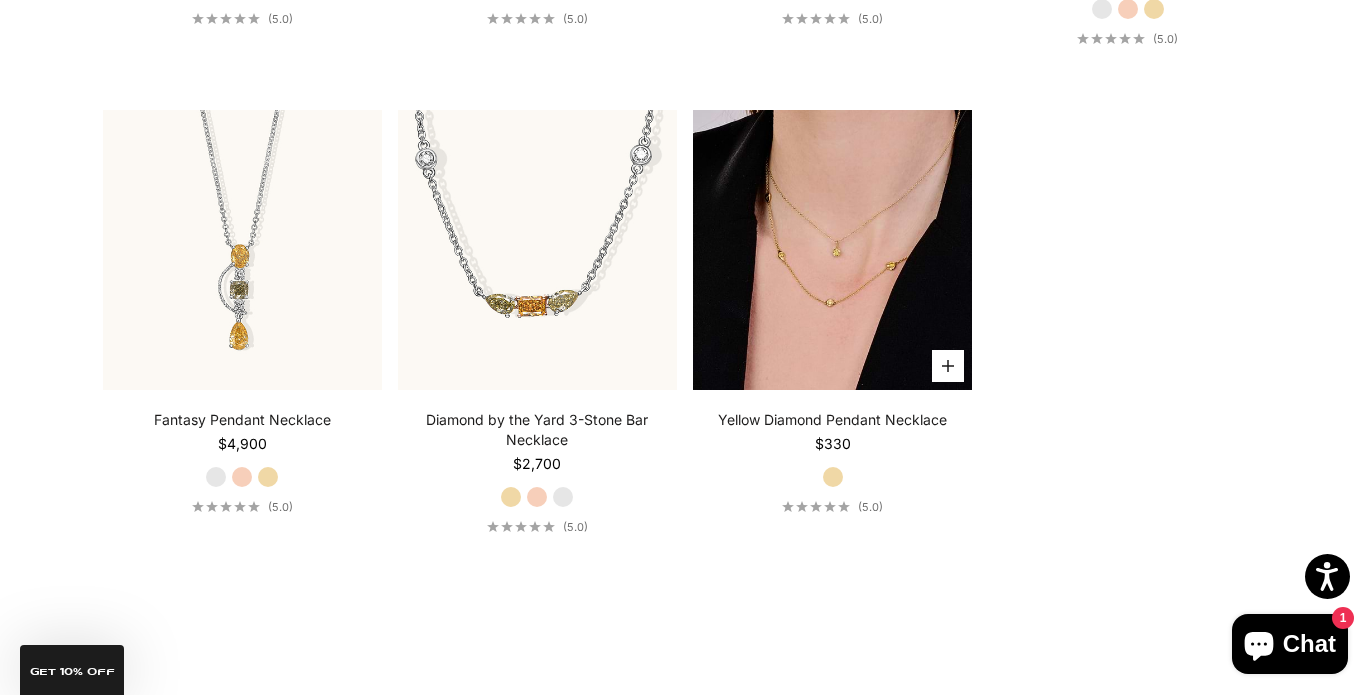 click at bounding box center (832, 249) 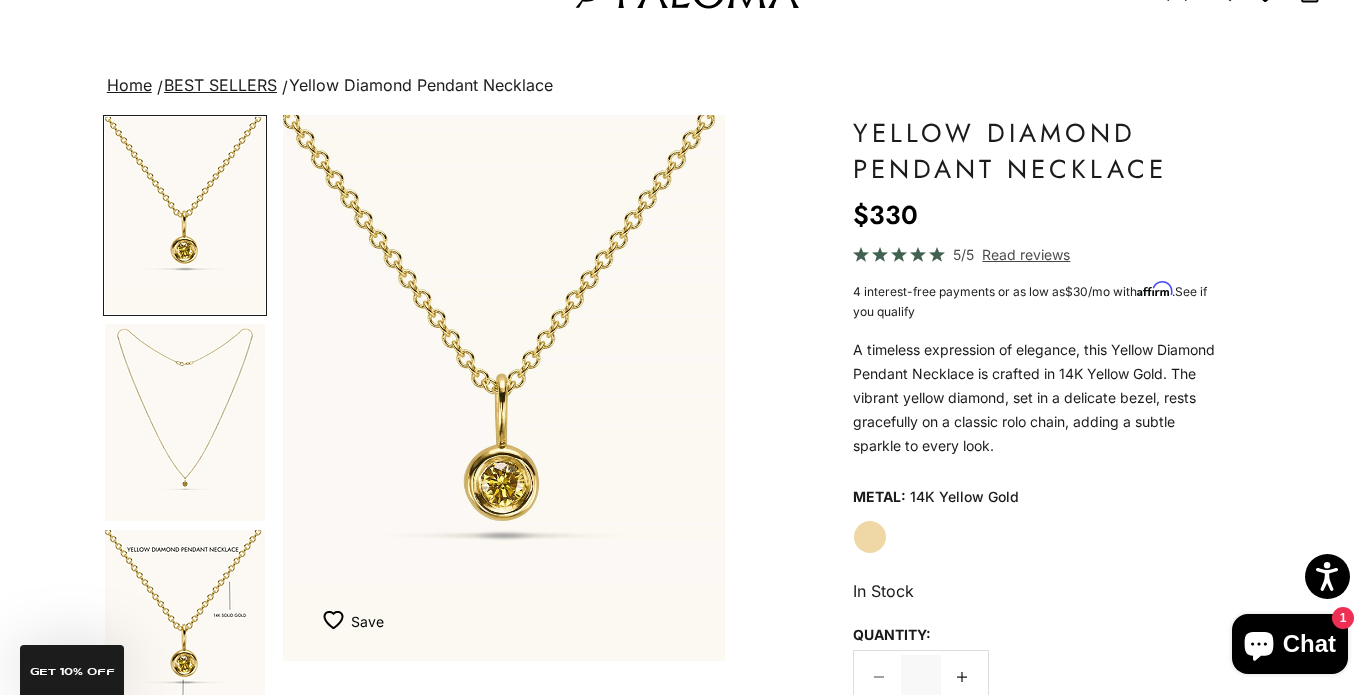 scroll, scrollTop: 100, scrollLeft: 0, axis: vertical 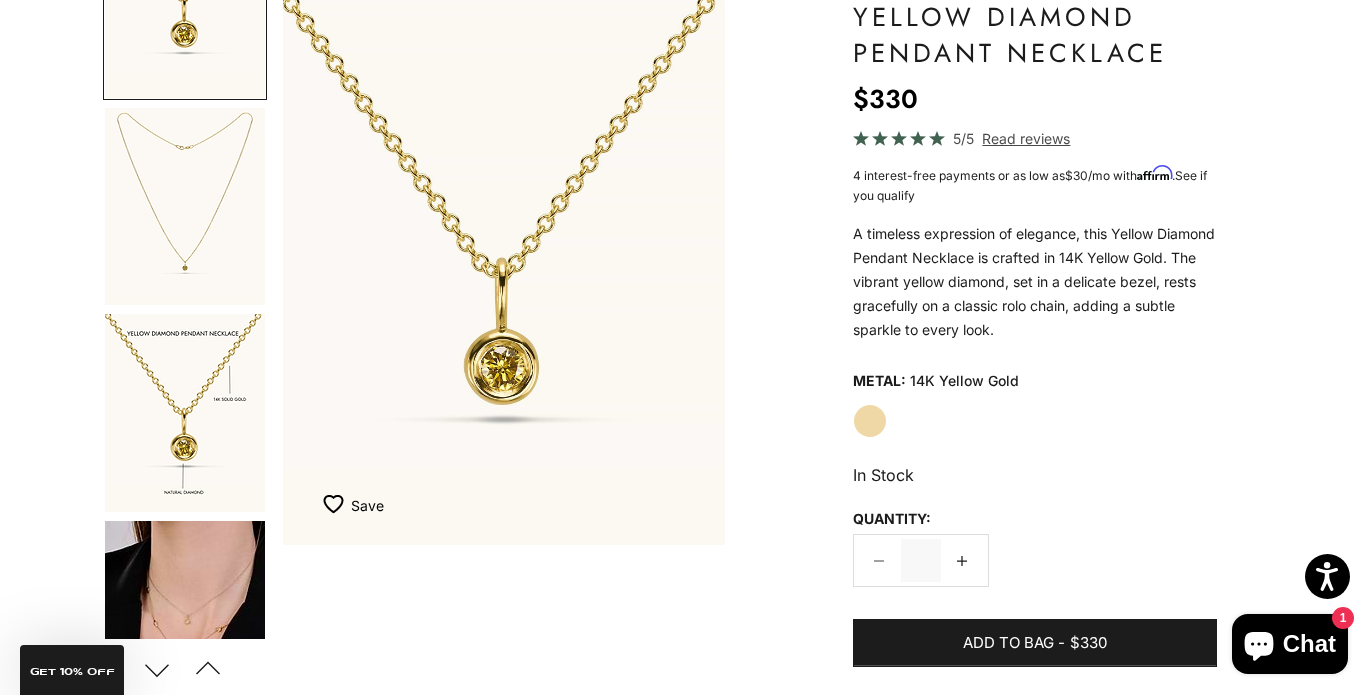 drag, startPoint x: 983, startPoint y: 299, endPoint x: 1183, endPoint y: 319, distance: 200.99751 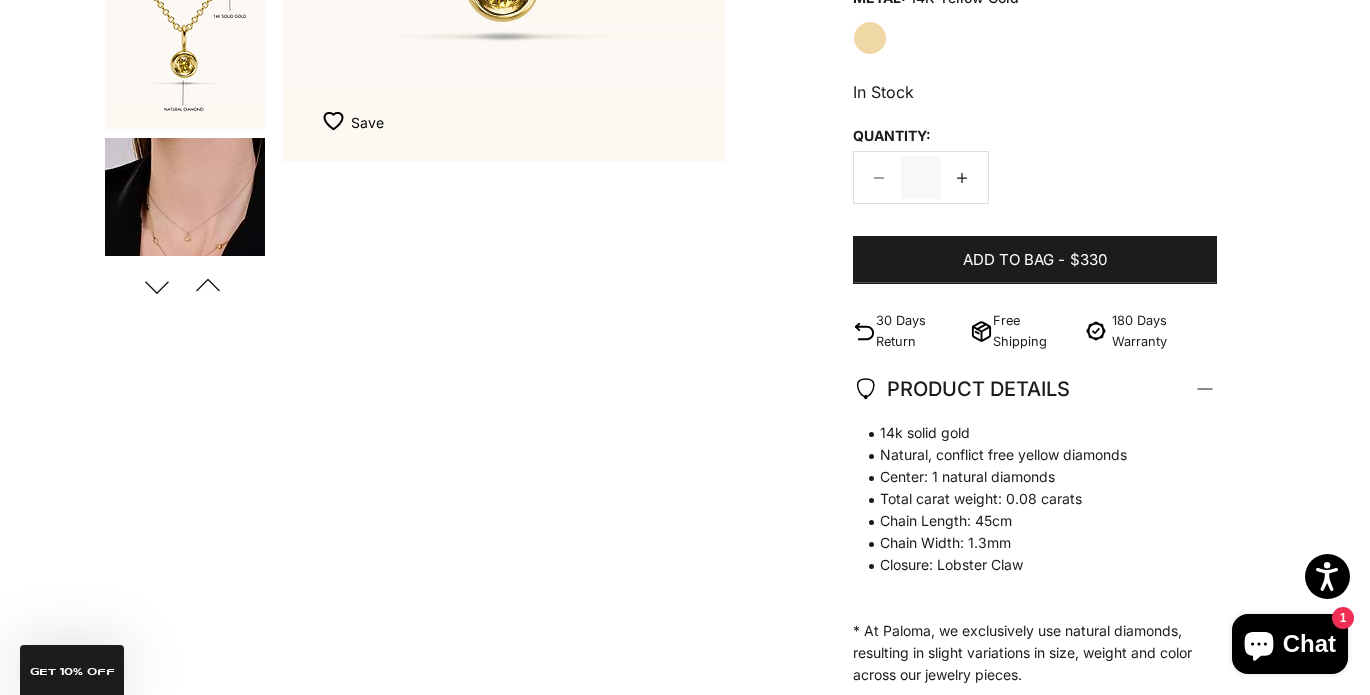 scroll, scrollTop: 600, scrollLeft: 0, axis: vertical 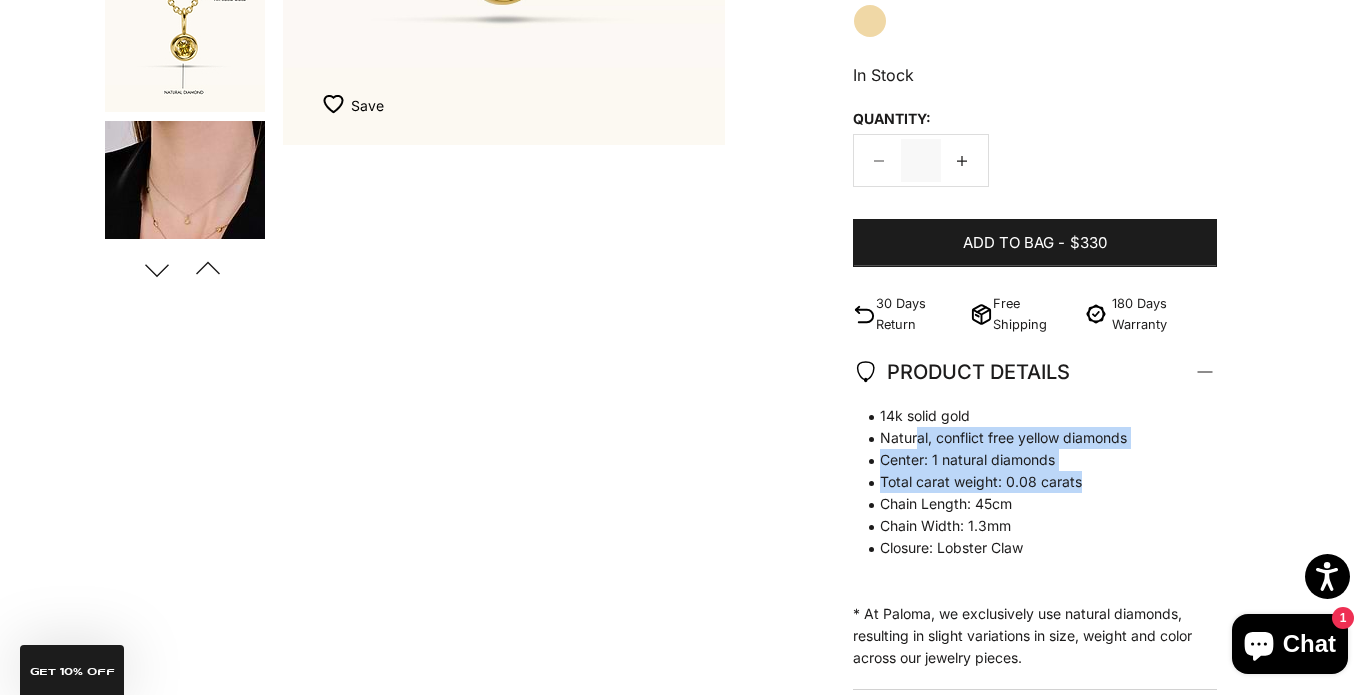drag, startPoint x: 913, startPoint y: 435, endPoint x: 1248, endPoint y: 492, distance: 339.81467 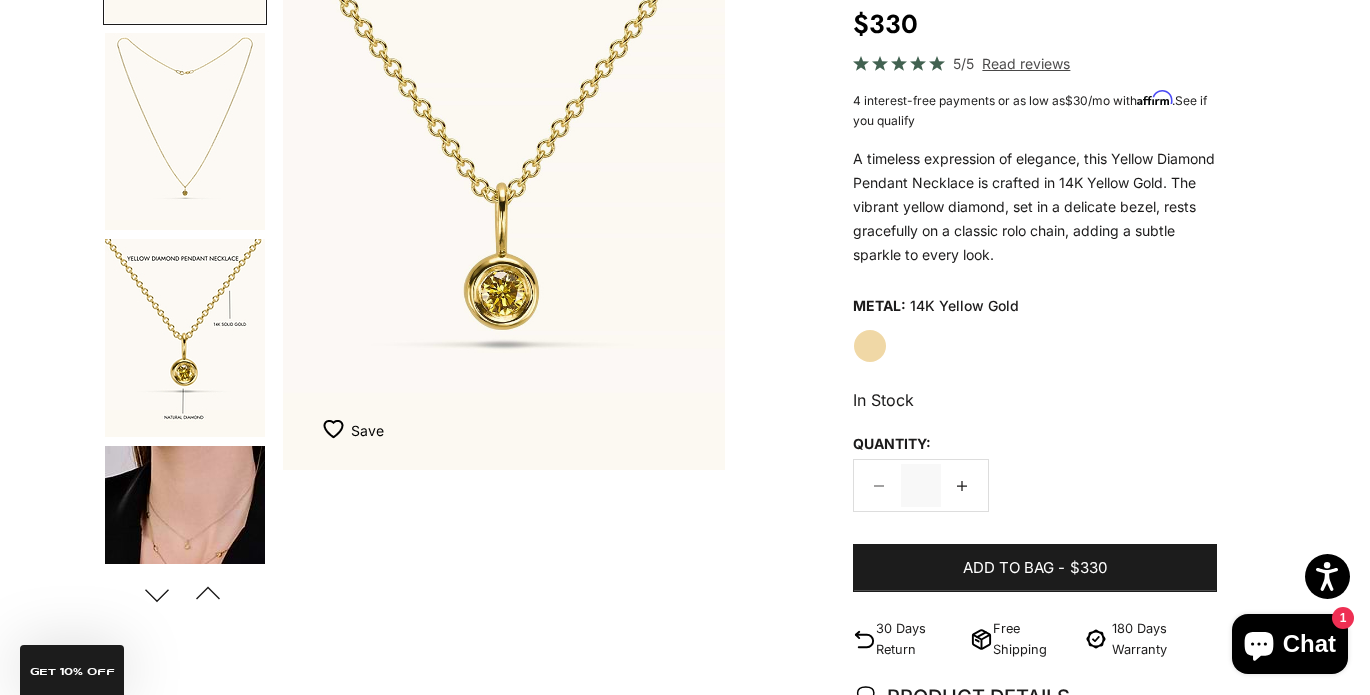 scroll, scrollTop: 400, scrollLeft: 0, axis: vertical 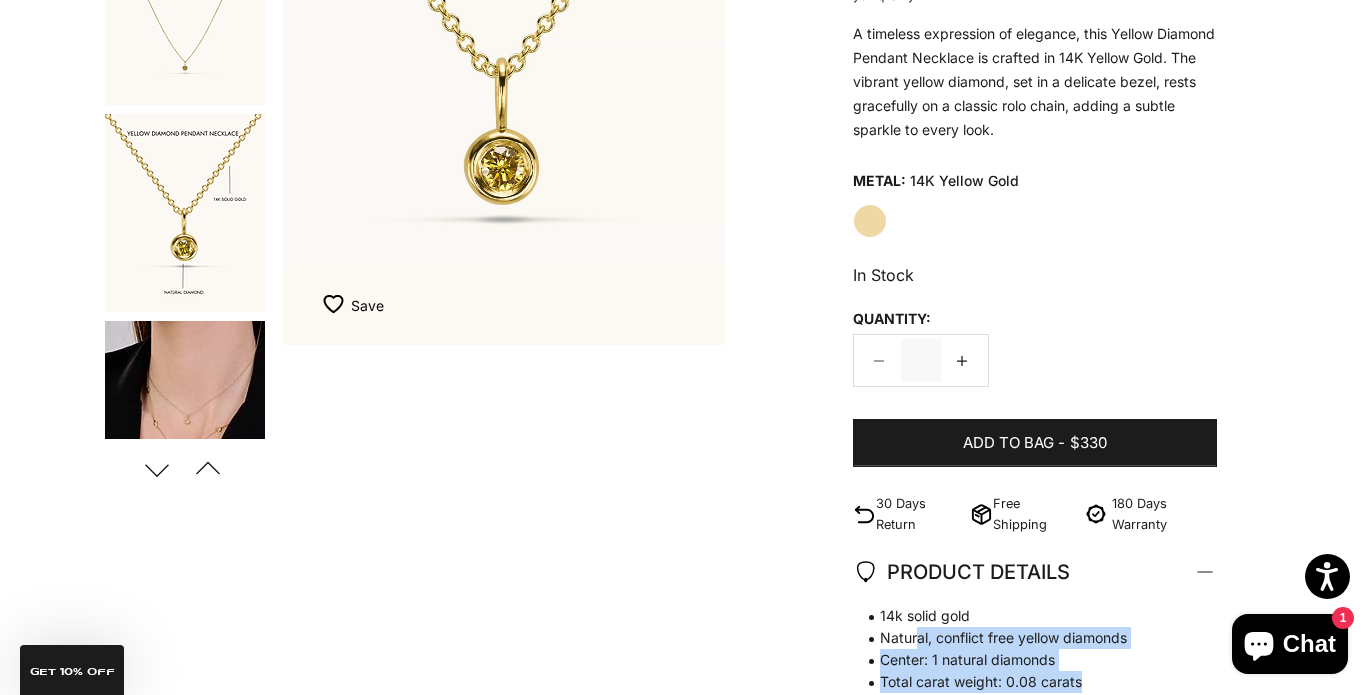 click at bounding box center (185, 420) 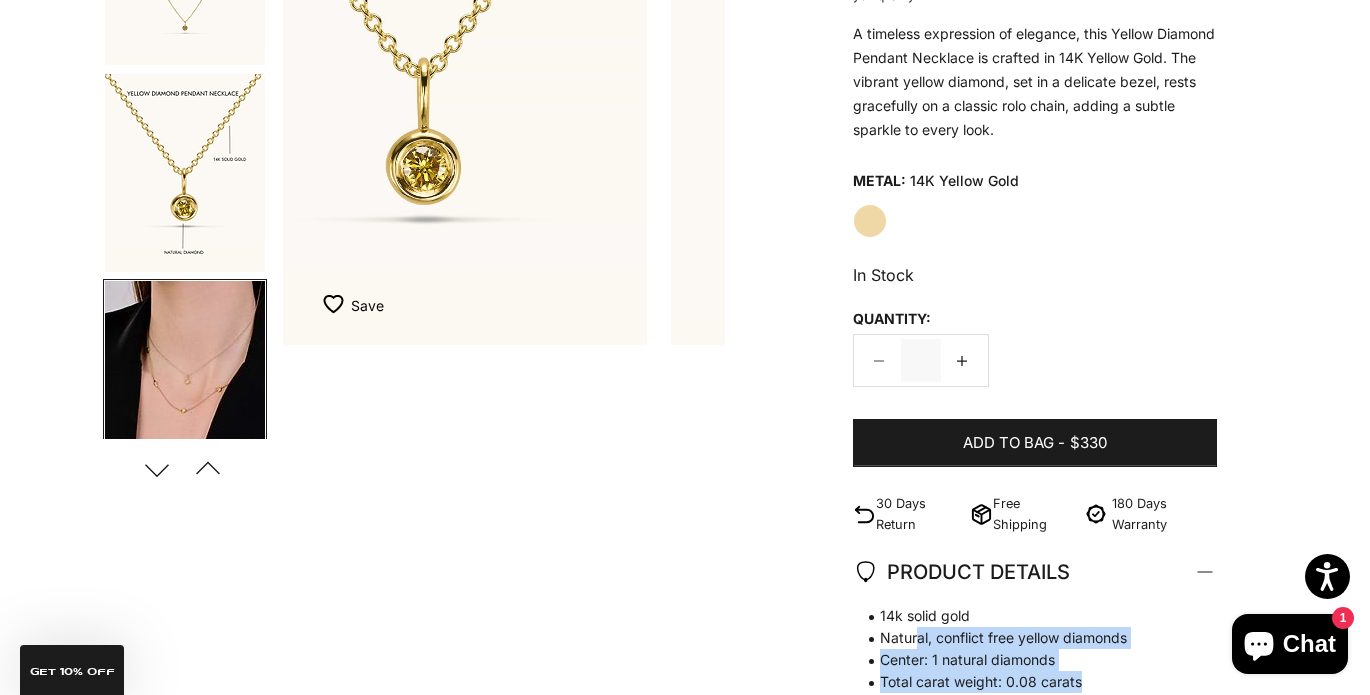 scroll, scrollTop: 0, scrollLeft: 323, axis: horizontal 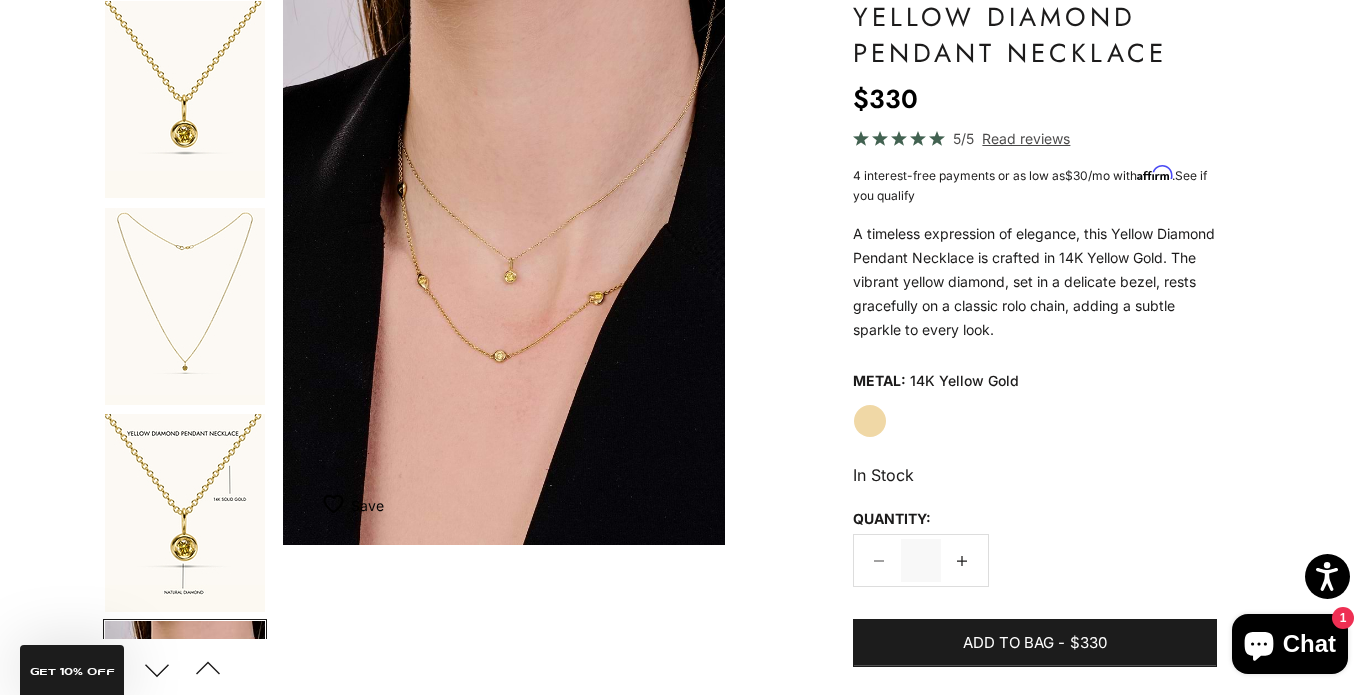 click at bounding box center [185, 99] 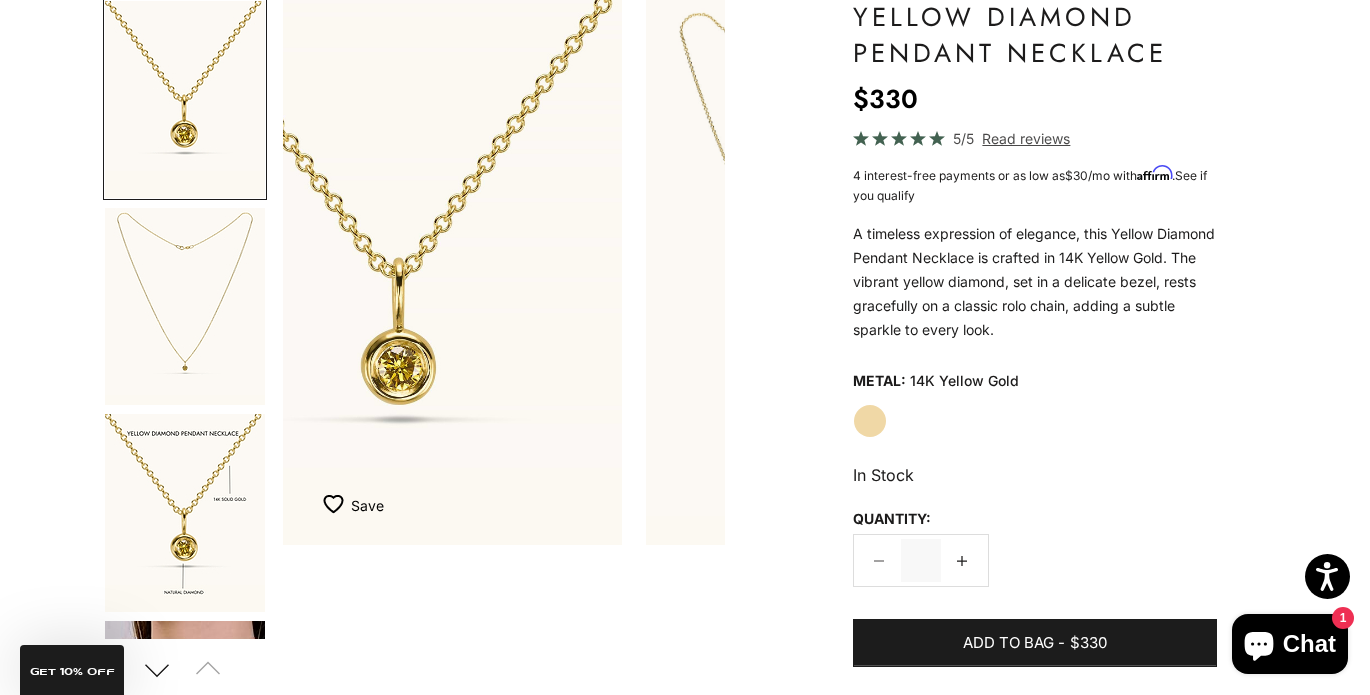 scroll, scrollTop: 0, scrollLeft: 0, axis: both 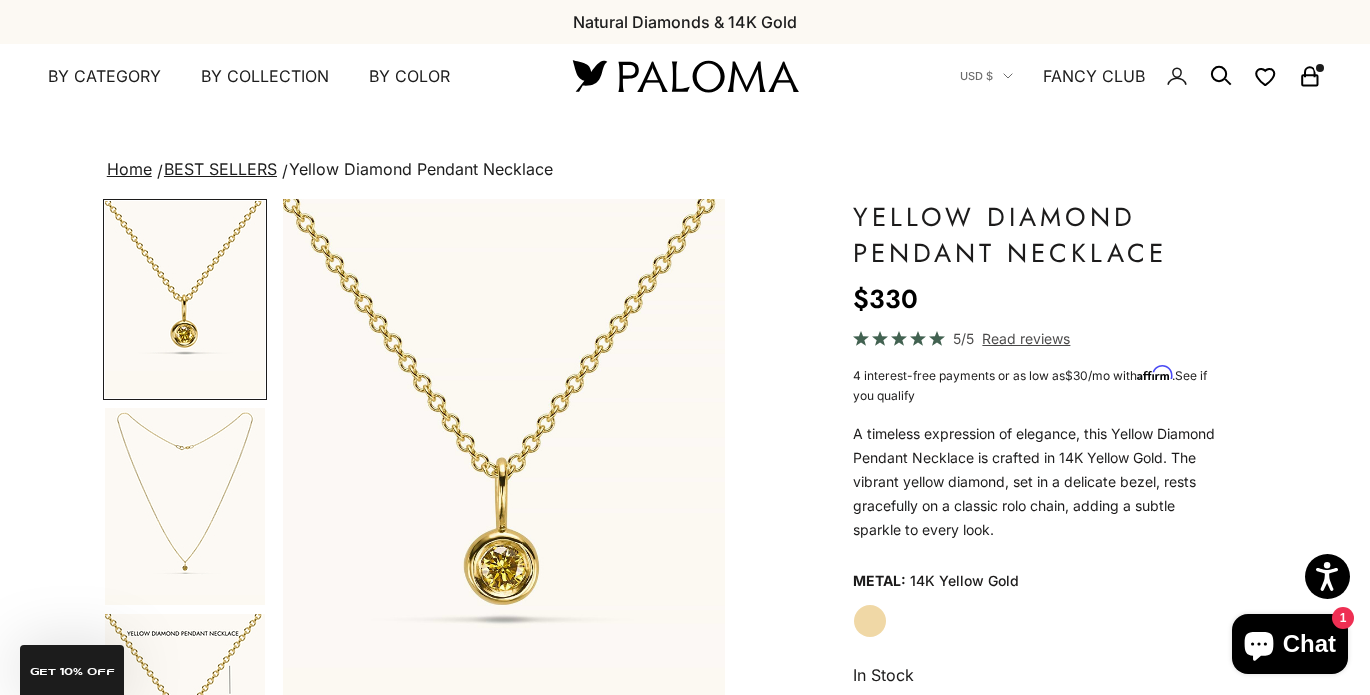 click at bounding box center [185, 299] 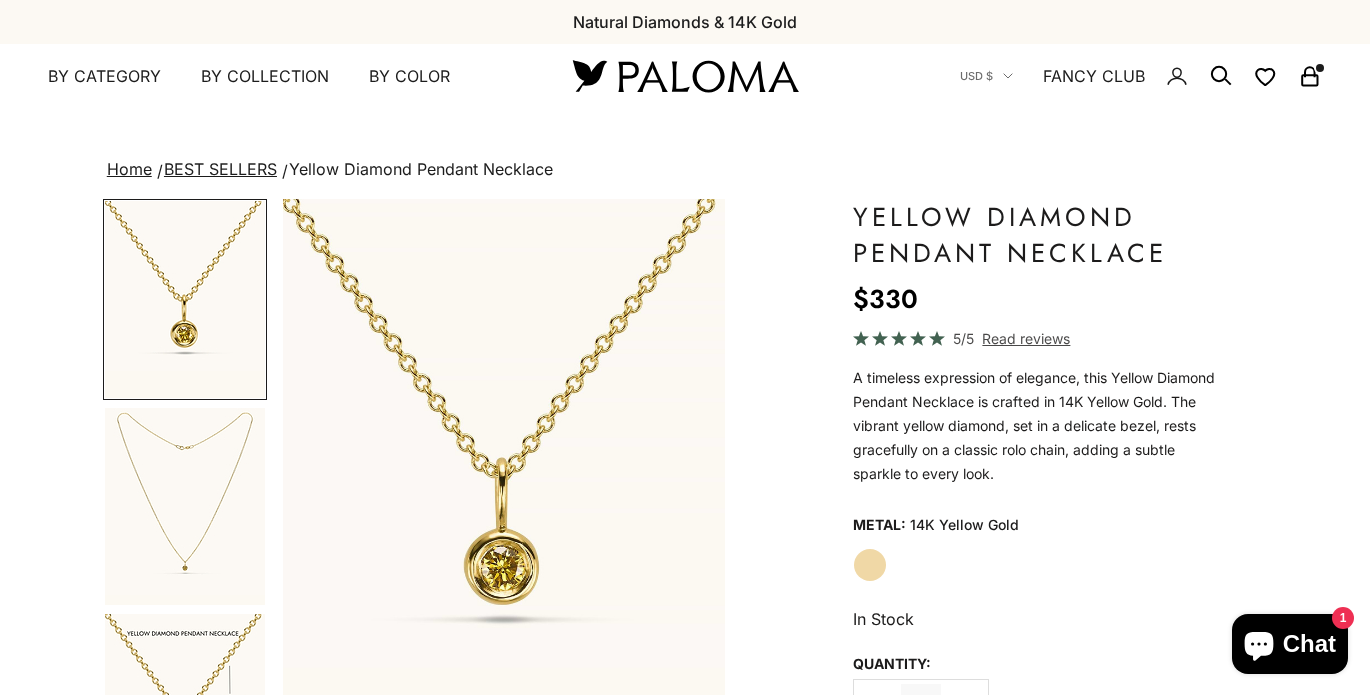 click on "Read reviews" 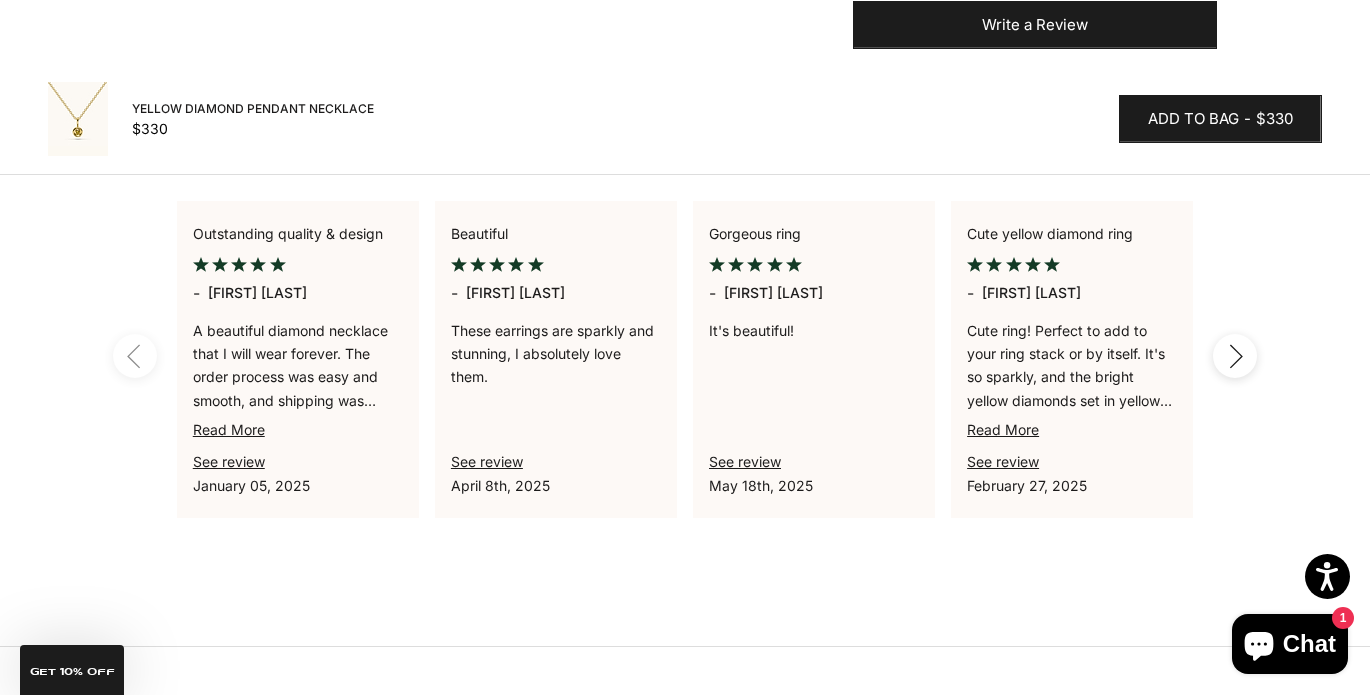 scroll, scrollTop: 1472, scrollLeft: 0, axis: vertical 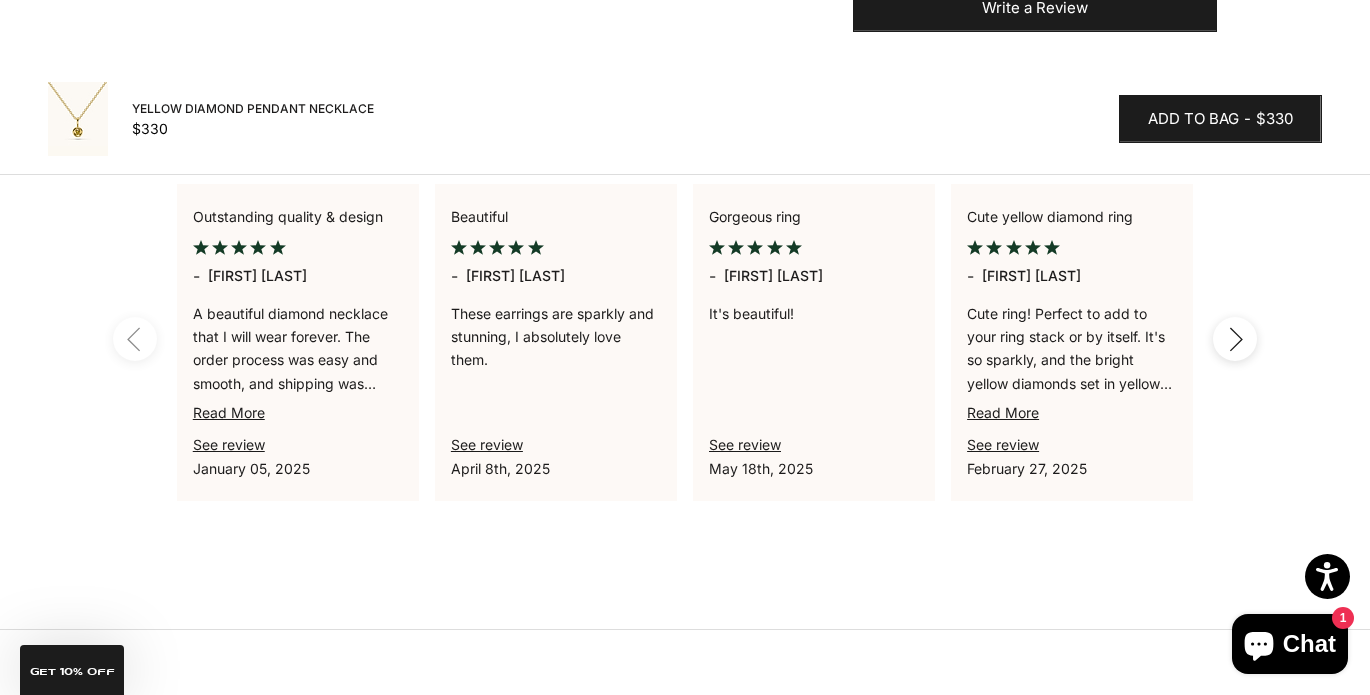 click on "Read More" at bounding box center (229, 412) 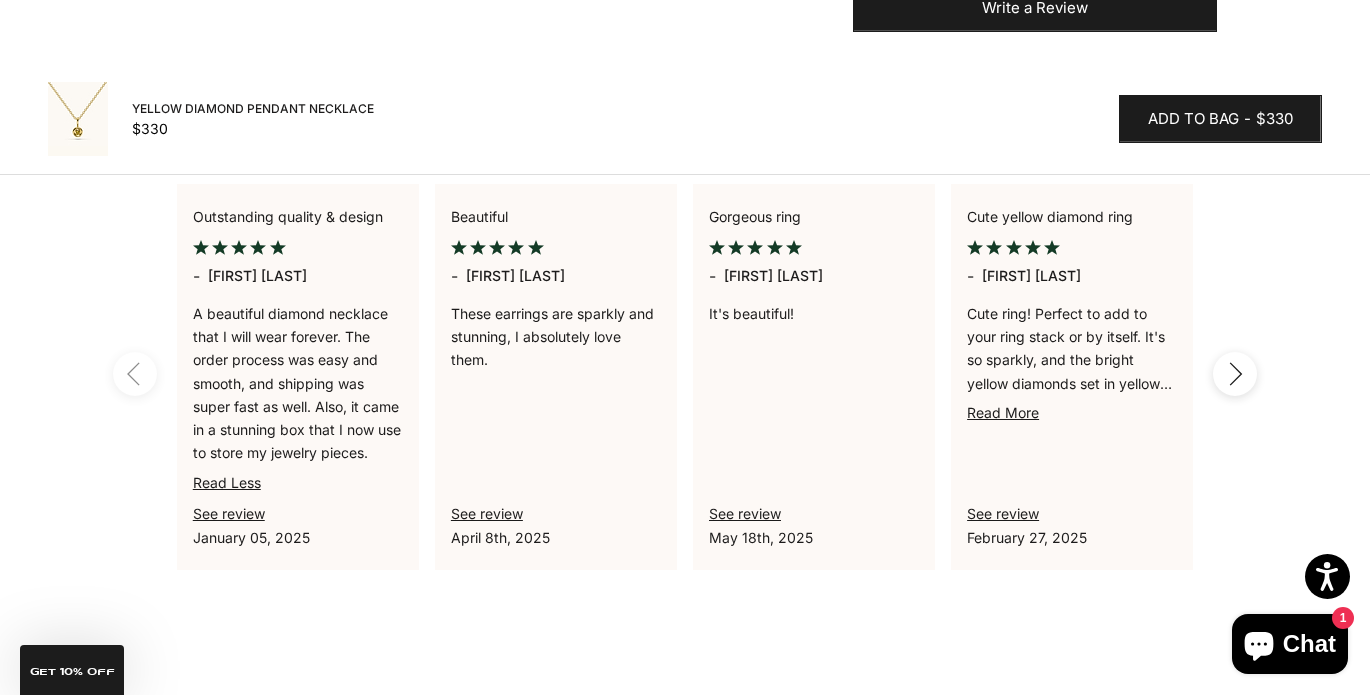 scroll, scrollTop: 1372, scrollLeft: 0, axis: vertical 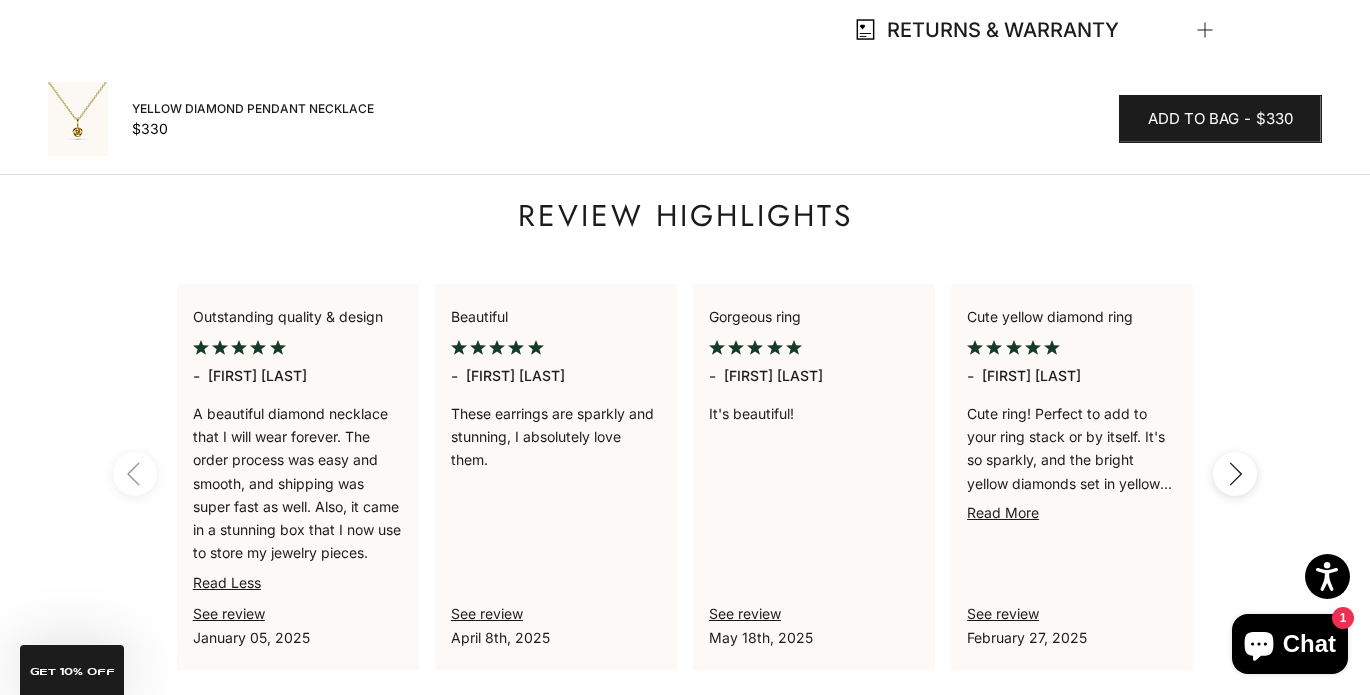 click on "Yellow Diamond Pendant Necklace" at bounding box center (253, 109) 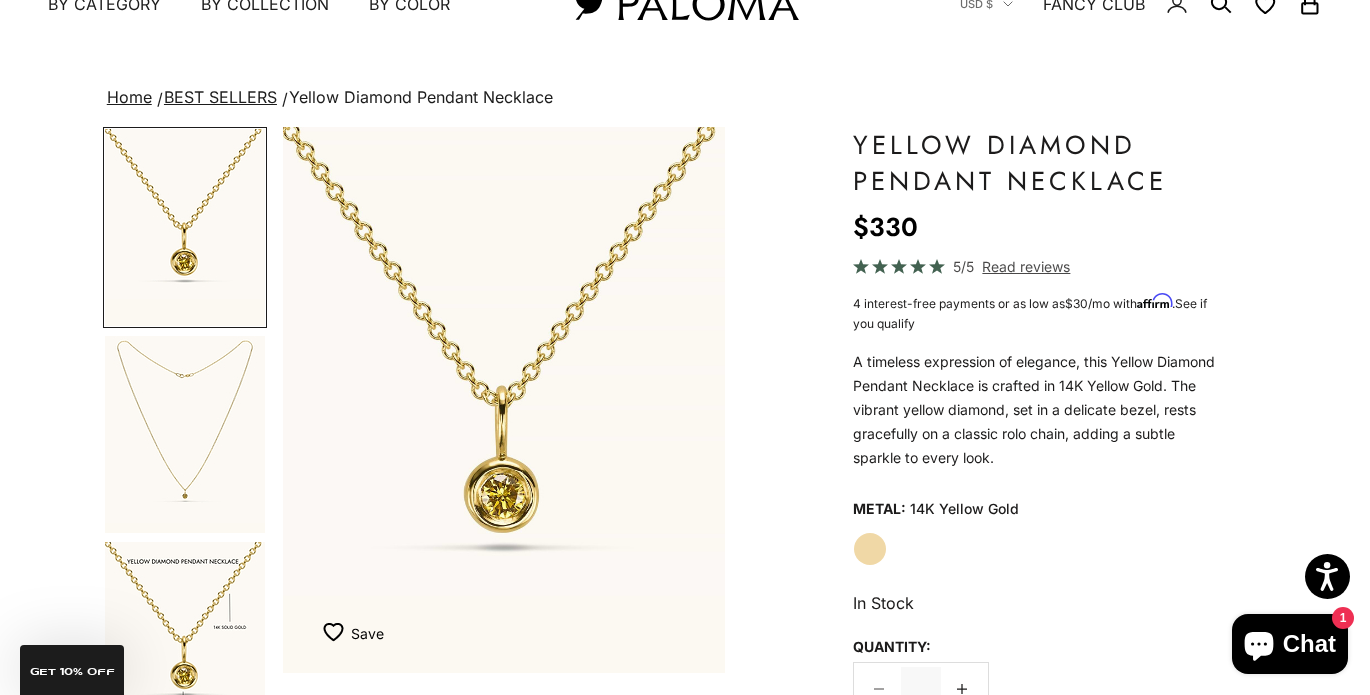 scroll, scrollTop: 0, scrollLeft: 0, axis: both 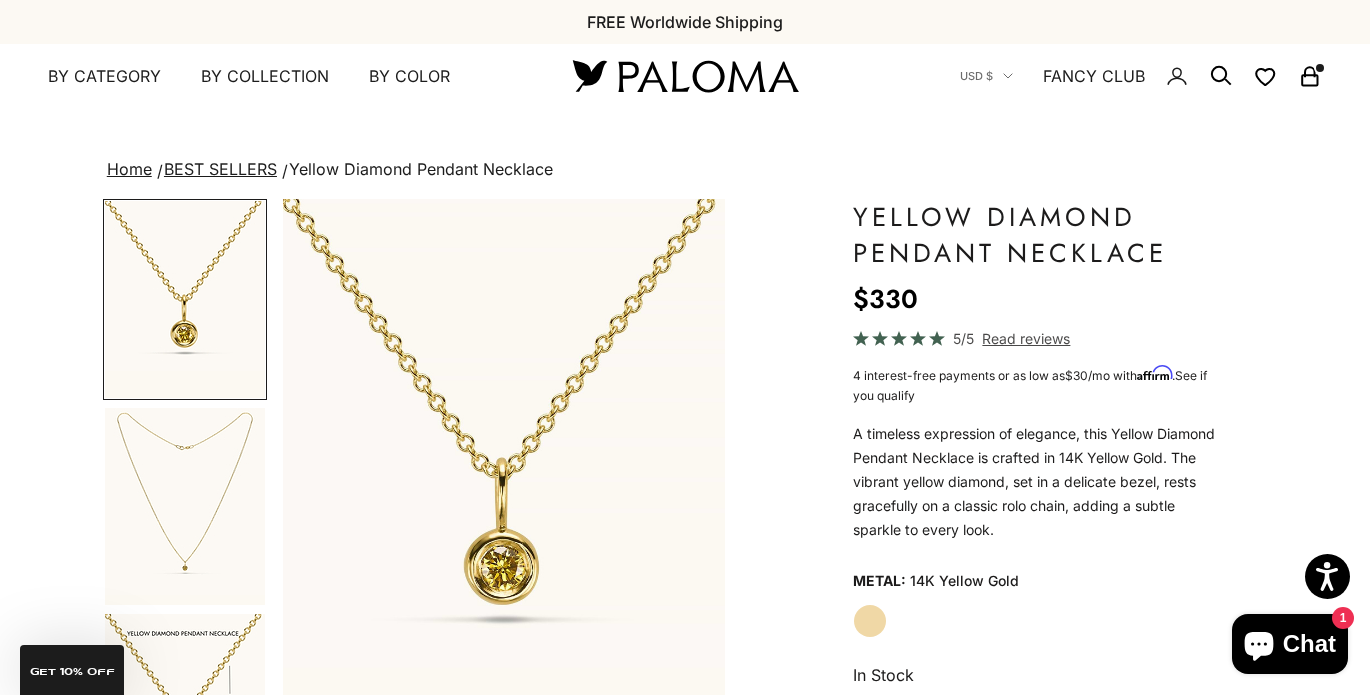 click 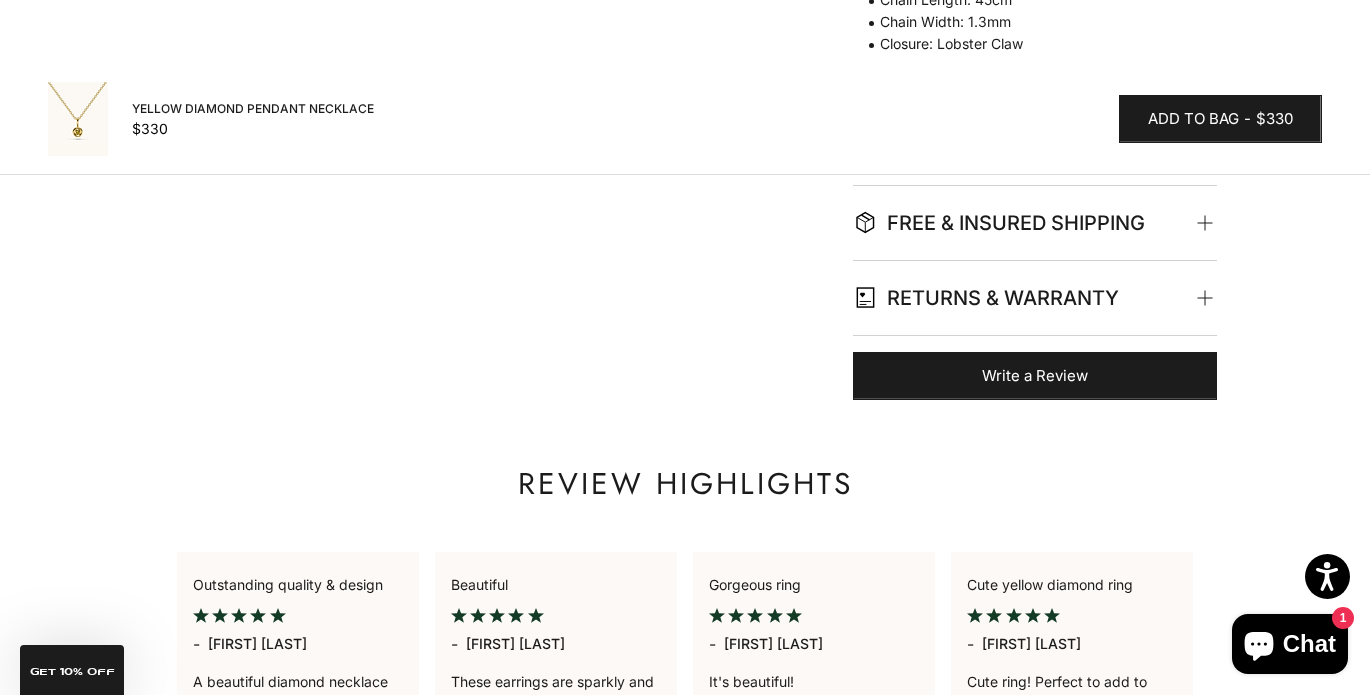 scroll, scrollTop: 1438, scrollLeft: 0, axis: vertical 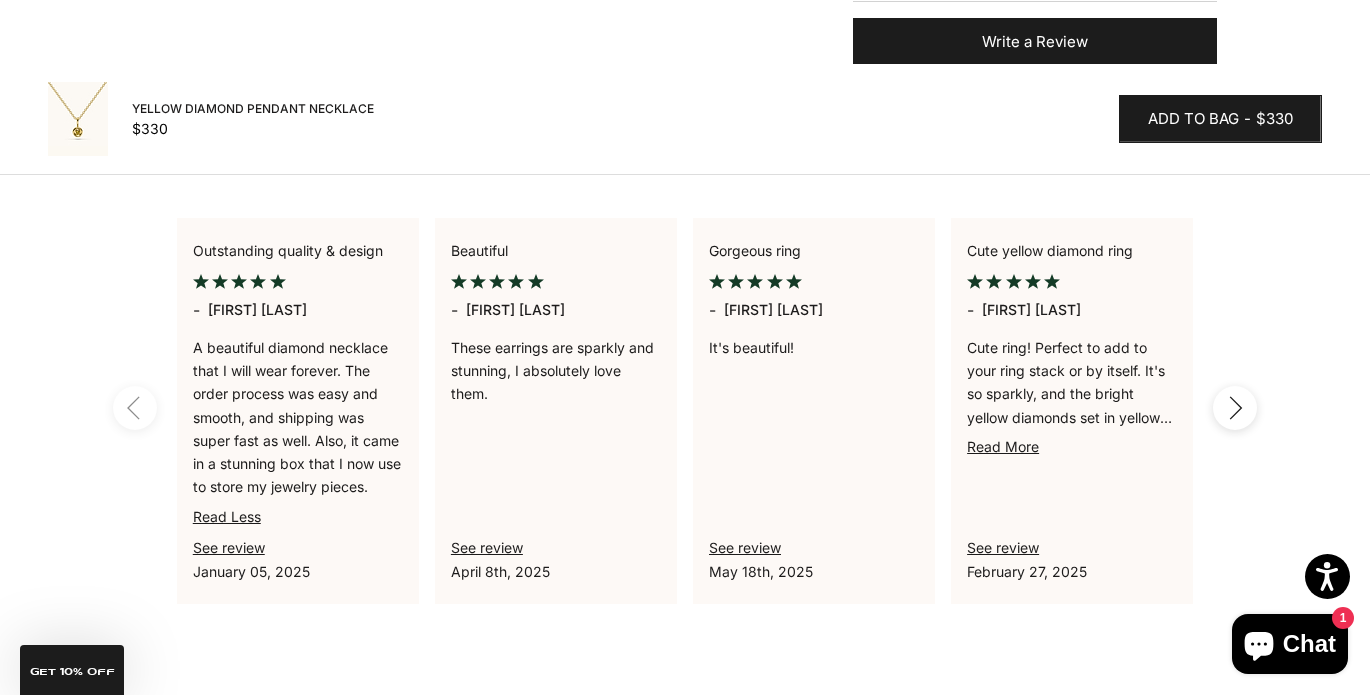click on "Next" at bounding box center (1235, 408) 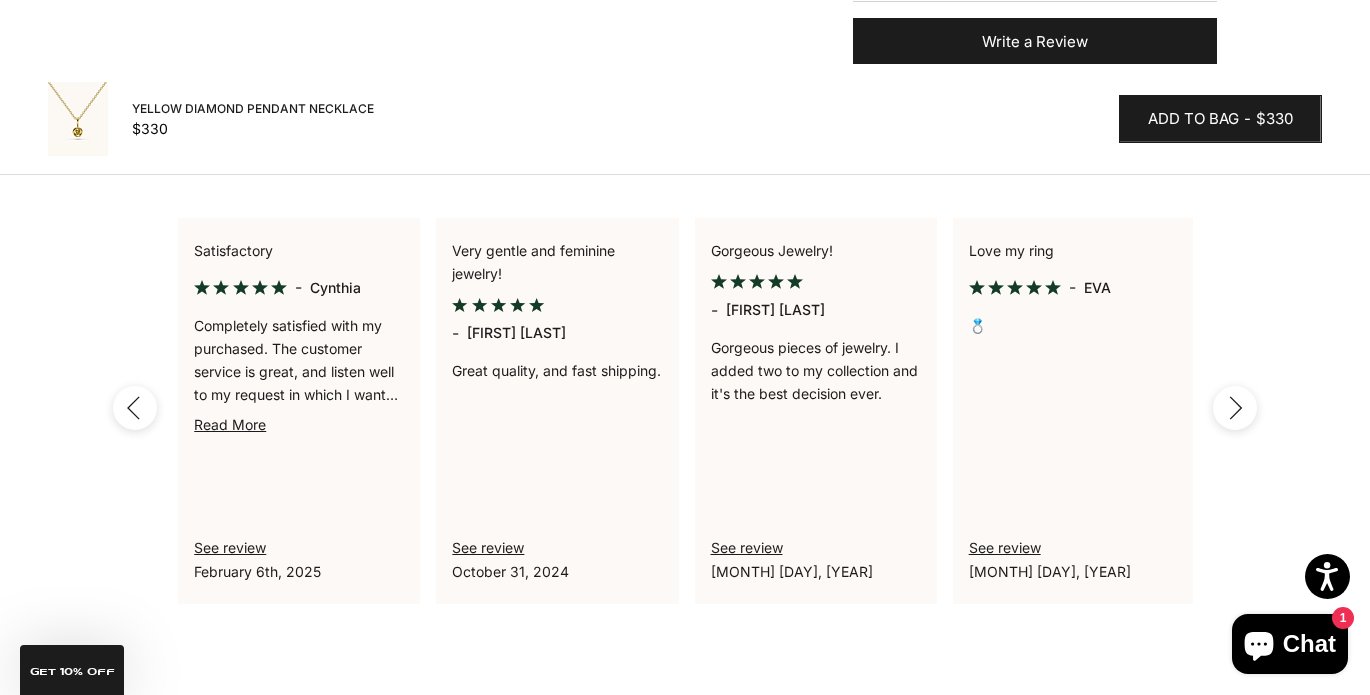 scroll, scrollTop: 0, scrollLeft: 1032, axis: horizontal 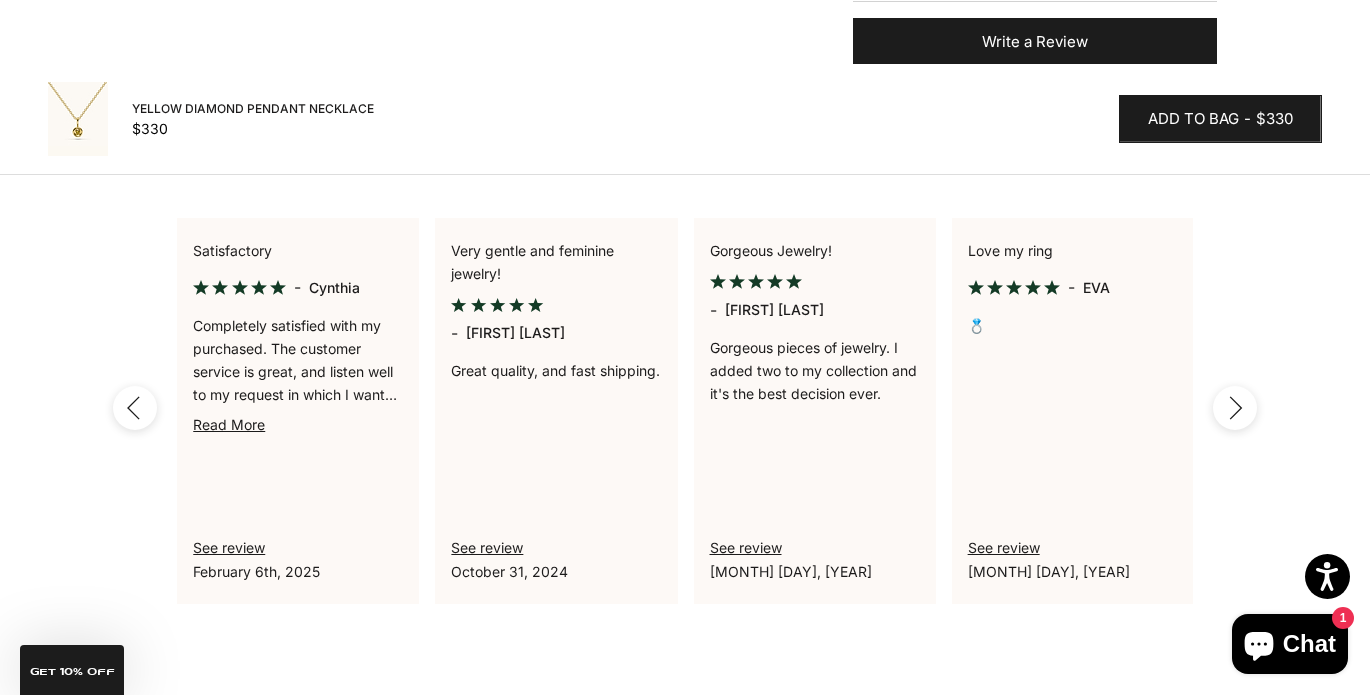 drag, startPoint x: 1242, startPoint y: 409, endPoint x: 783, endPoint y: 419, distance: 459.10892 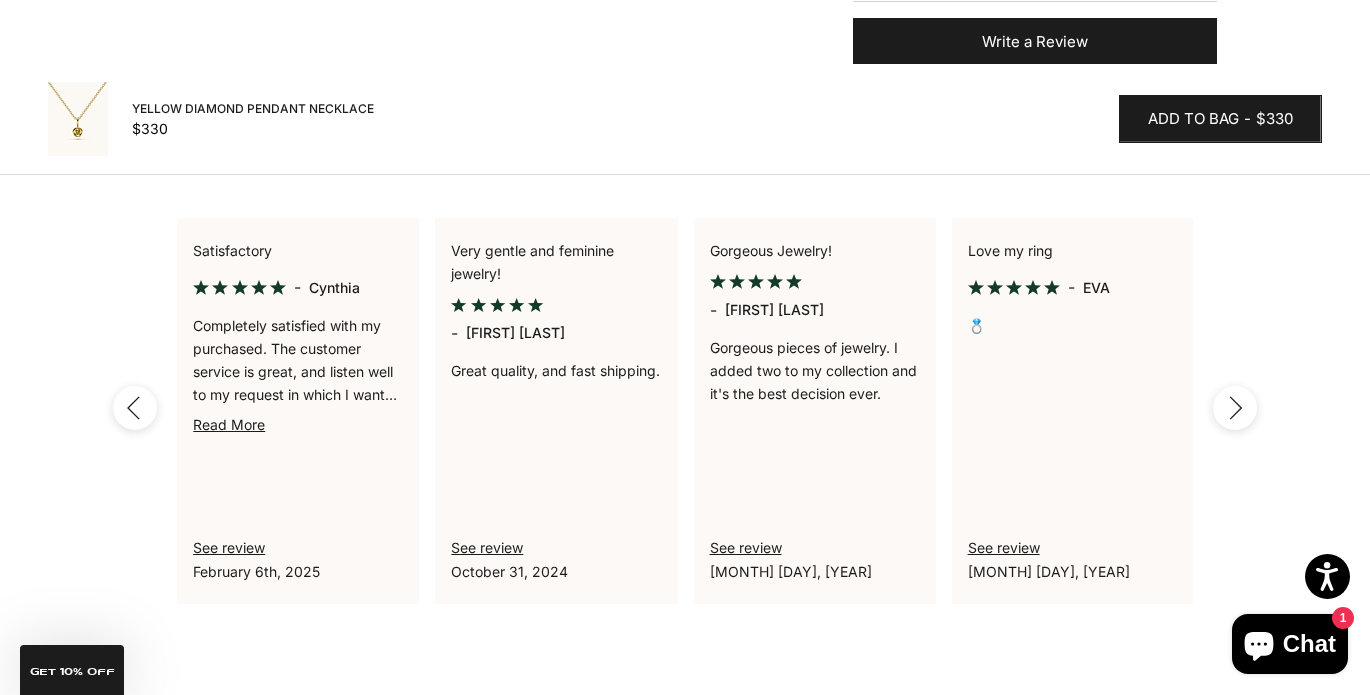 click 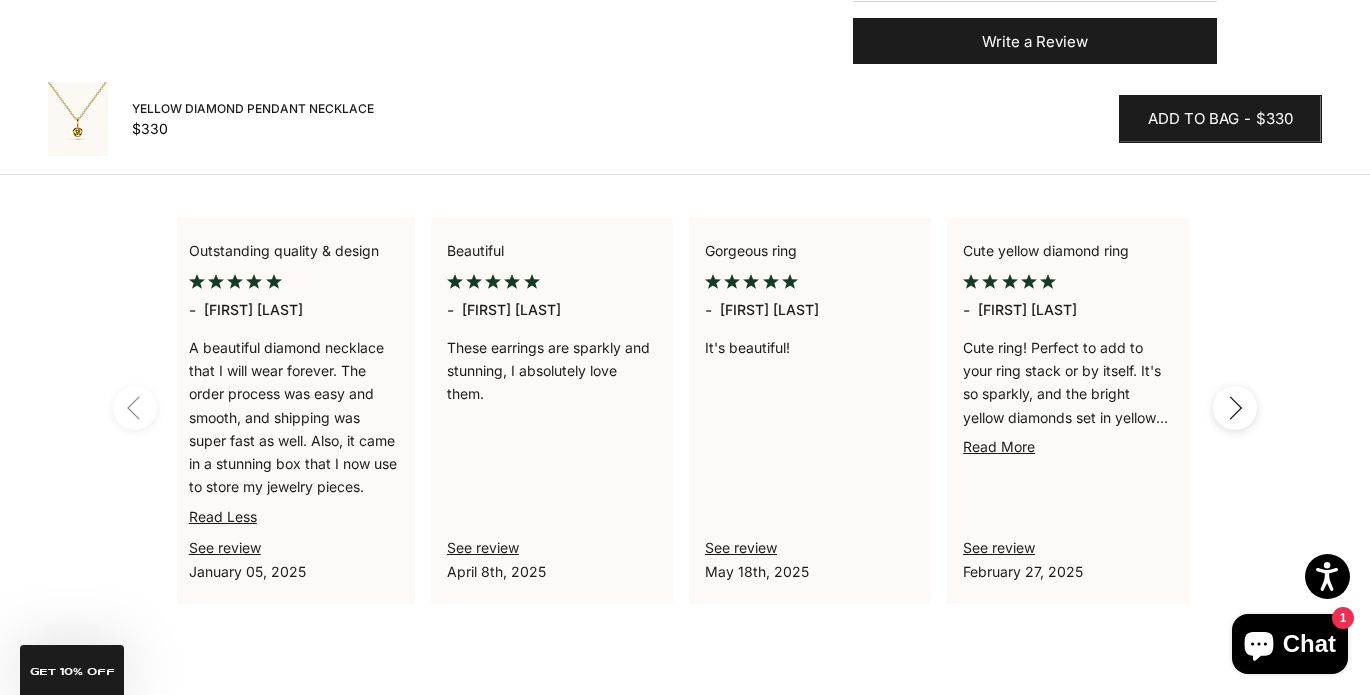 scroll, scrollTop: 0, scrollLeft: 0, axis: both 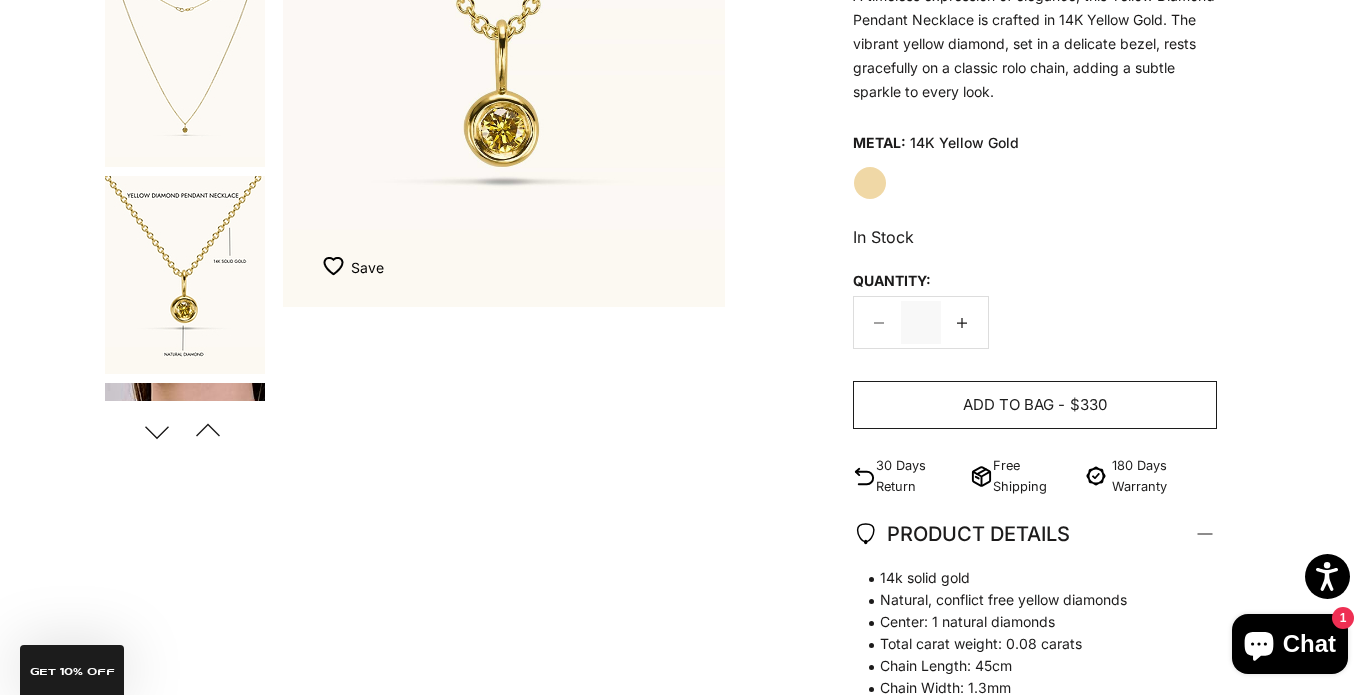click on "Add to bag" at bounding box center [1008, 405] 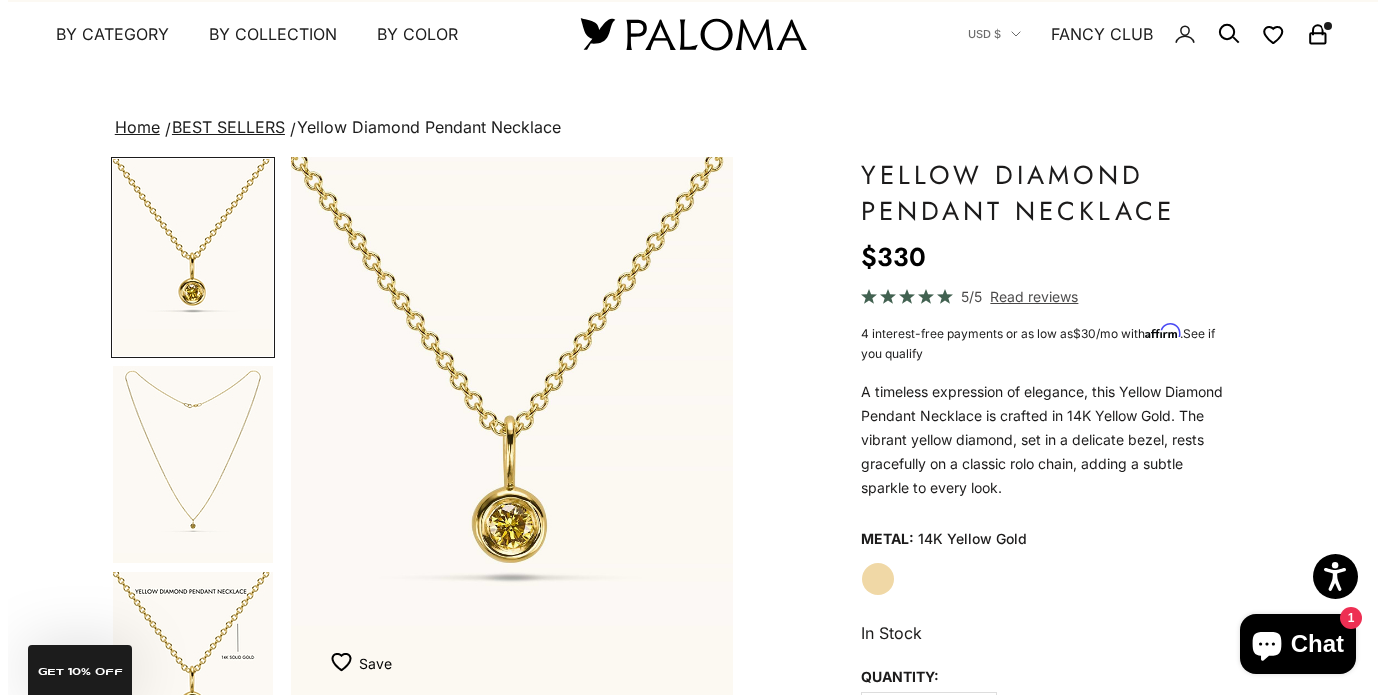 scroll, scrollTop: 0, scrollLeft: 0, axis: both 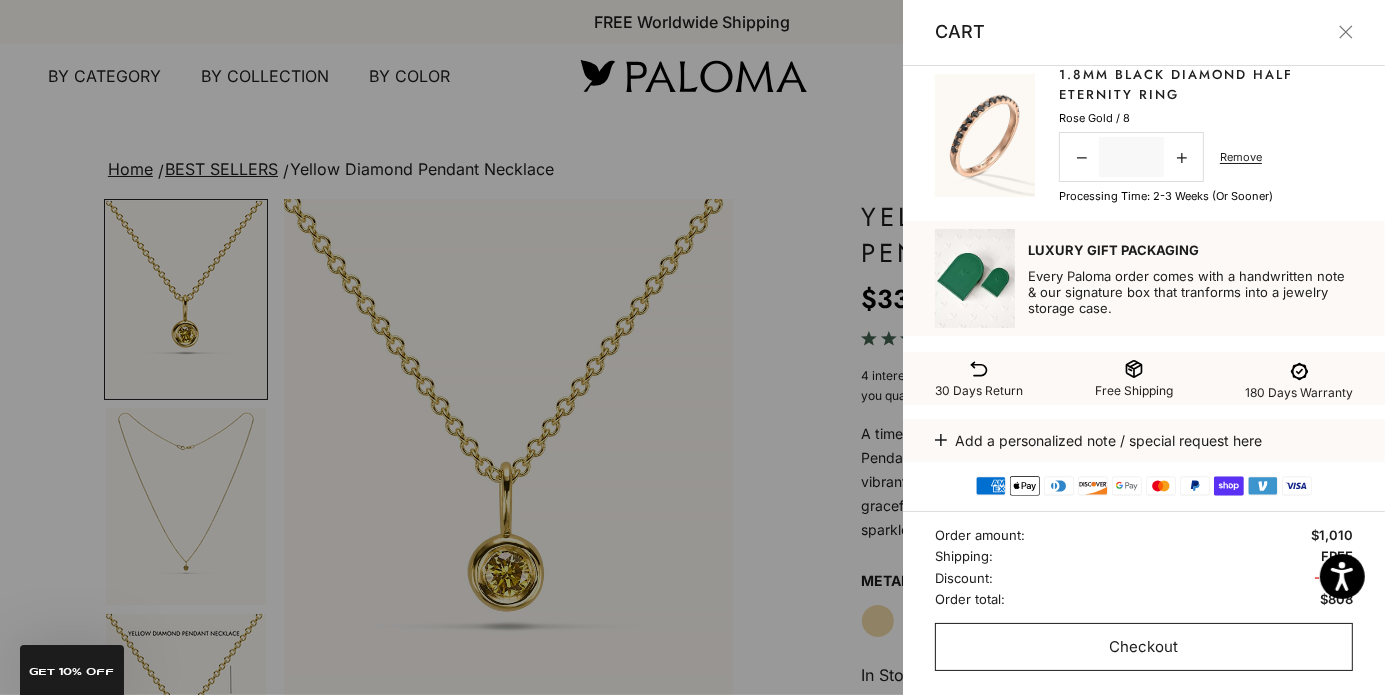 click on "Checkout" at bounding box center (1144, 647) 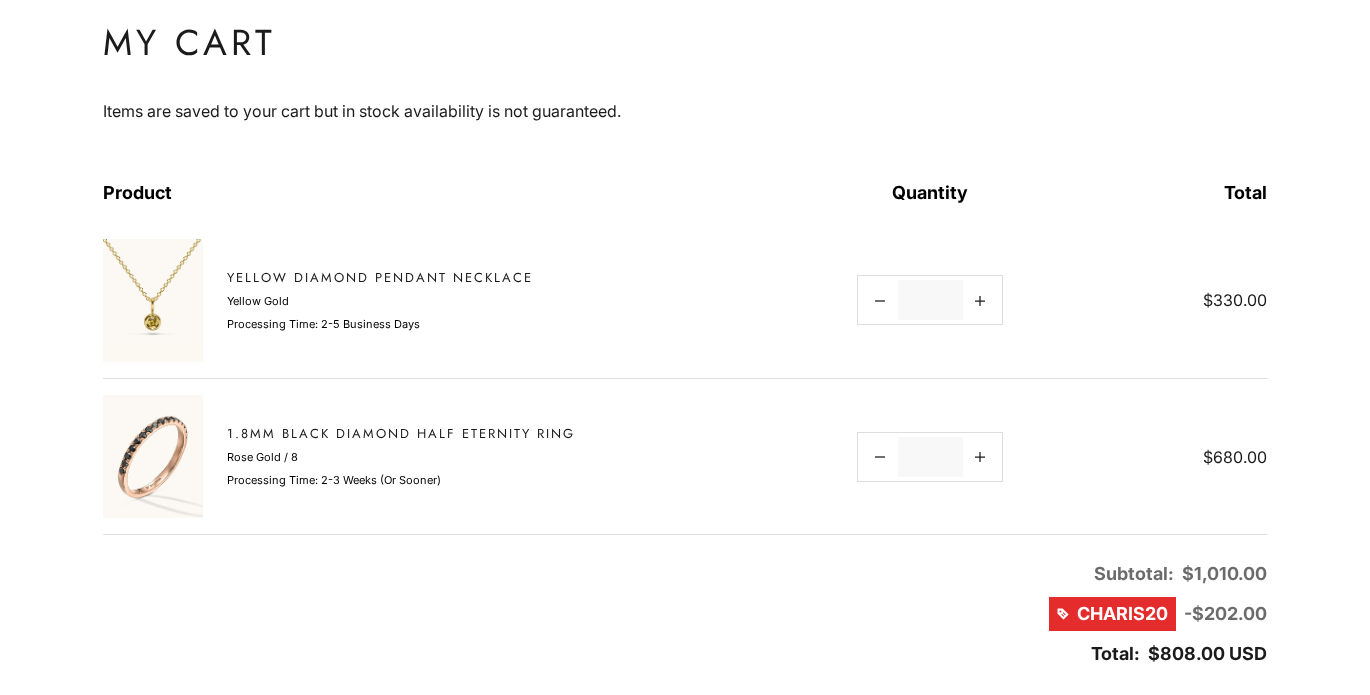 scroll, scrollTop: 200, scrollLeft: 0, axis: vertical 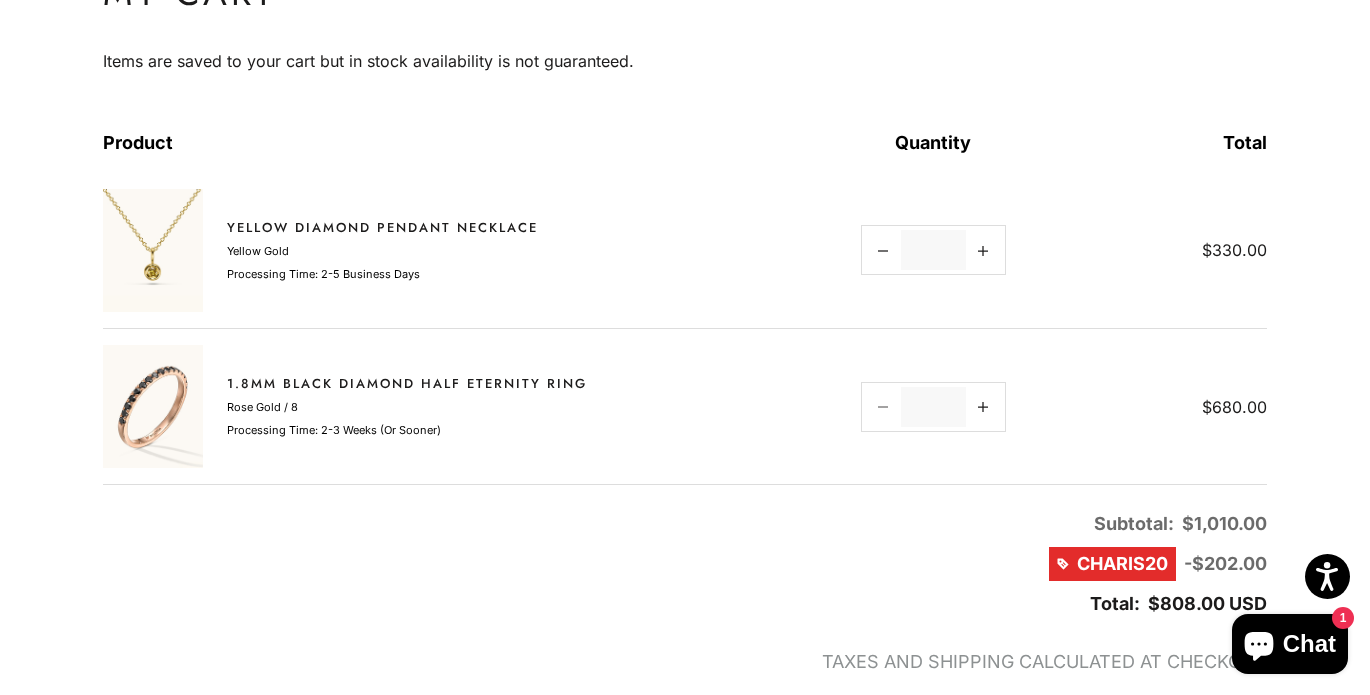 click on "Decrease quantity" at bounding box center (883, 407) 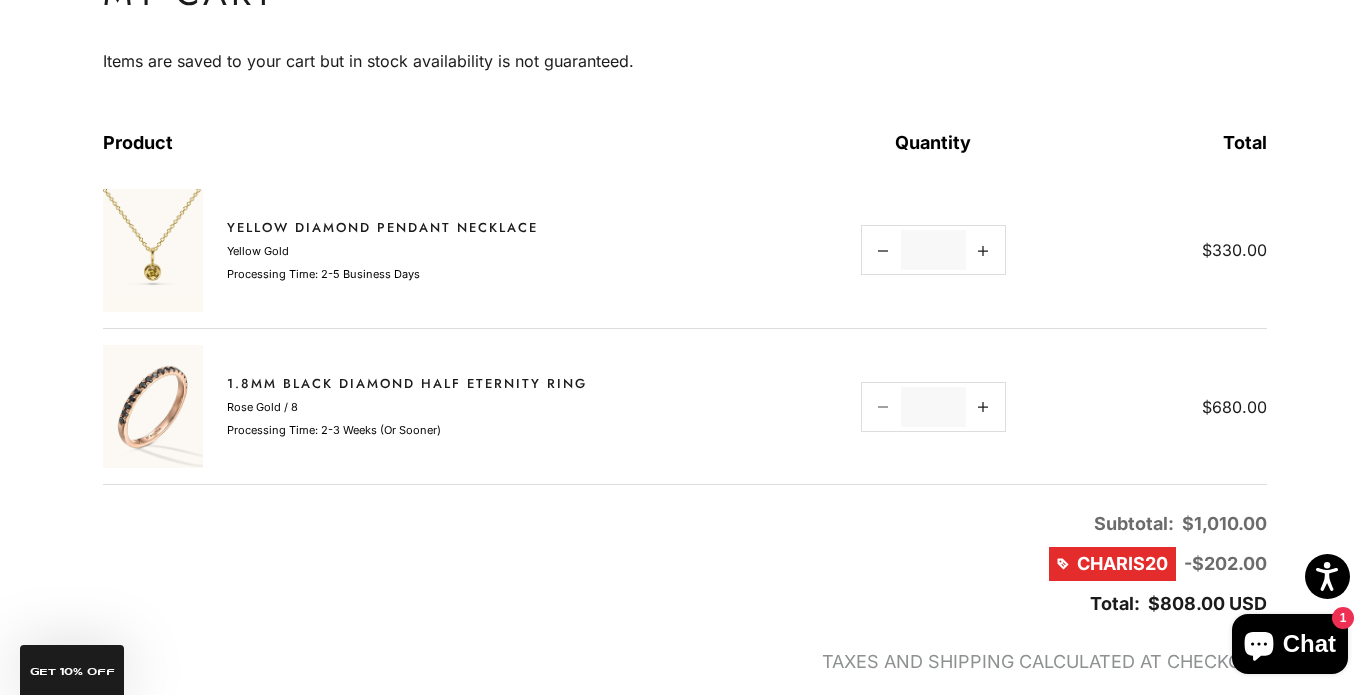 click 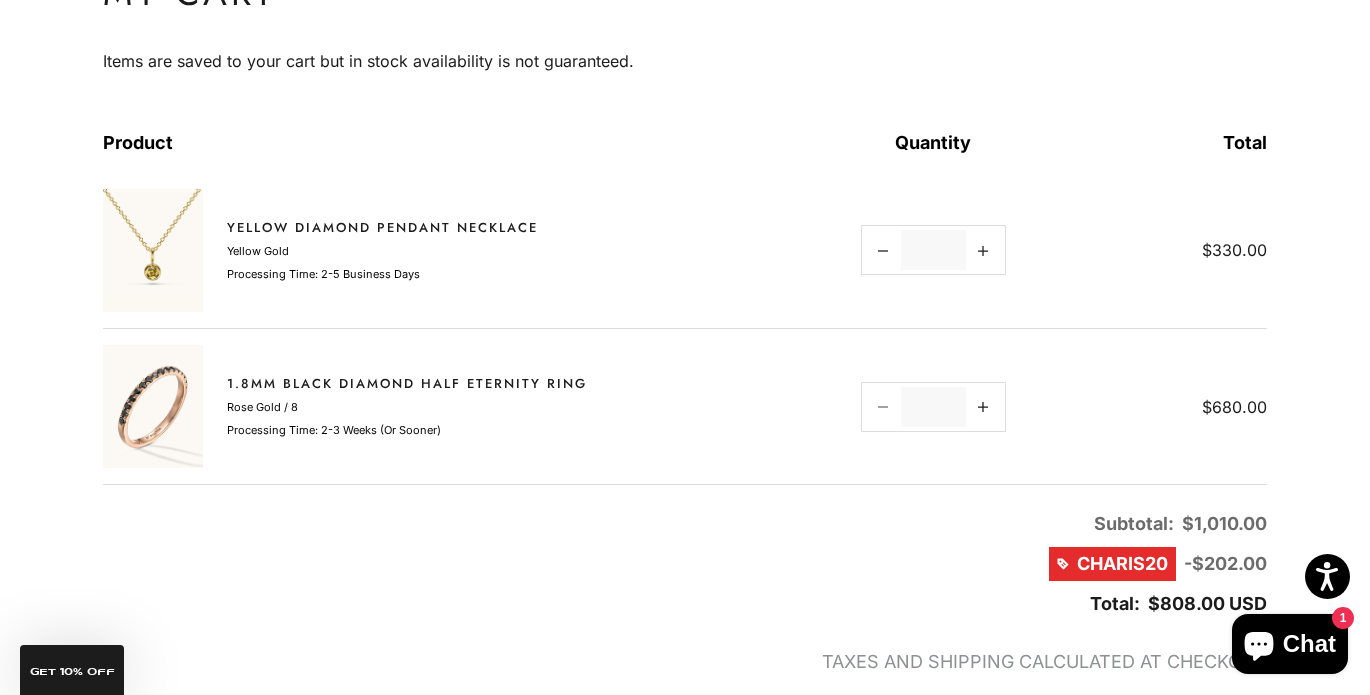 click 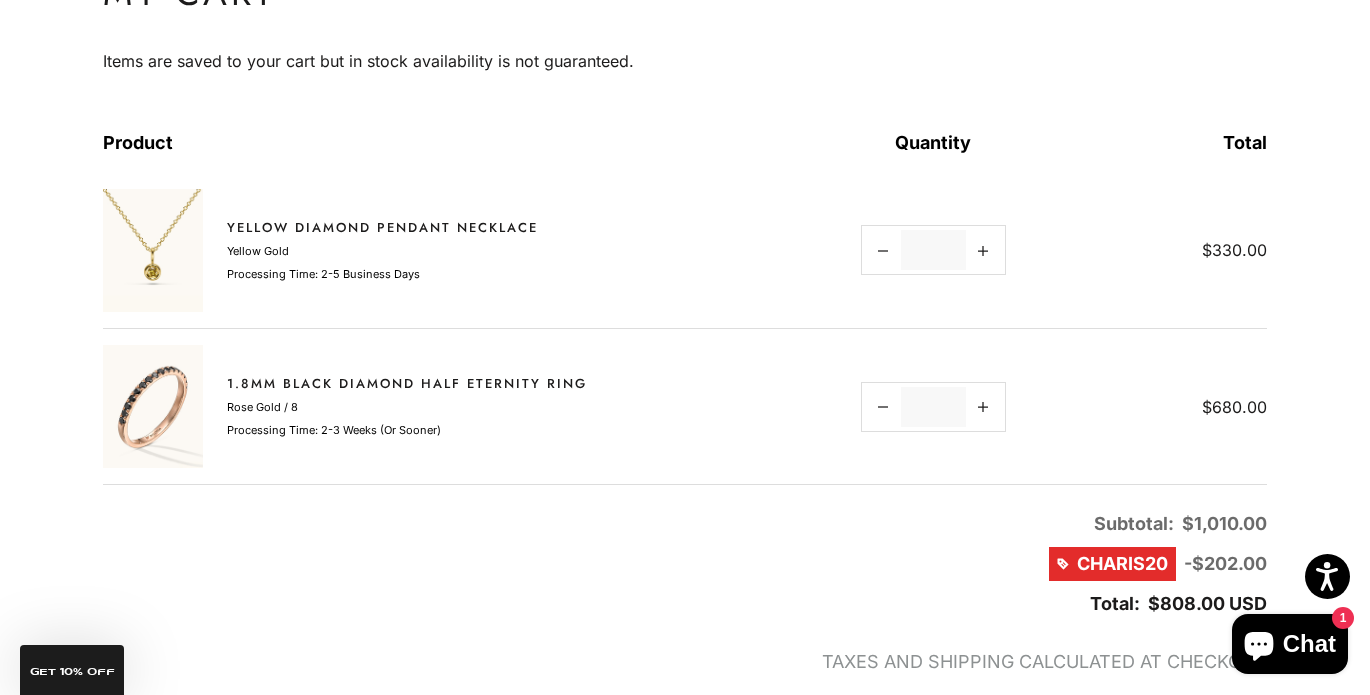 type on "*" 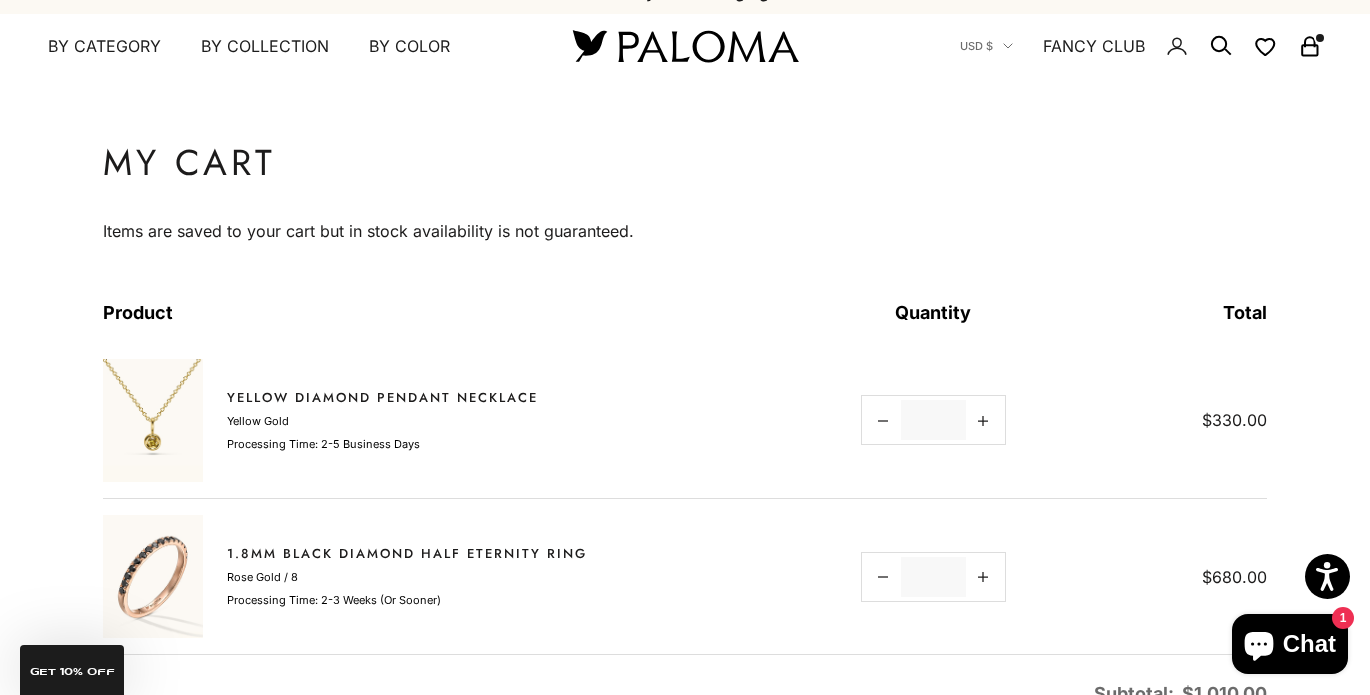 scroll, scrollTop: 0, scrollLeft: 0, axis: both 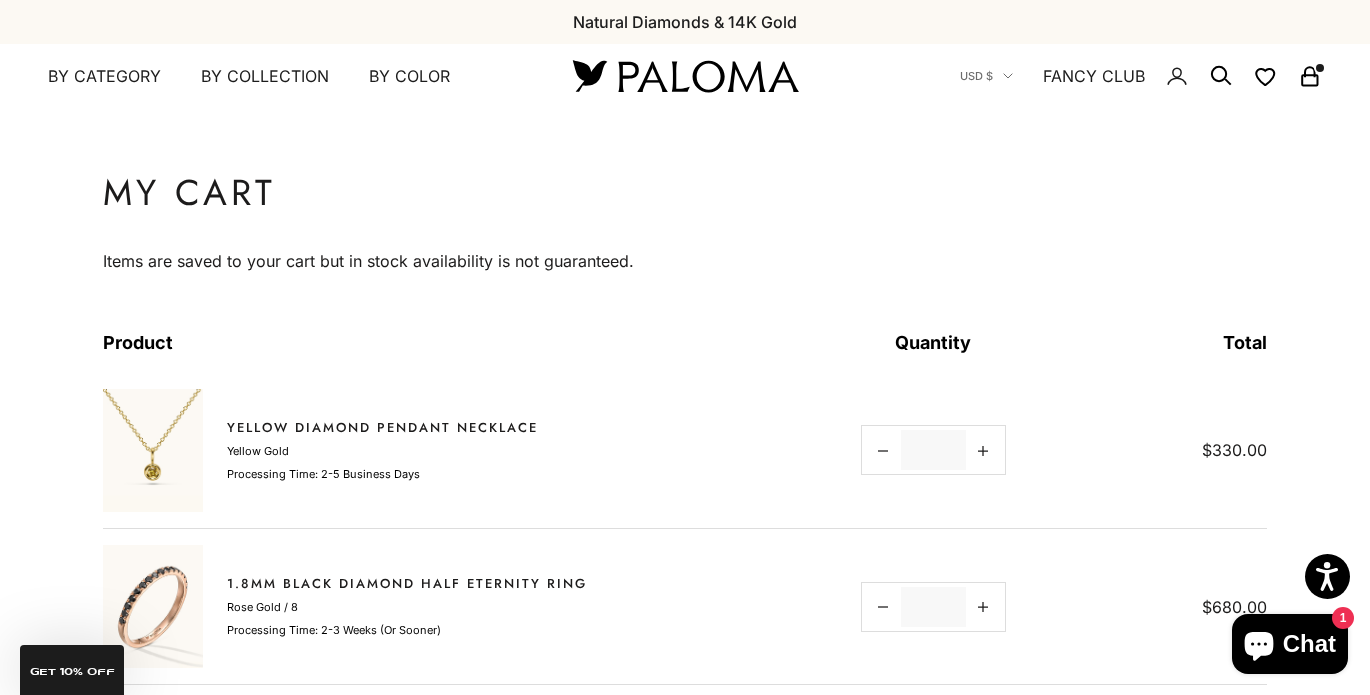 click 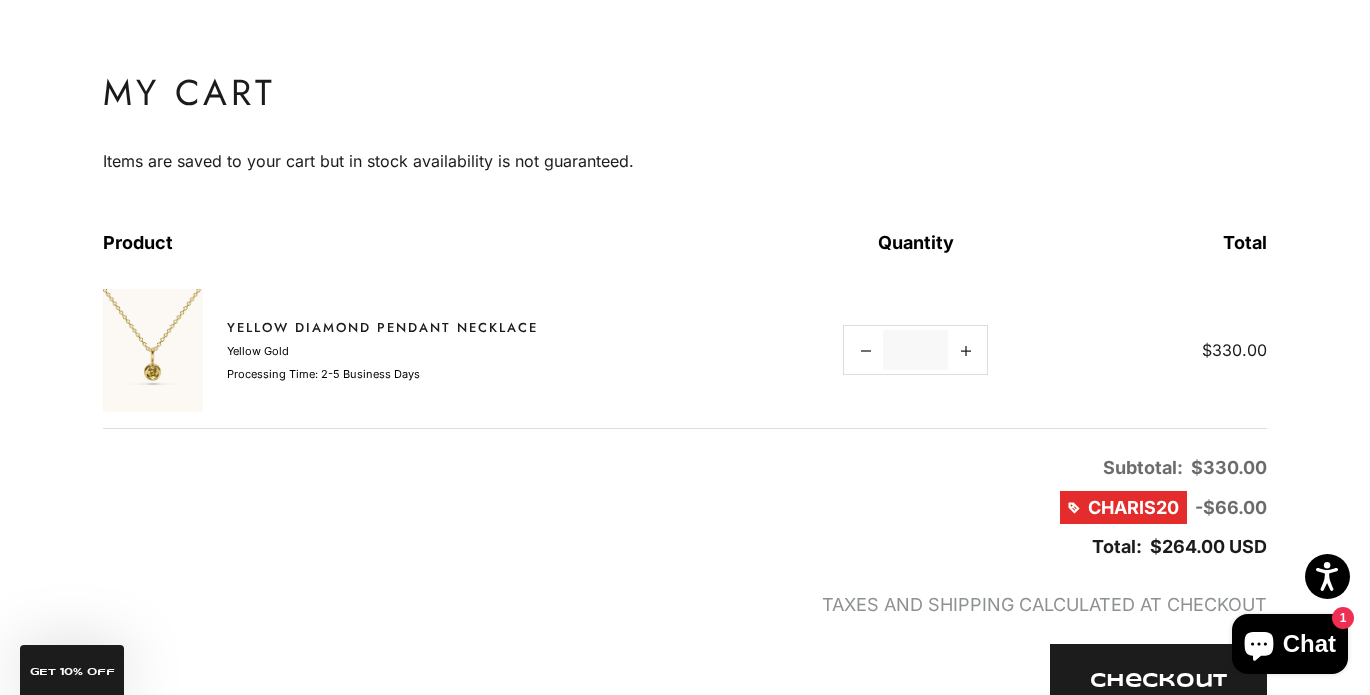 scroll, scrollTop: 0, scrollLeft: 0, axis: both 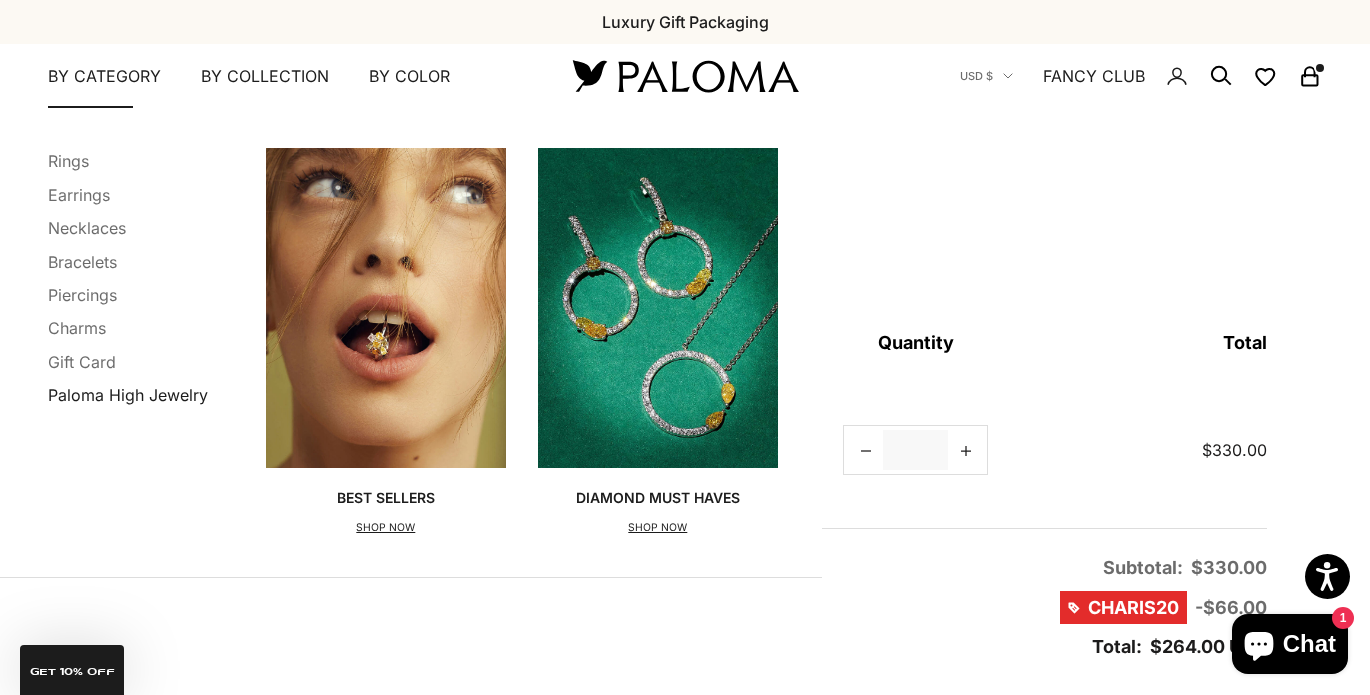 click on "Paloma High Jewelry" at bounding box center (128, 395) 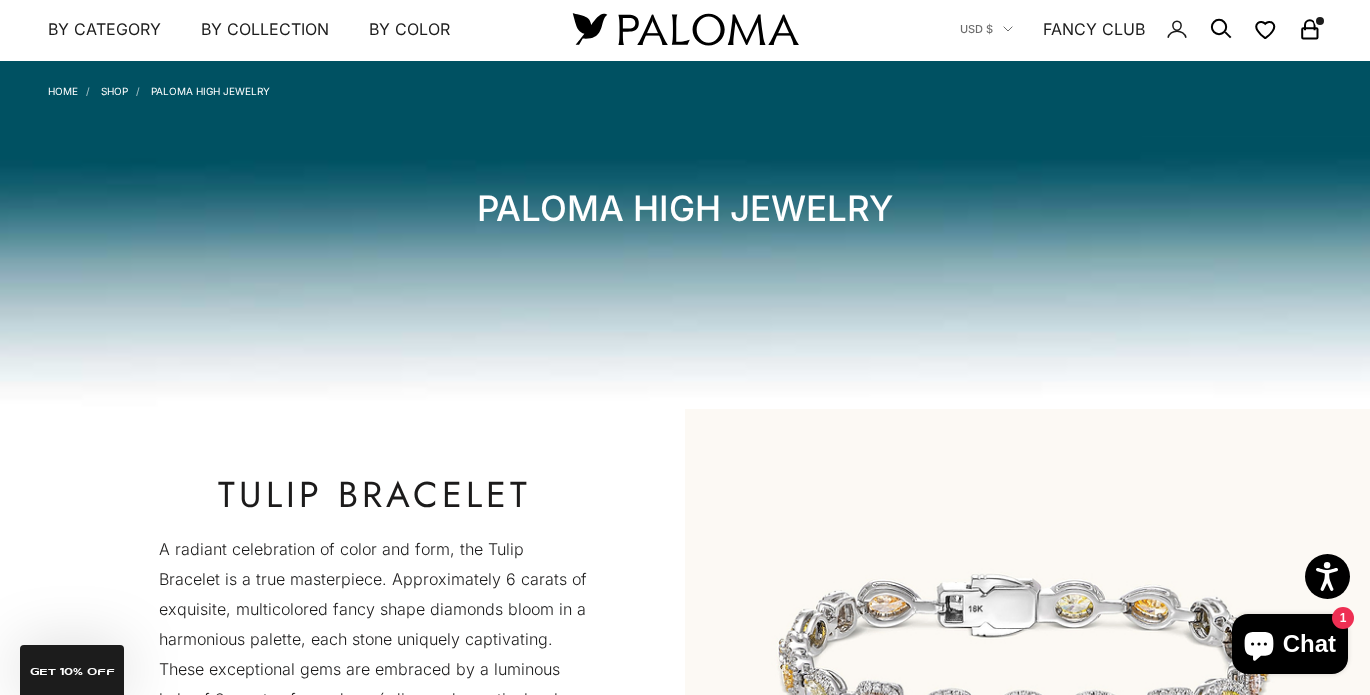 scroll, scrollTop: 0, scrollLeft: 0, axis: both 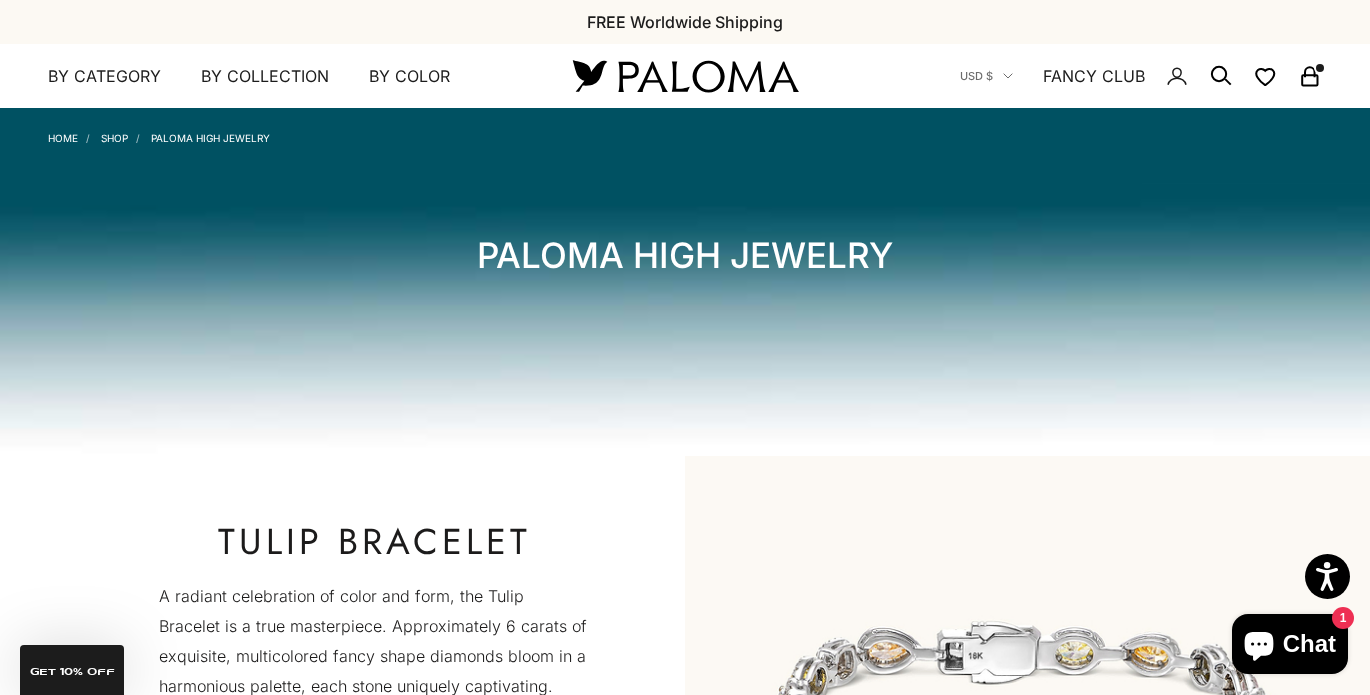 click on "Paloma High Jewelry" at bounding box center (210, 138) 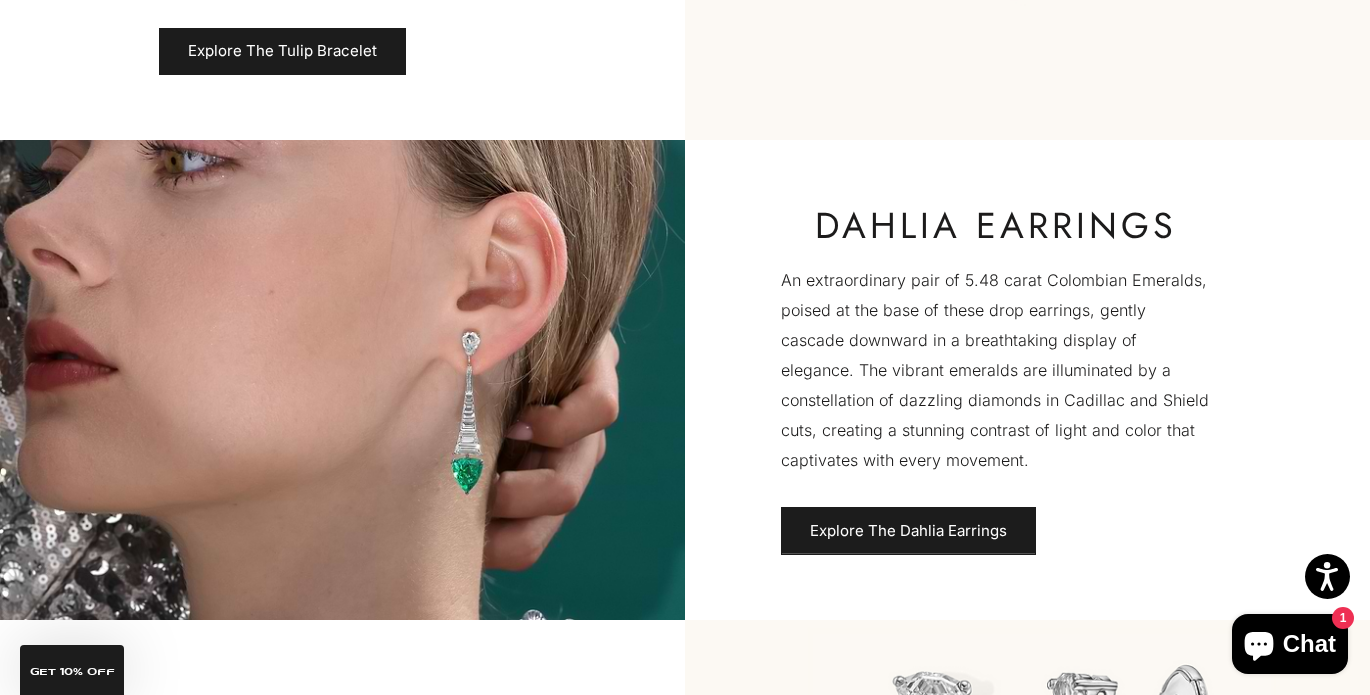 scroll, scrollTop: 500, scrollLeft: 0, axis: vertical 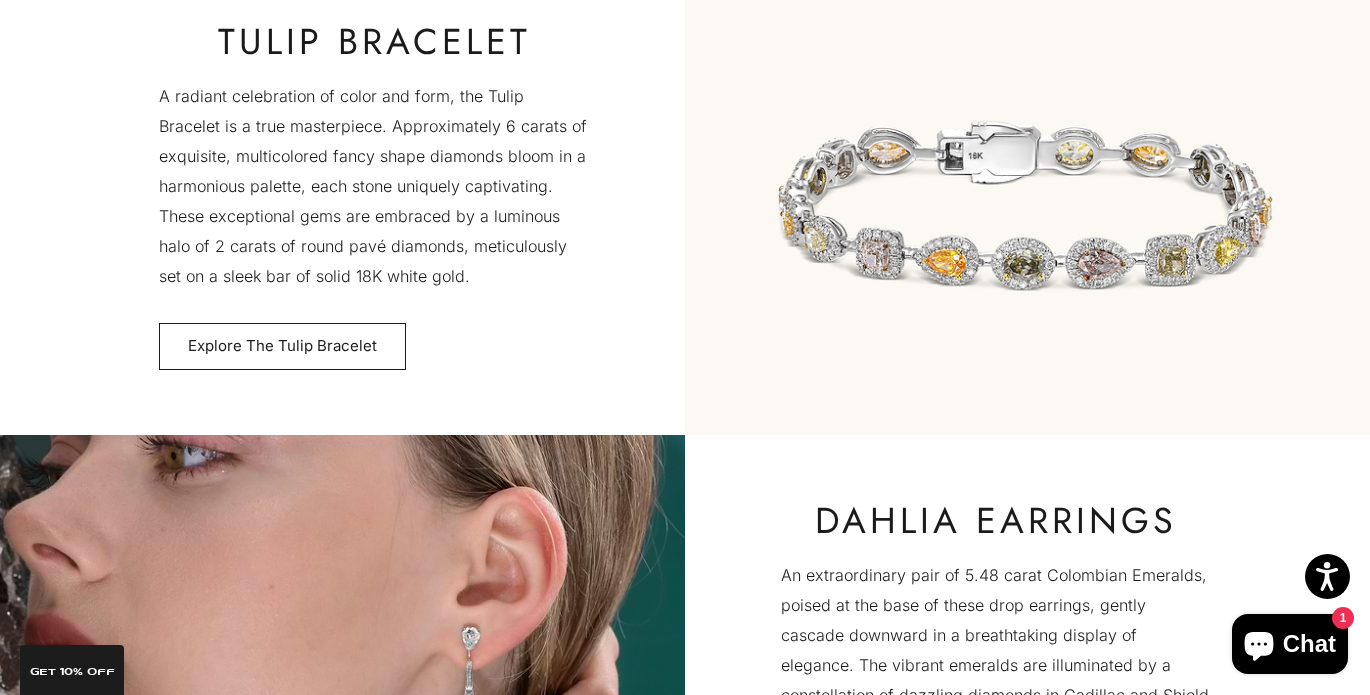 click on "Explore The Tulip Bracelet" at bounding box center [282, 347] 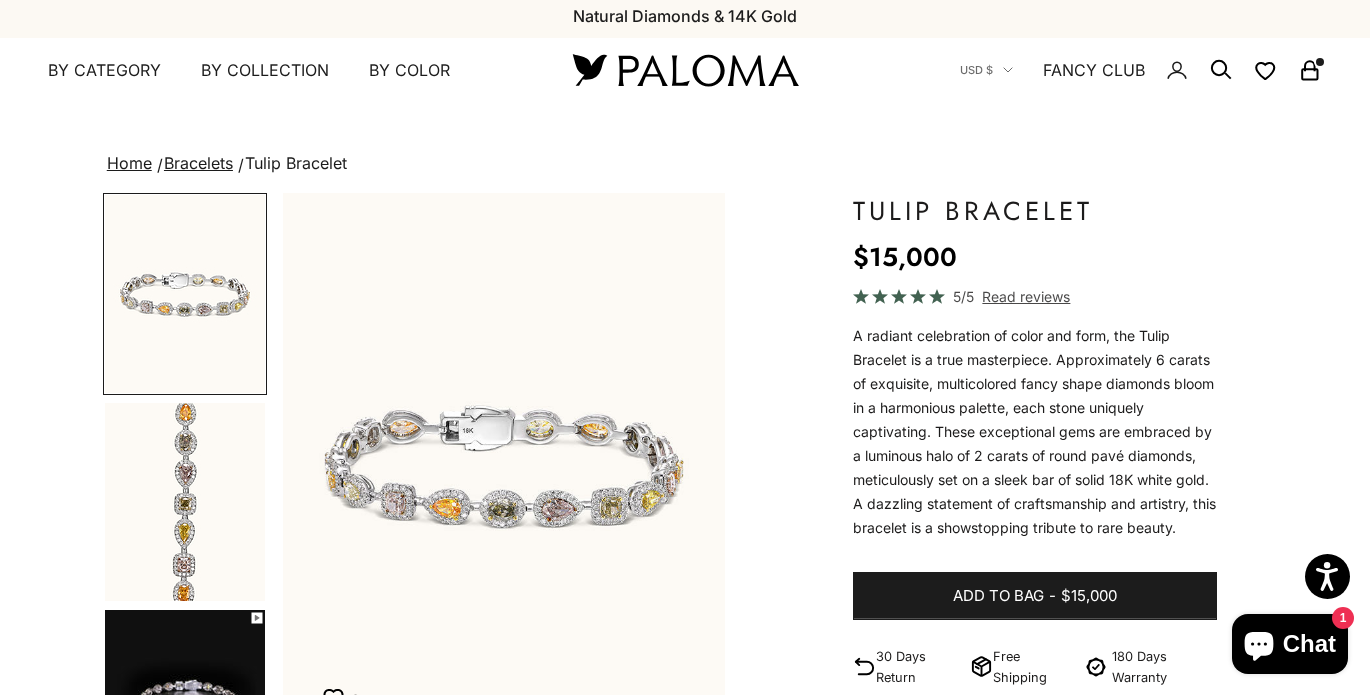 scroll, scrollTop: 0, scrollLeft: 0, axis: both 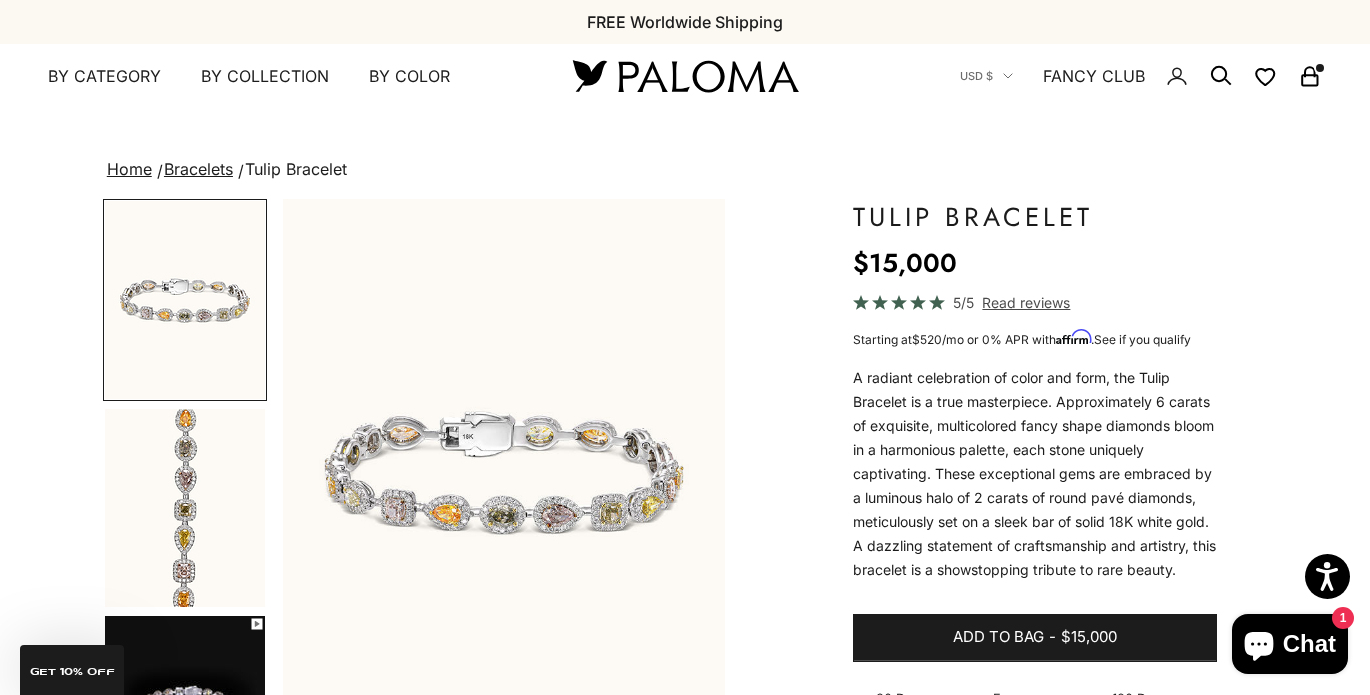 click on "Bracelets" at bounding box center [198, 169] 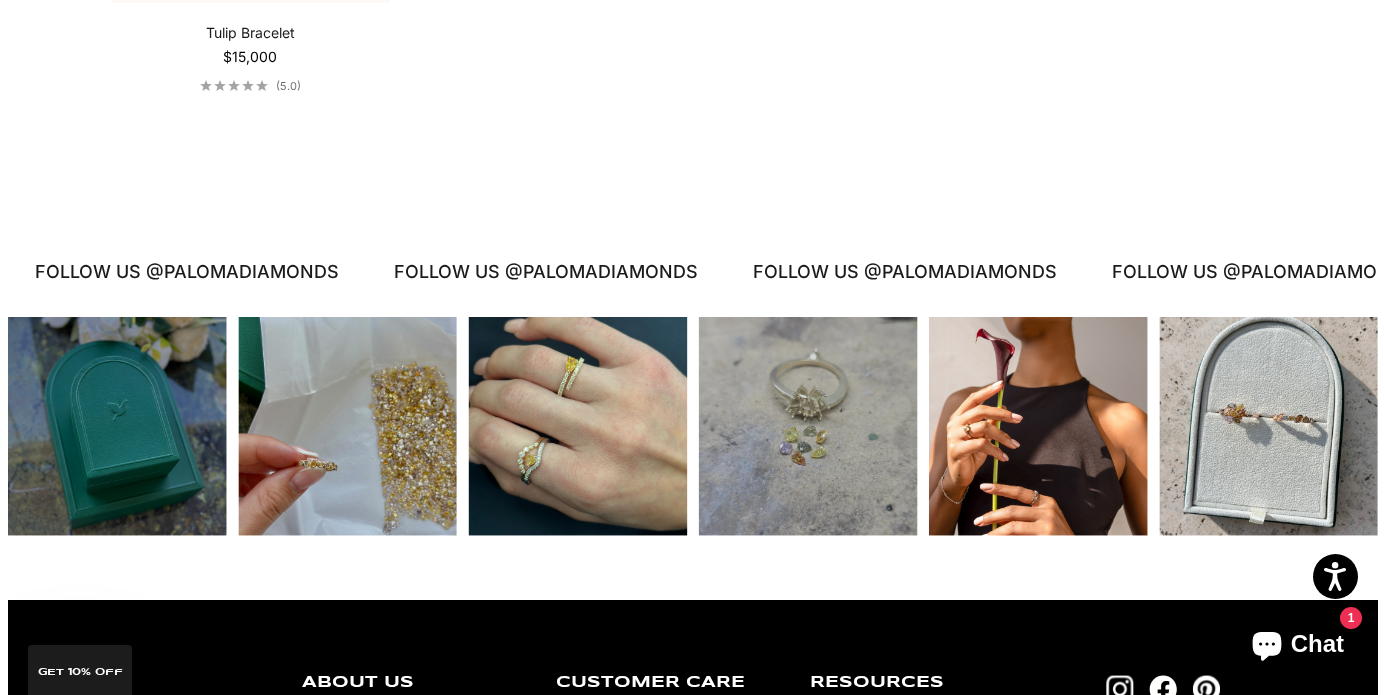 scroll, scrollTop: 1800, scrollLeft: 0, axis: vertical 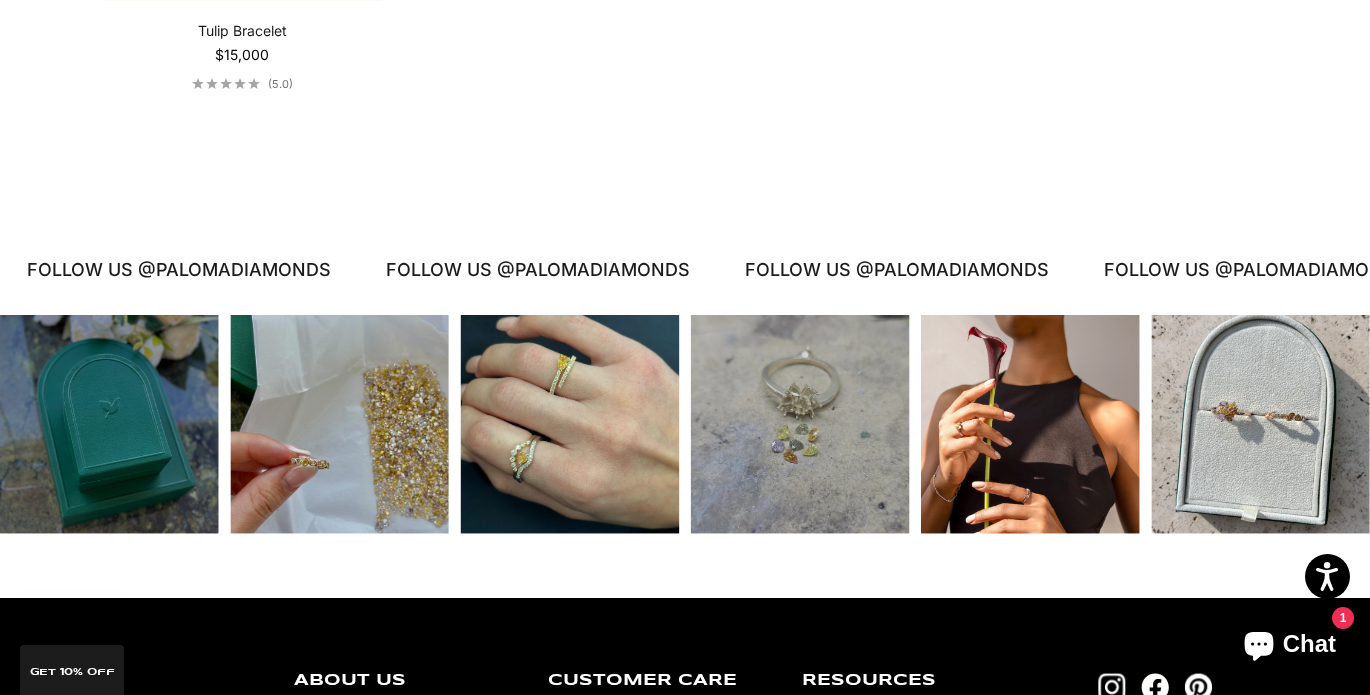 click at bounding box center (569, 424) 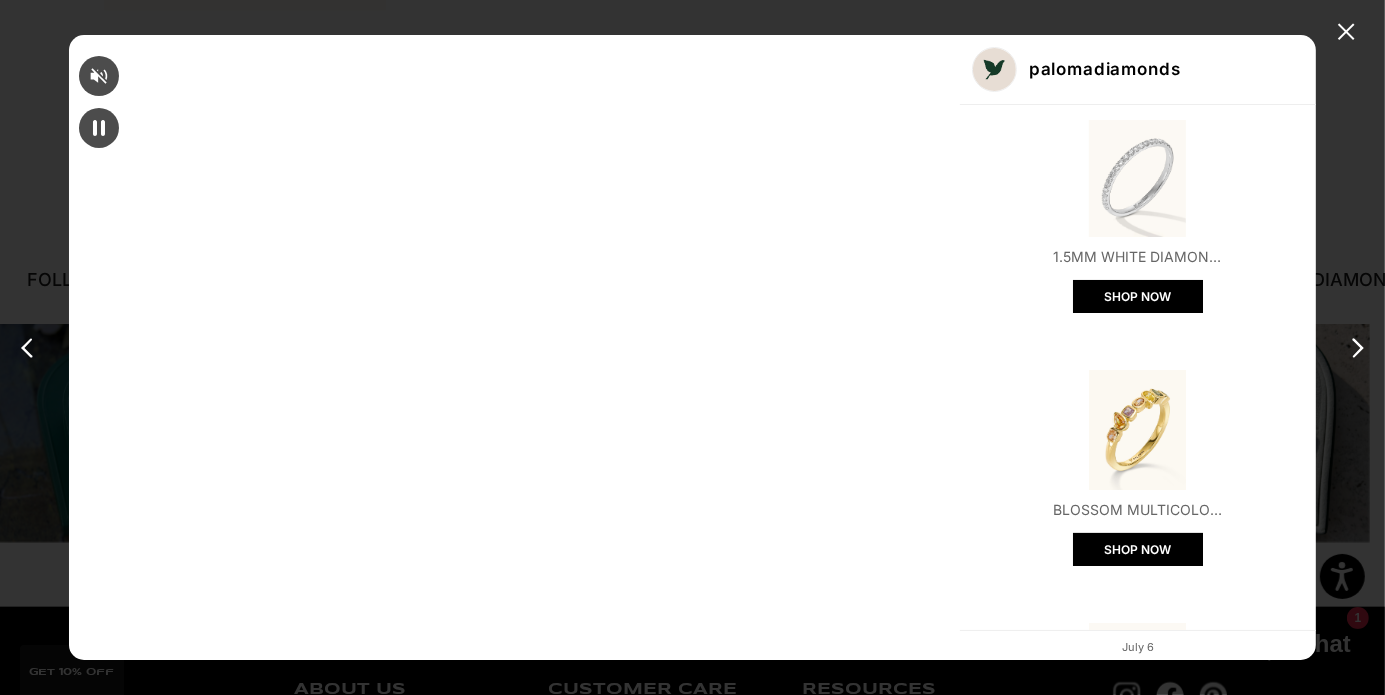 scroll, scrollTop: 0, scrollLeft: 0, axis: both 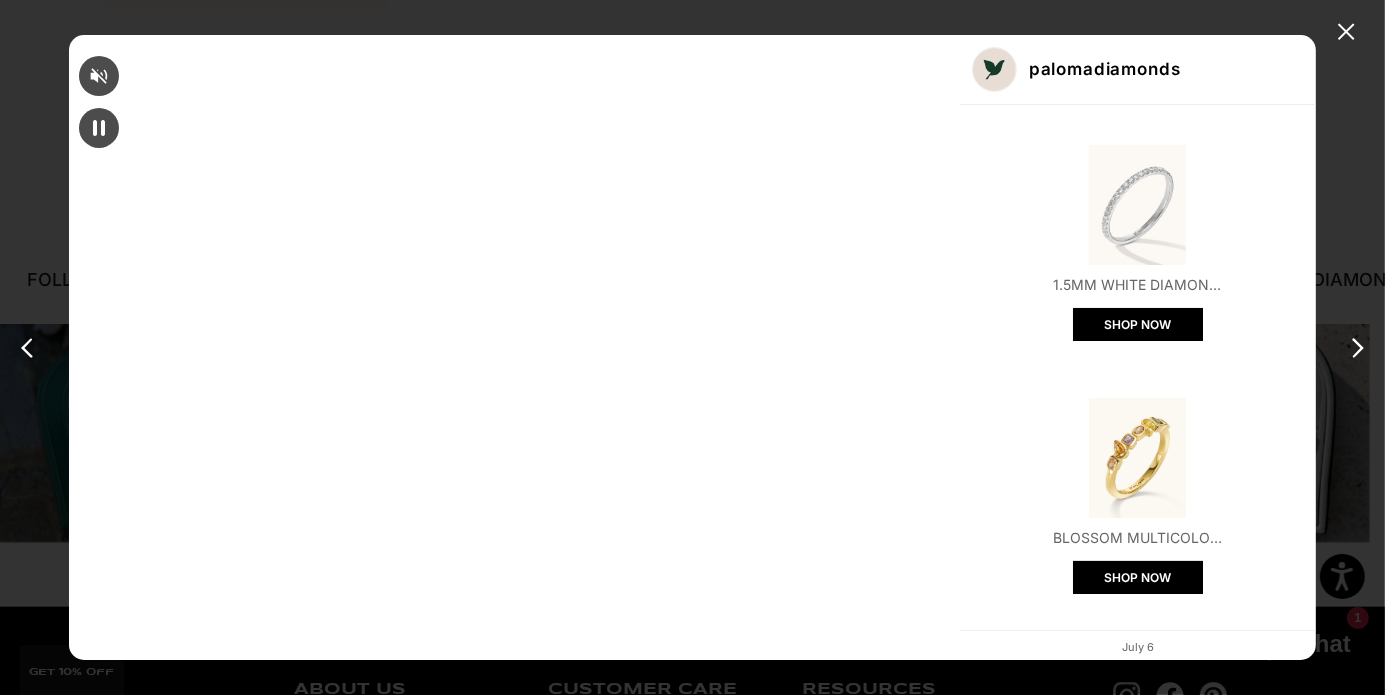 click on "SHOP NOW" at bounding box center [1138, 830] 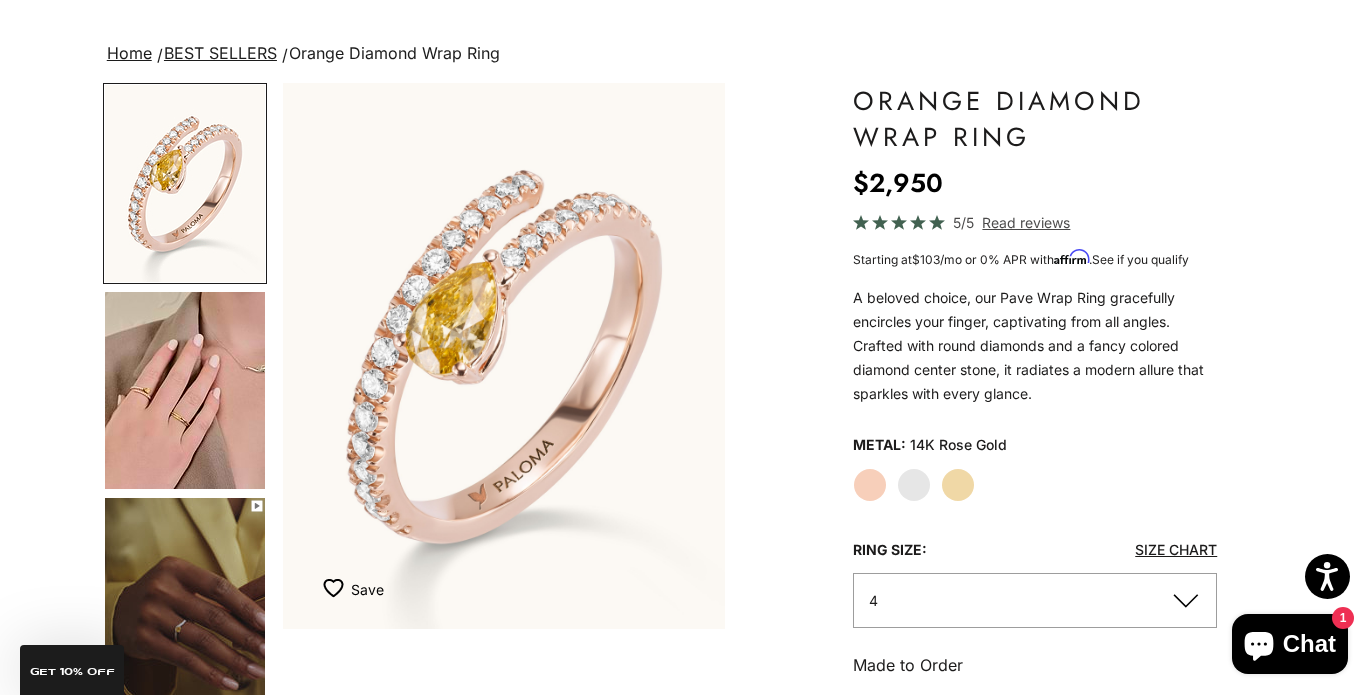 scroll, scrollTop: 100, scrollLeft: 0, axis: vertical 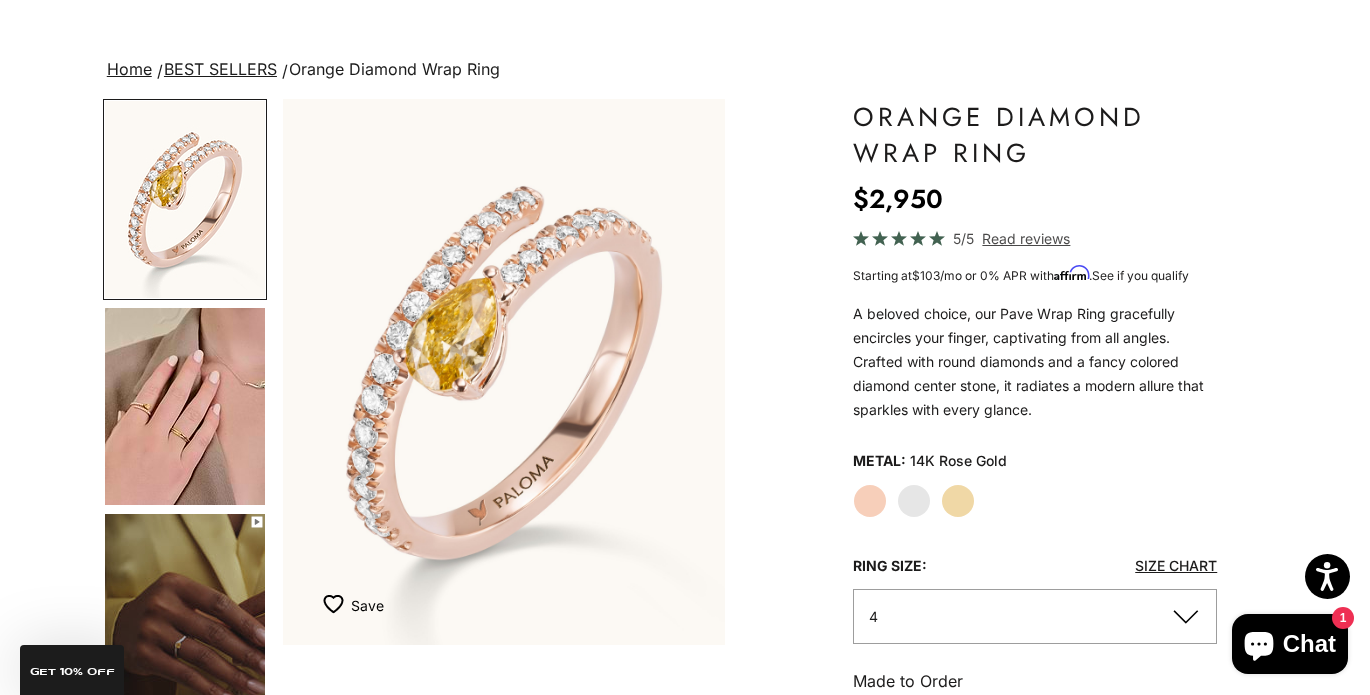 click at bounding box center [185, 406] 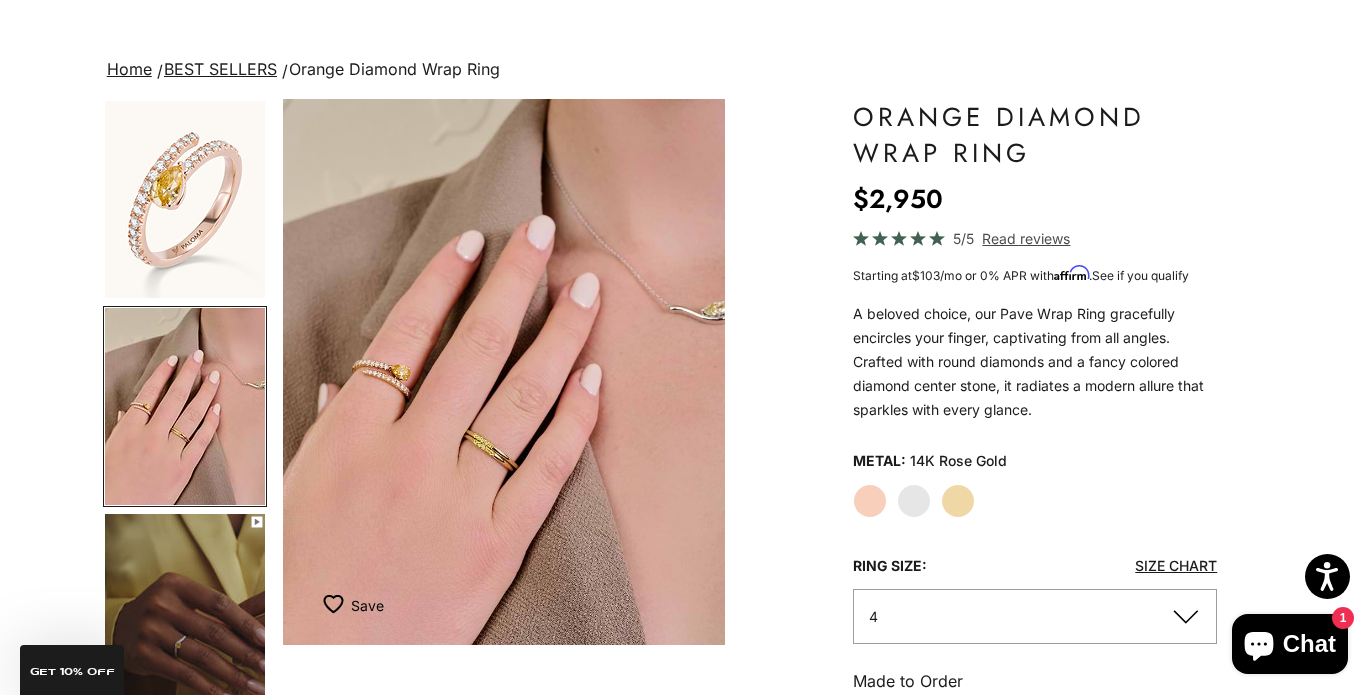 click at bounding box center [185, 613] 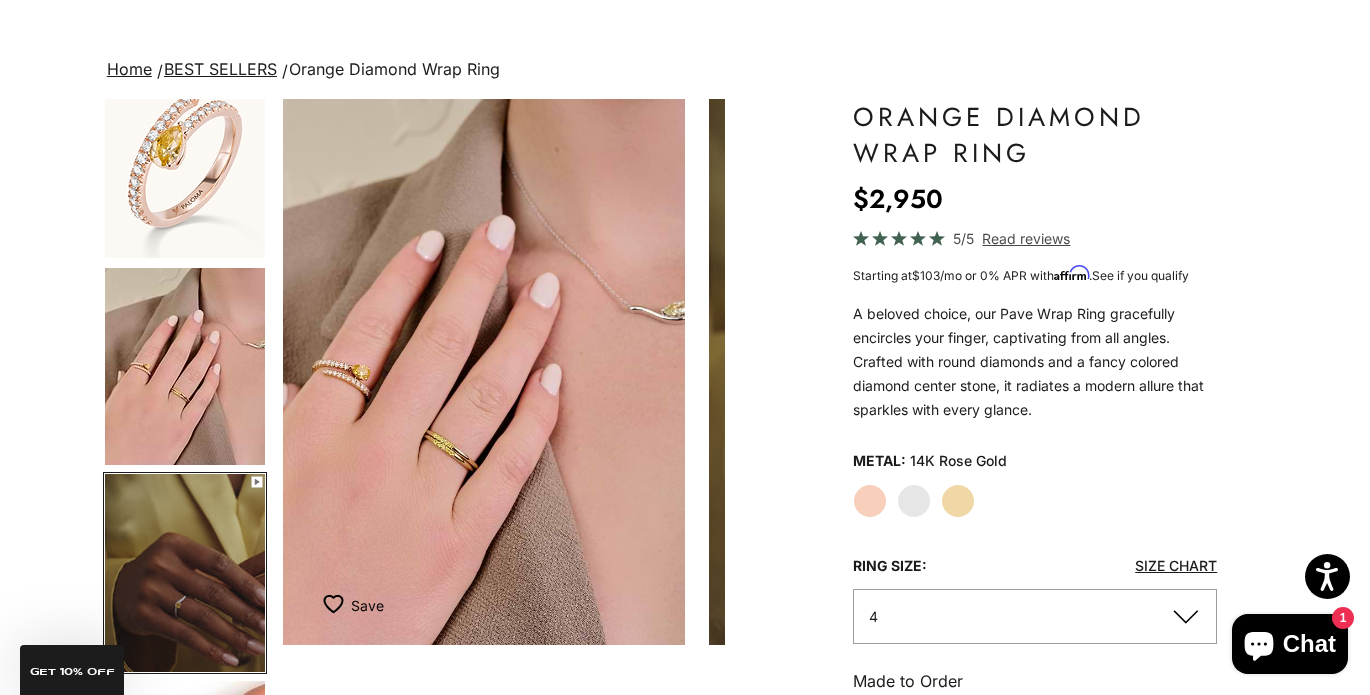 scroll, scrollTop: 0, scrollLeft: 628, axis: horizontal 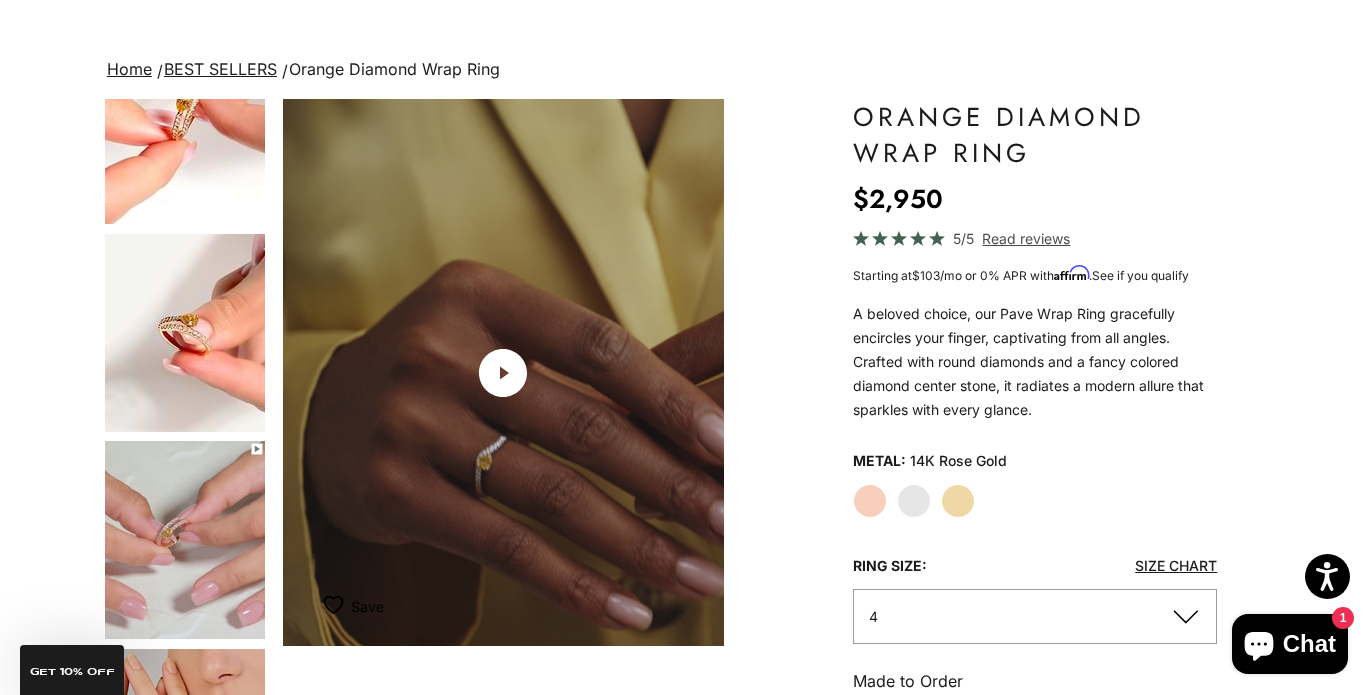 click at bounding box center (185, 540) 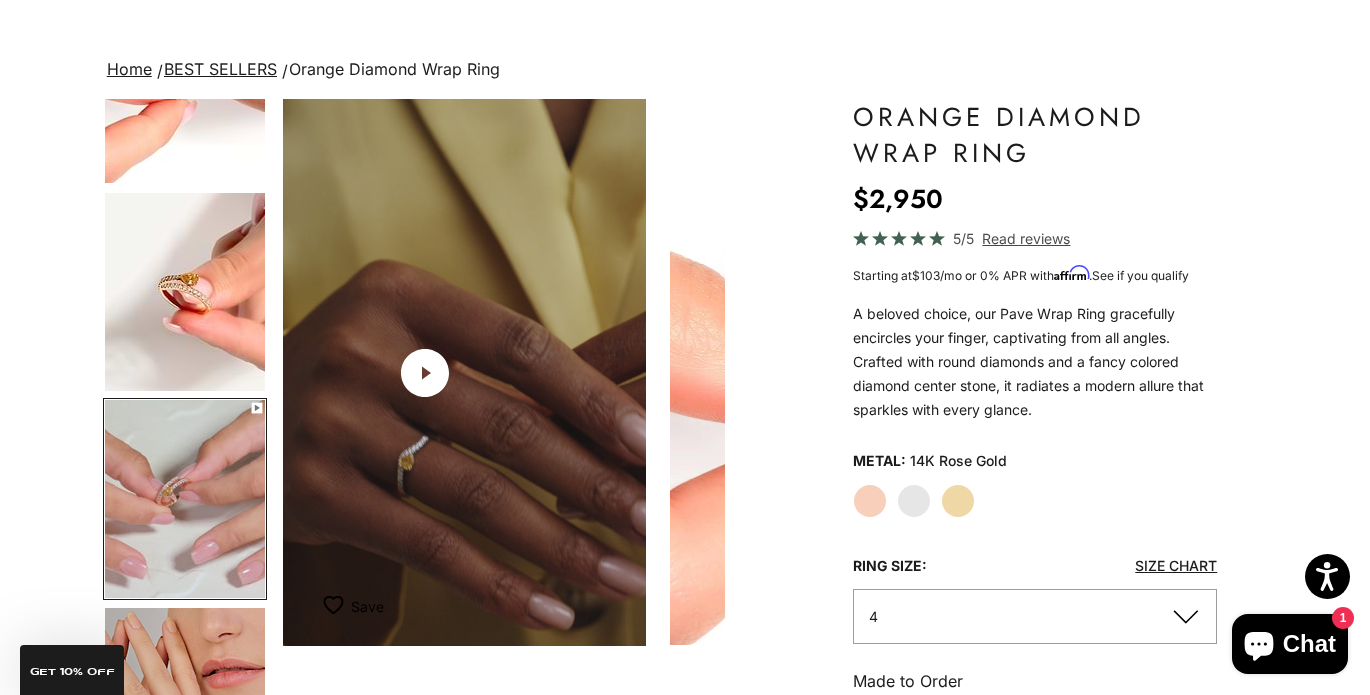 scroll, scrollTop: 0, scrollLeft: 1256, axis: horizontal 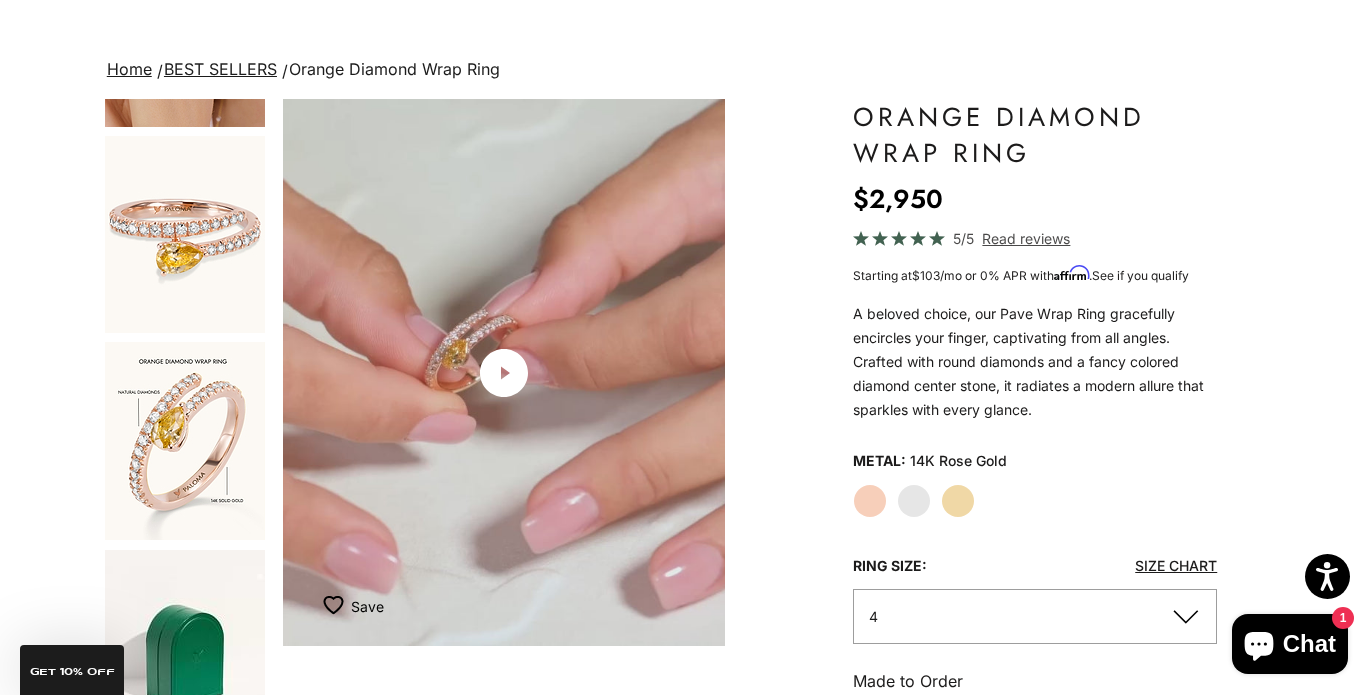 click at bounding box center (185, 234) 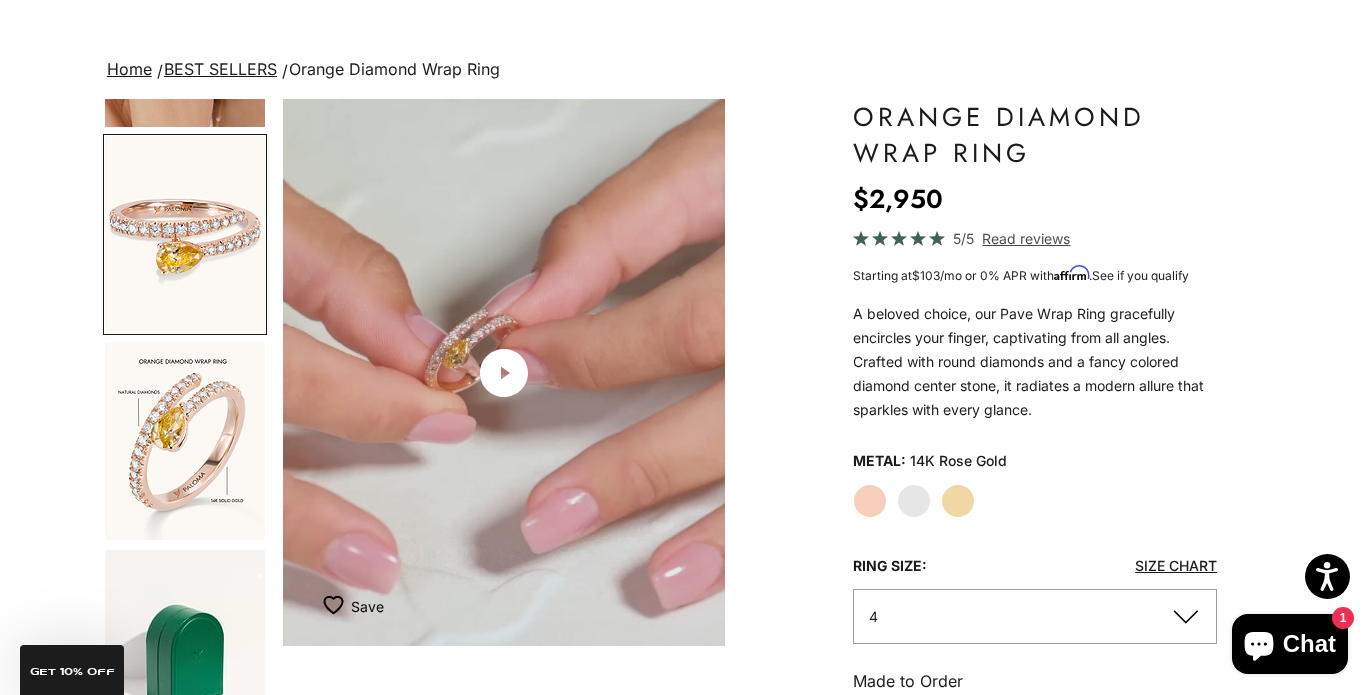 scroll, scrollTop: 0, scrollLeft: 2382, axis: horizontal 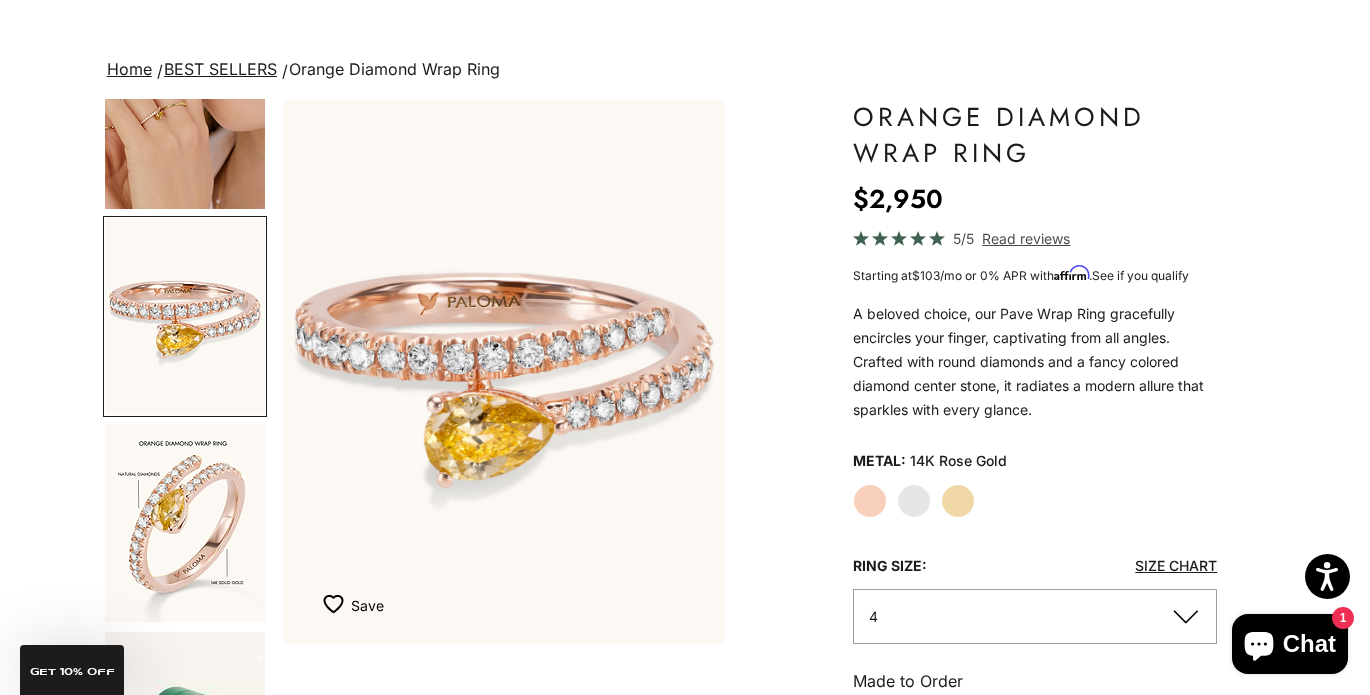 click at bounding box center [185, 523] 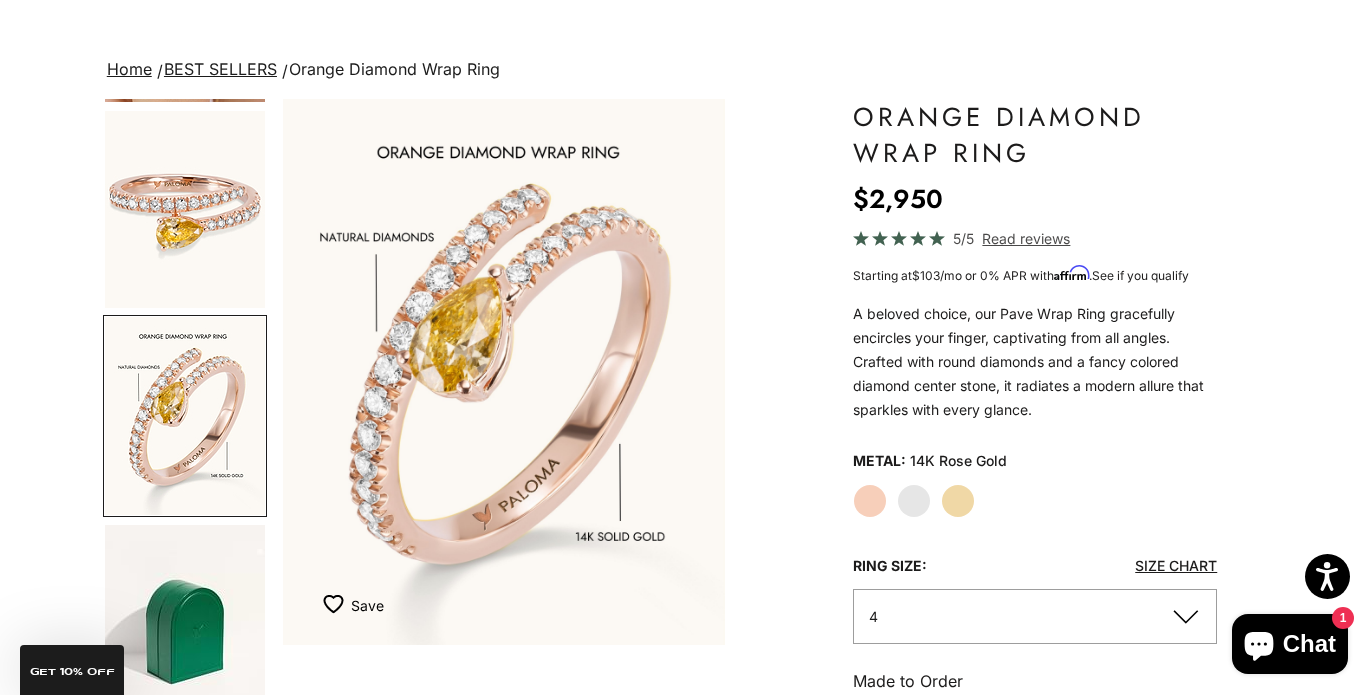click on "White Gold" 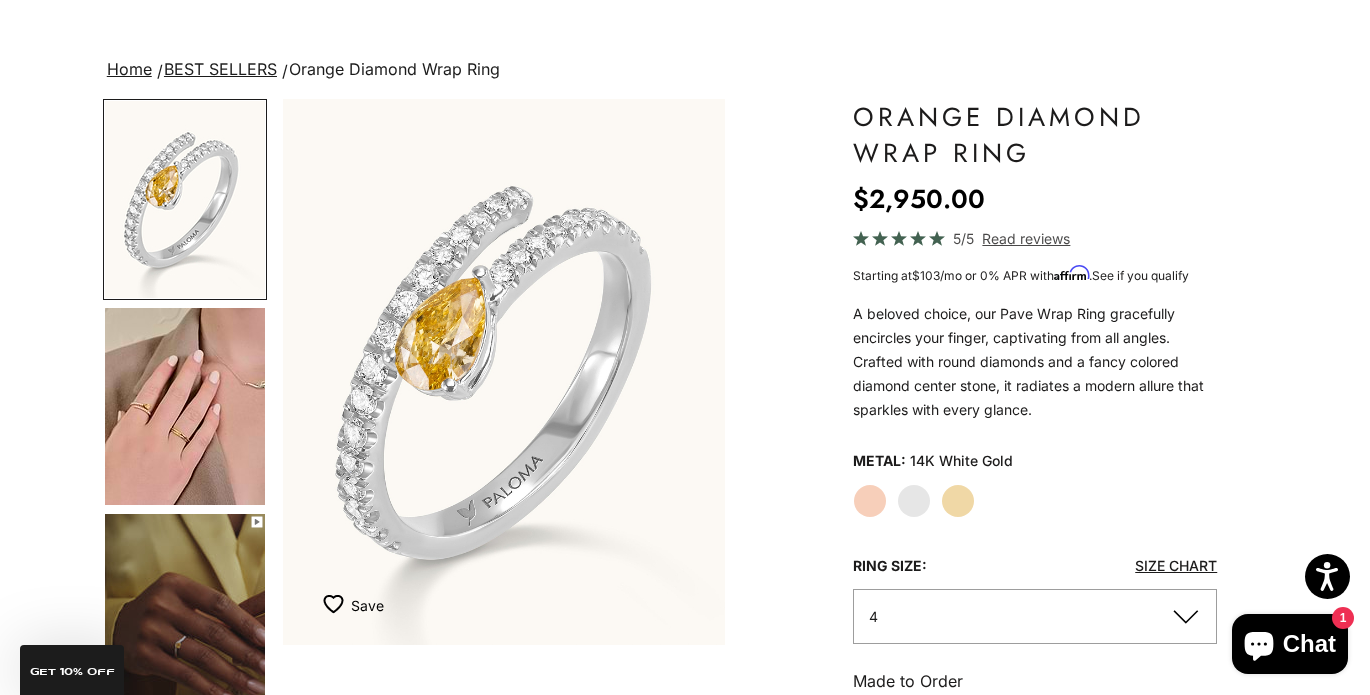 click on "Yellow Gold" 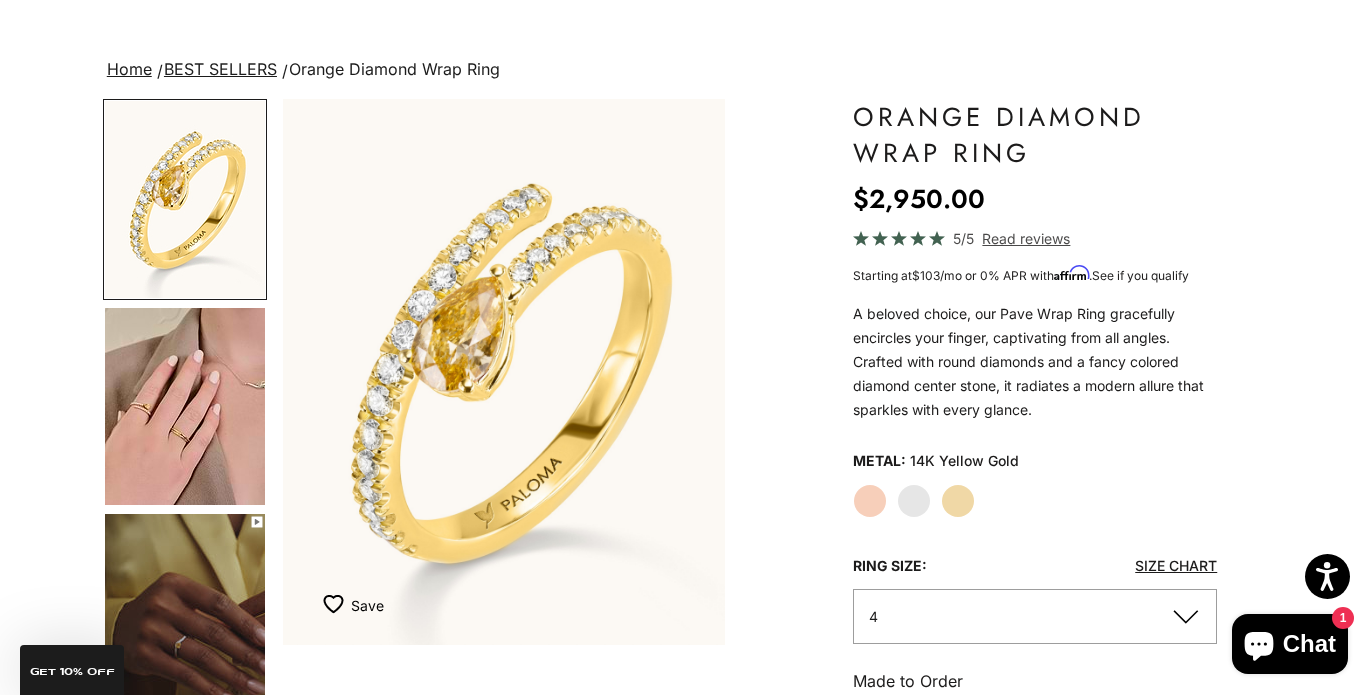 click on "White Gold" 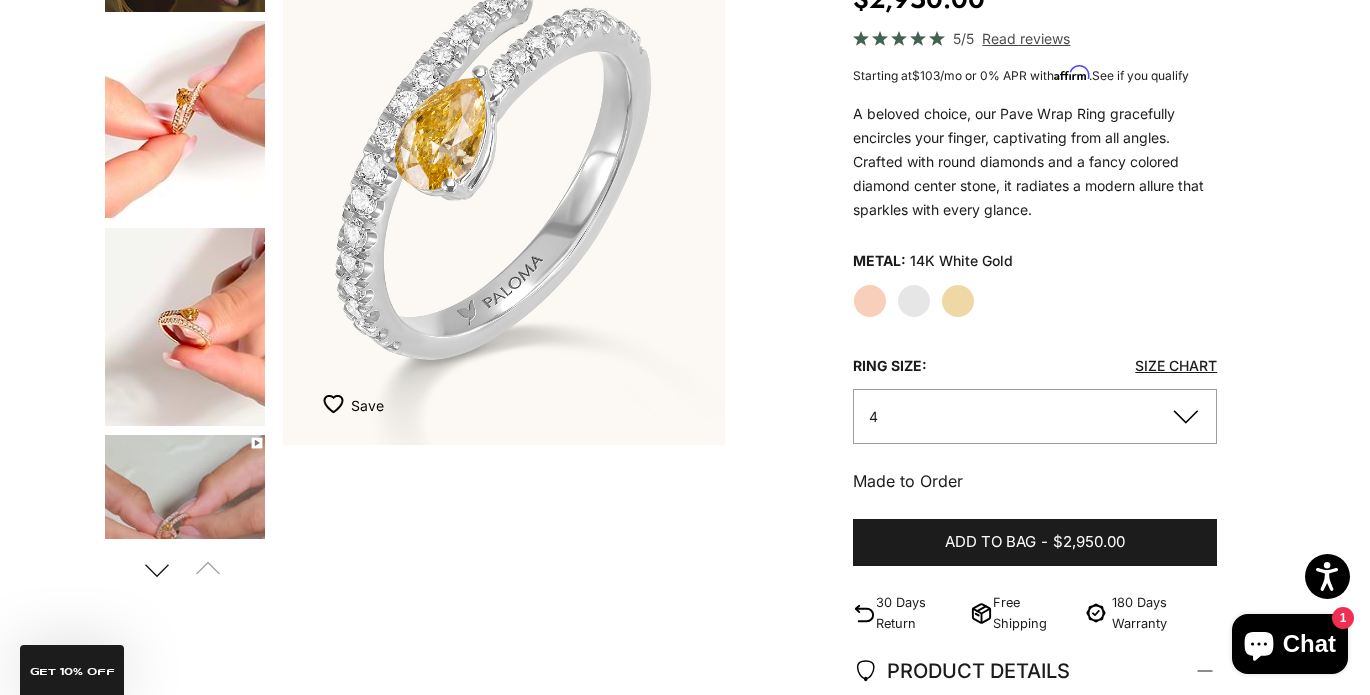 click on "Rose Gold" 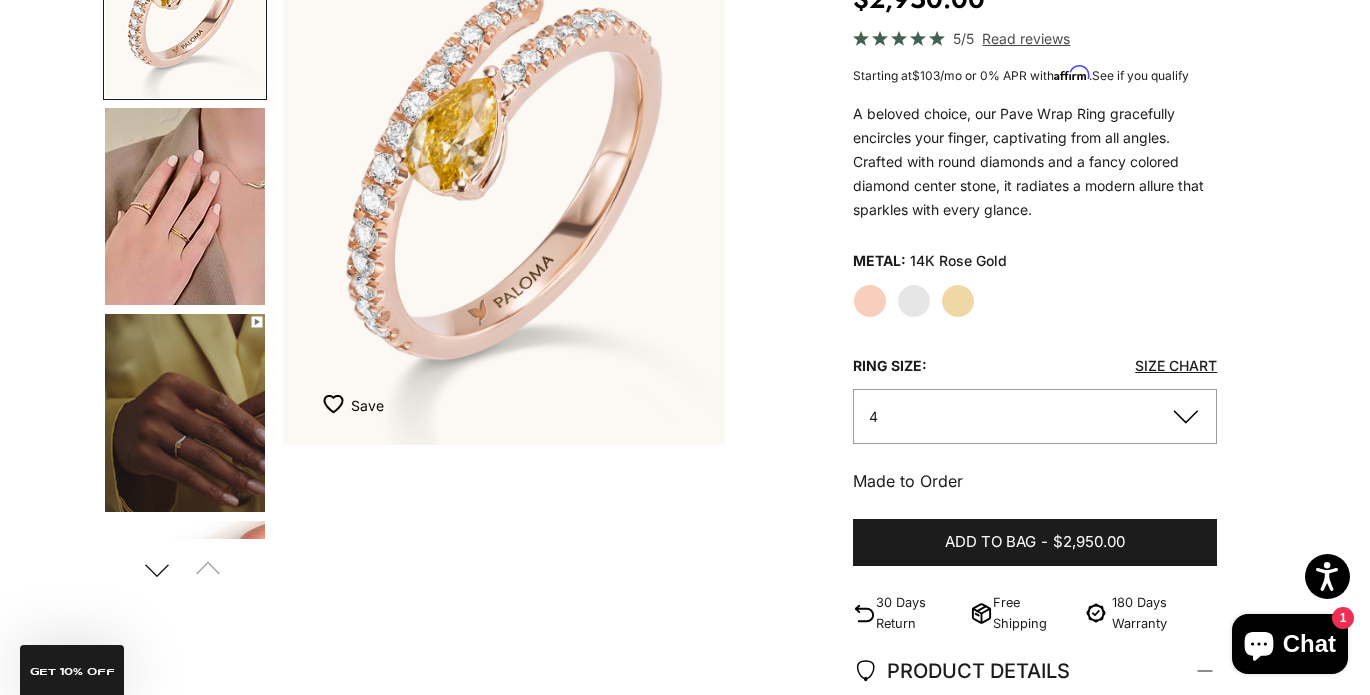 click on "Ring Size: Size Chart" 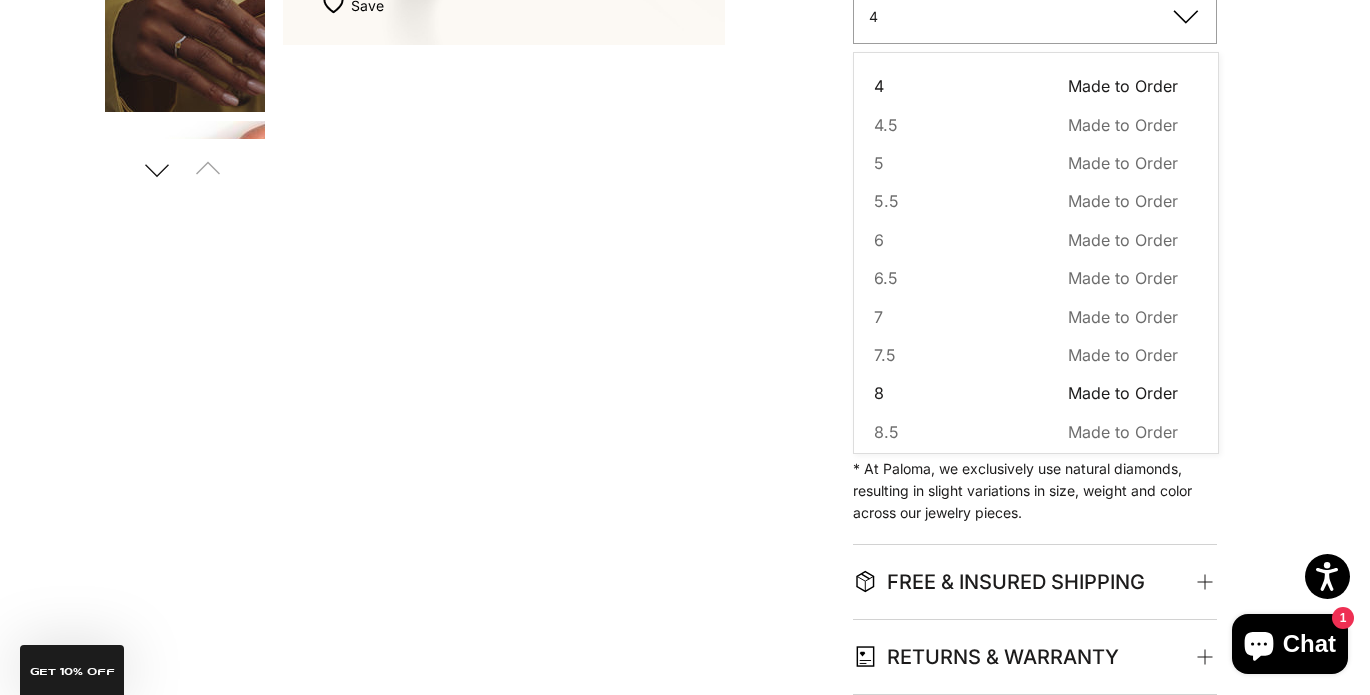 click on "8 Made to Order Sold out" at bounding box center (1026, 393) 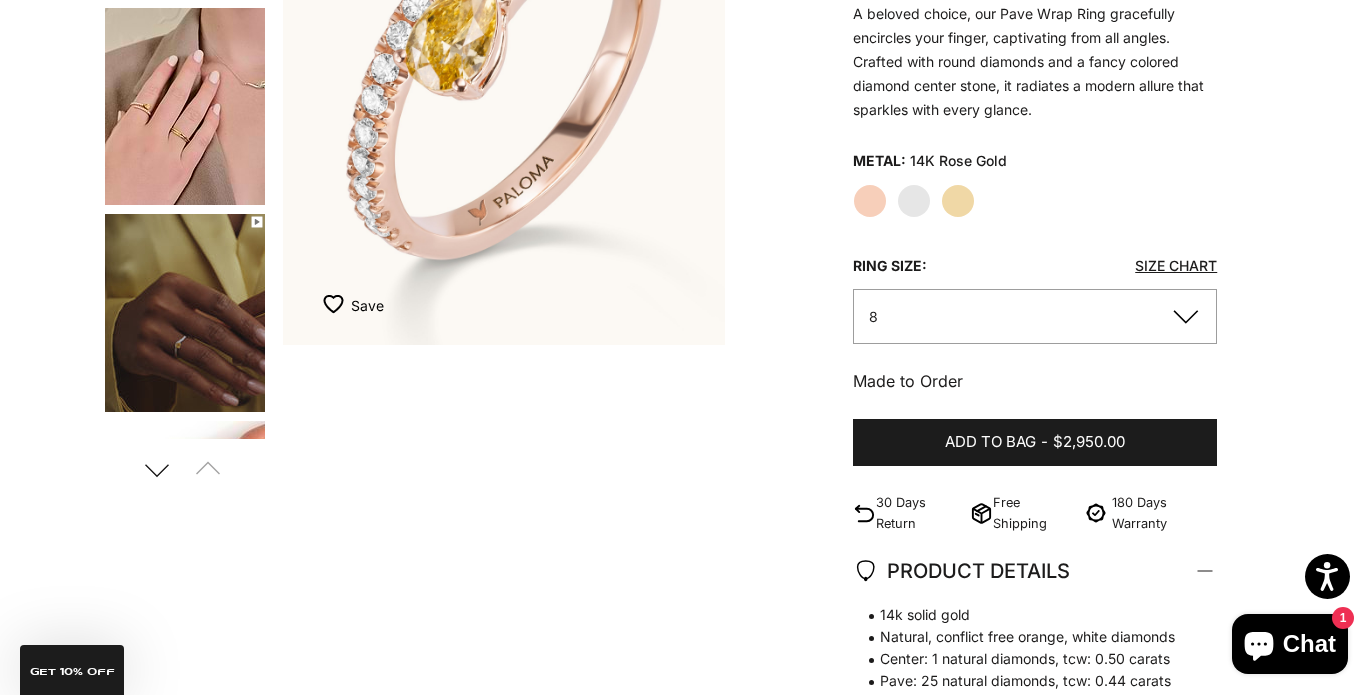 click on "White Gold" 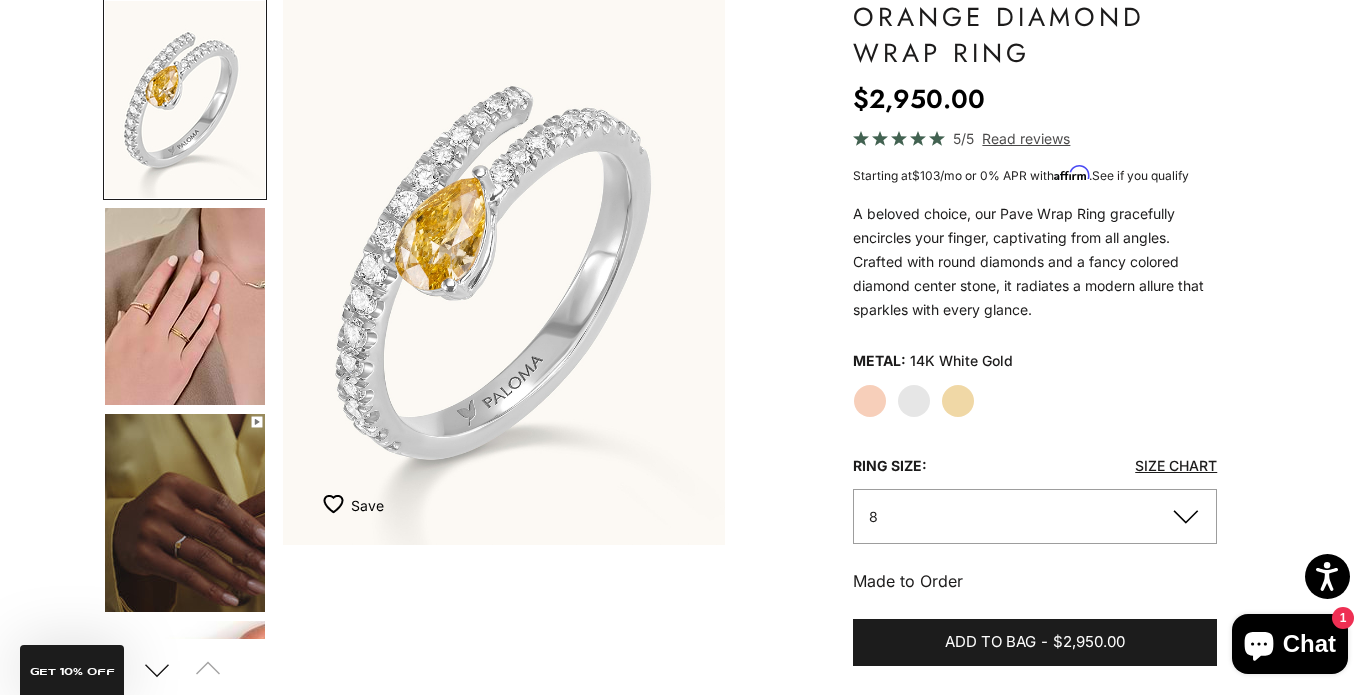 click at bounding box center (185, 306) 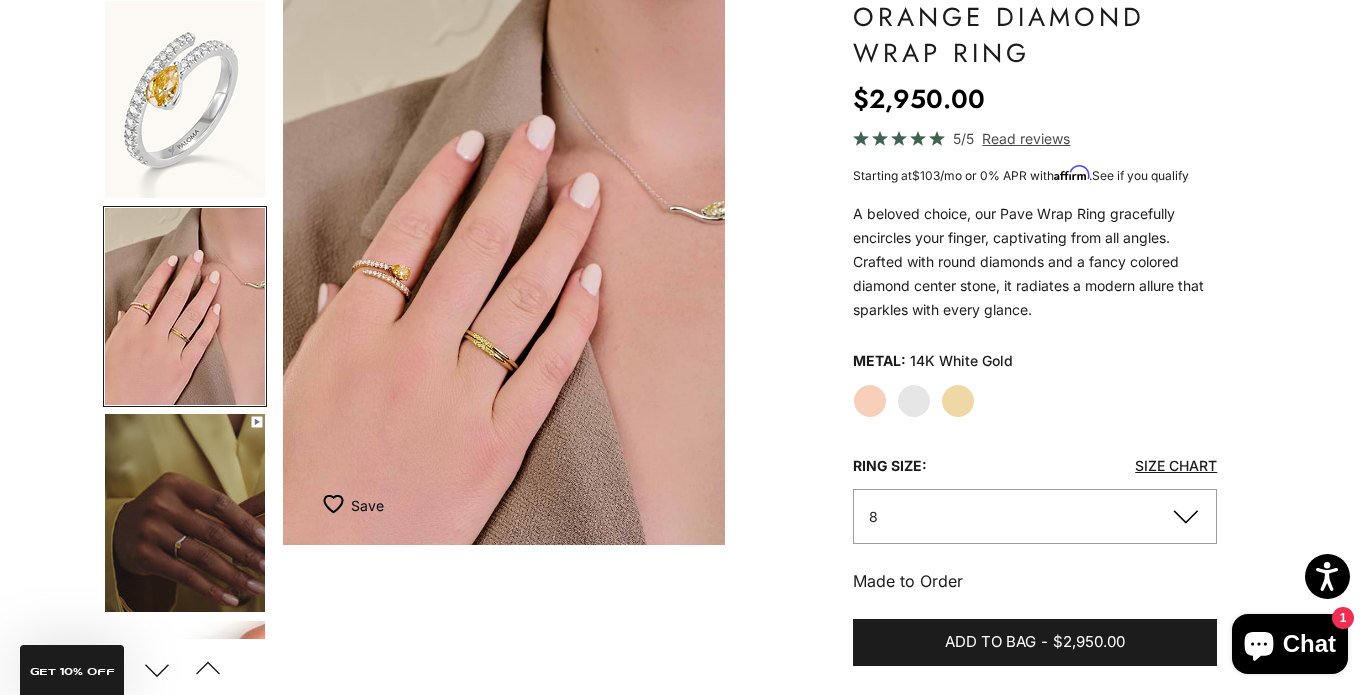 click on "Rose Gold
White Gold
Yellow Gold" 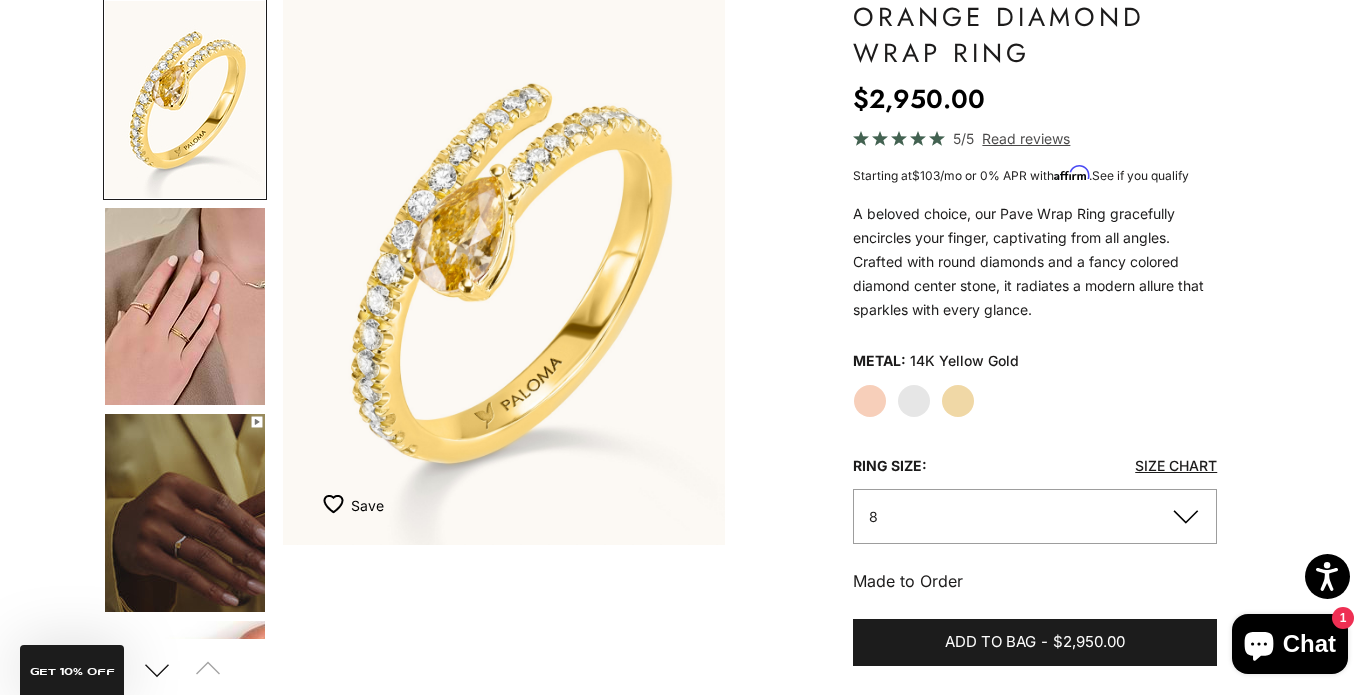 click at bounding box center [185, 306] 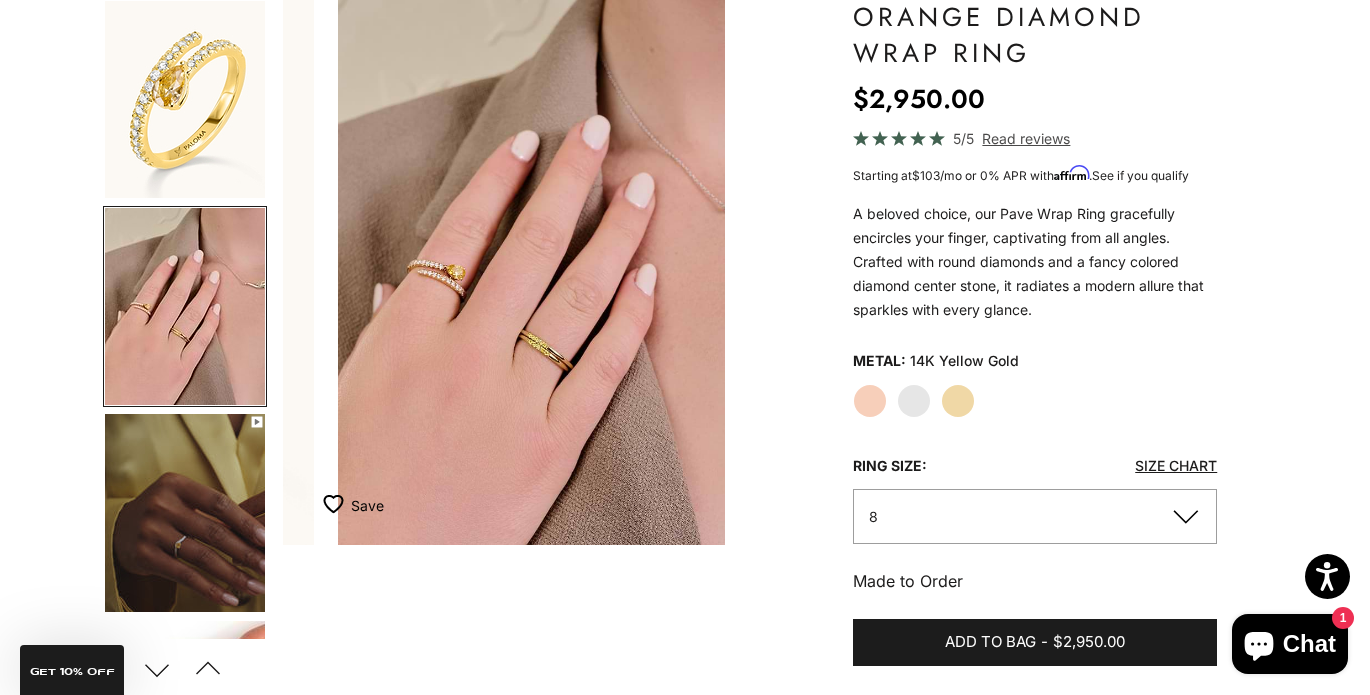 scroll, scrollTop: 0, scrollLeft: 466, axis: horizontal 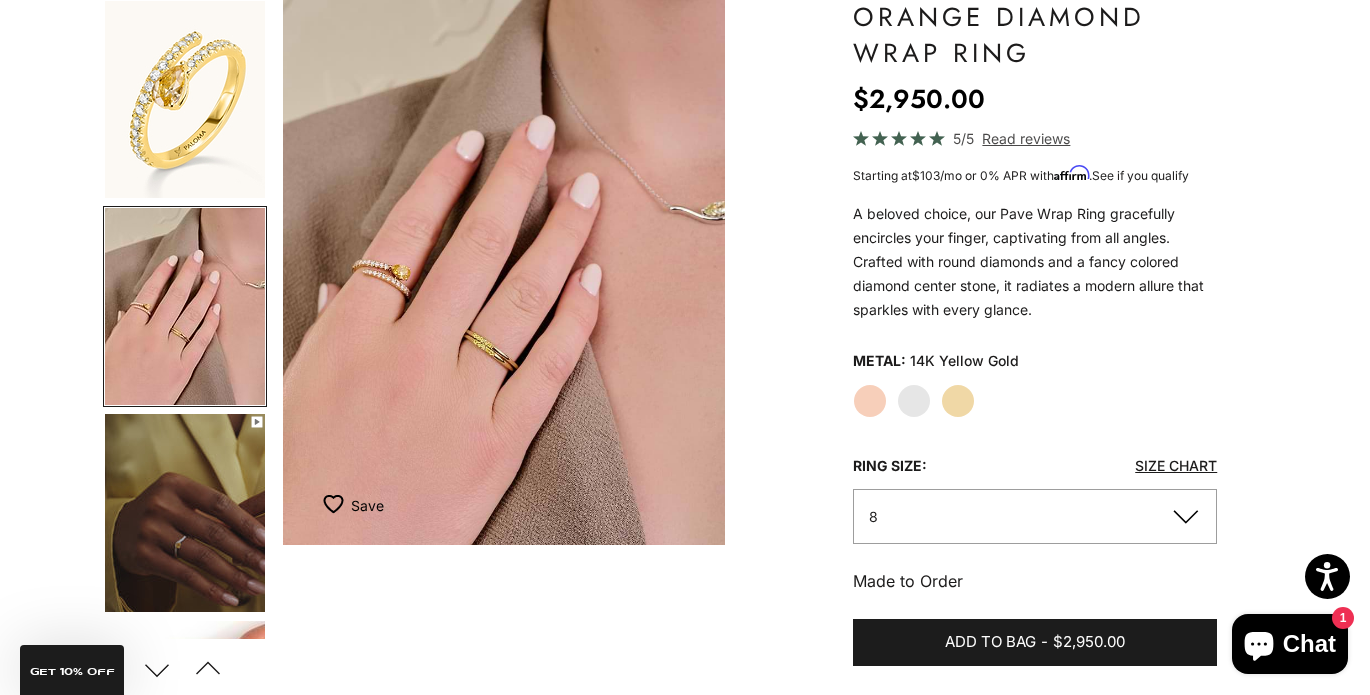 click on "Rose Gold" 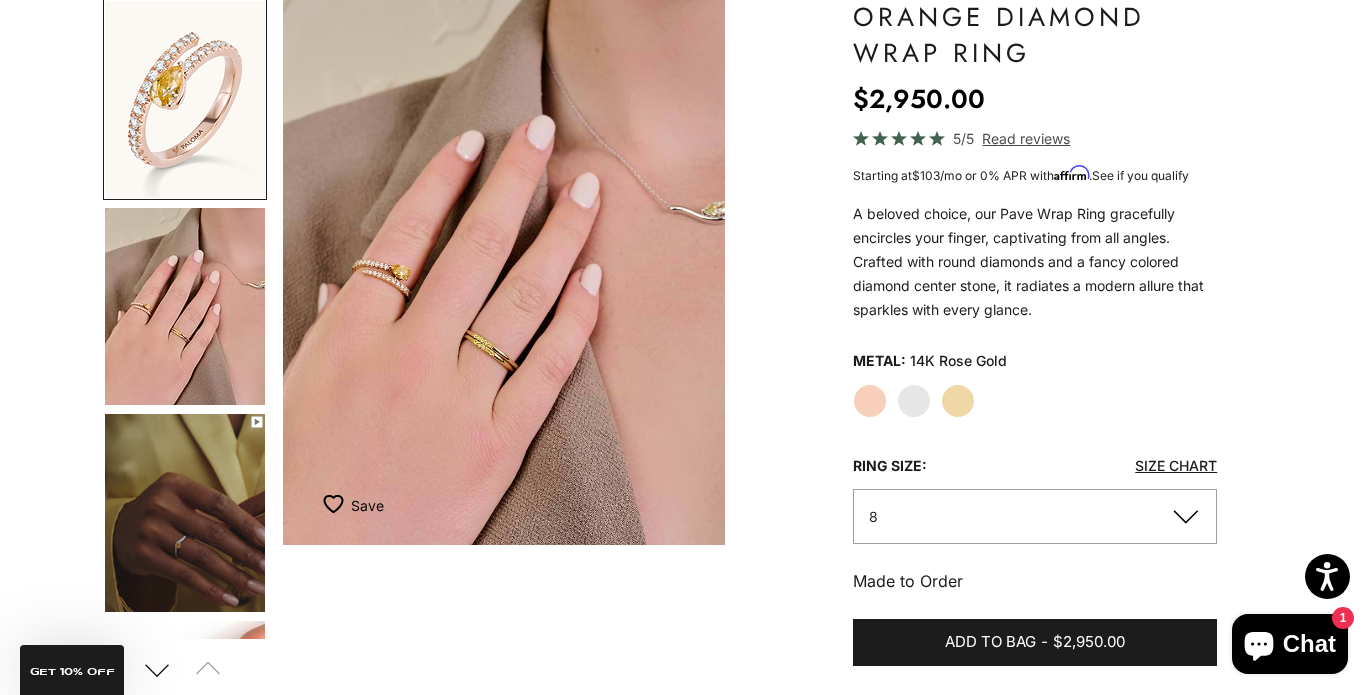 scroll, scrollTop: 0, scrollLeft: 0, axis: both 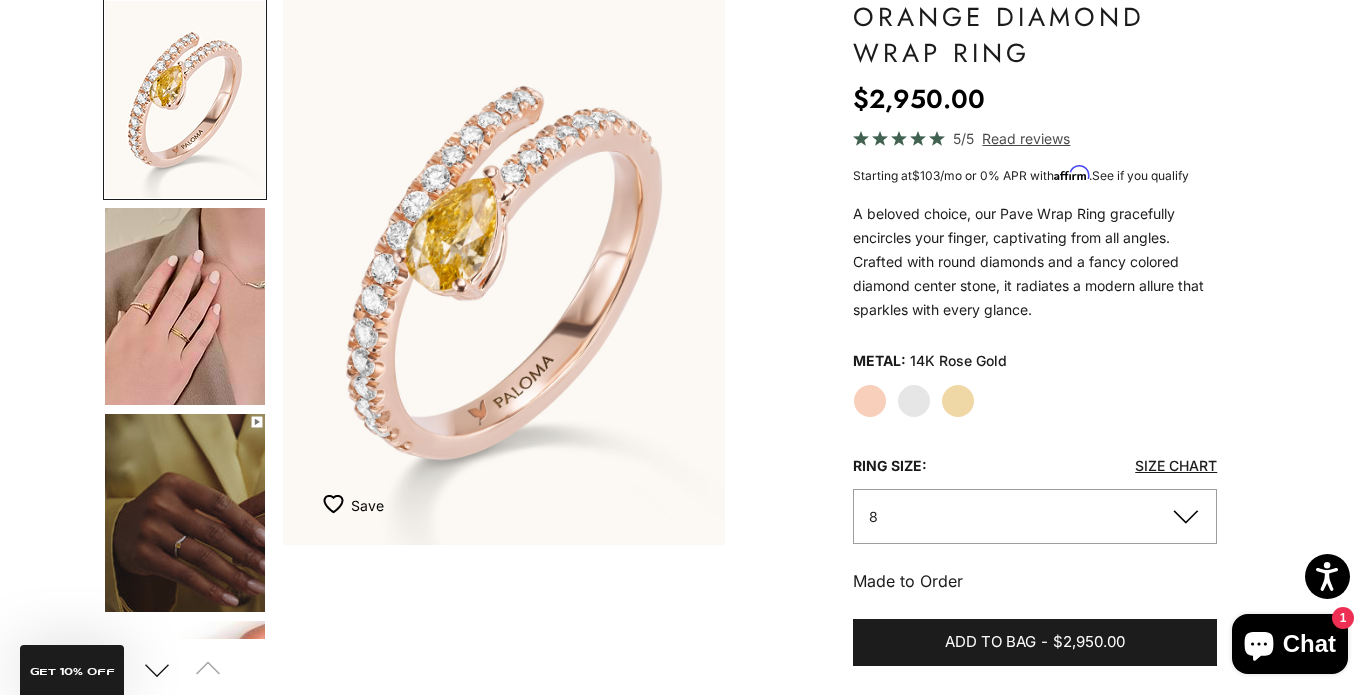 click at bounding box center (185, 306) 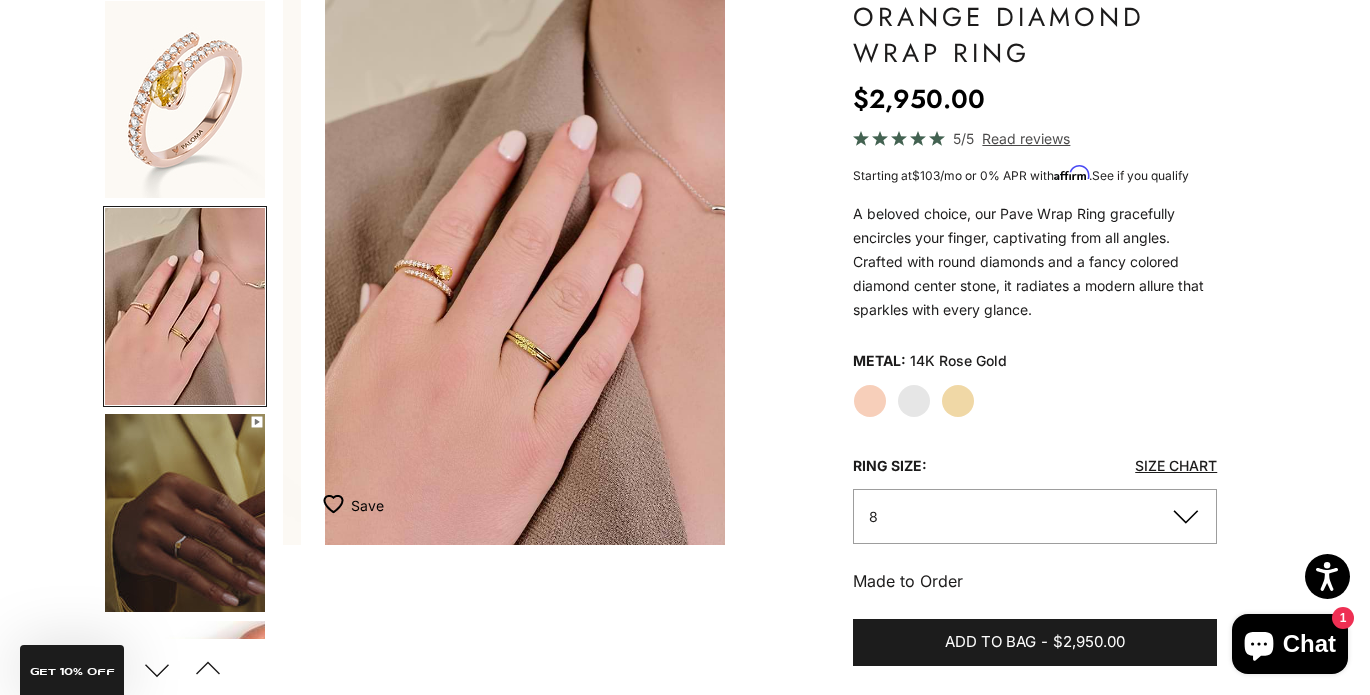 scroll, scrollTop: 0, scrollLeft: 466, axis: horizontal 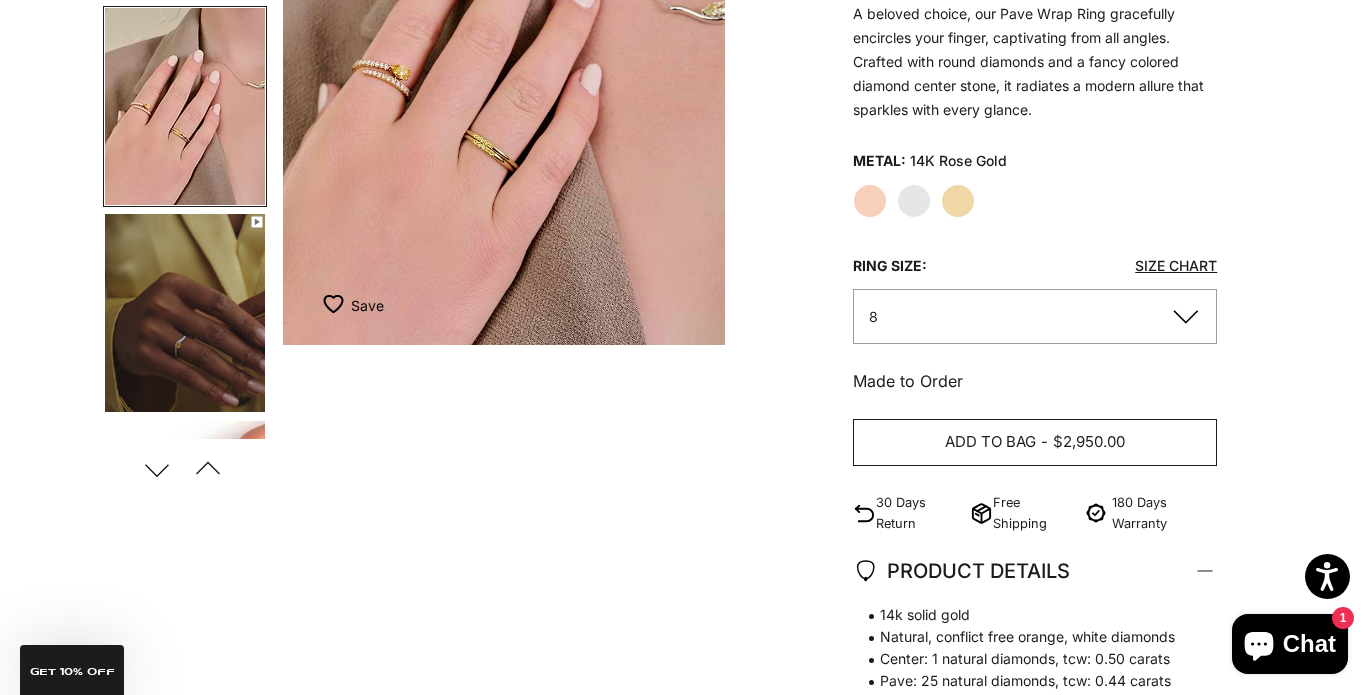 click on "Add to bag" at bounding box center [990, 442] 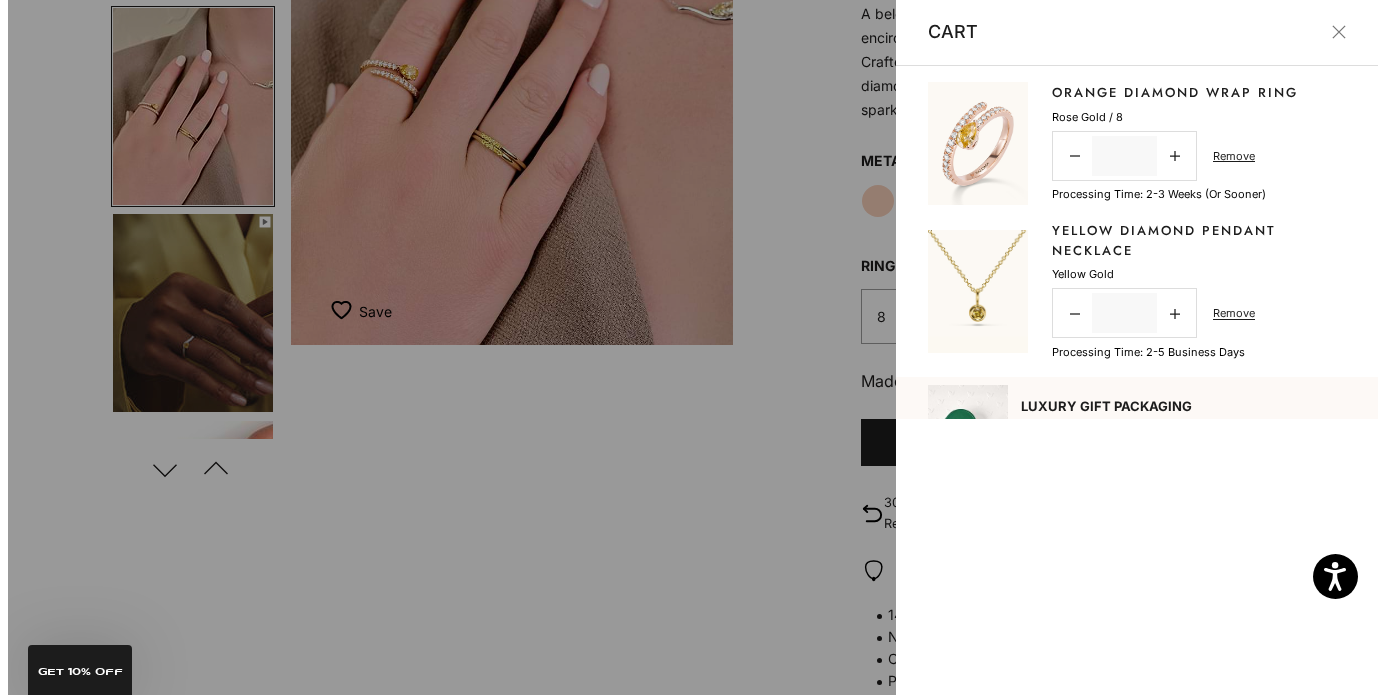 scroll, scrollTop: 0, scrollLeft: 473, axis: horizontal 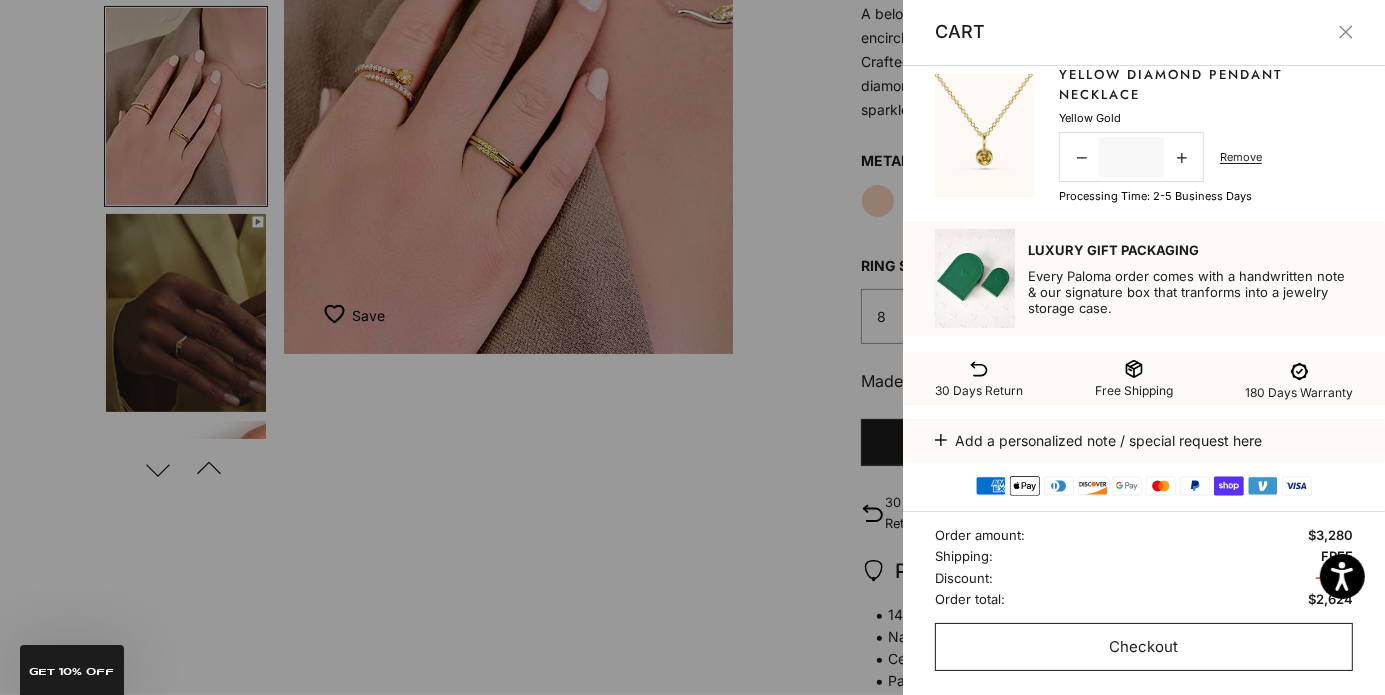 click on "Checkout" at bounding box center (1144, 647) 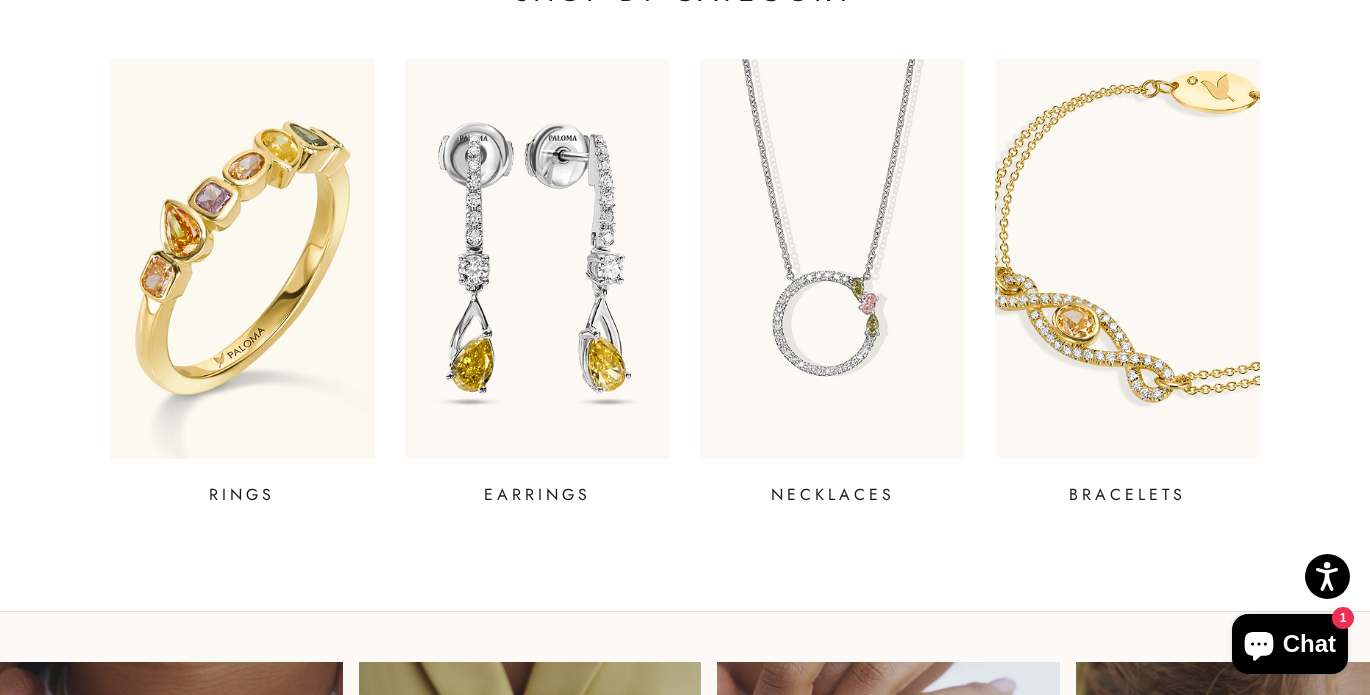 scroll, scrollTop: 800, scrollLeft: 0, axis: vertical 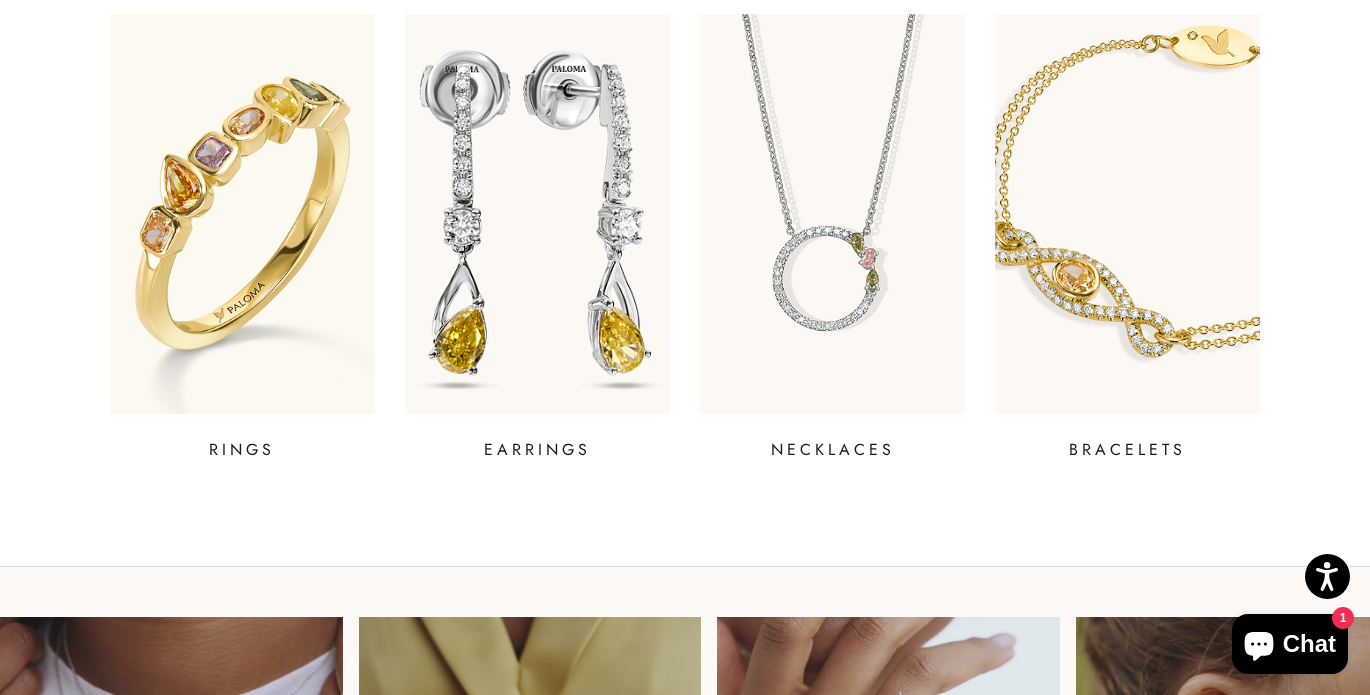 click at bounding box center (537, 214) 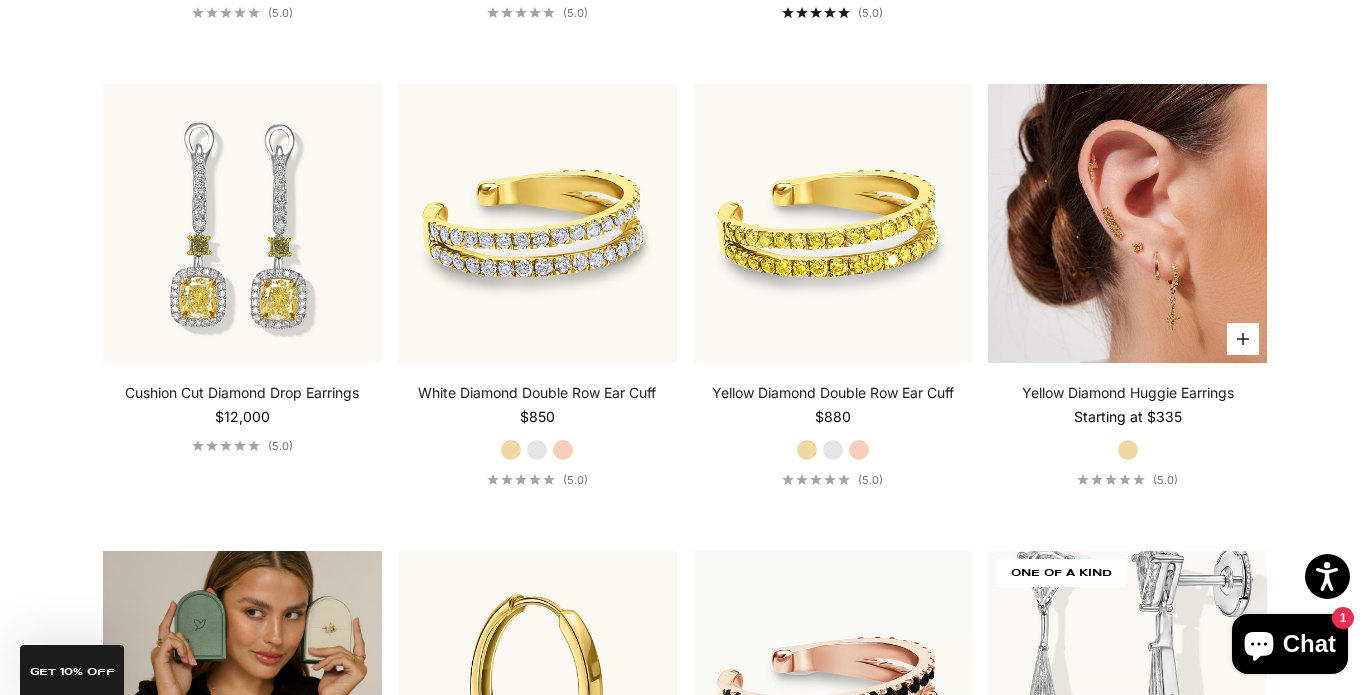 scroll, scrollTop: 2800, scrollLeft: 0, axis: vertical 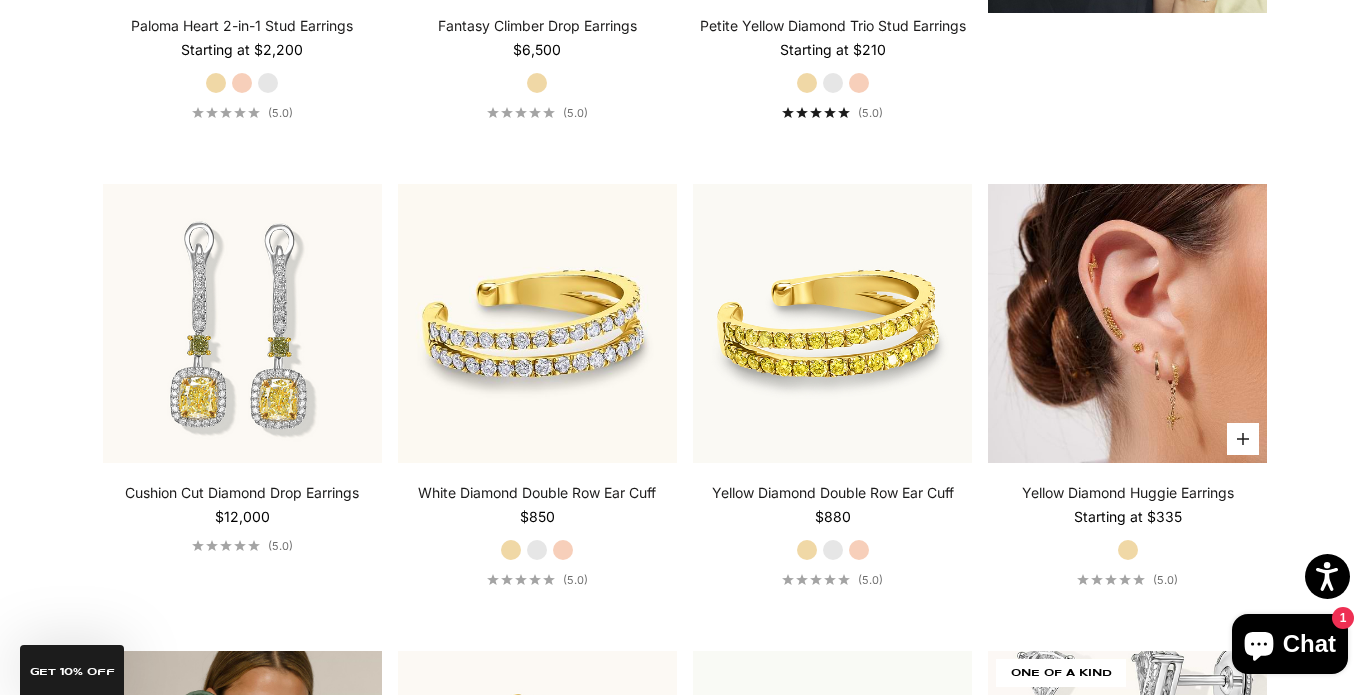 click at bounding box center [1127, 323] 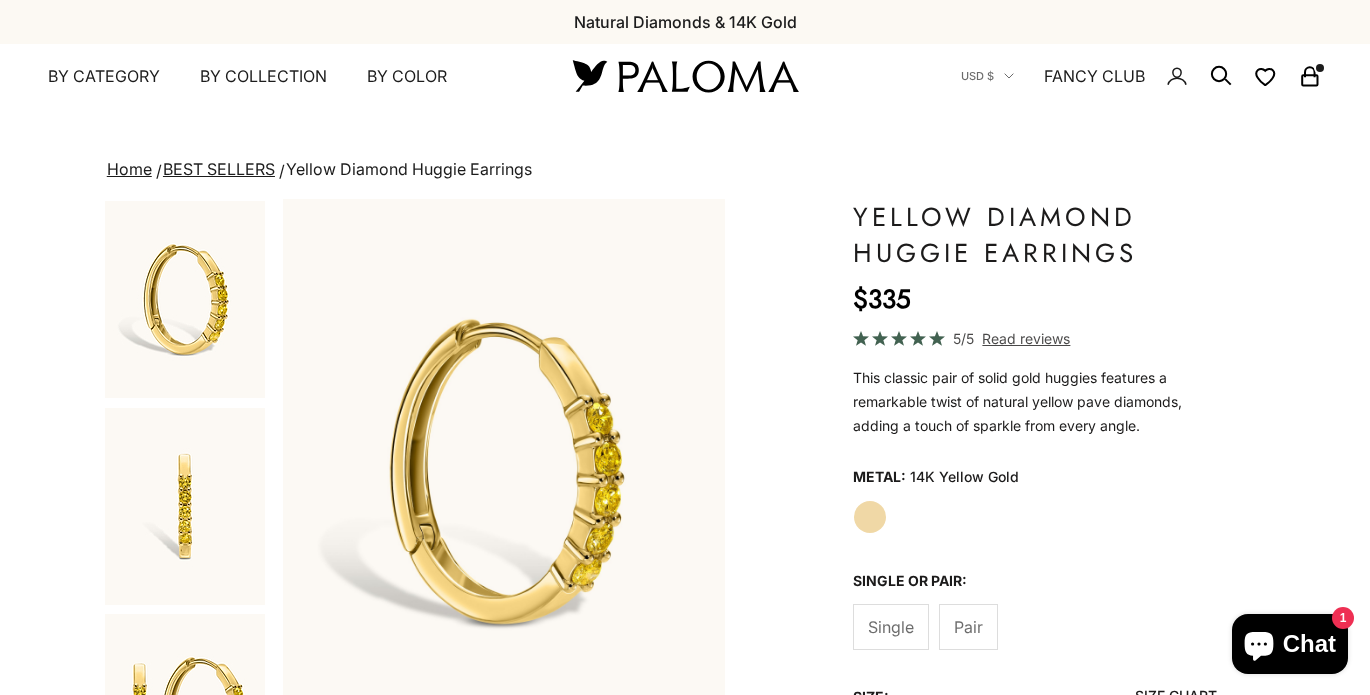 scroll, scrollTop: 0, scrollLeft: 0, axis: both 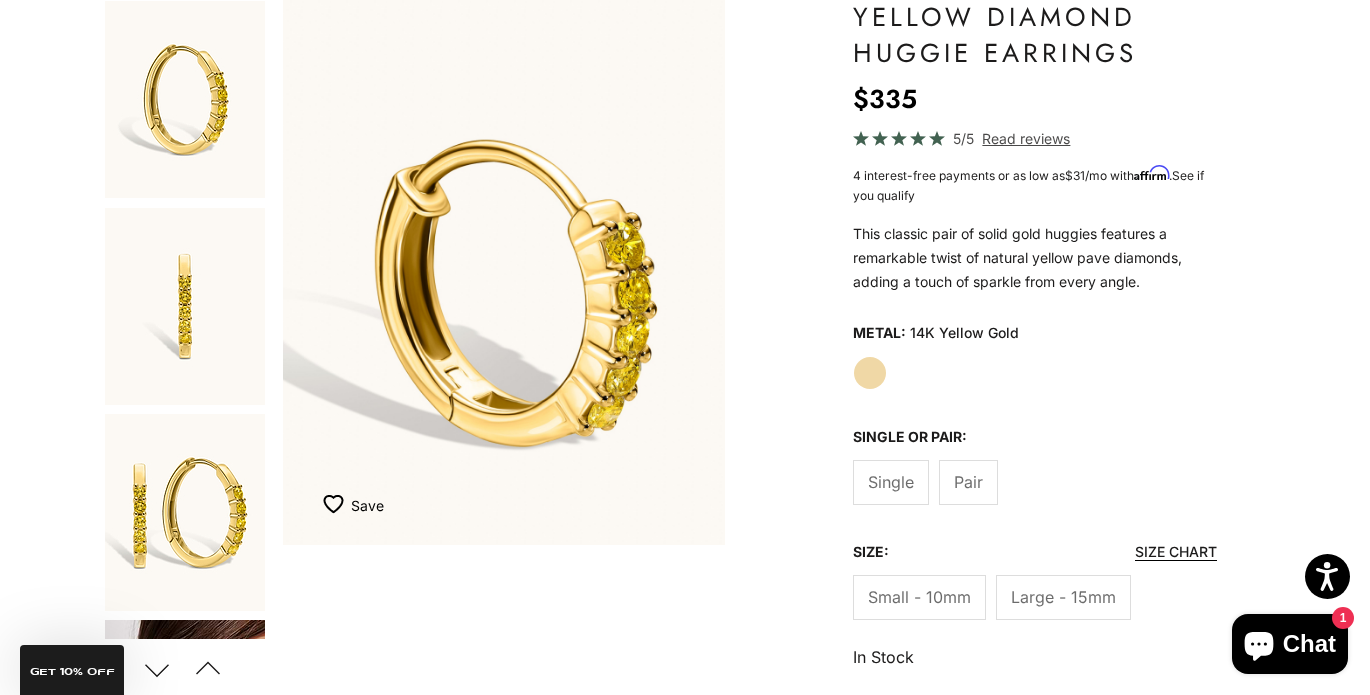 click on "Pair" 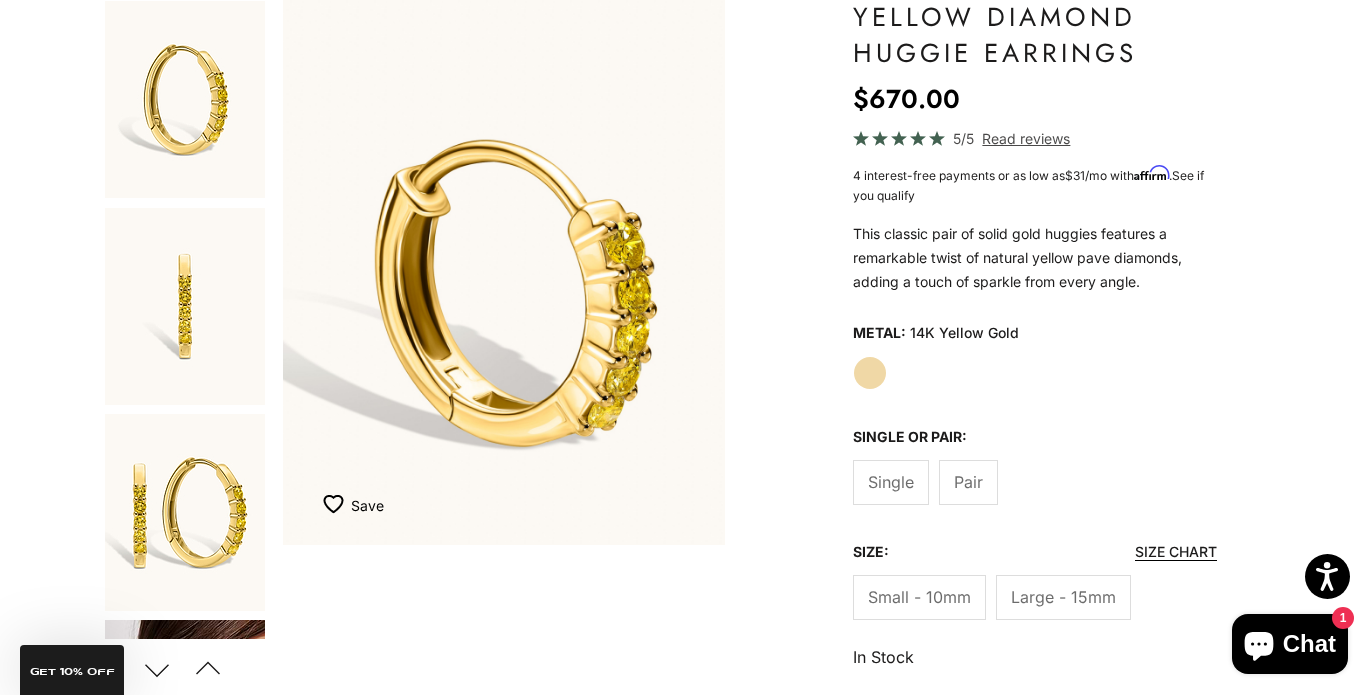scroll, scrollTop: 0, scrollLeft: 1863, axis: horizontal 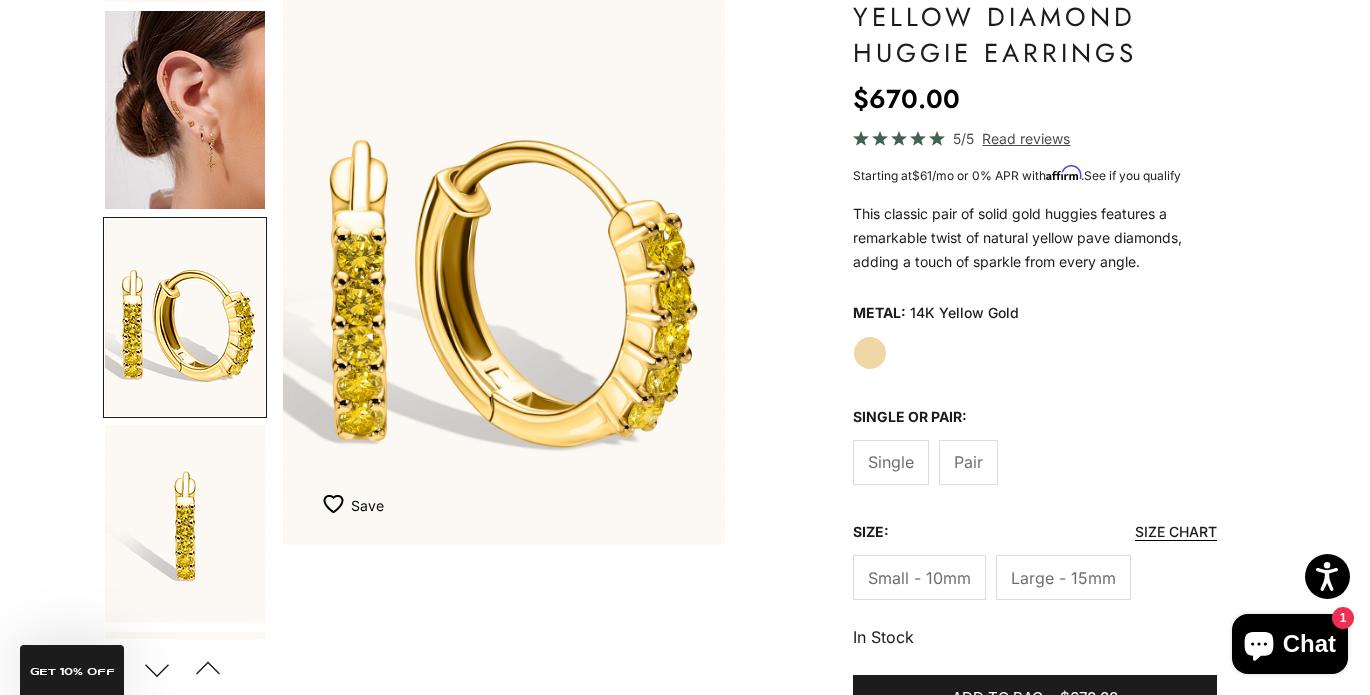 click at bounding box center [185, 110] 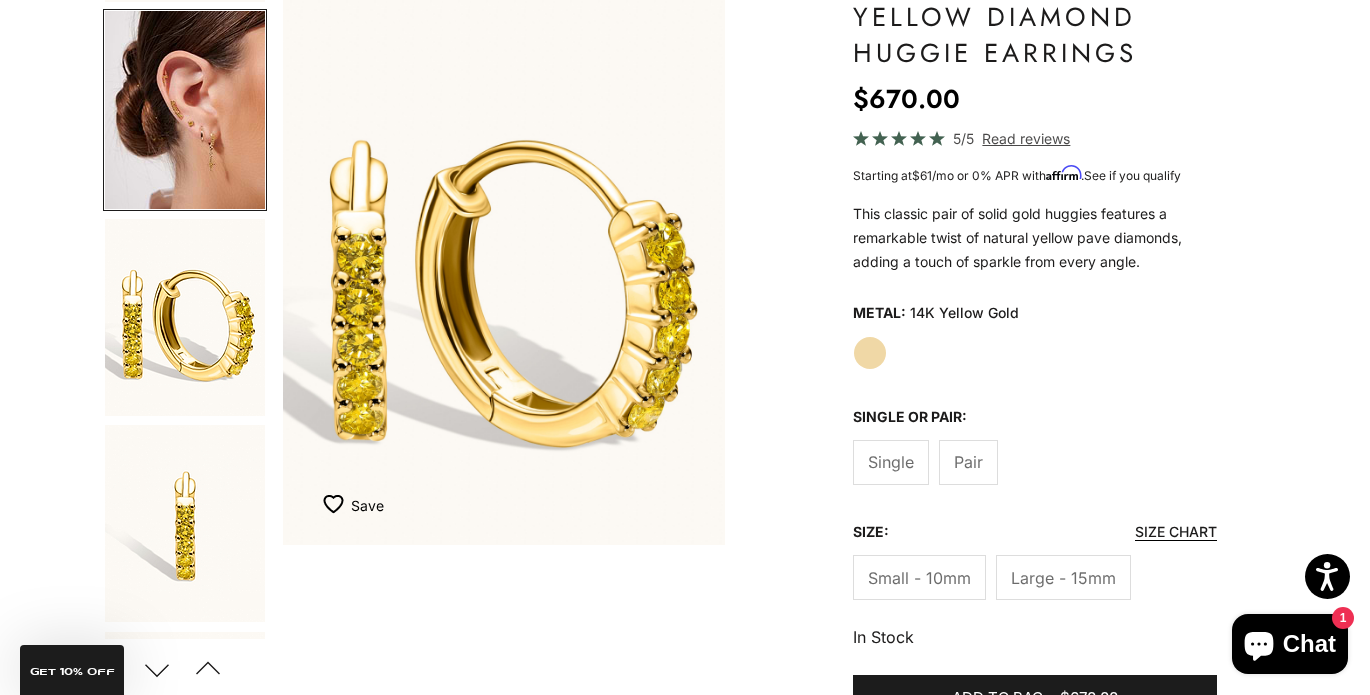 scroll, scrollTop: 0, scrollLeft: 1823, axis: horizontal 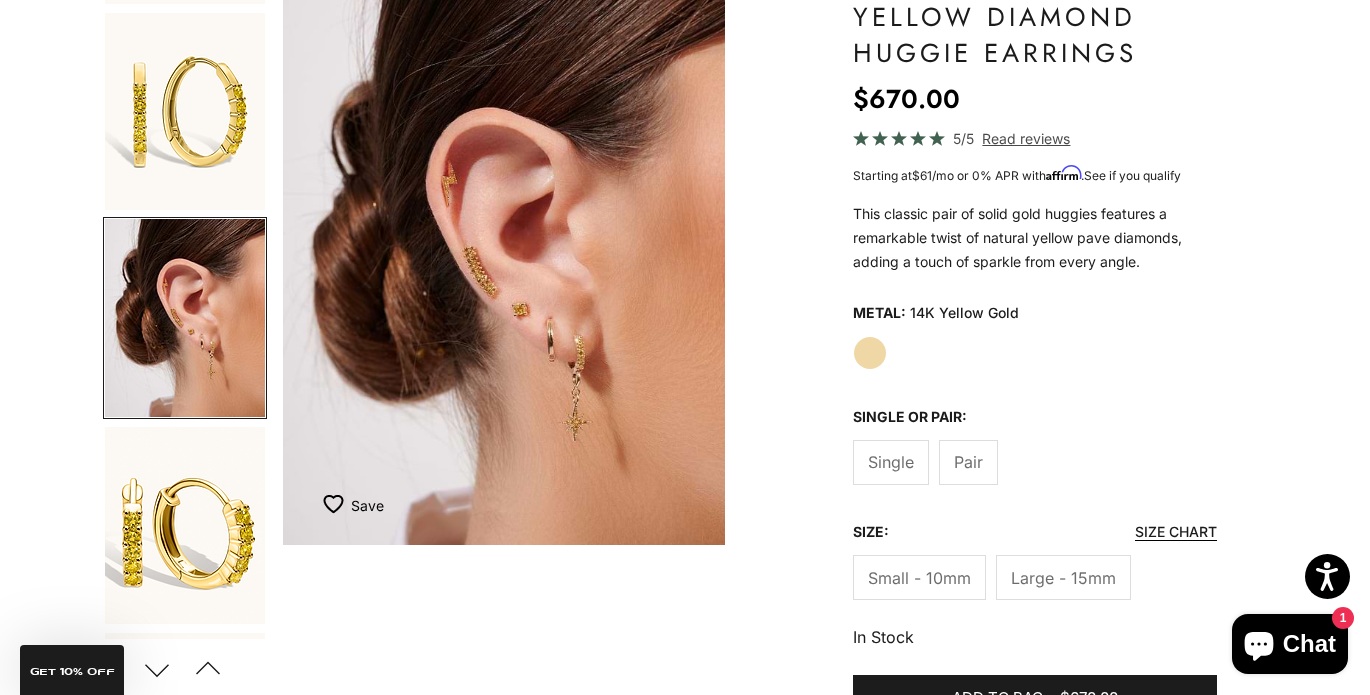 click at bounding box center (185, 525) 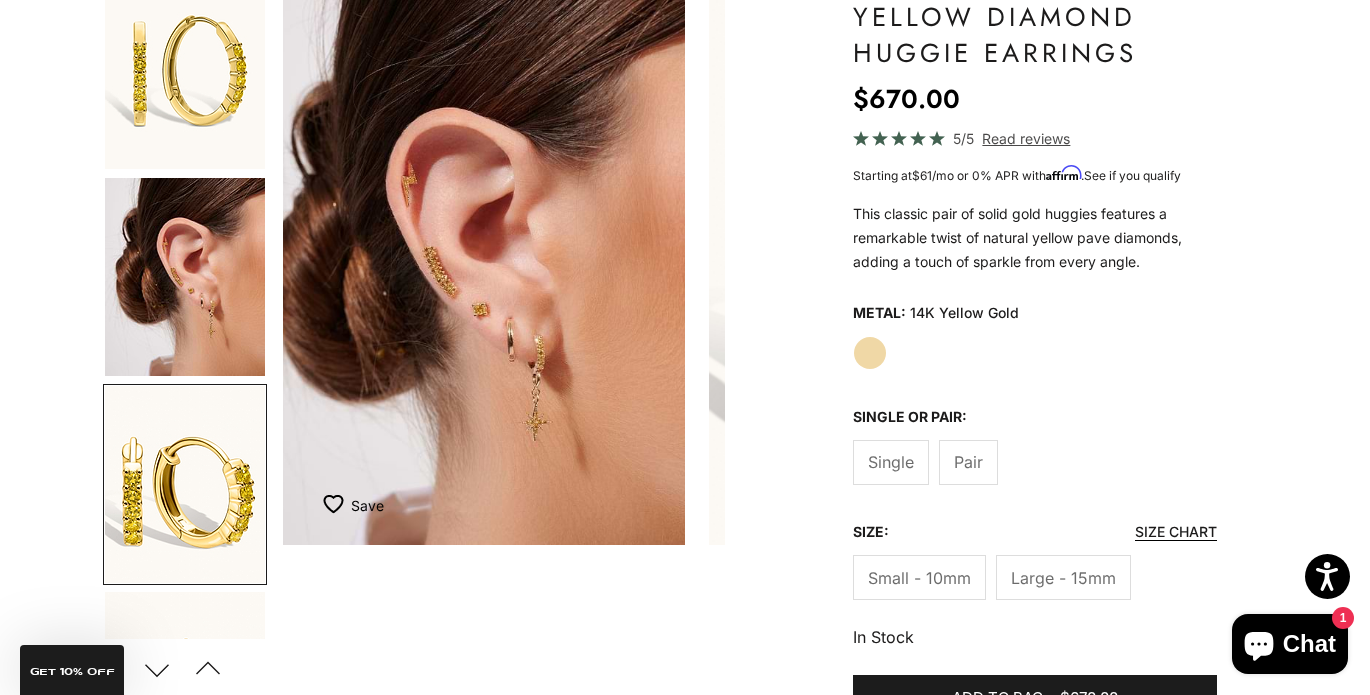 scroll, scrollTop: 0, scrollLeft: 1560, axis: horizontal 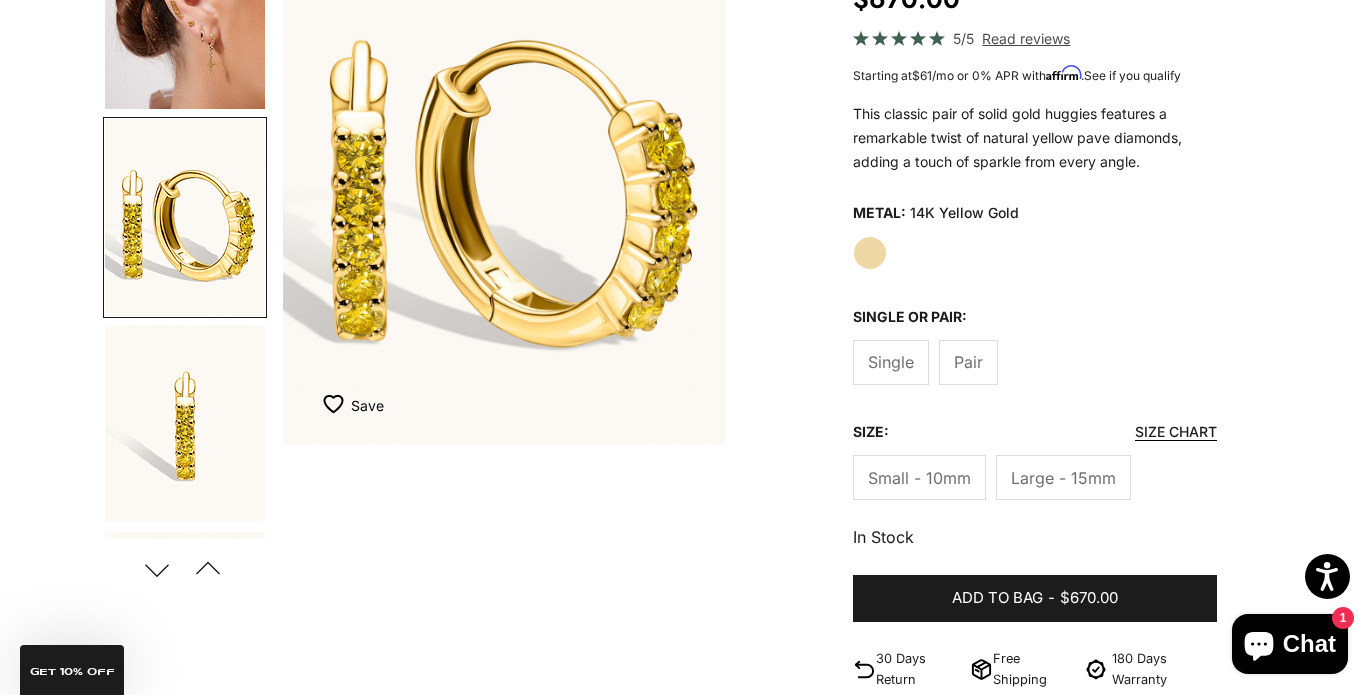 click on "Single" 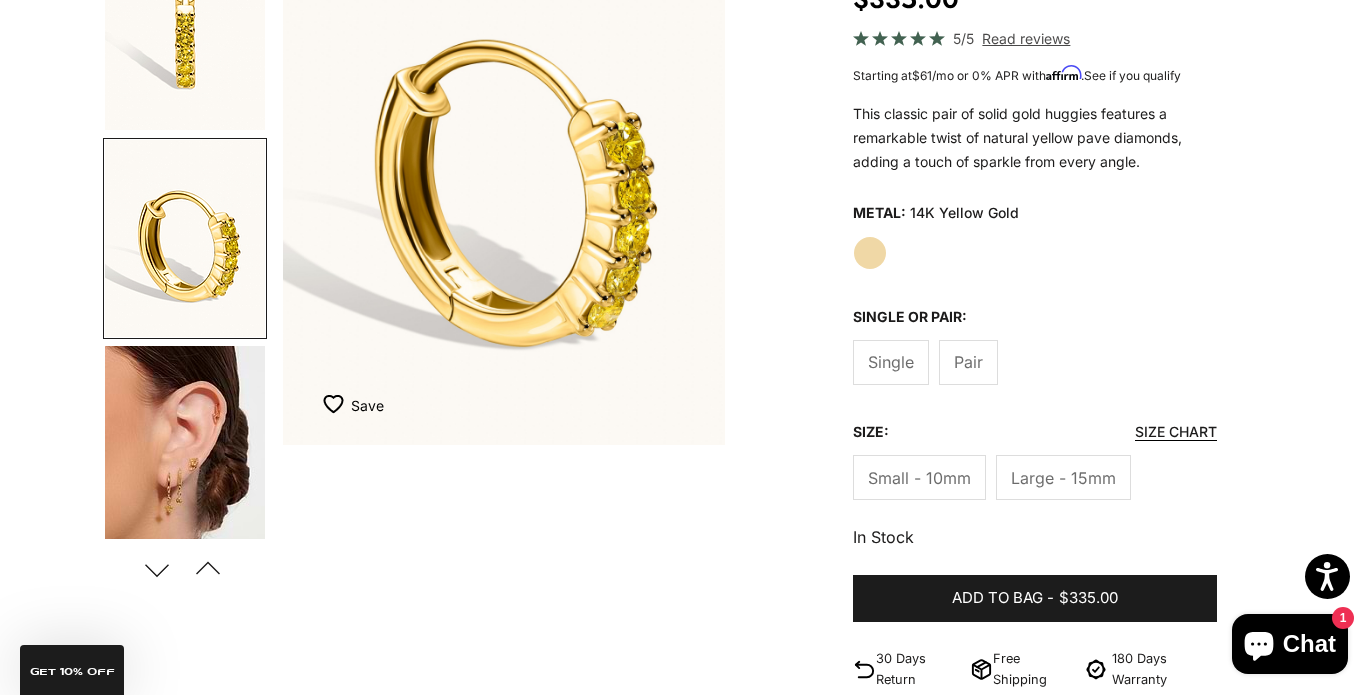 scroll, scrollTop: 1023, scrollLeft: 0, axis: vertical 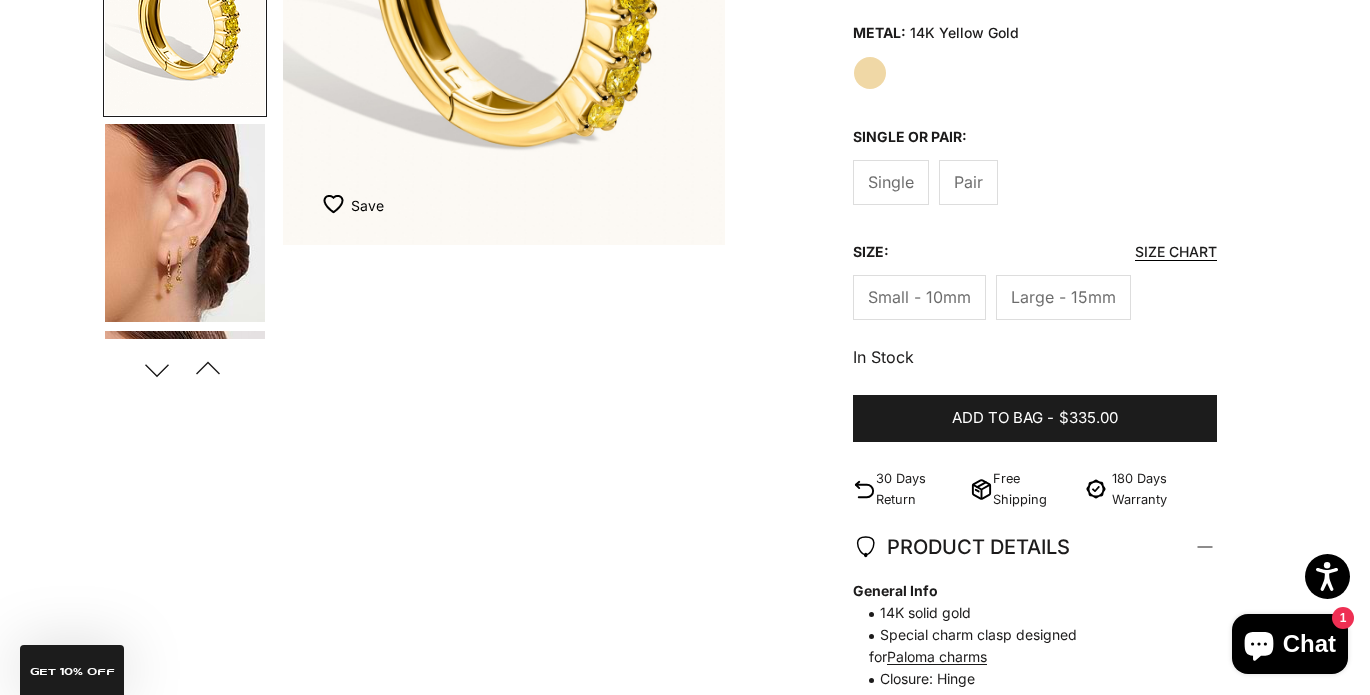 click on "Large - 15mm" 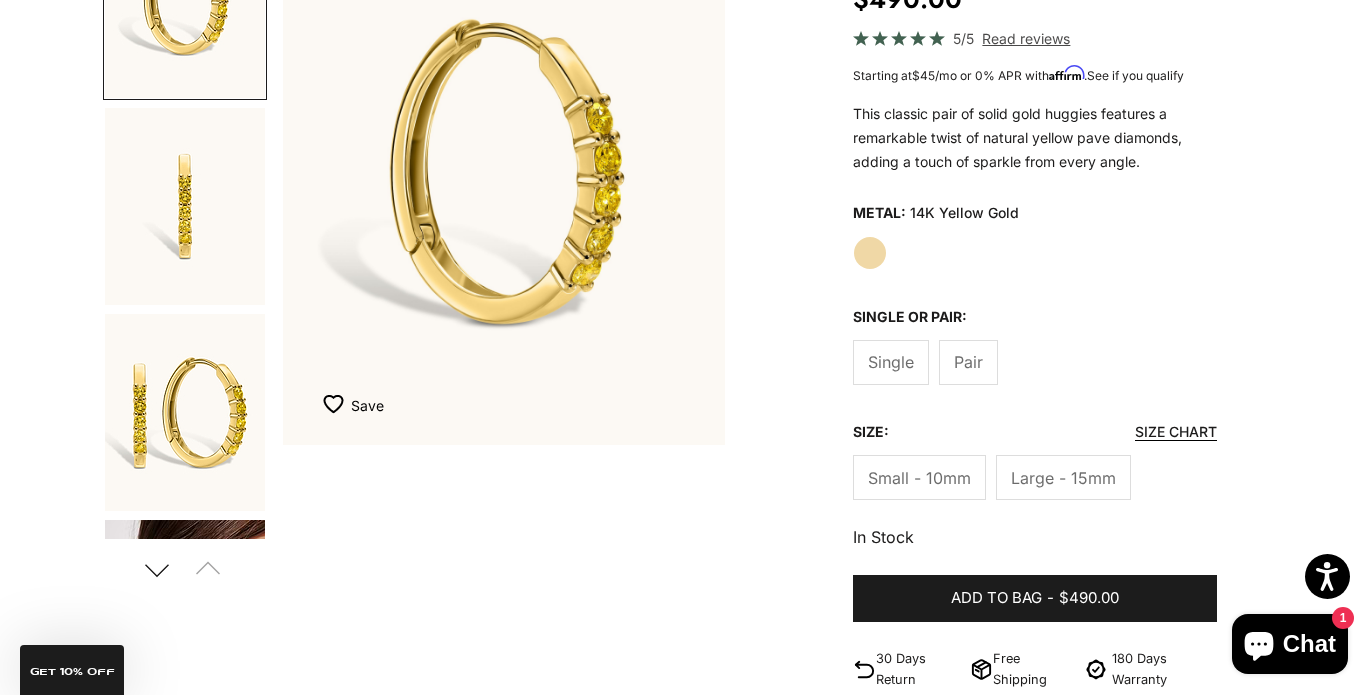 click on "Single" 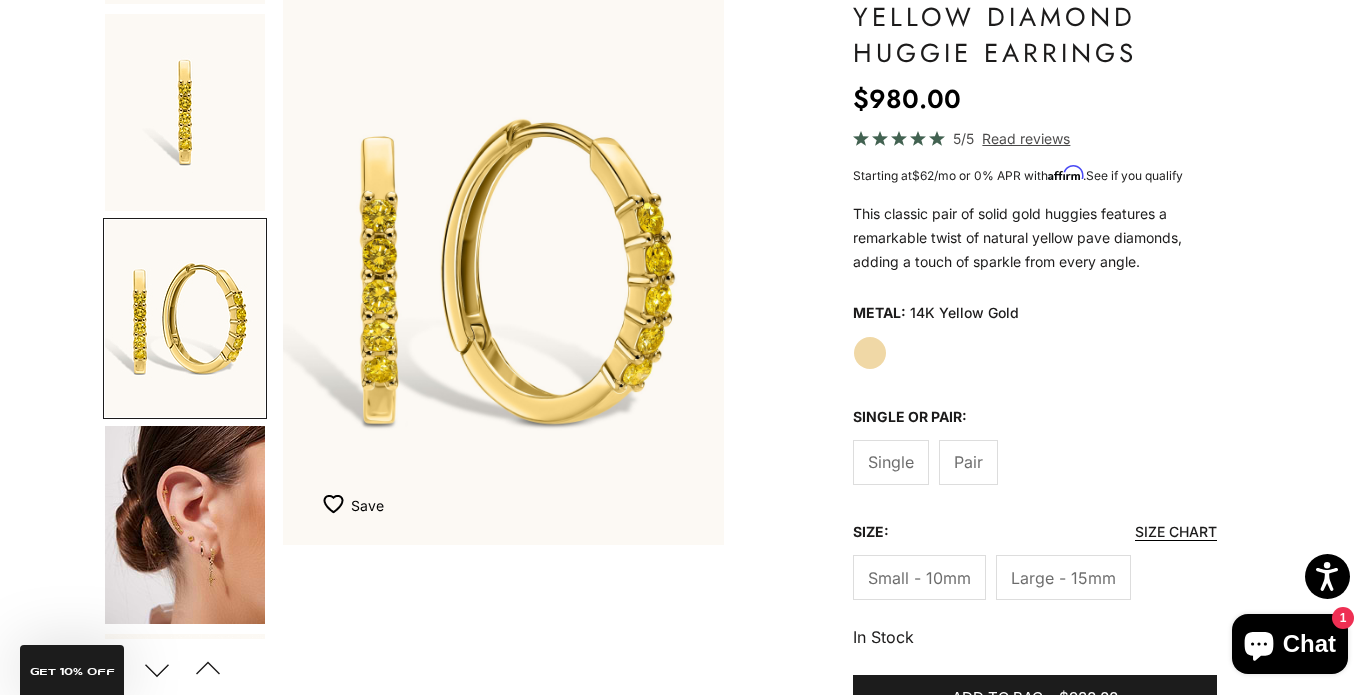 click on "Single" 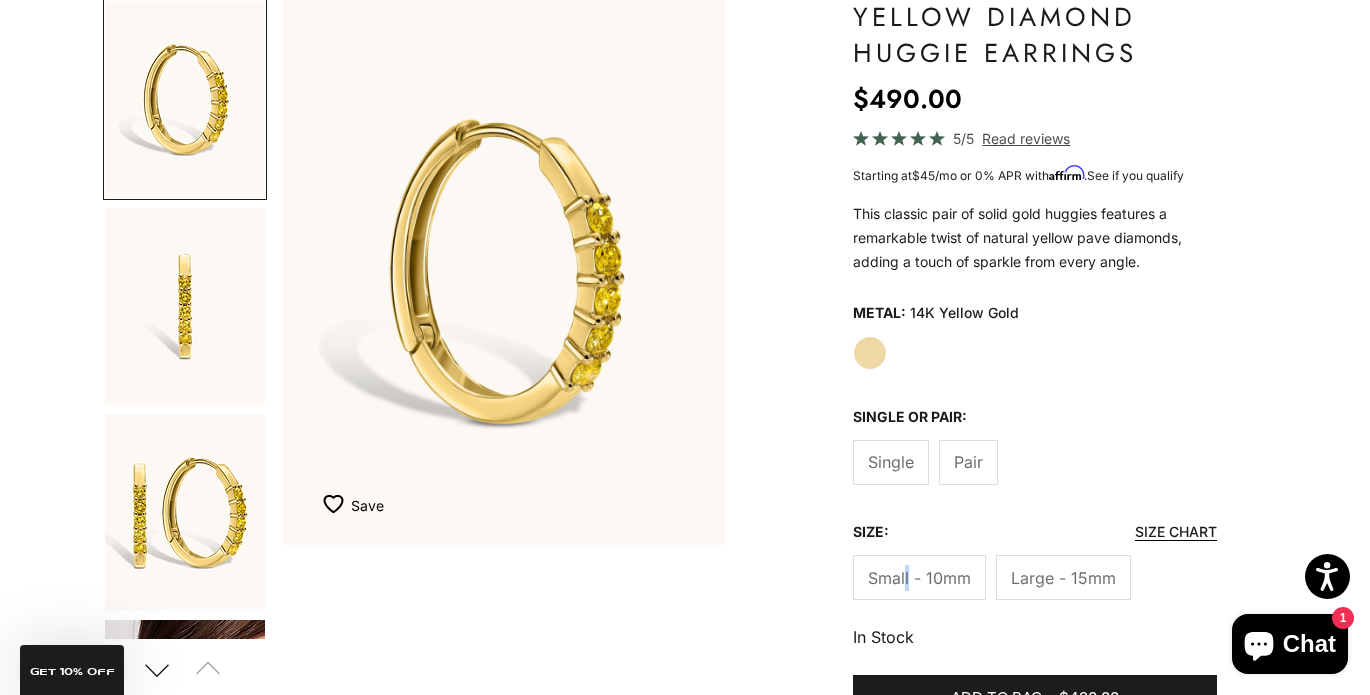 click on "Small - 10mm" 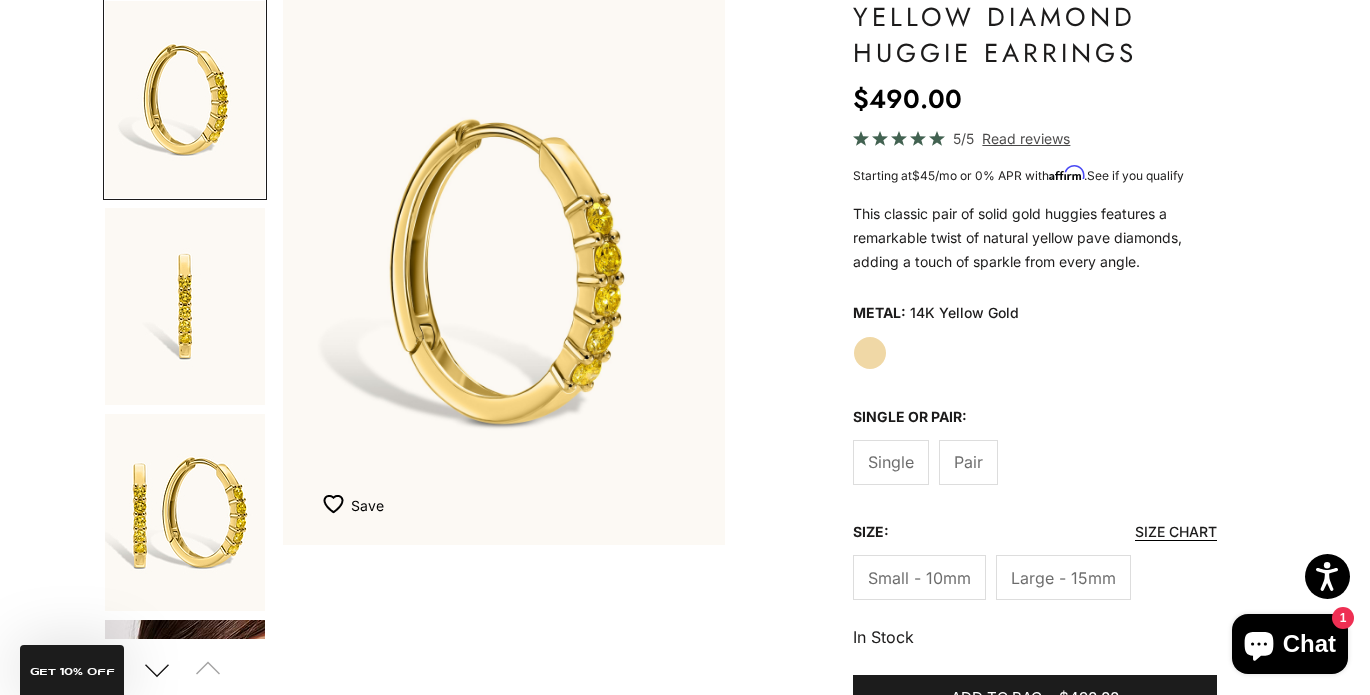 click on "Pair" 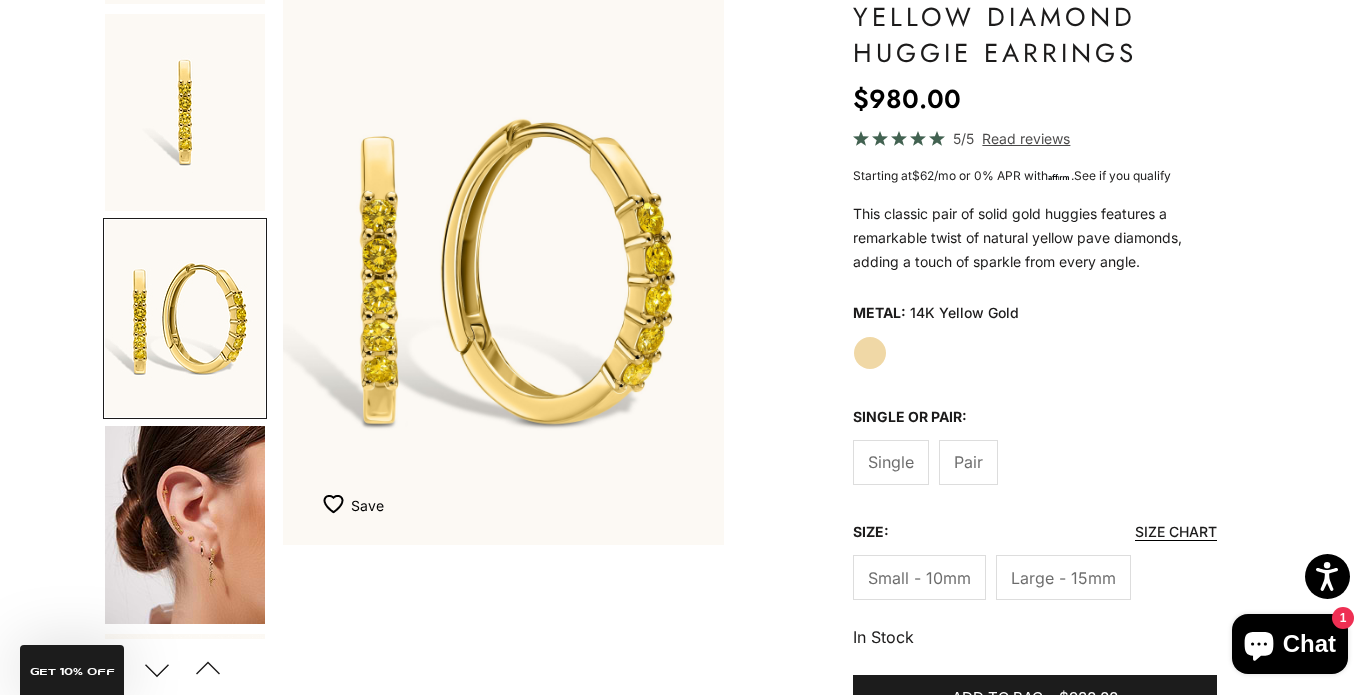 click on "Single" 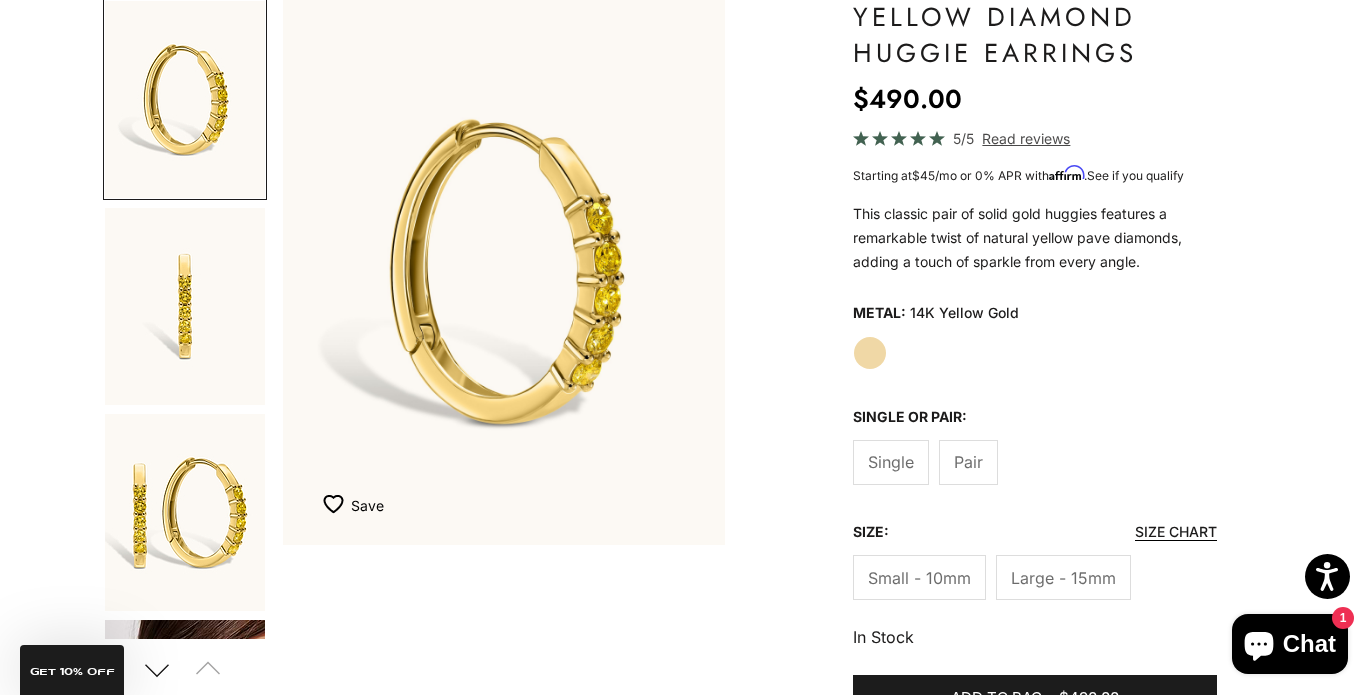 click on "Pair" 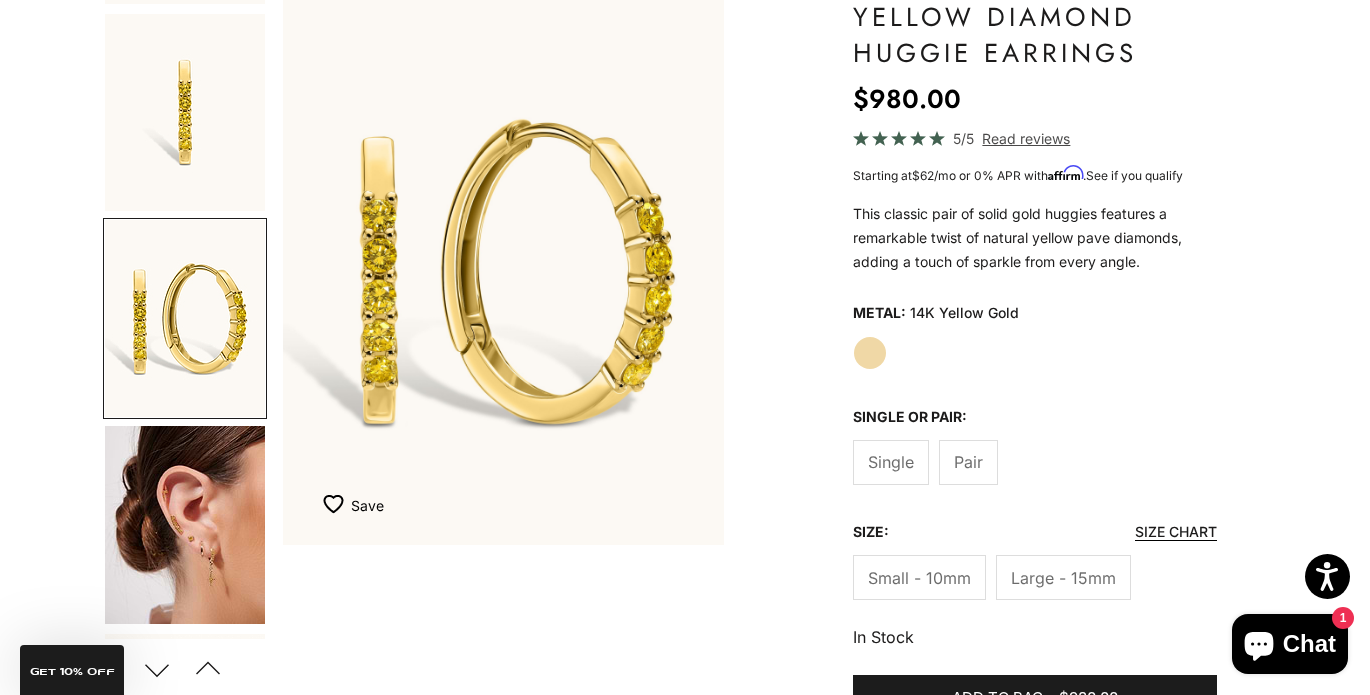 click on "Single" 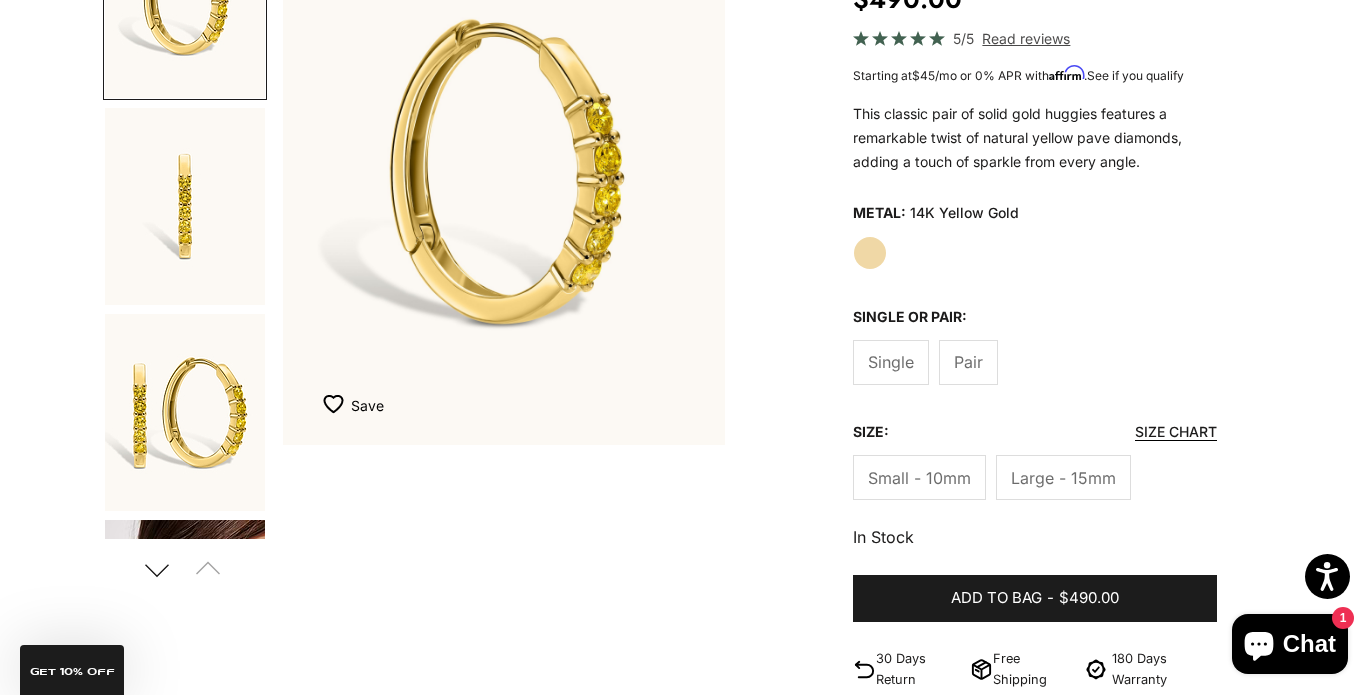 click on "Small - 10mm" 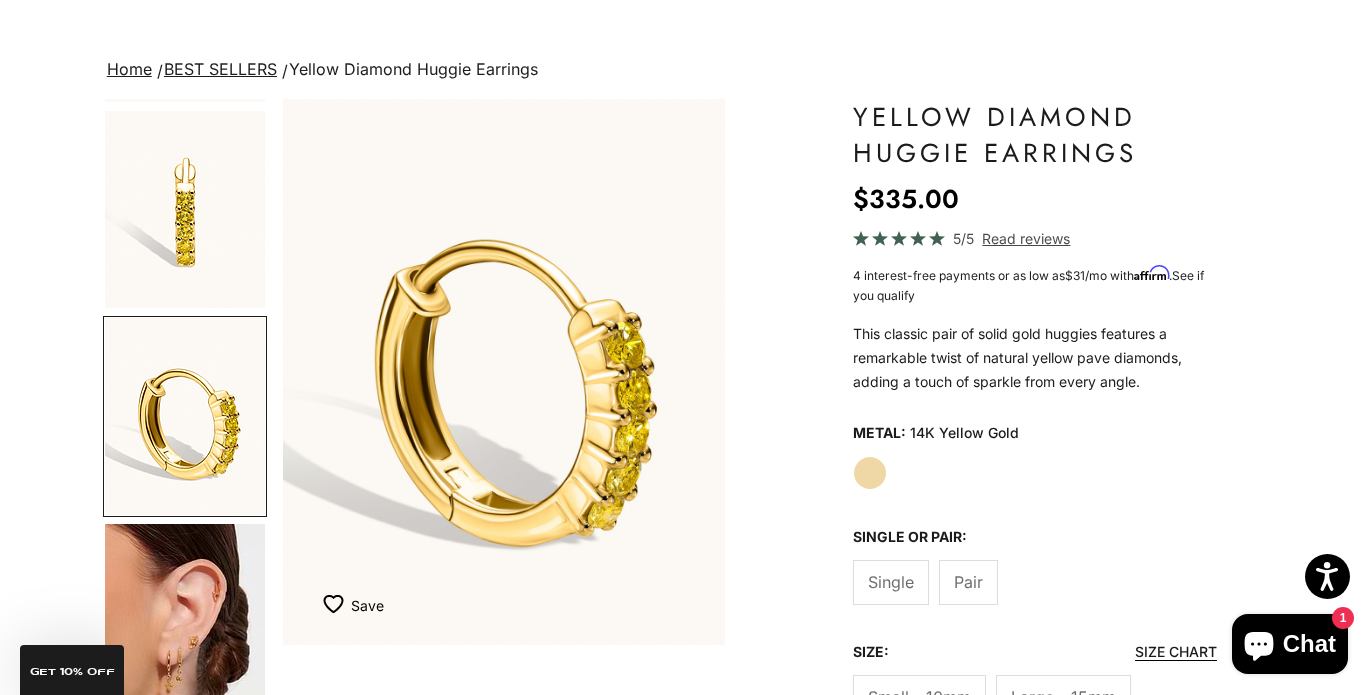 click at bounding box center (185, 623) 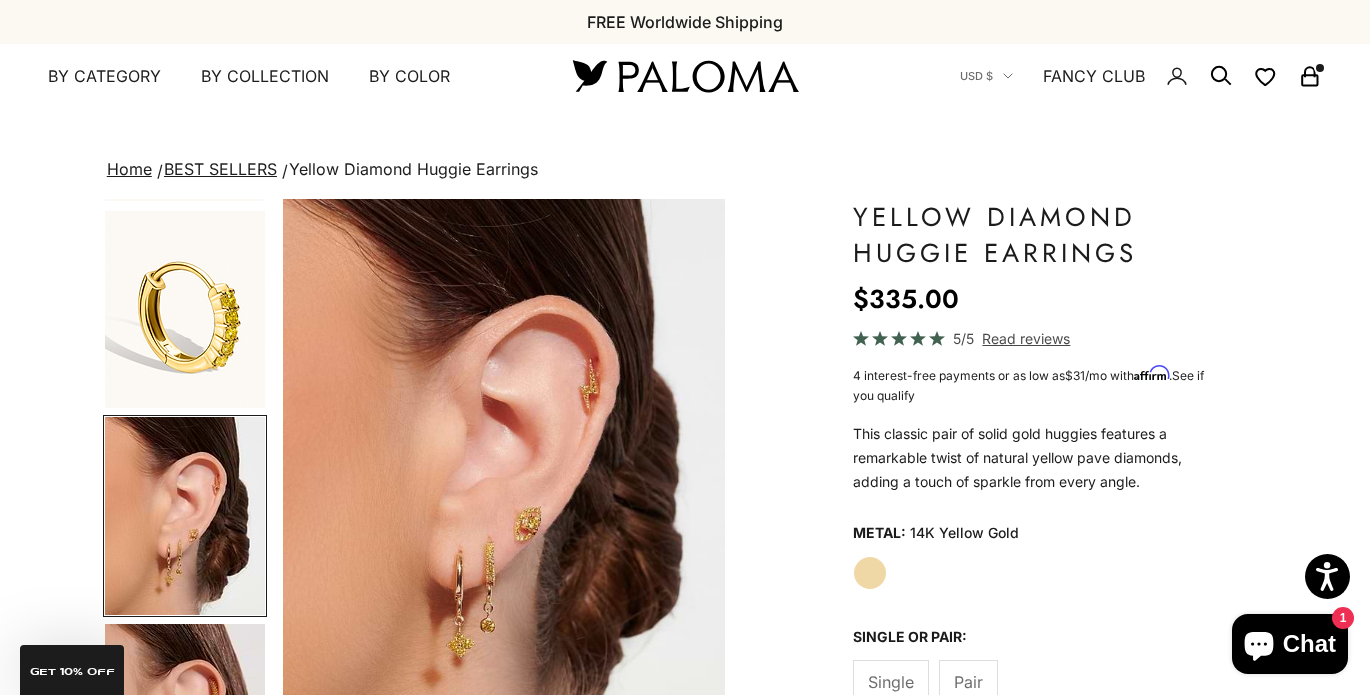 click on "BEST SELLERS" at bounding box center (220, 169) 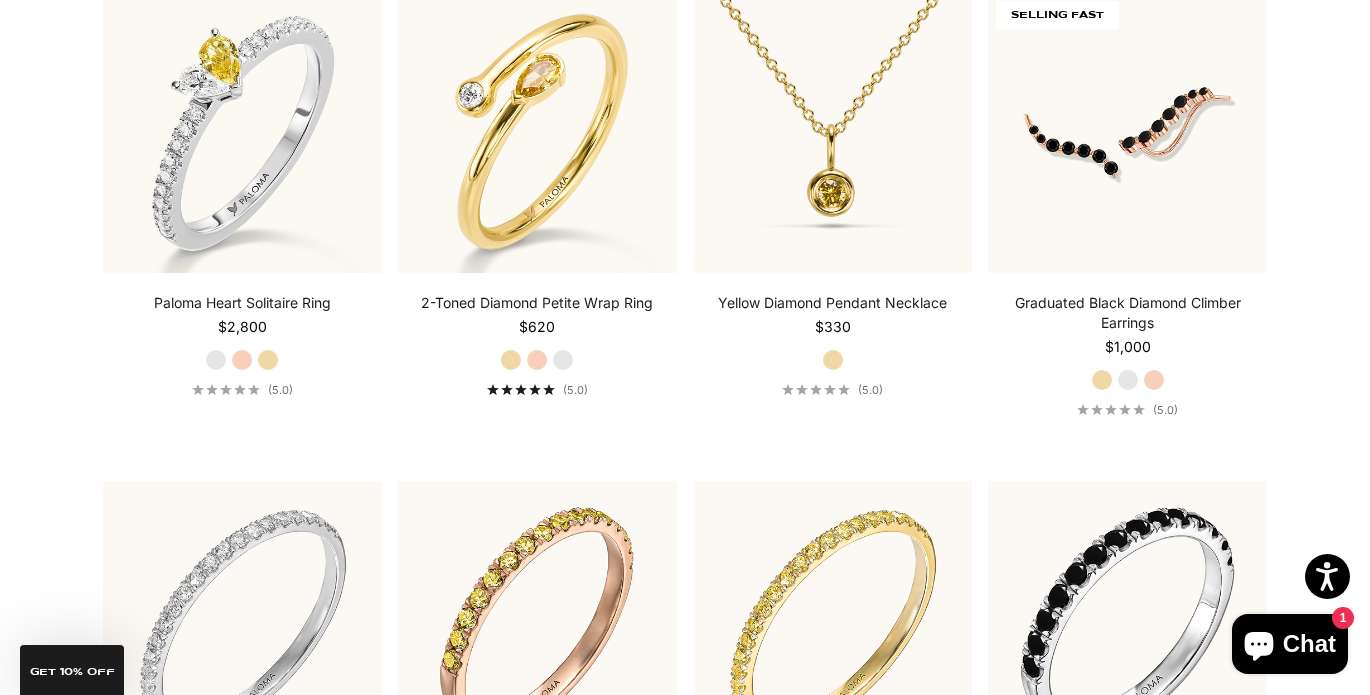 scroll, scrollTop: 6300, scrollLeft: 0, axis: vertical 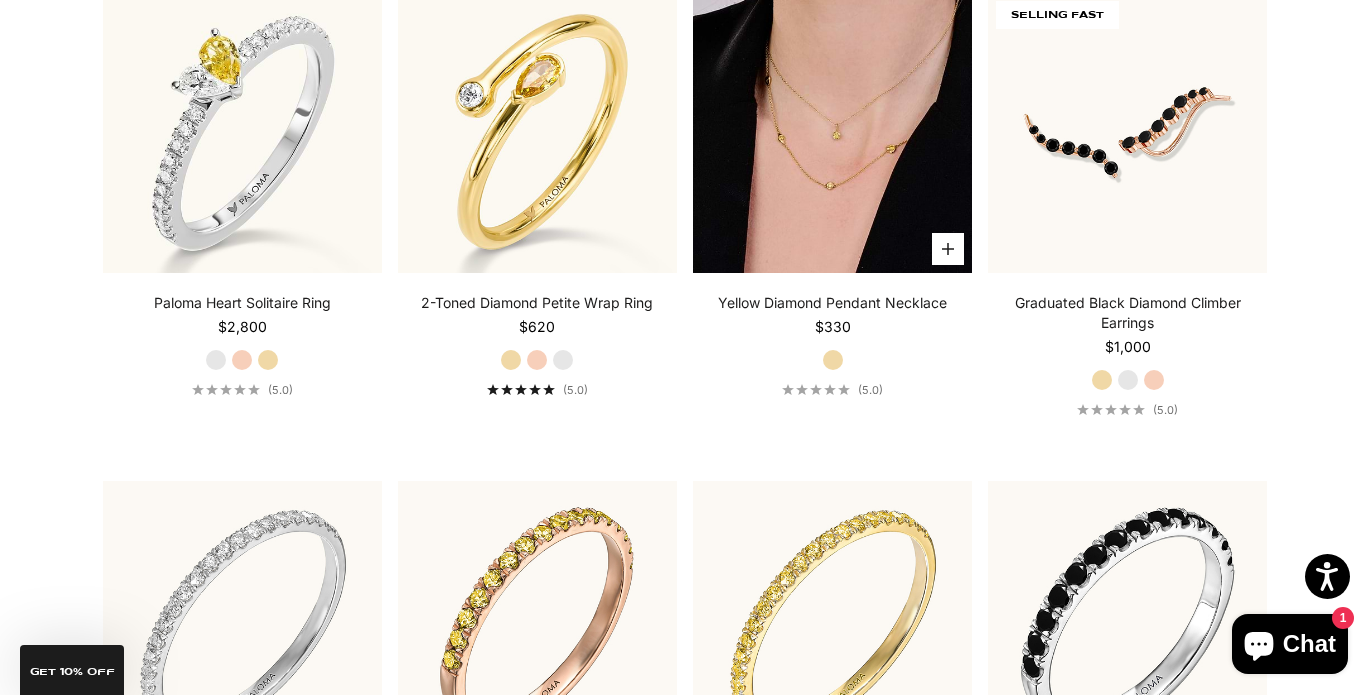 click at bounding box center (832, 132) 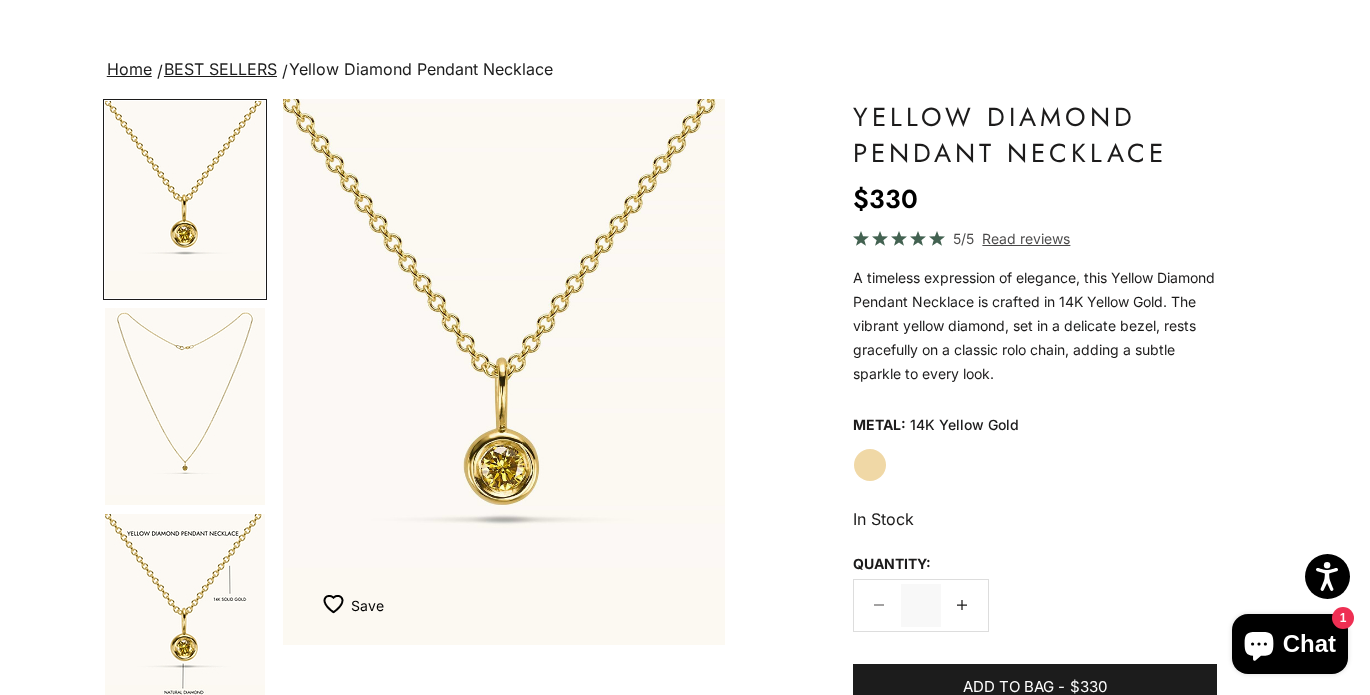 scroll, scrollTop: 200, scrollLeft: 0, axis: vertical 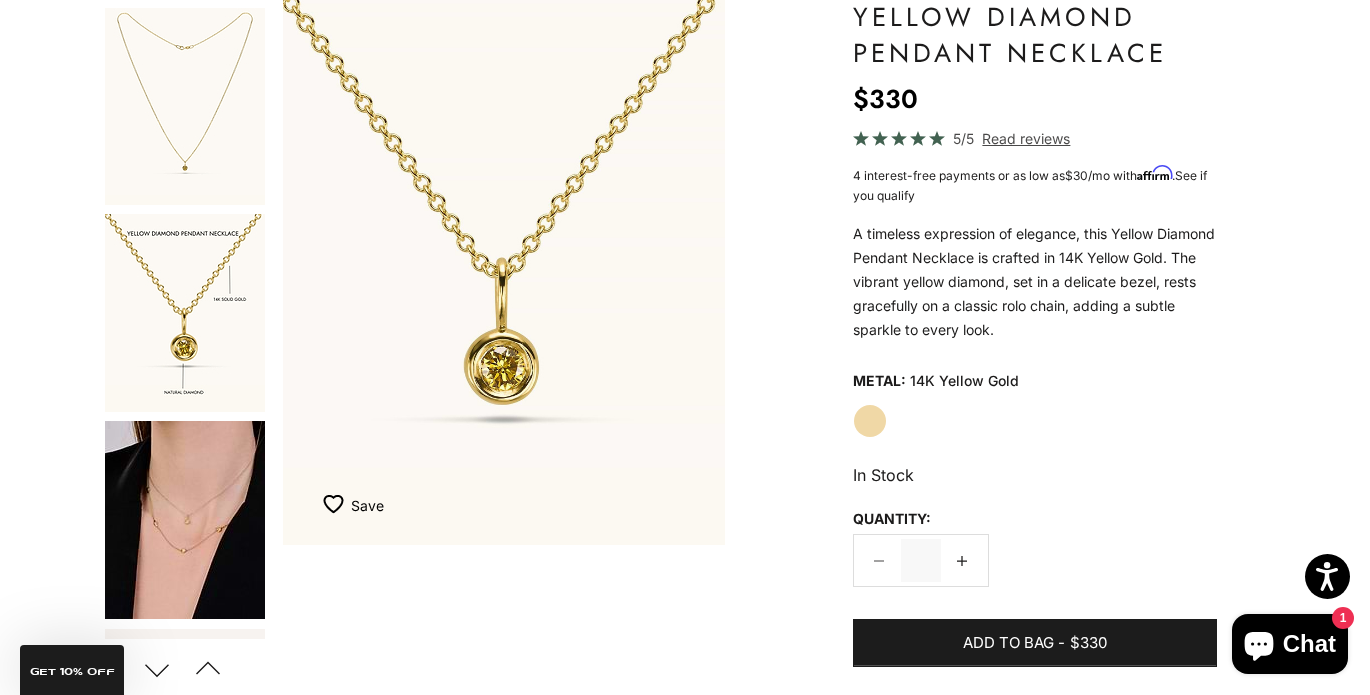 click at bounding box center (185, 106) 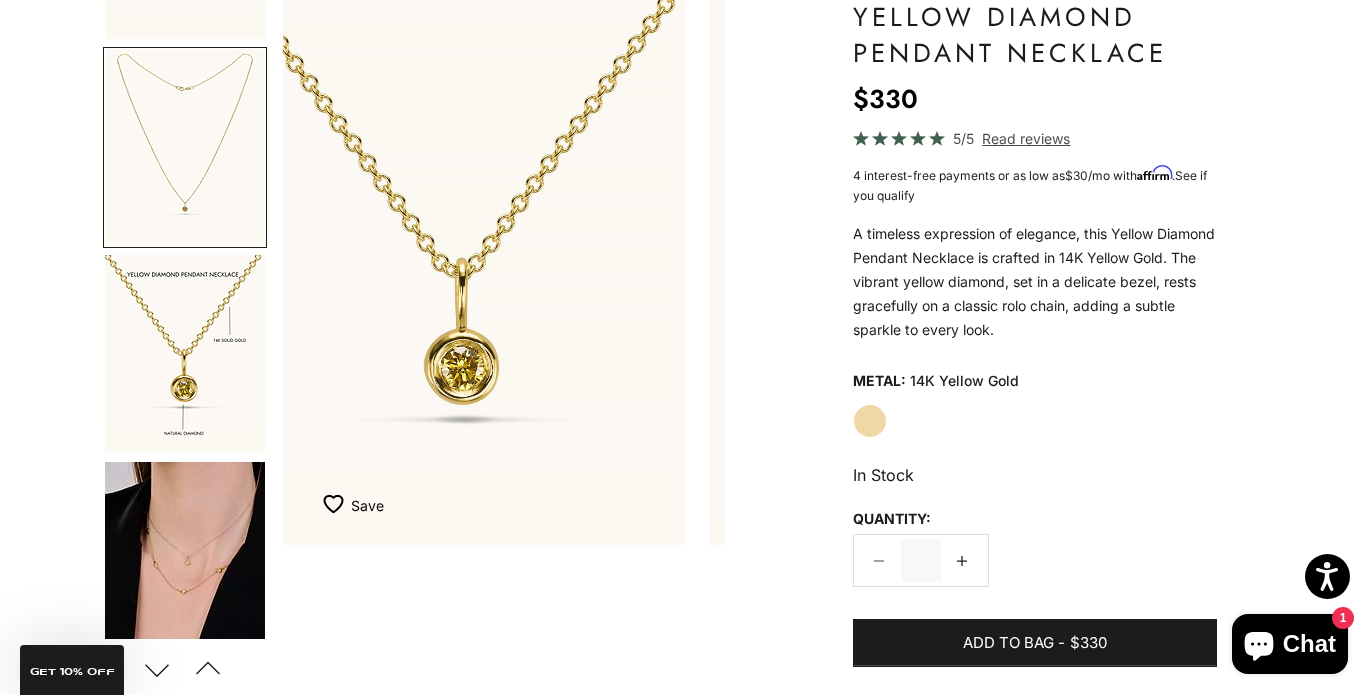 scroll, scrollTop: 0, scrollLeft: 162, axis: horizontal 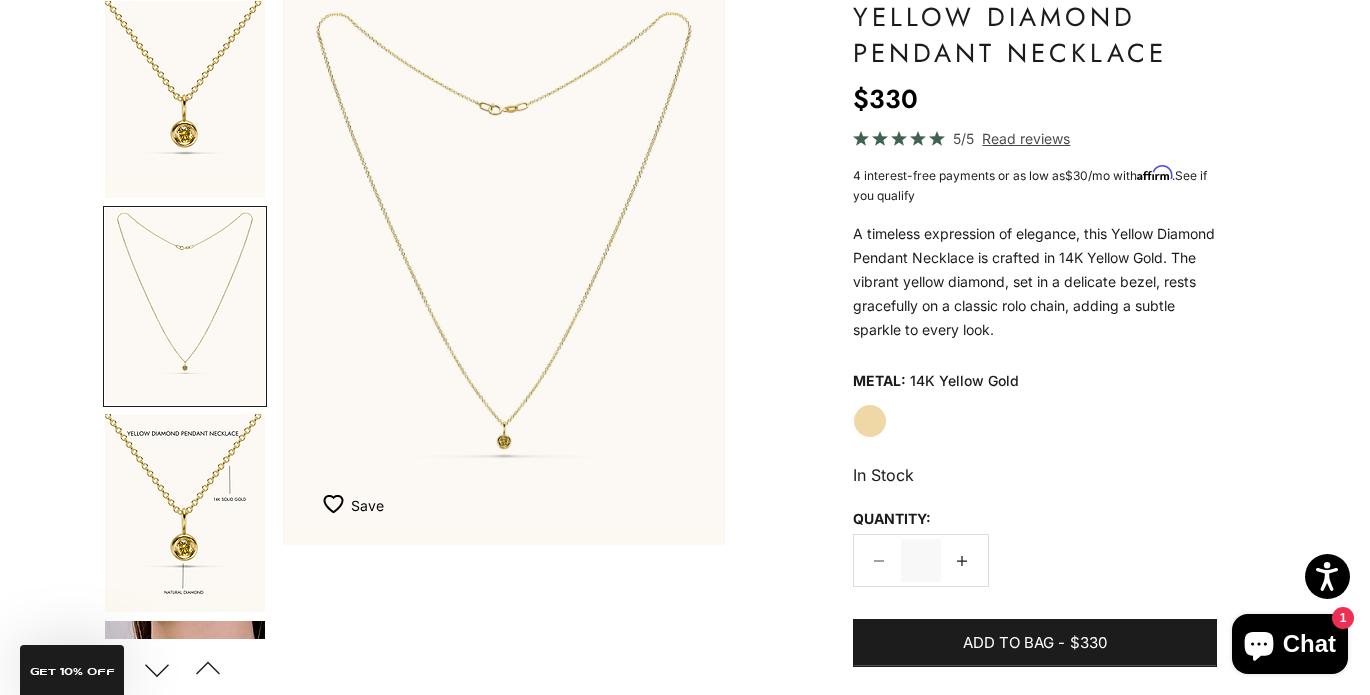 click at bounding box center [185, 513] 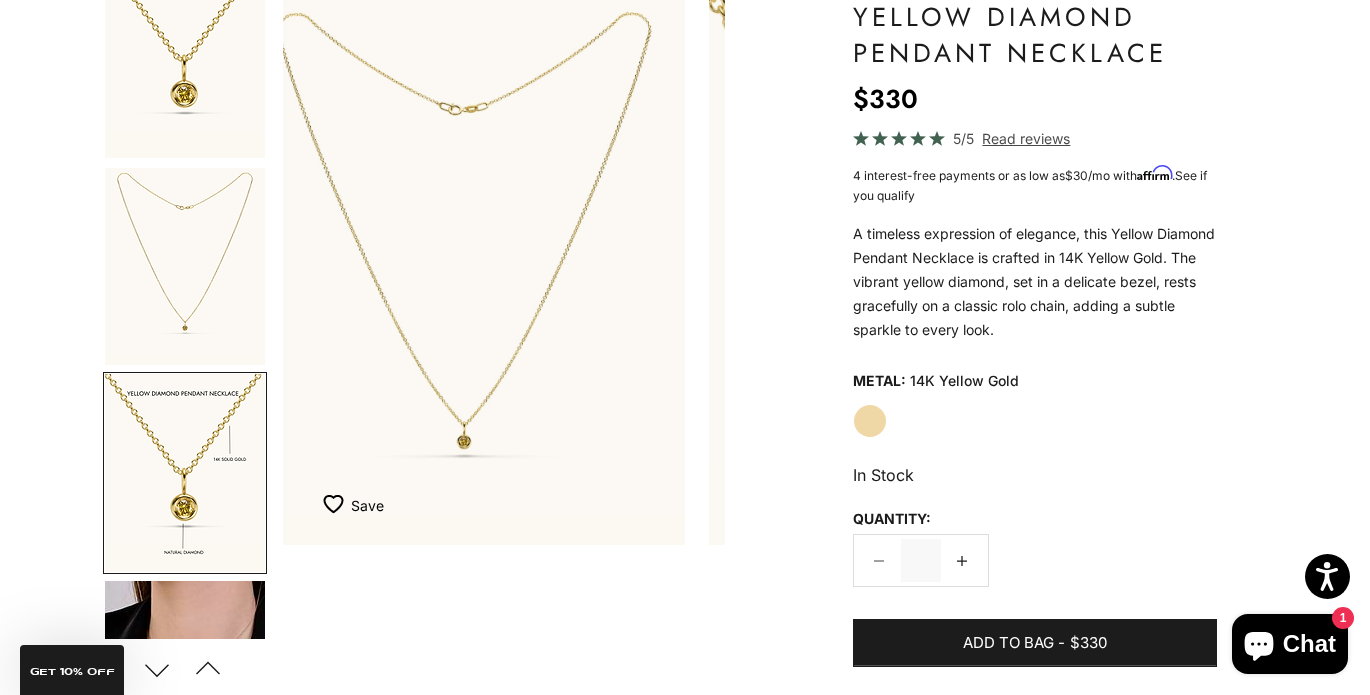 scroll, scrollTop: 0, scrollLeft: 628, axis: horizontal 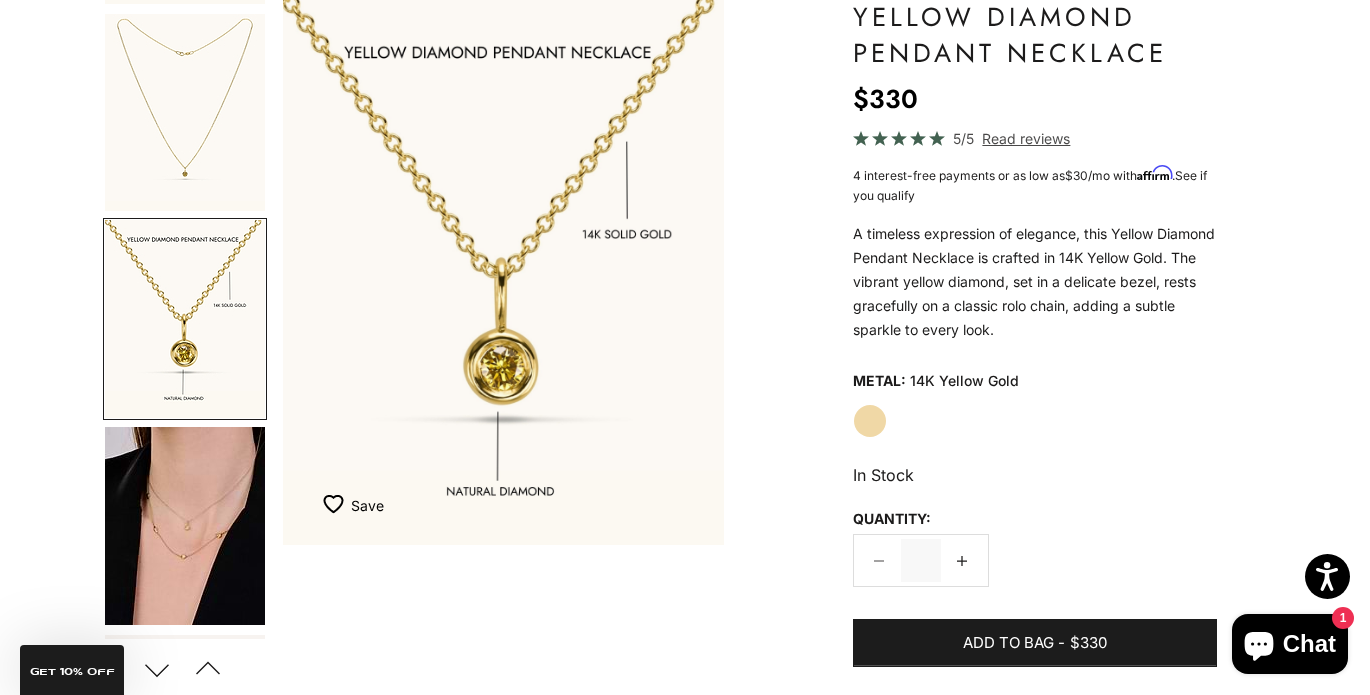 click at bounding box center (185, 526) 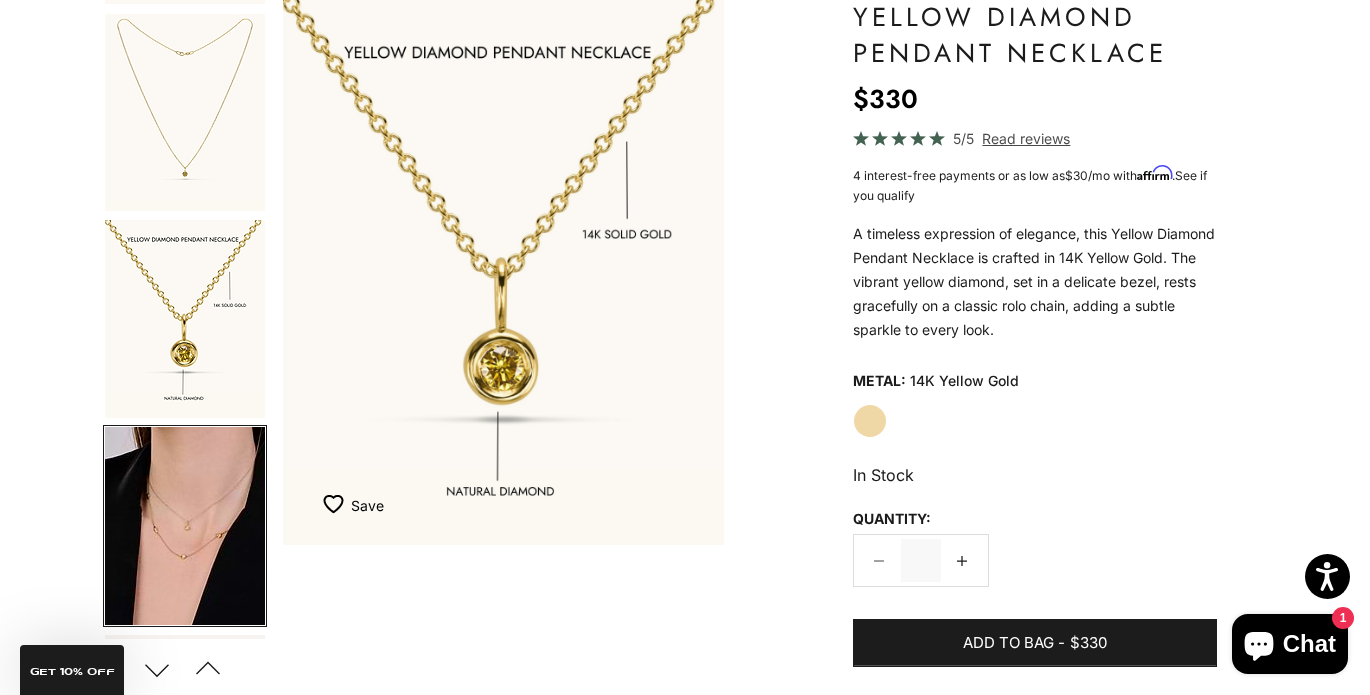 scroll, scrollTop: 0, scrollLeft: 1116, axis: horizontal 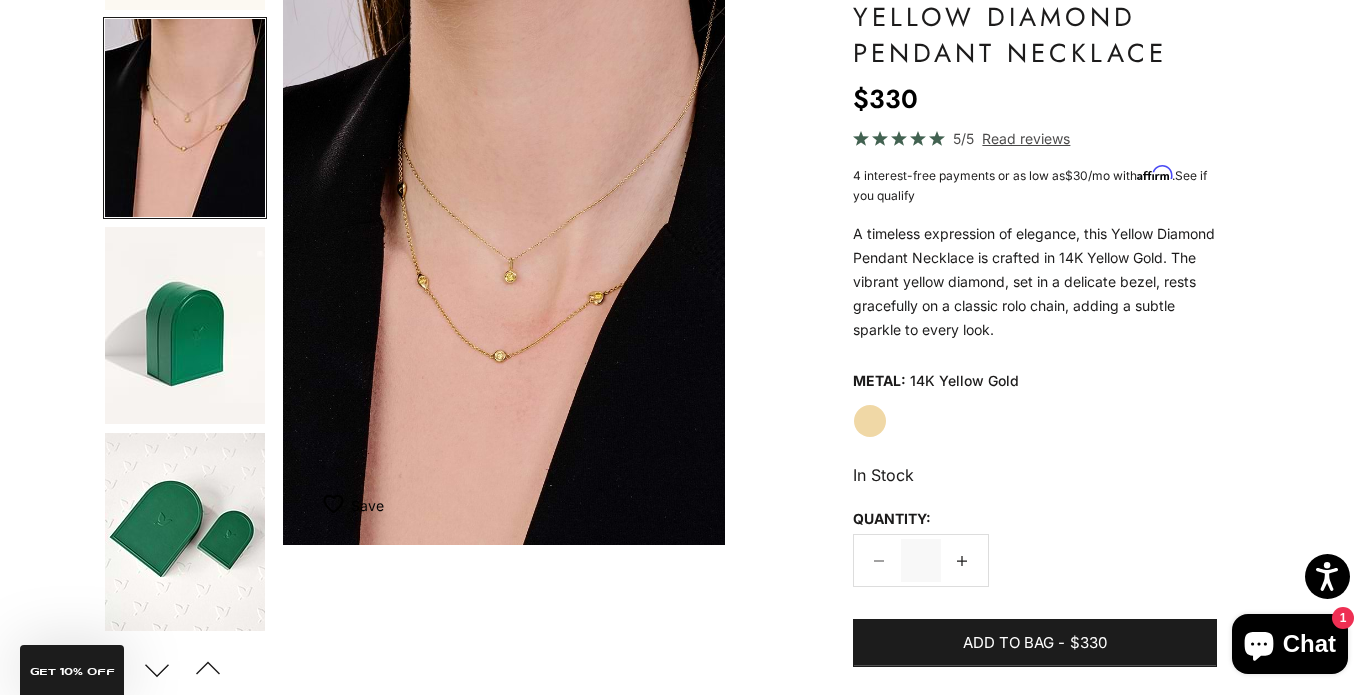 click at bounding box center (185, 325) 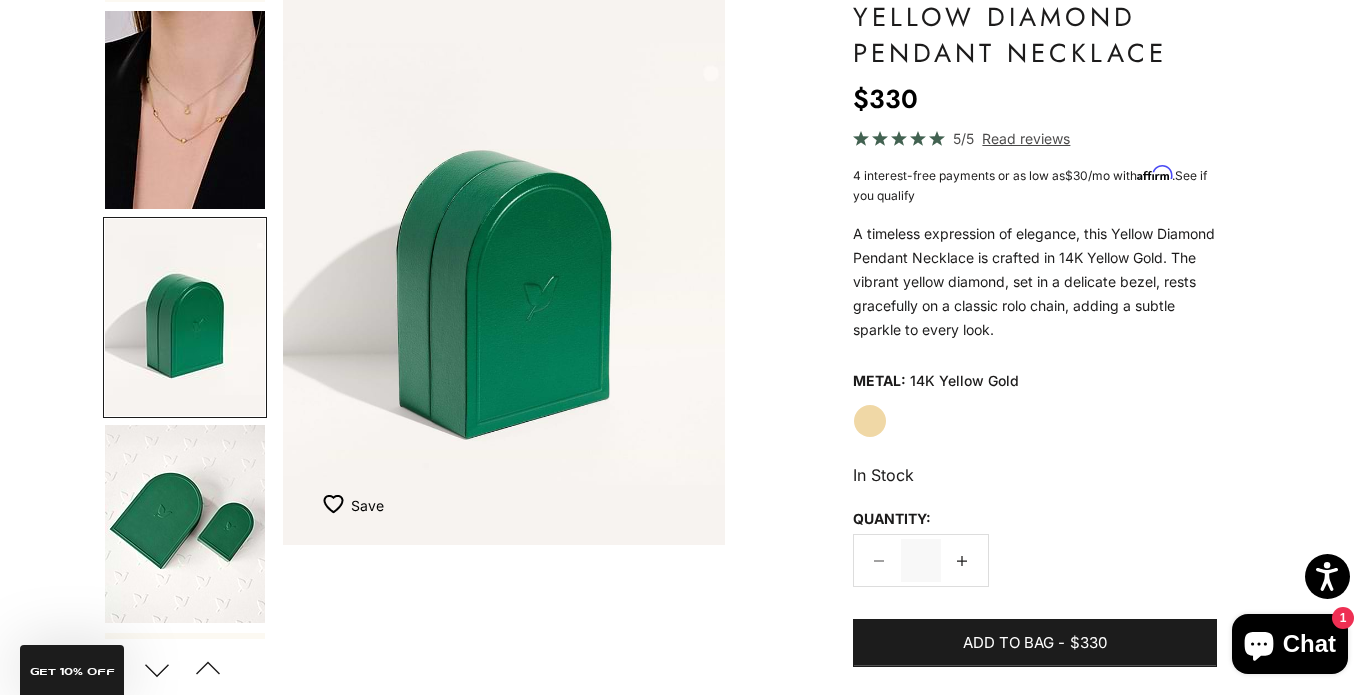 click at bounding box center [185, 524] 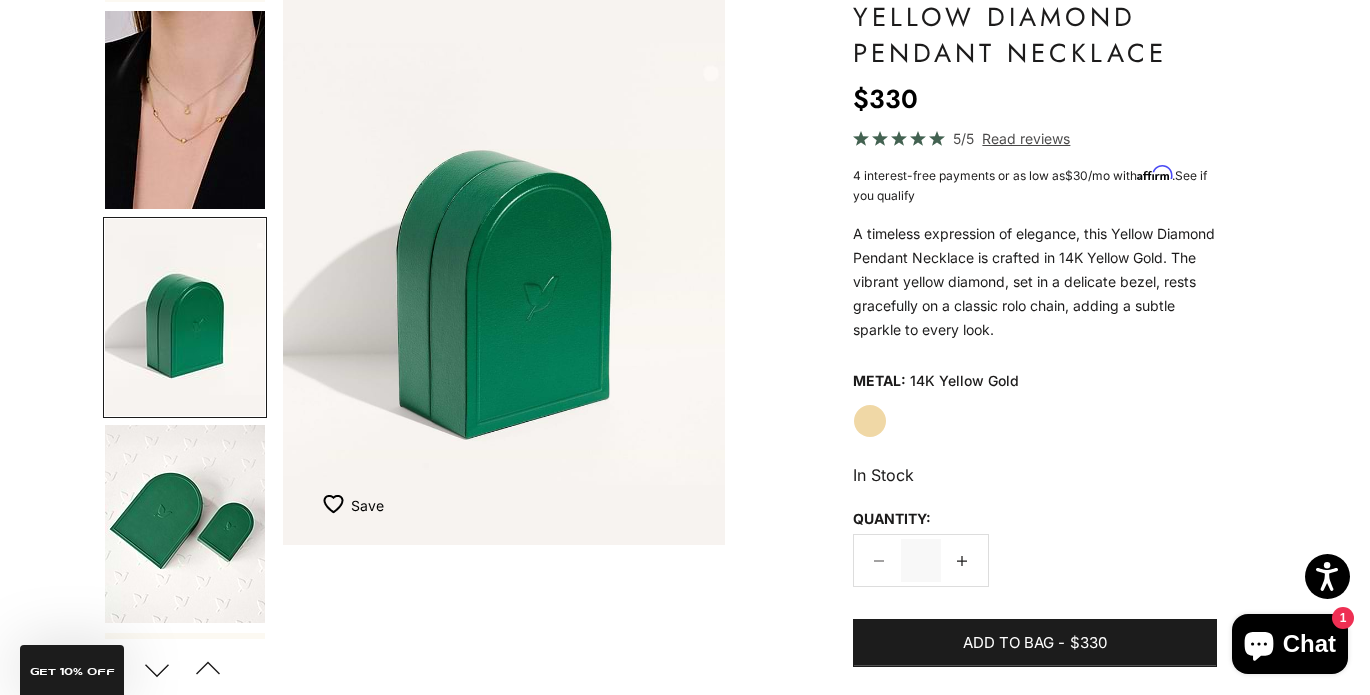 scroll, scrollTop: 0, scrollLeft: 1903, axis: horizontal 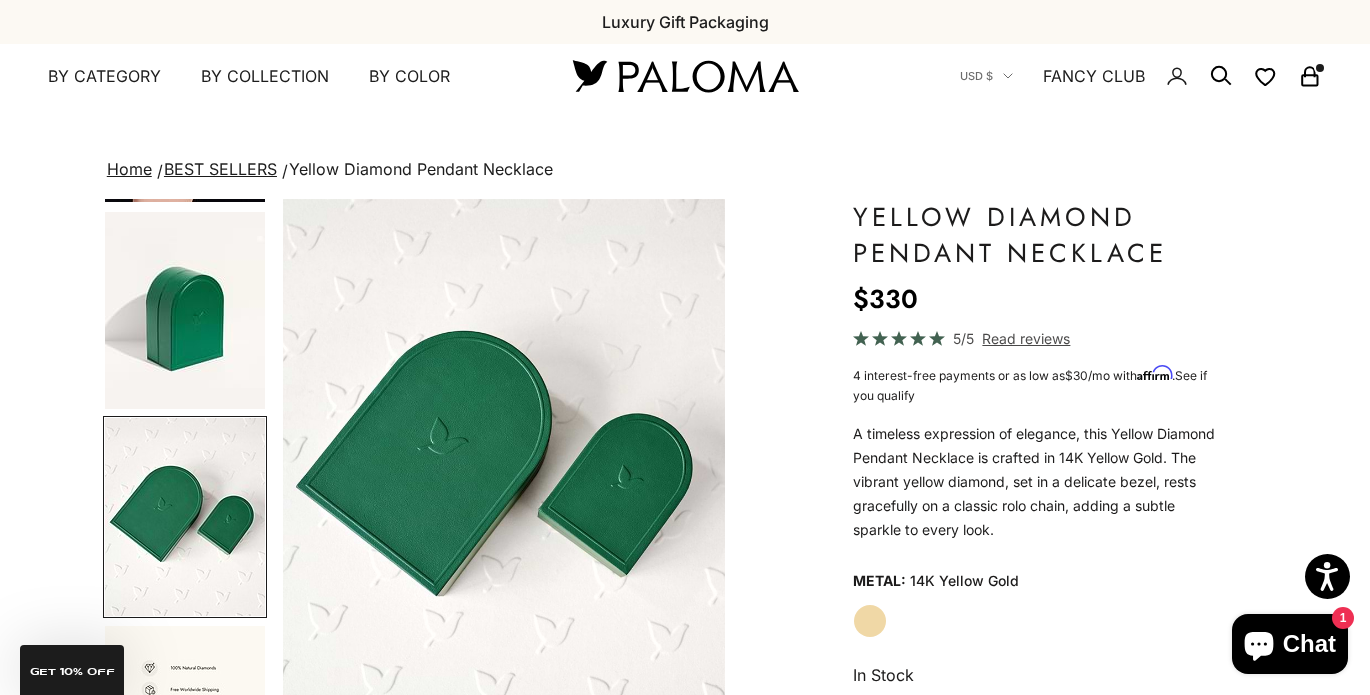 click 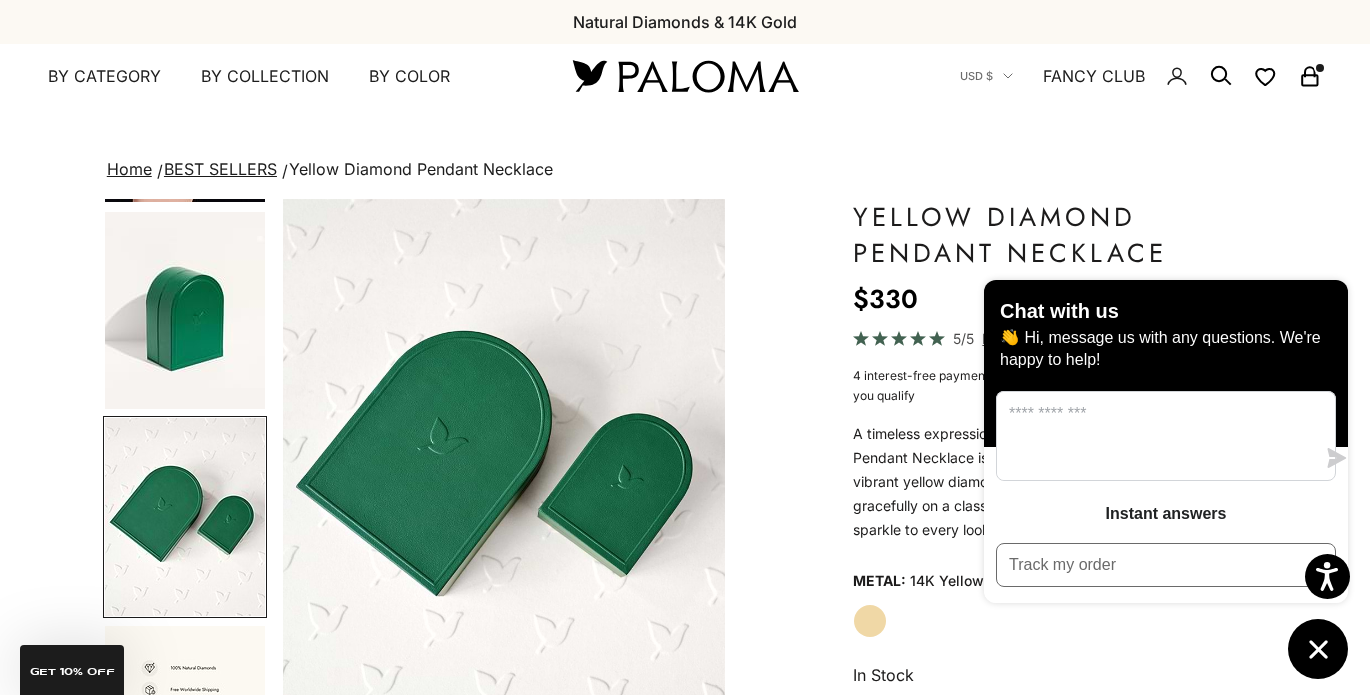 click on "Home
BEST SELLERS
Yellow Diamond Pendant Necklace
Zoom picture
Save
Add to wishlist
Next
Previous
Go to item 1
Go to item 2
Home" at bounding box center [685, 1936] 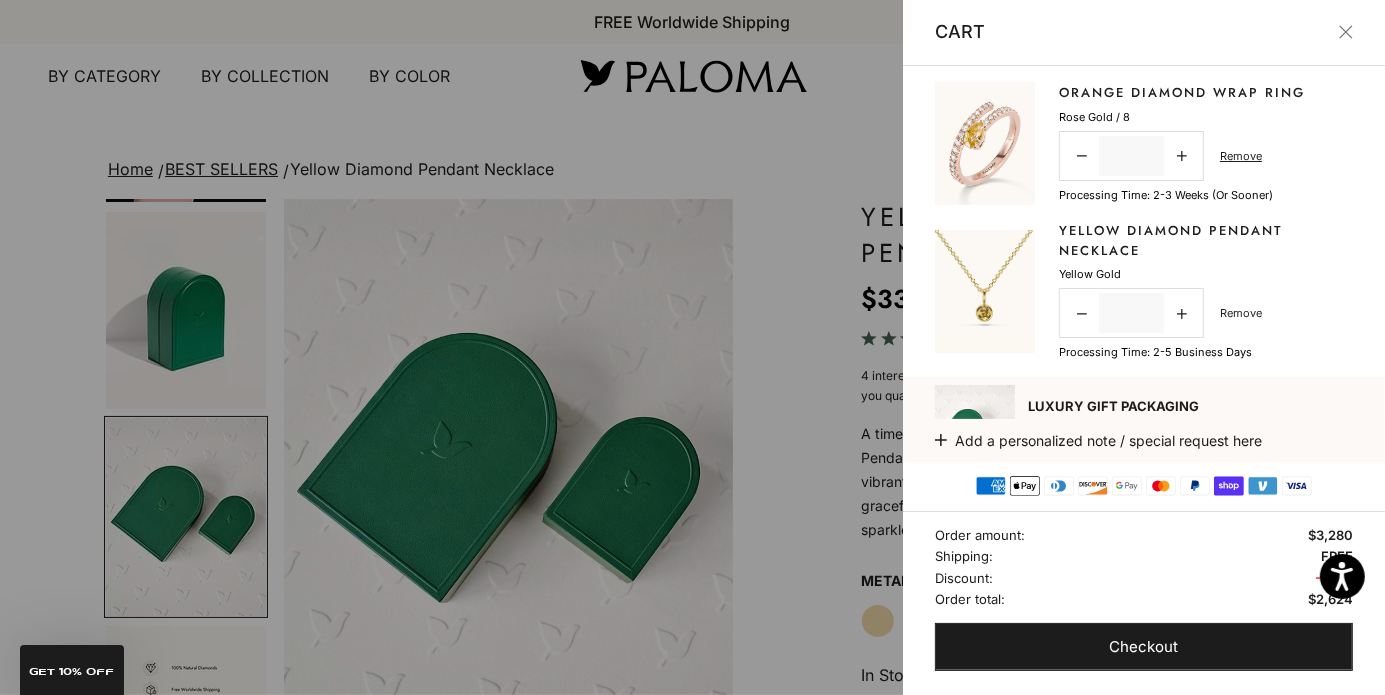 click on "Remove" at bounding box center (1241, 313) 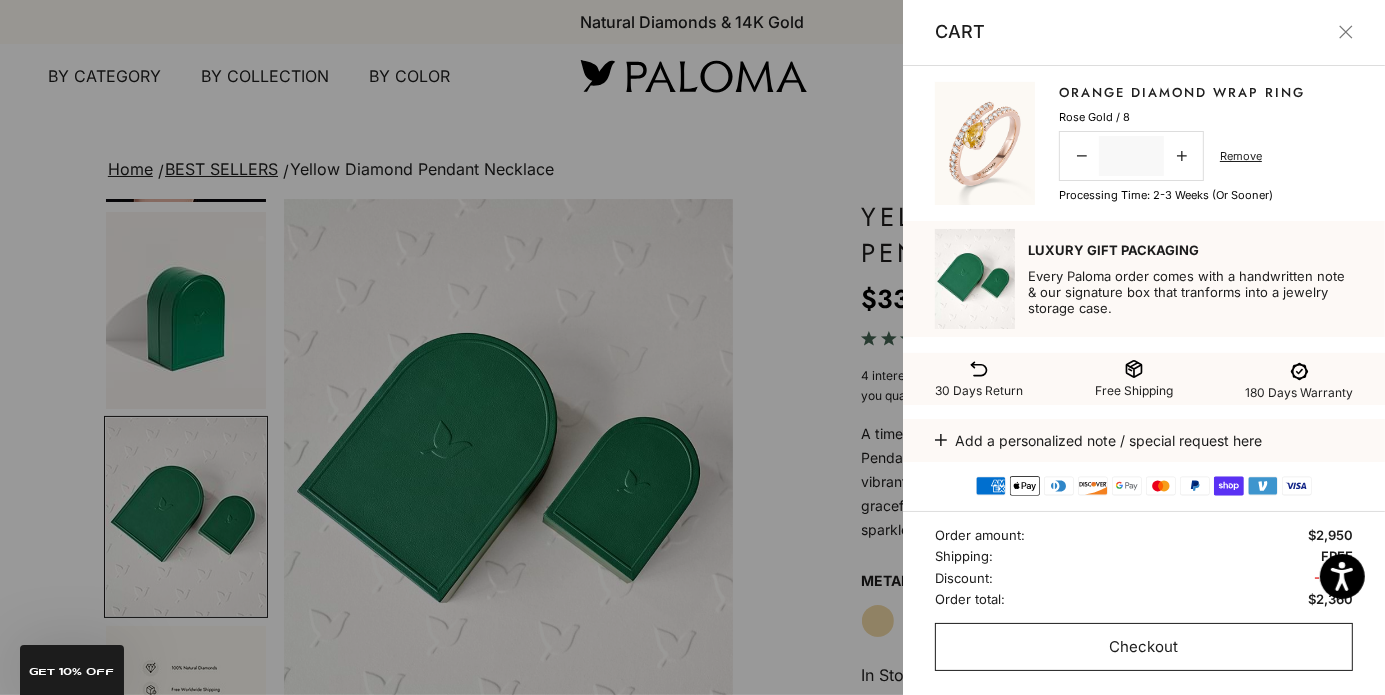 click on "Checkout" at bounding box center (1144, 647) 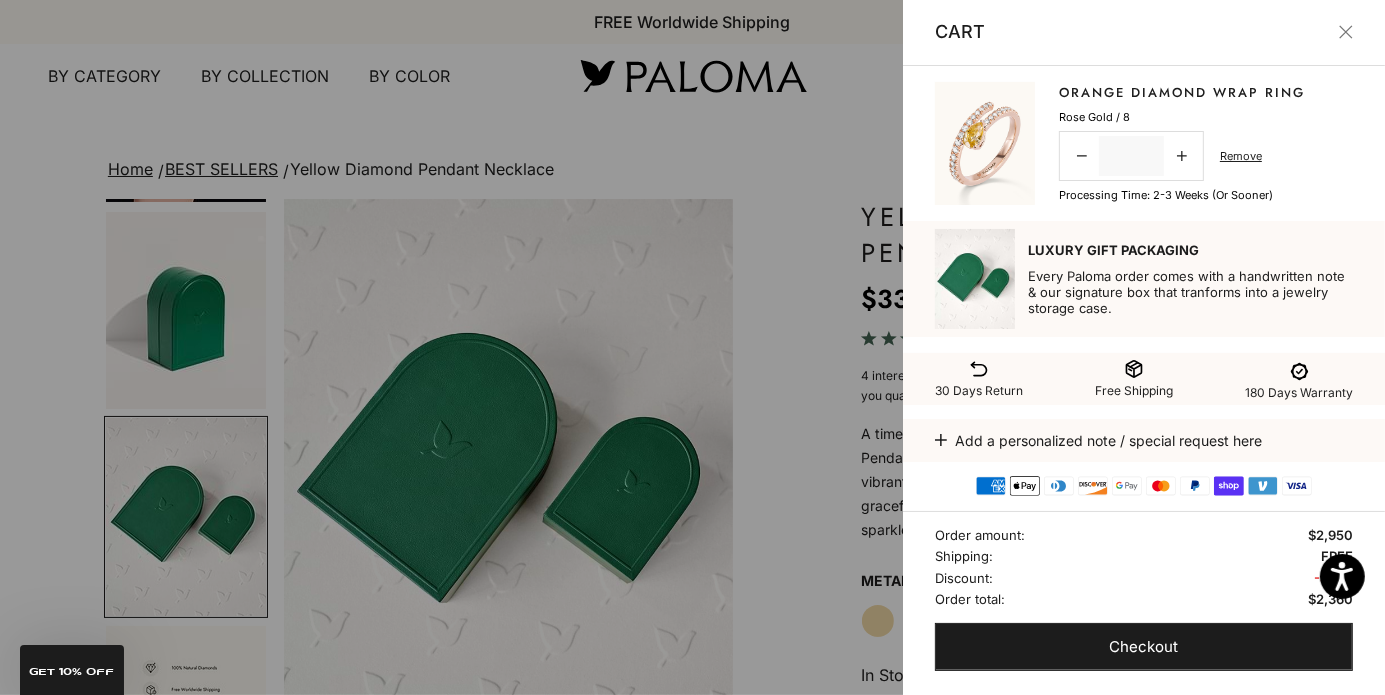 click at bounding box center (1346, 32) 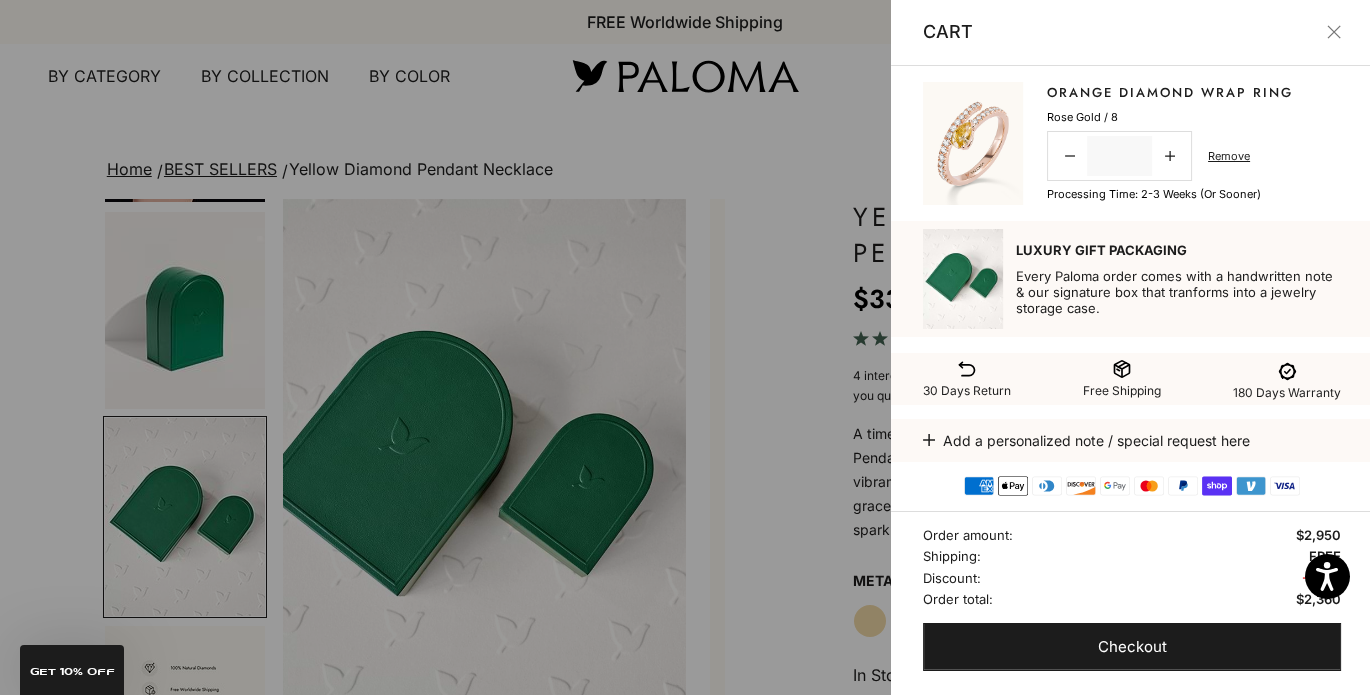 scroll, scrollTop: 0, scrollLeft: 2329, axis: horizontal 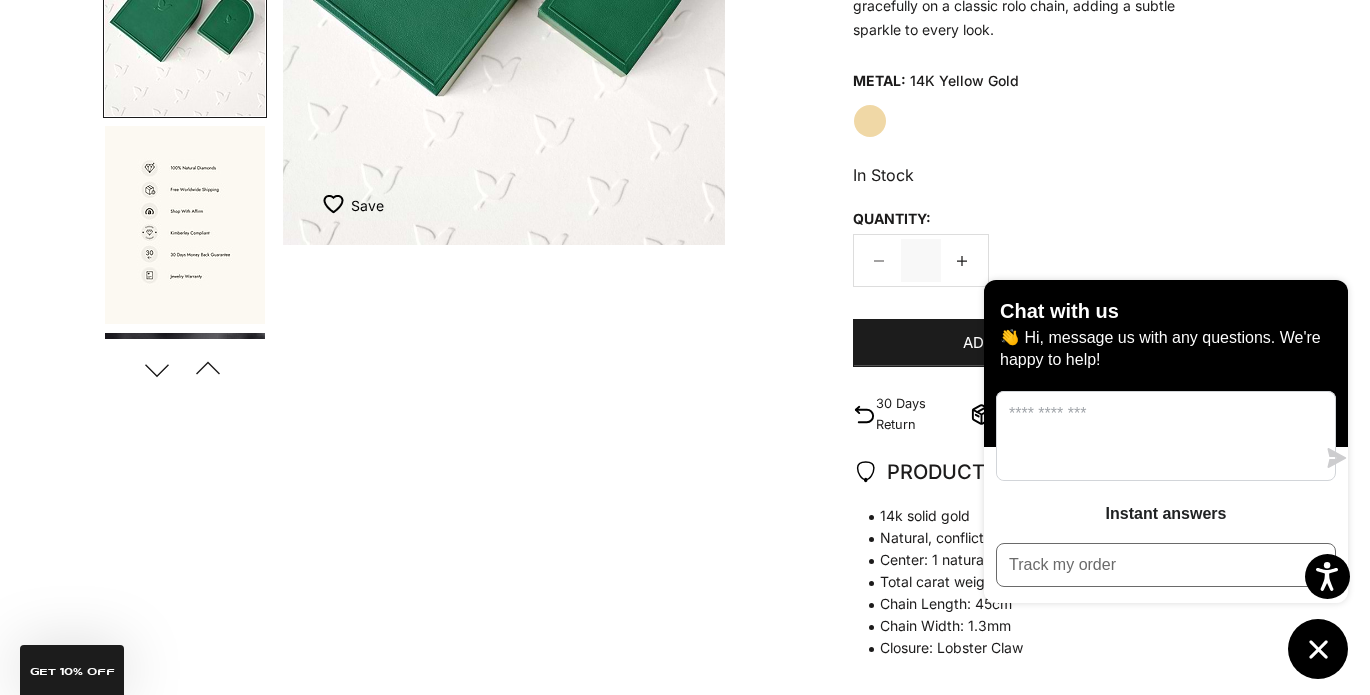 click on "Zoom picture
Save
Add to wishlist
Next
Previous
Go to item 1
Go to item 2
Go to item 3
Go to item 4
Go to item 5" at bounding box center [414, 45] 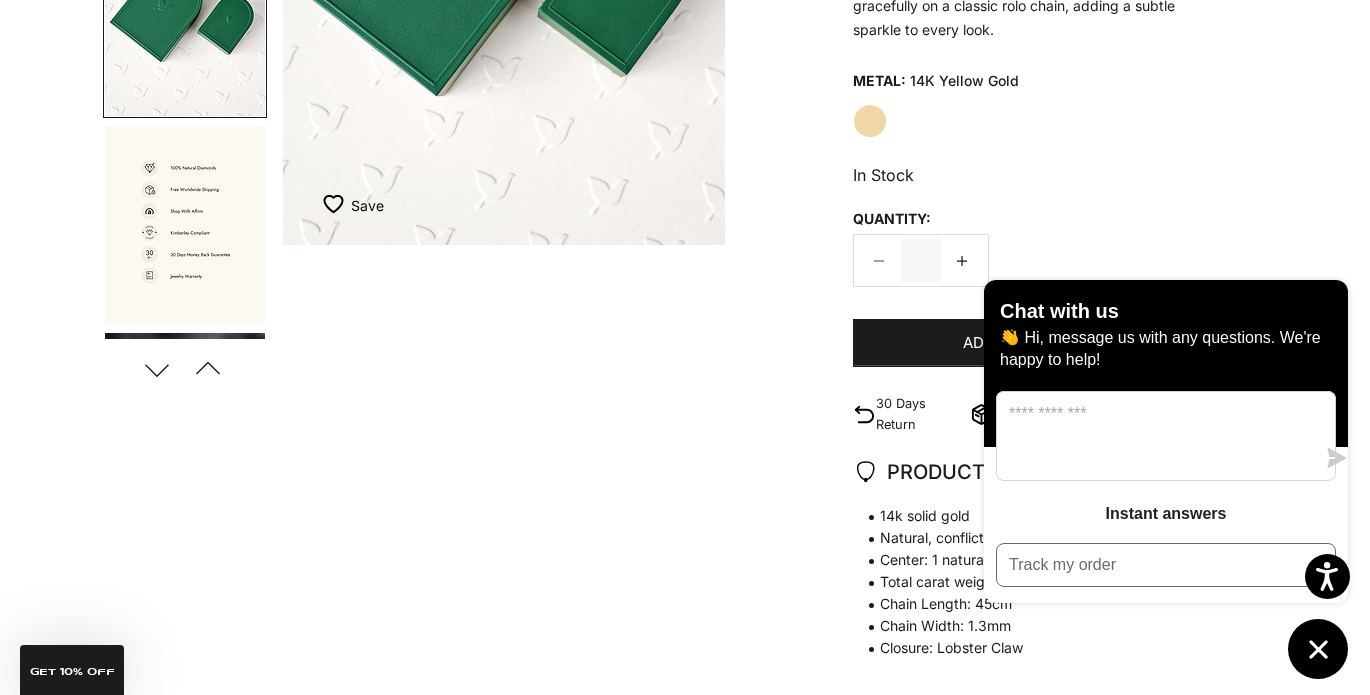 click 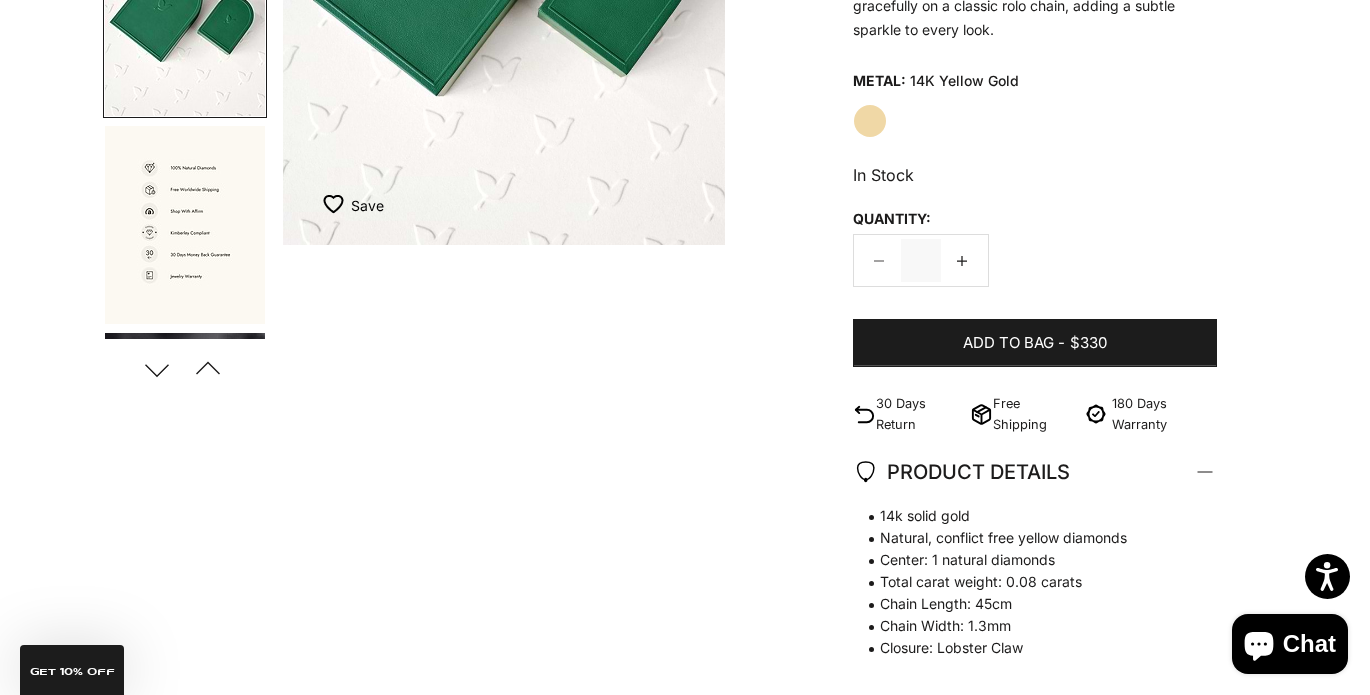 scroll, scrollTop: 700, scrollLeft: 0, axis: vertical 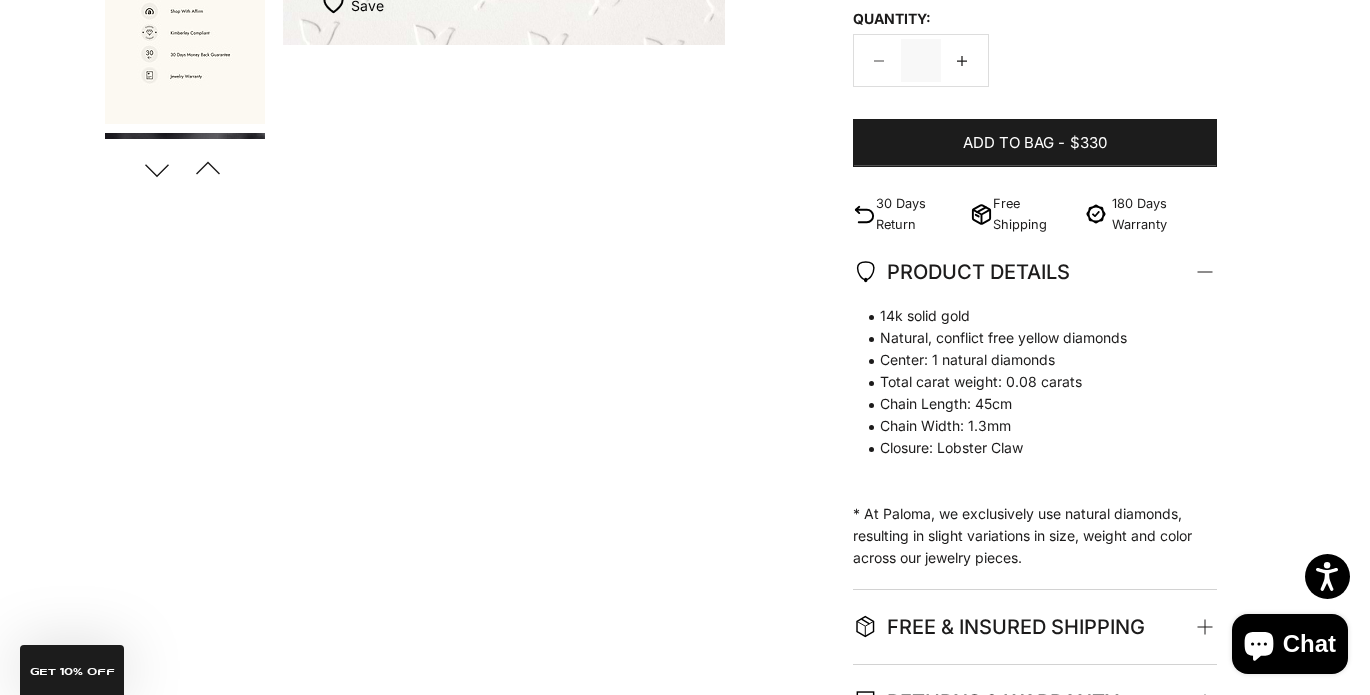 drag, startPoint x: 877, startPoint y: 305, endPoint x: 1024, endPoint y: 390, distance: 169.80577 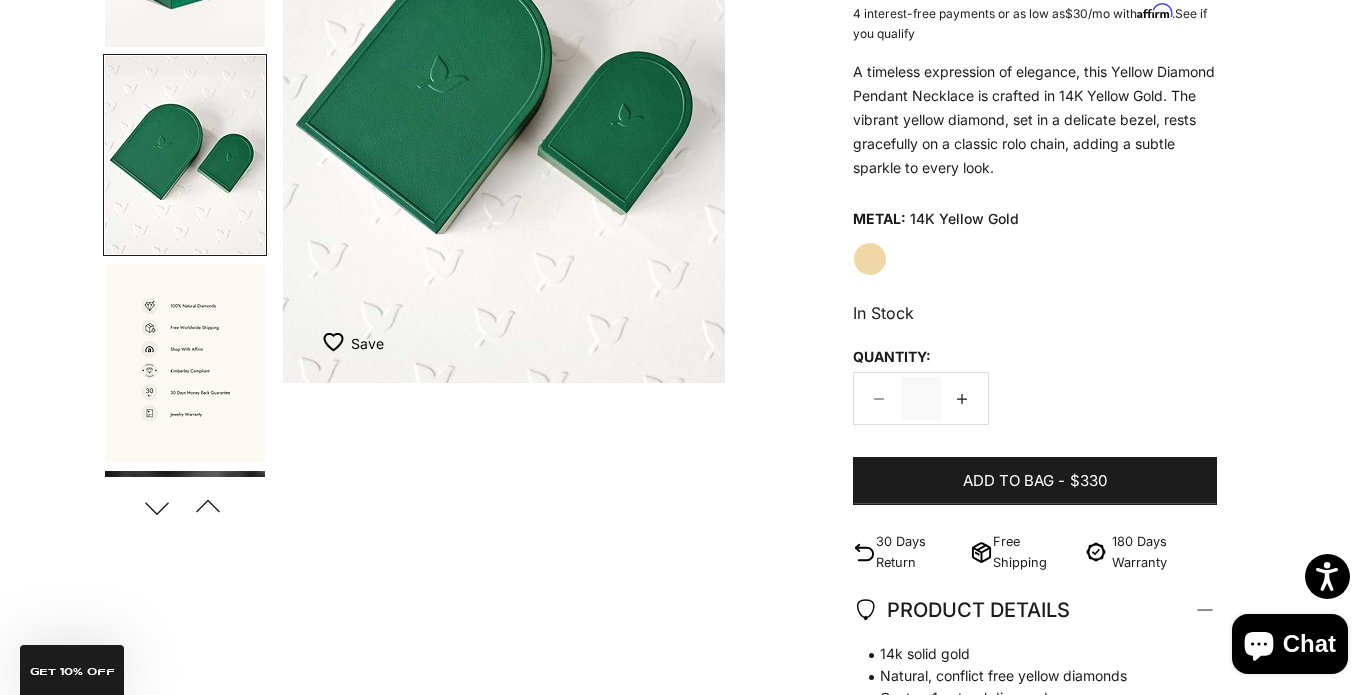 scroll, scrollTop: 0, scrollLeft: 0, axis: both 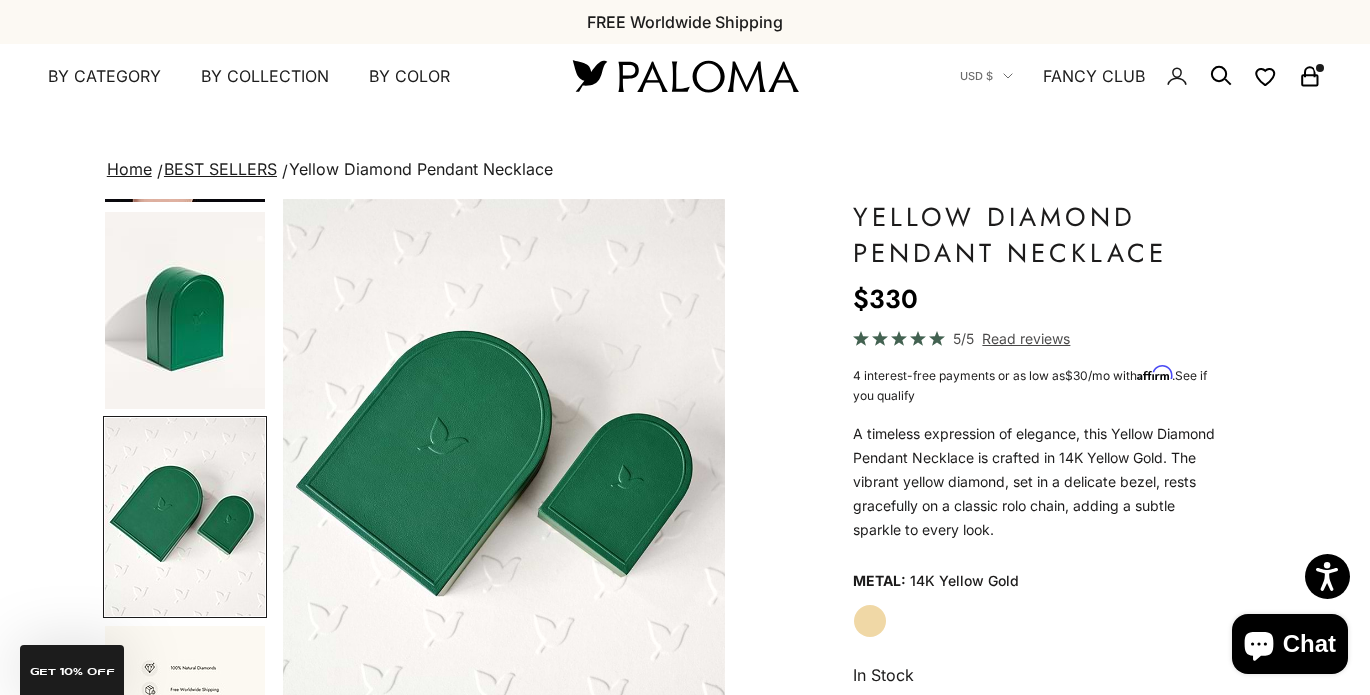 click on "BEST SELLERS" at bounding box center (220, 169) 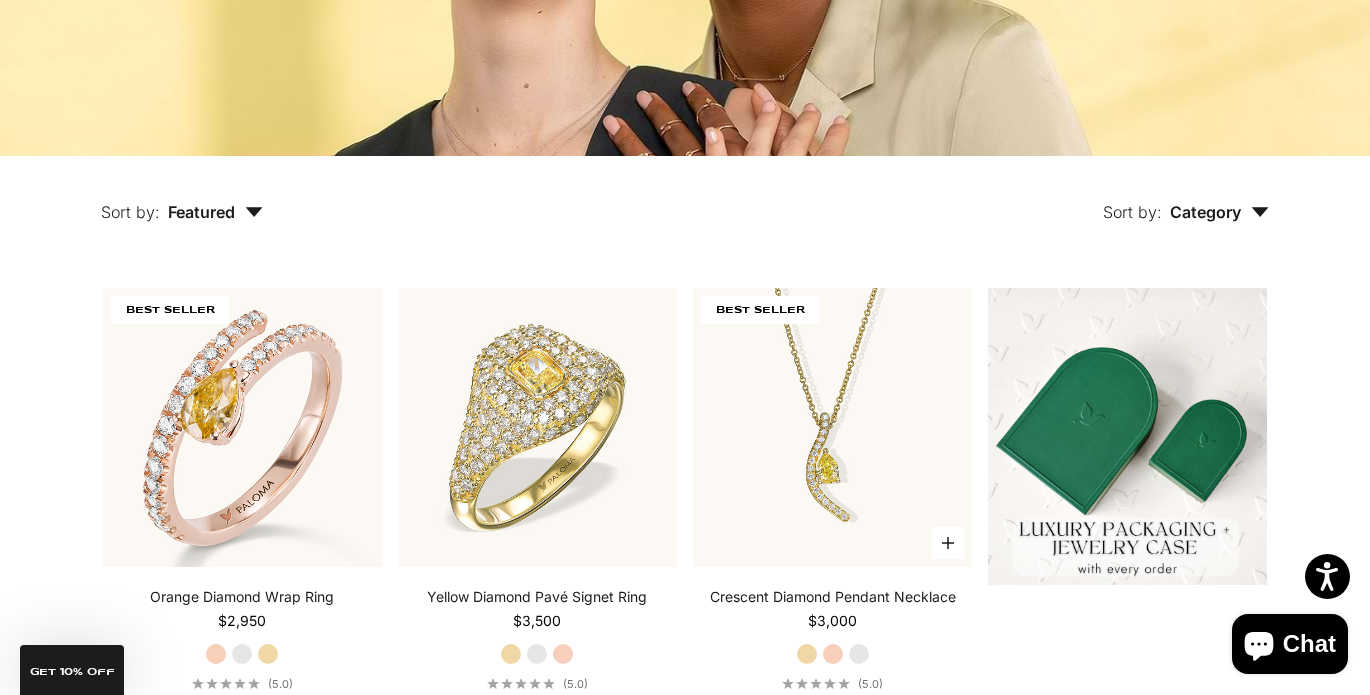 scroll, scrollTop: 500, scrollLeft: 0, axis: vertical 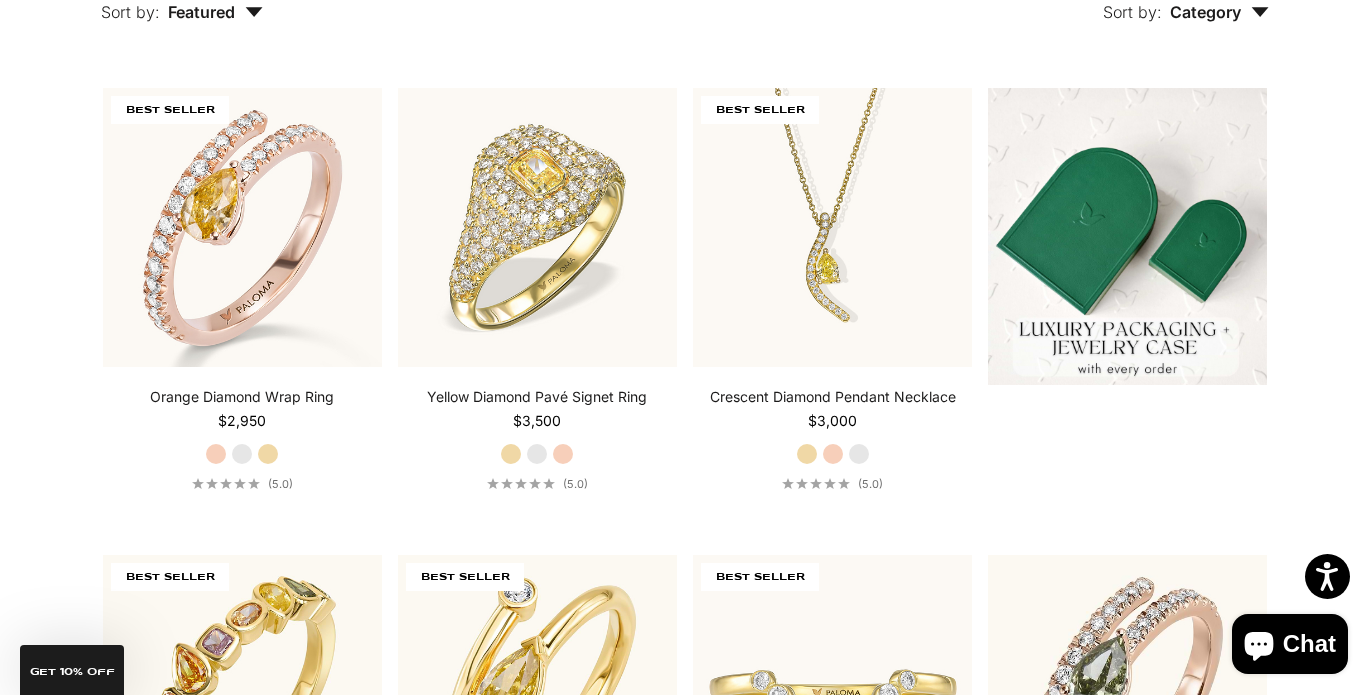 click at bounding box center [1127, 236] 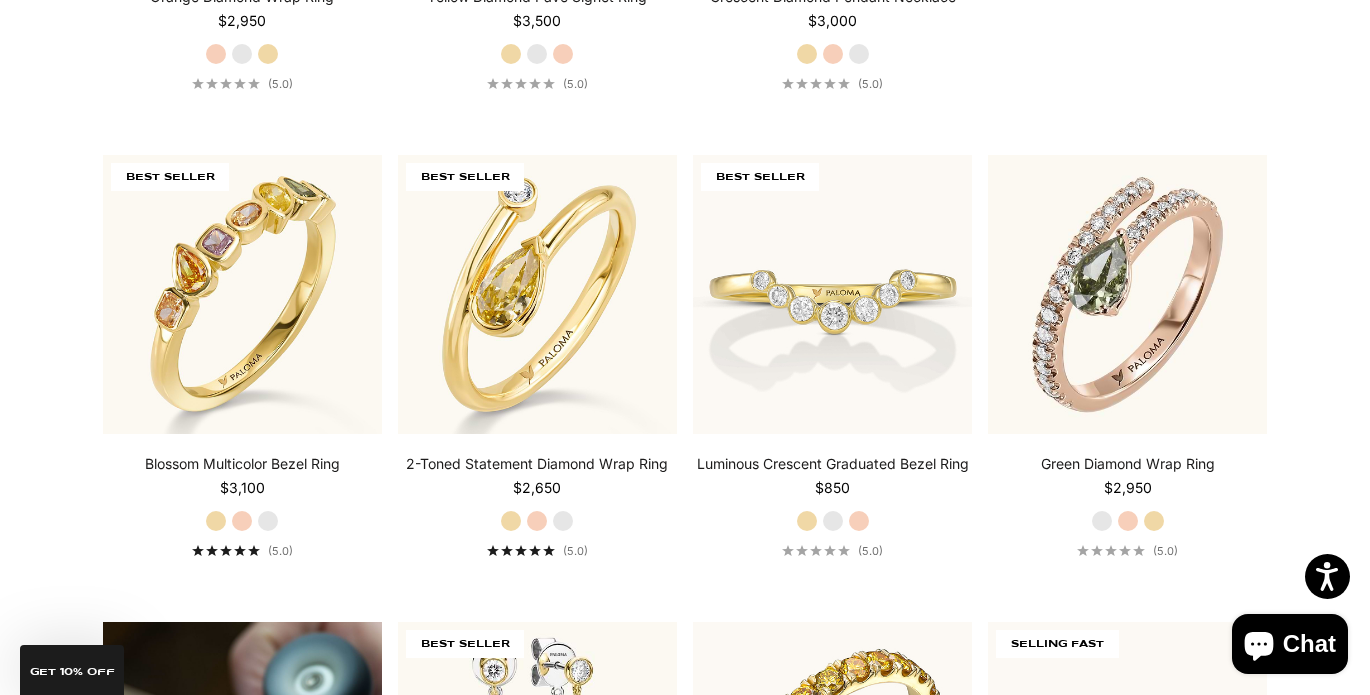 scroll, scrollTop: 1100, scrollLeft: 0, axis: vertical 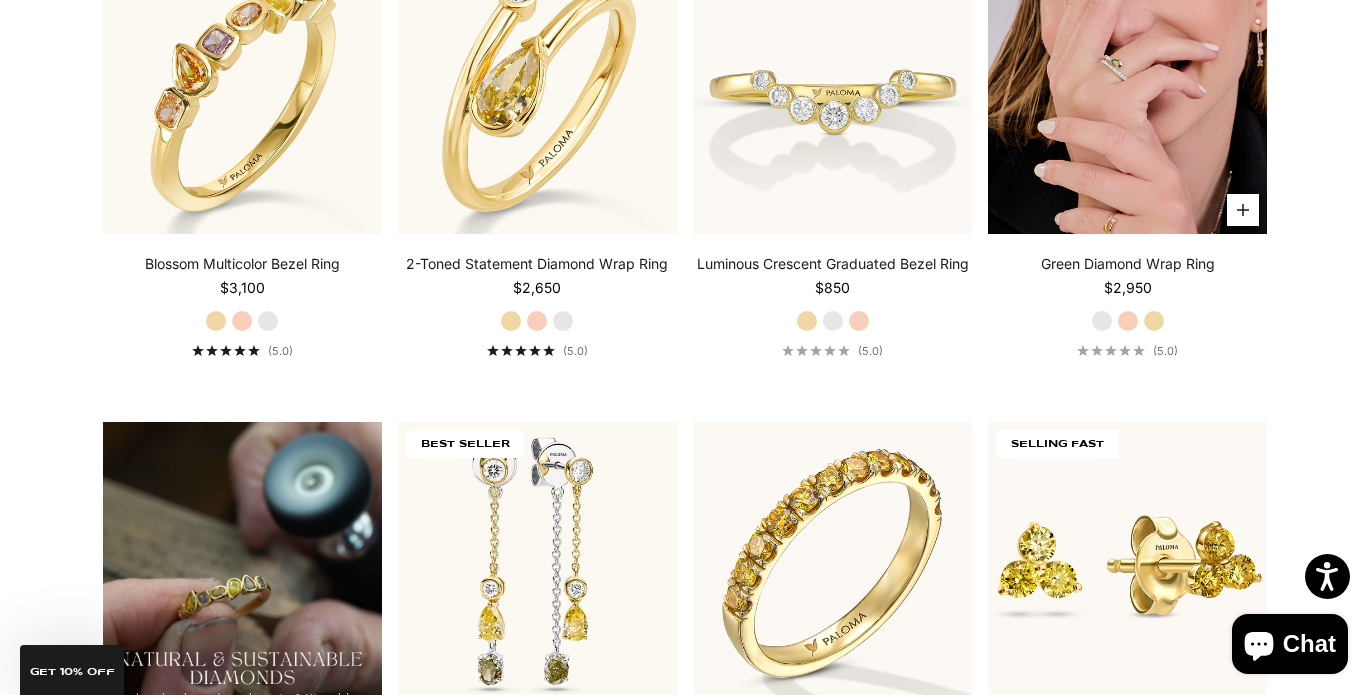 click at bounding box center [1127, 94] 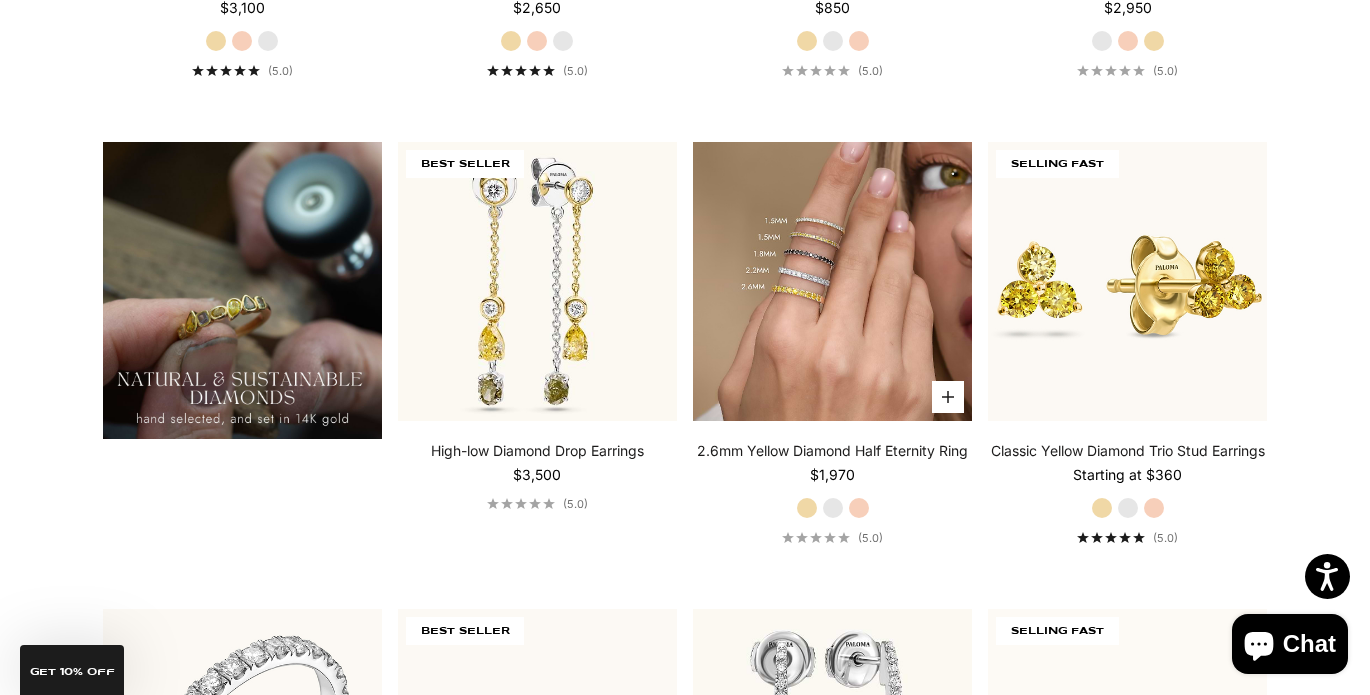 scroll, scrollTop: 1396, scrollLeft: 0, axis: vertical 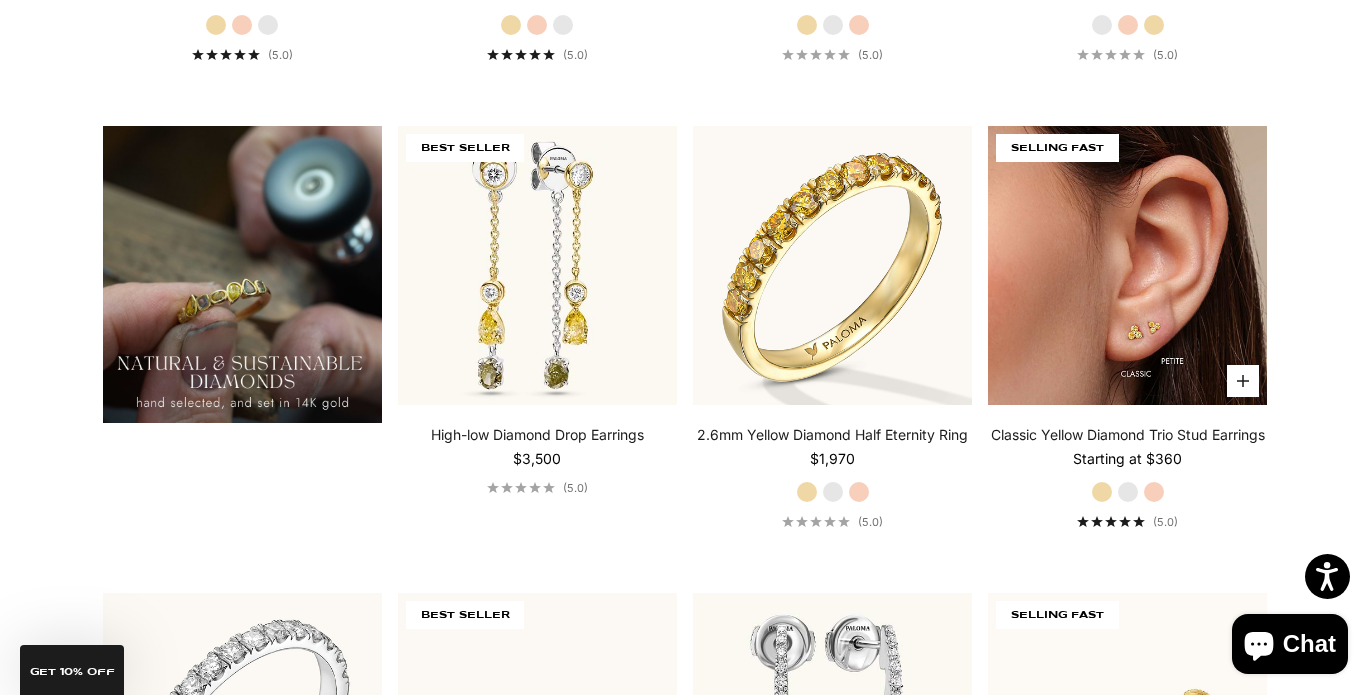 click at bounding box center [1127, 265] 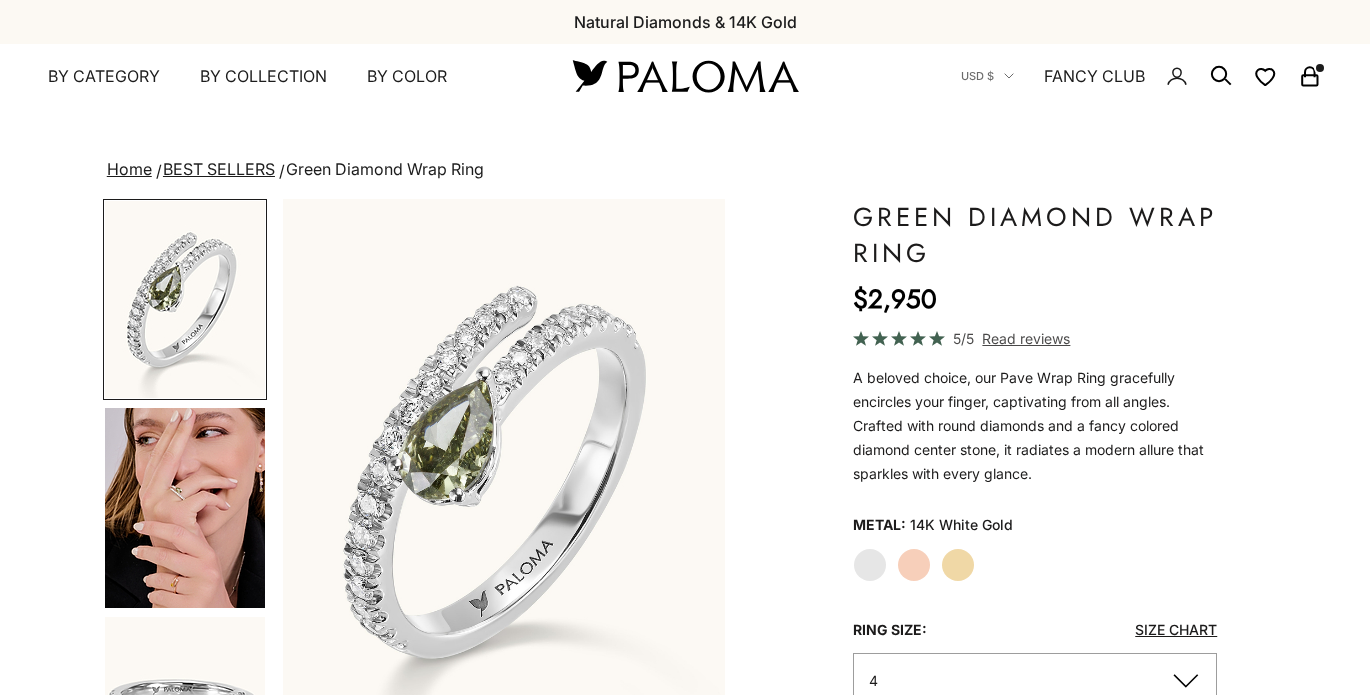 scroll, scrollTop: 0, scrollLeft: 0, axis: both 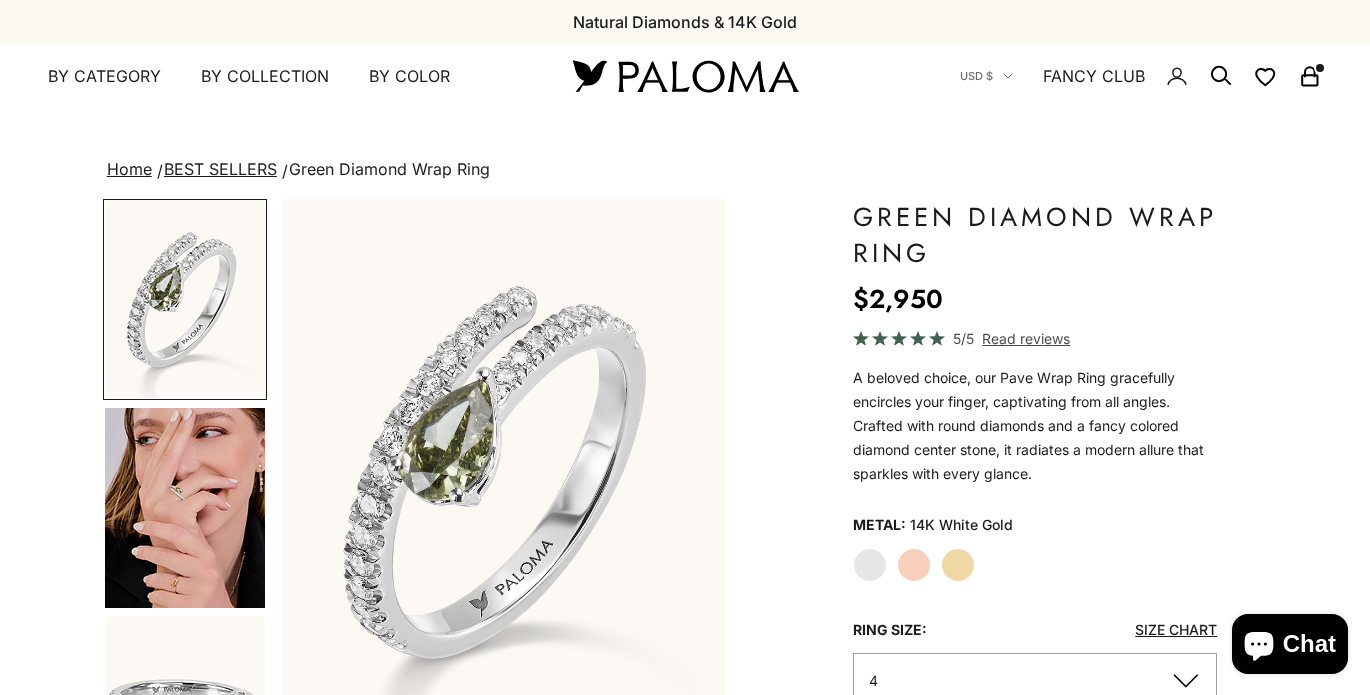 click at bounding box center (185, 508) 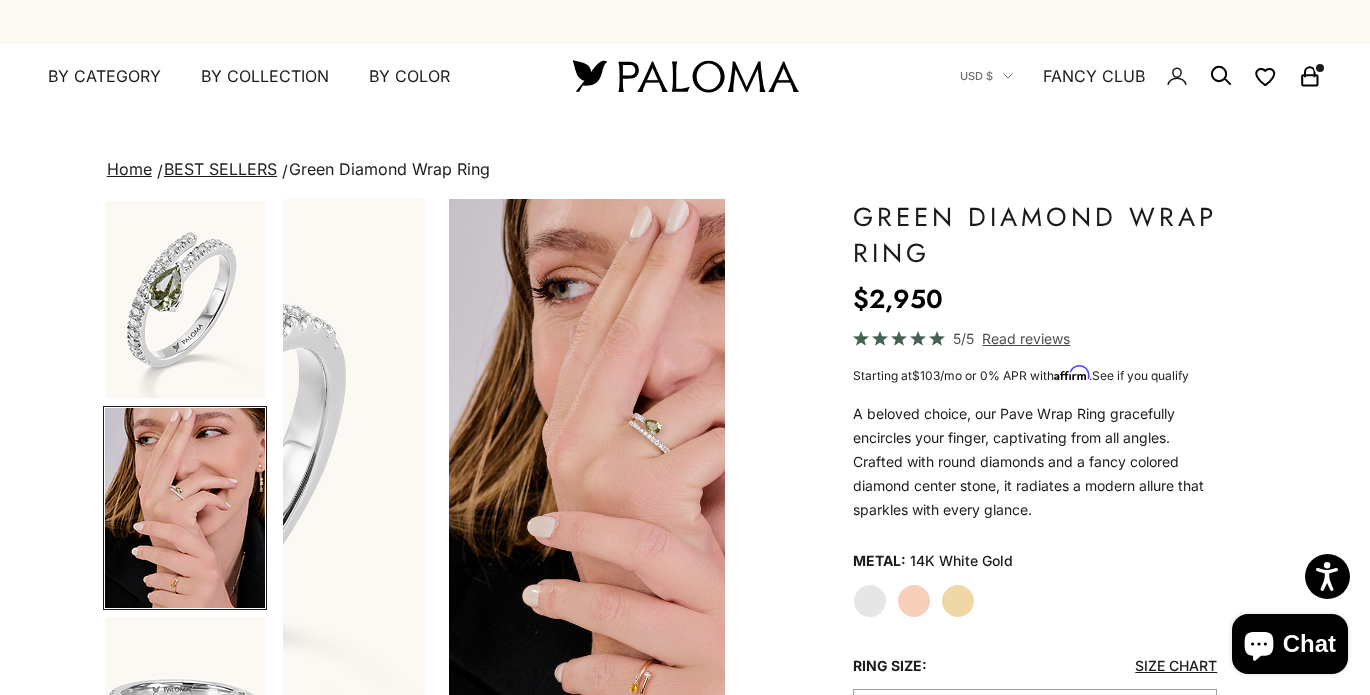 scroll, scrollTop: 0, scrollLeft: 466, axis: horizontal 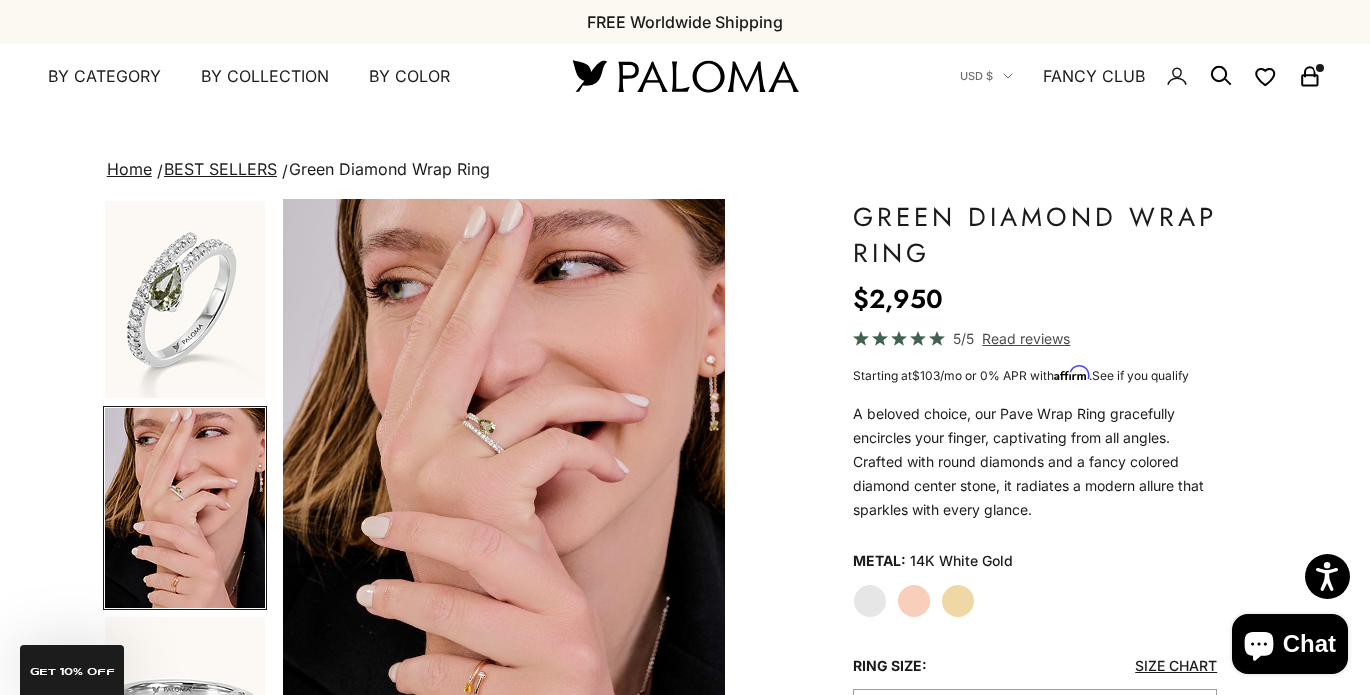 click on "Rose Gold" 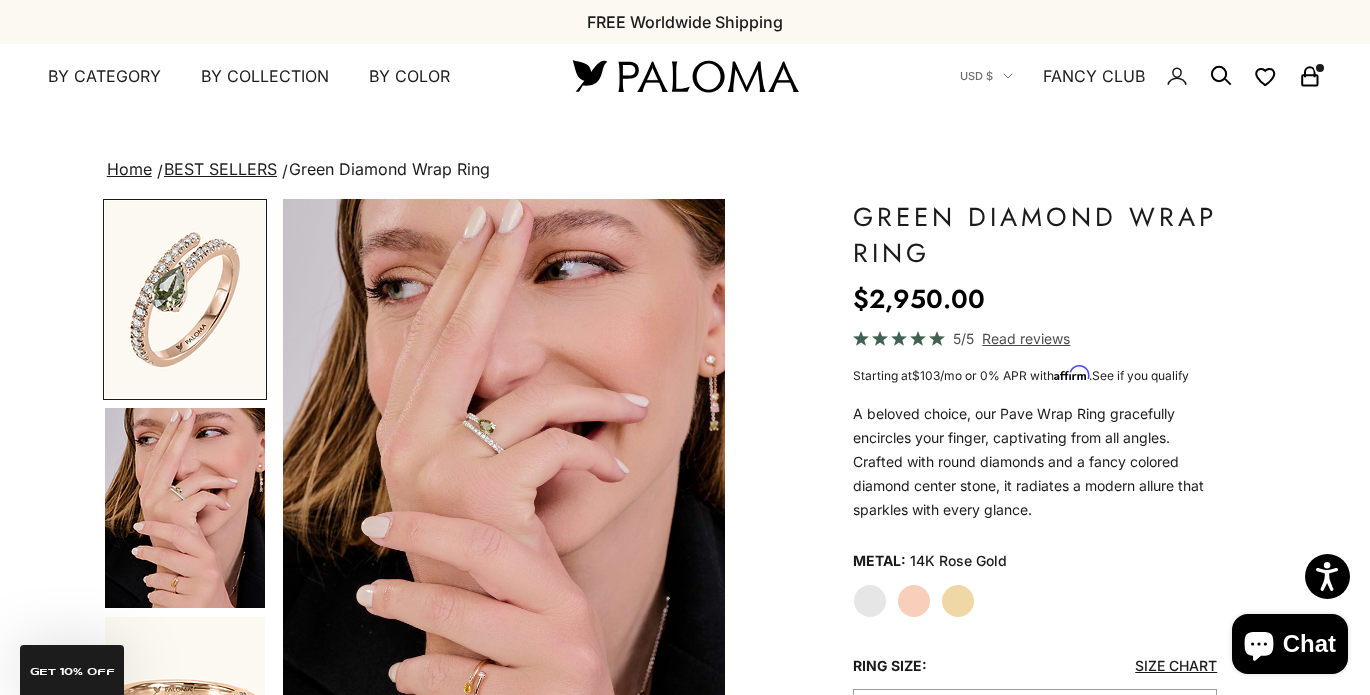 scroll, scrollTop: 0, scrollLeft: 0, axis: both 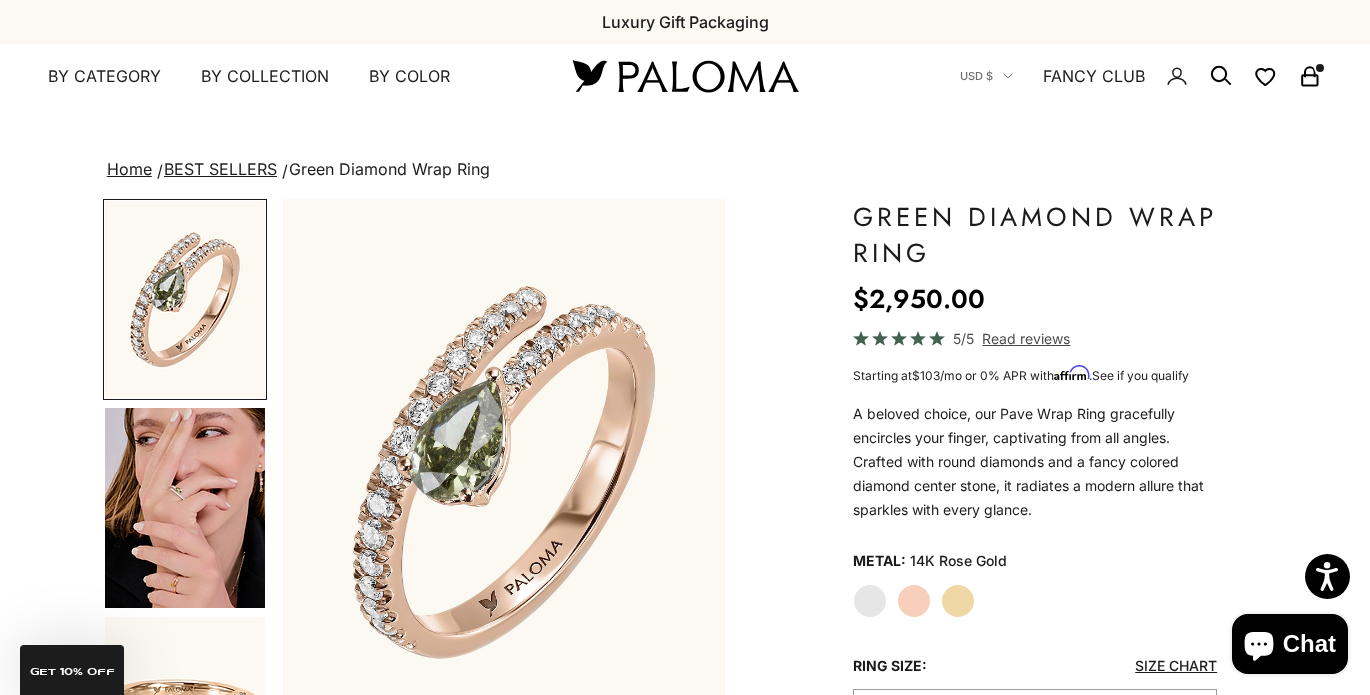 click on "Yellow Gold" 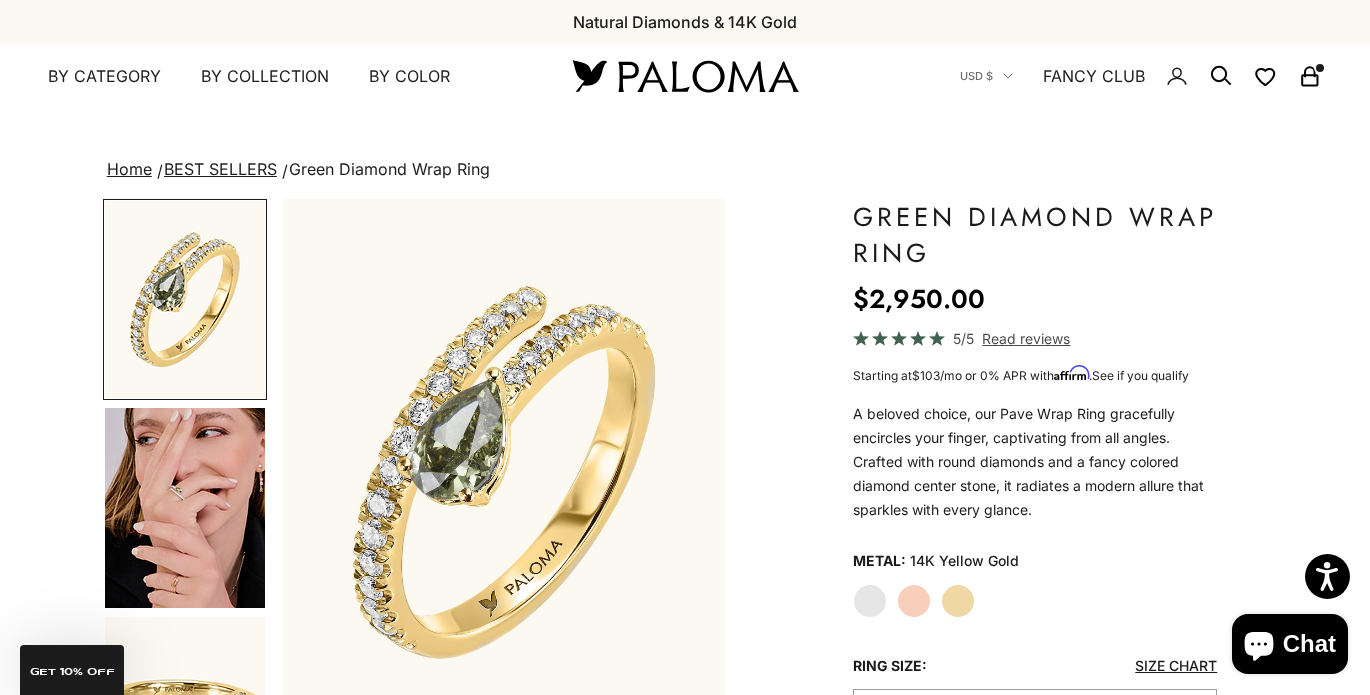 click on "White Gold" 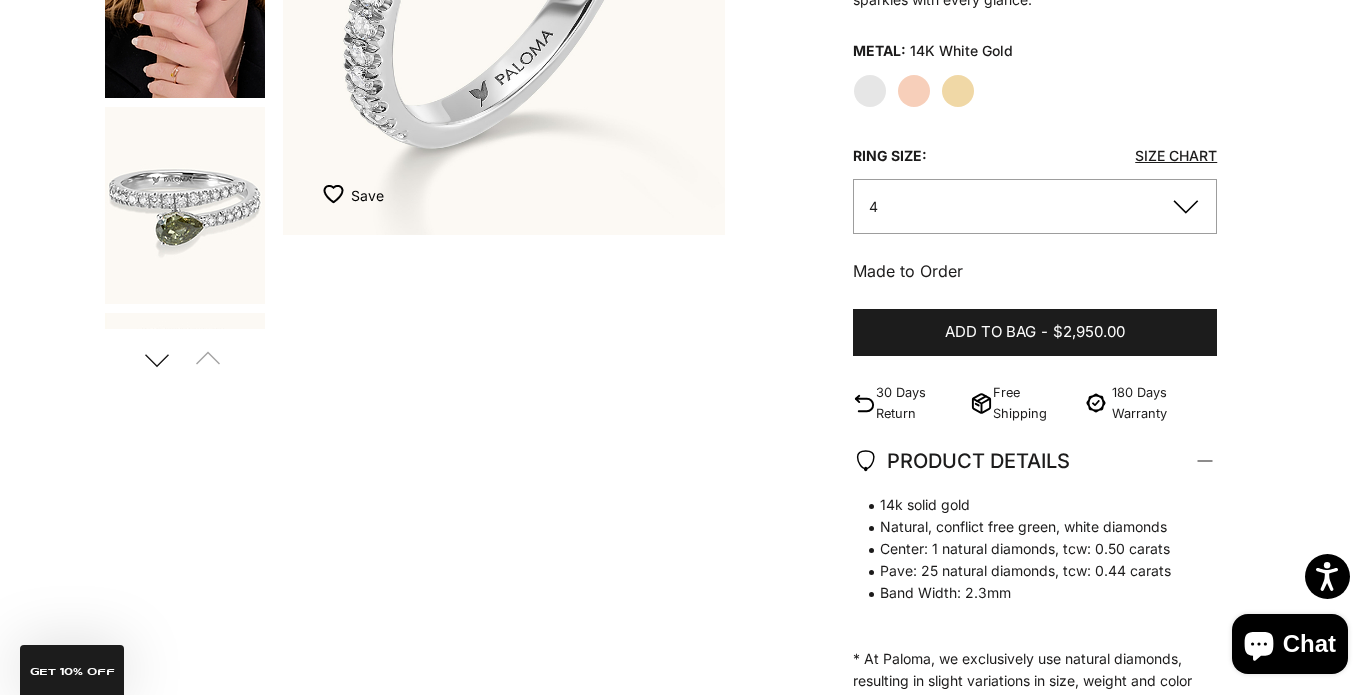 scroll, scrollTop: 200, scrollLeft: 0, axis: vertical 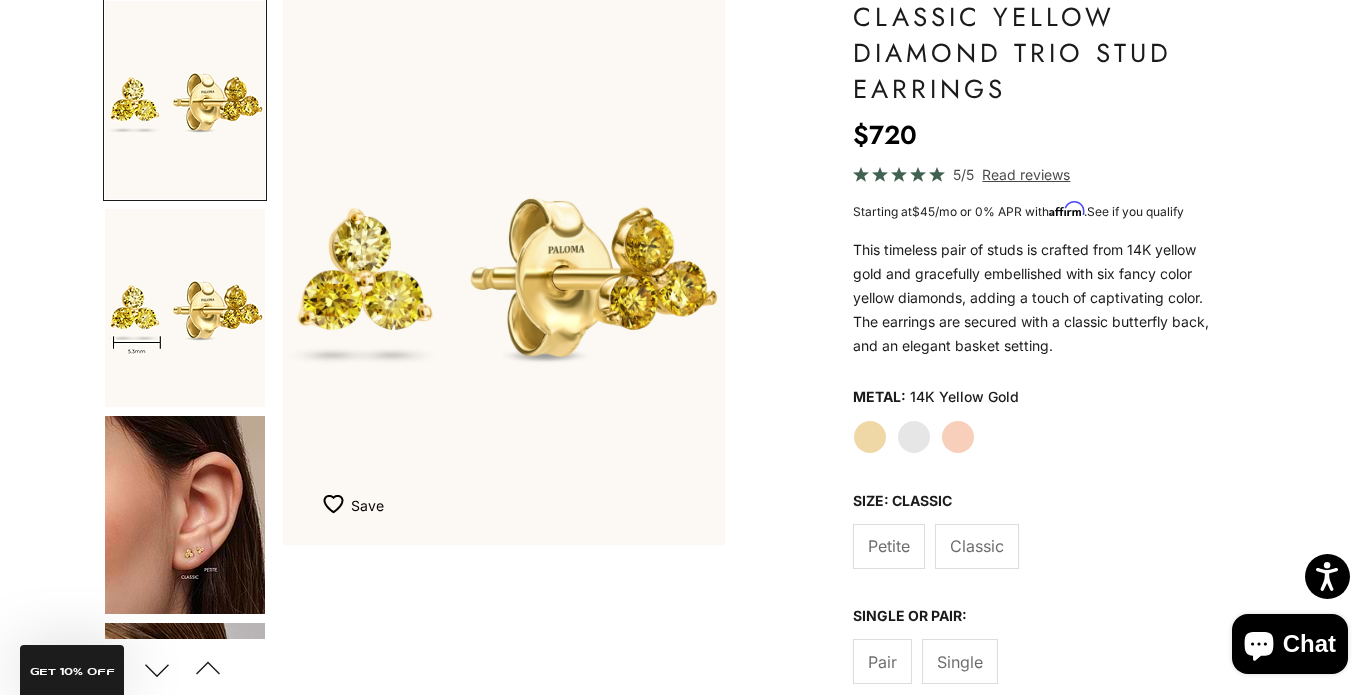 click on "Petite" 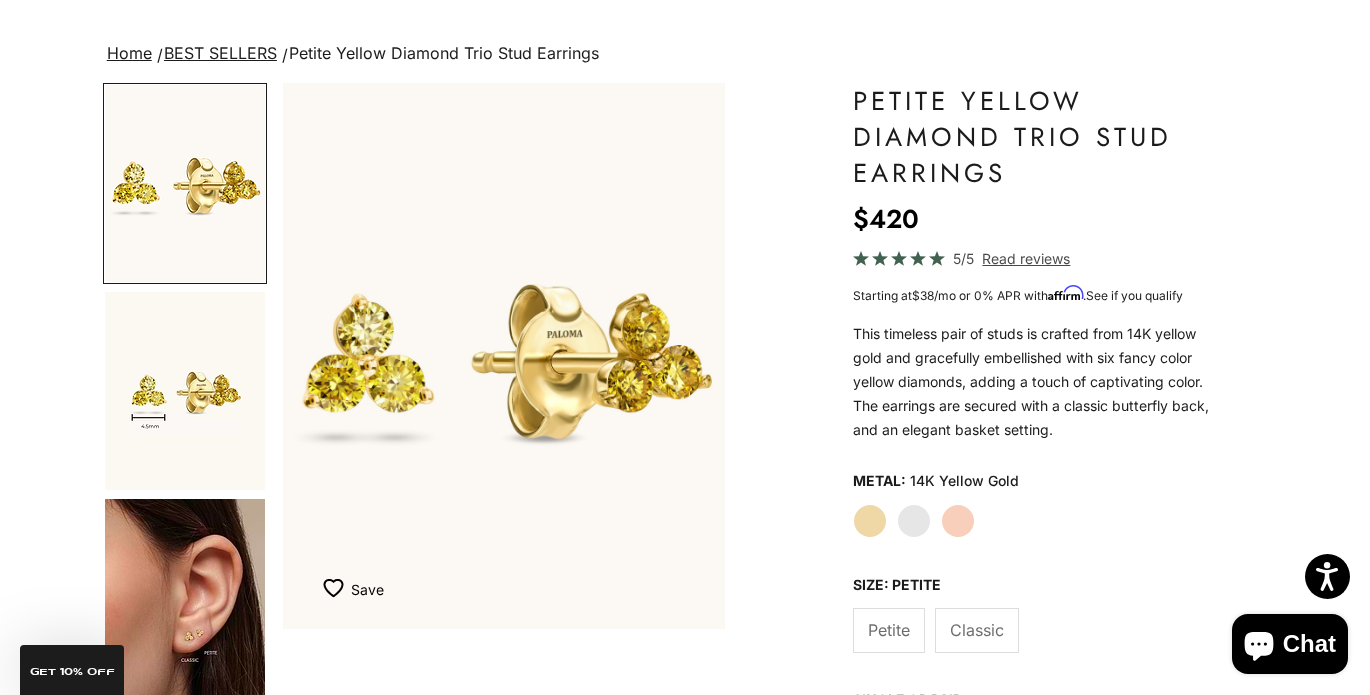 scroll, scrollTop: 100, scrollLeft: 0, axis: vertical 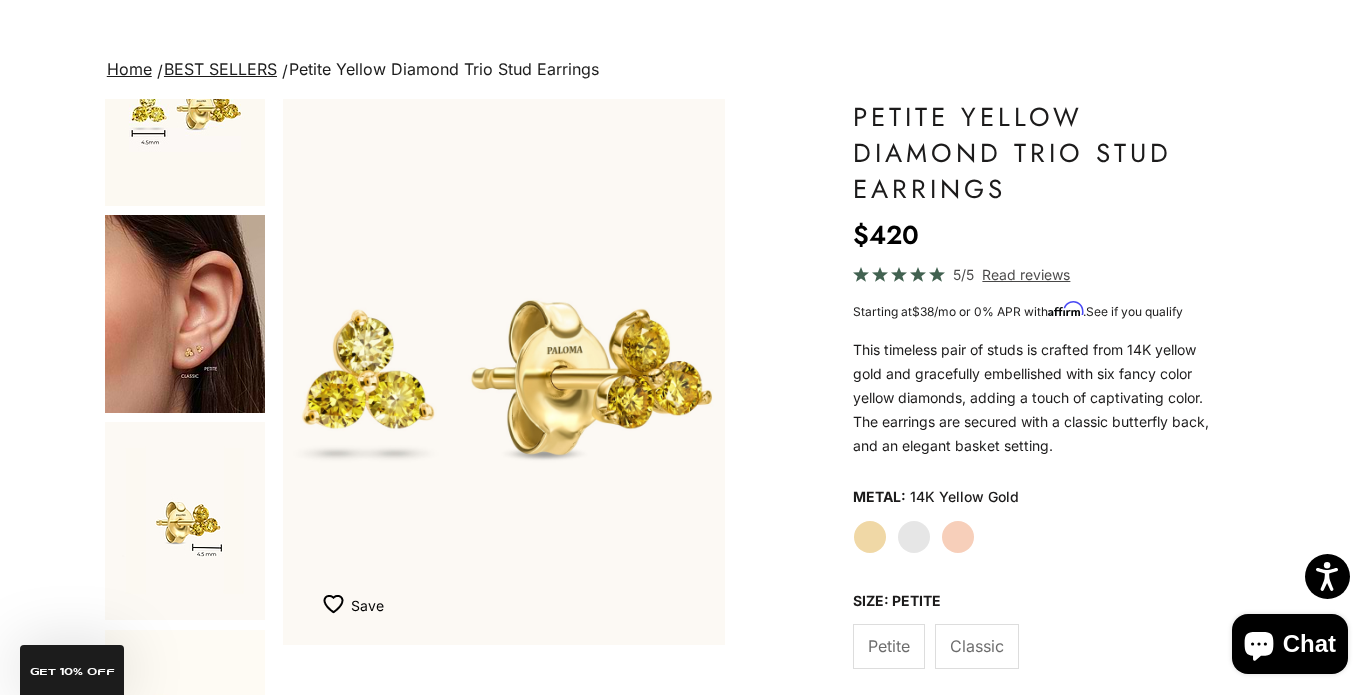 click at bounding box center (185, 314) 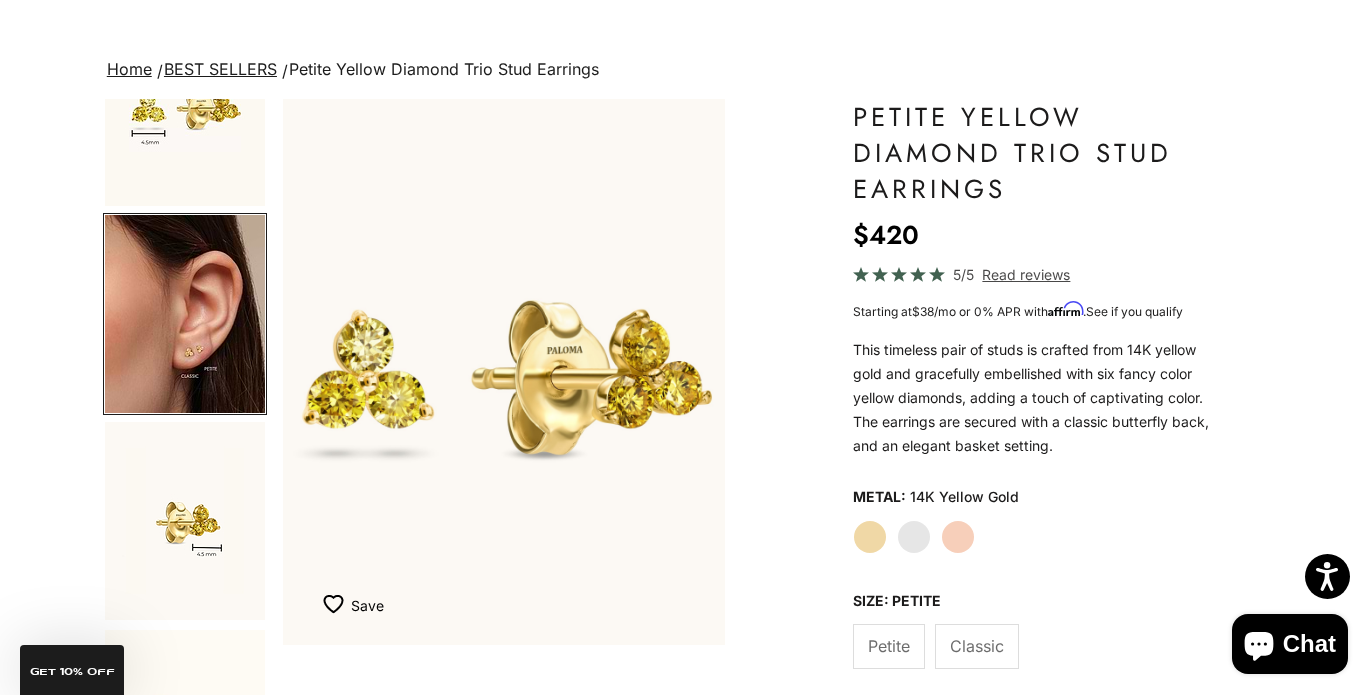 scroll, scrollTop: 0, scrollLeft: 216, axis: horizontal 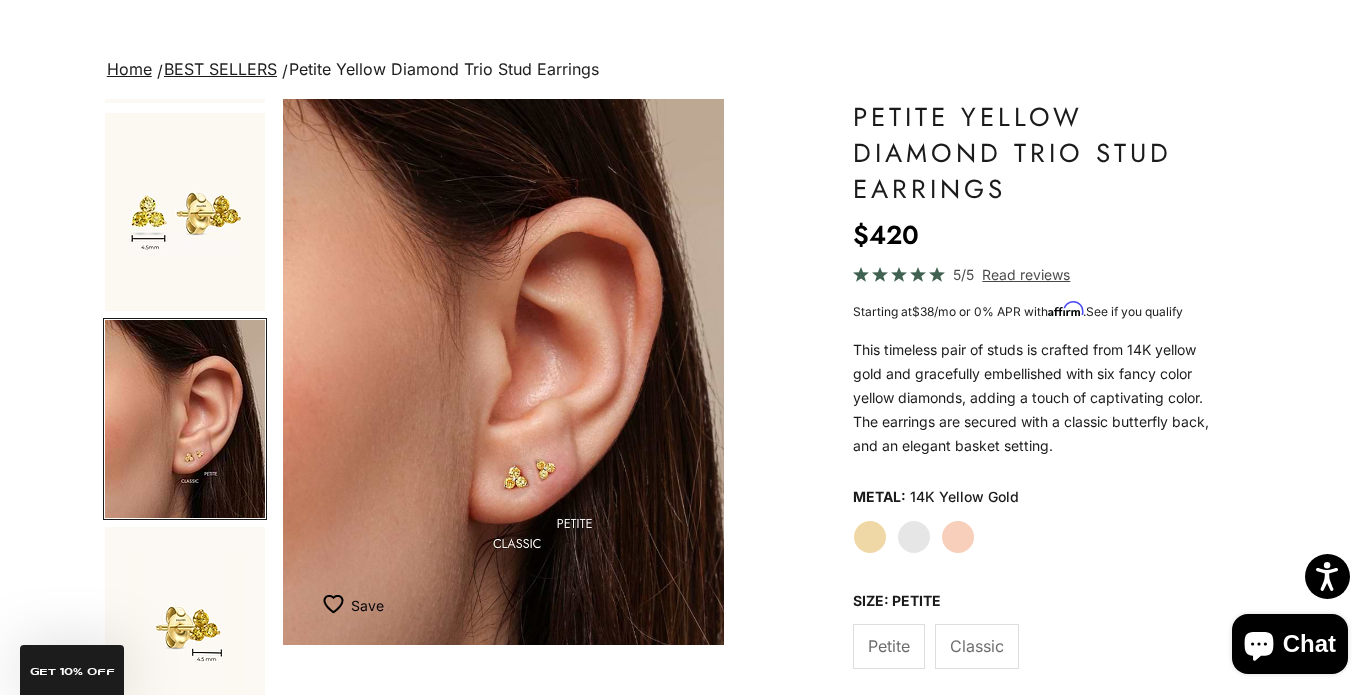 click on "White Gold" 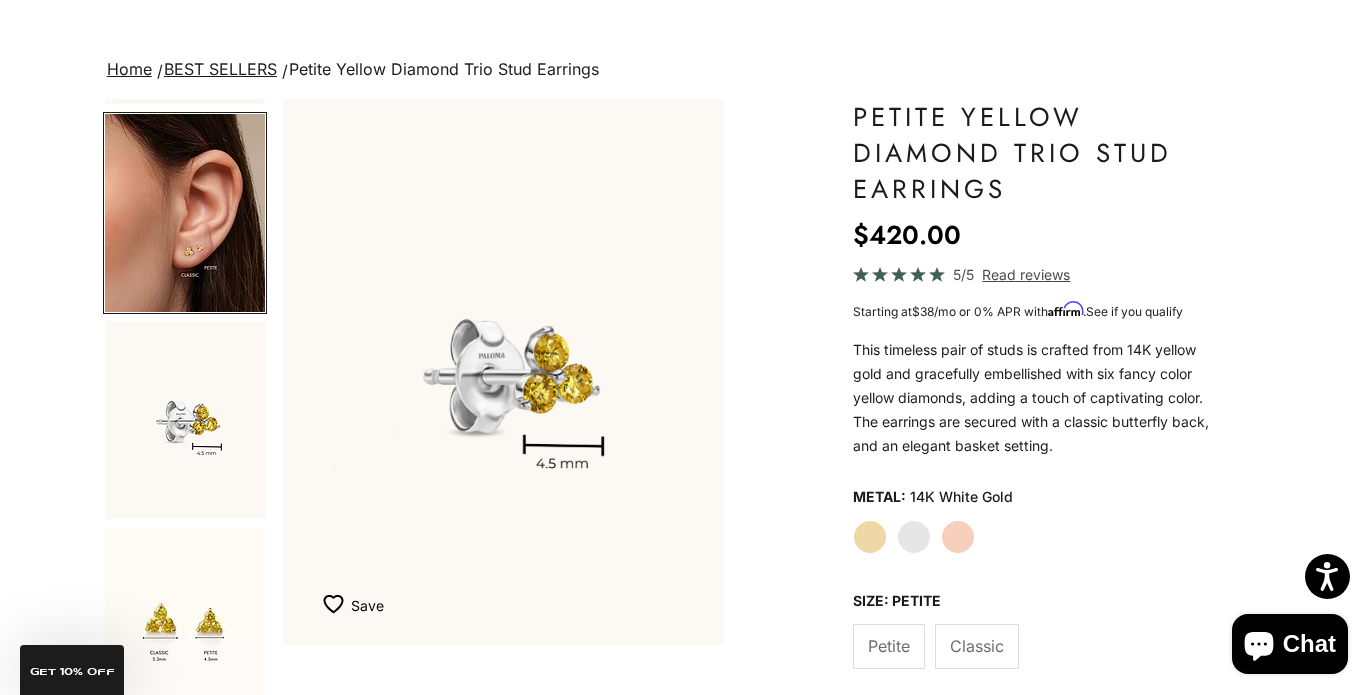 scroll, scrollTop: 0, scrollLeft: 466, axis: horizontal 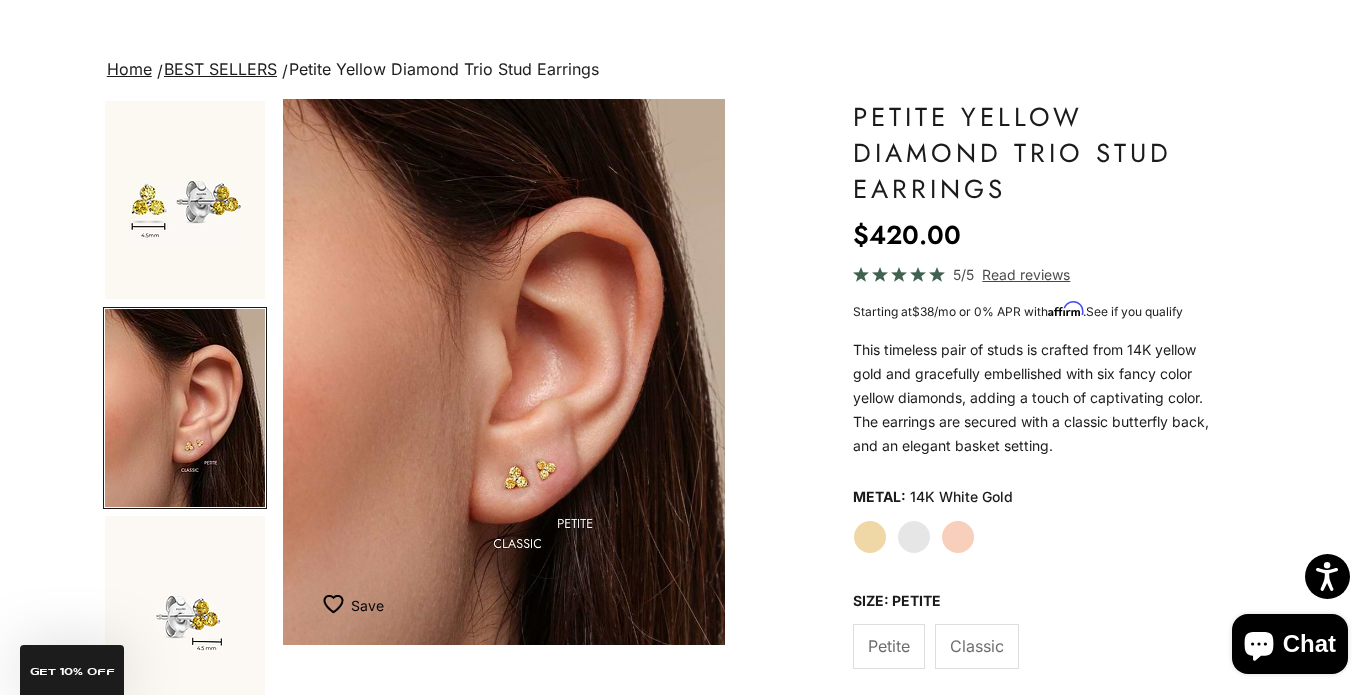 click on "Rose Gold" 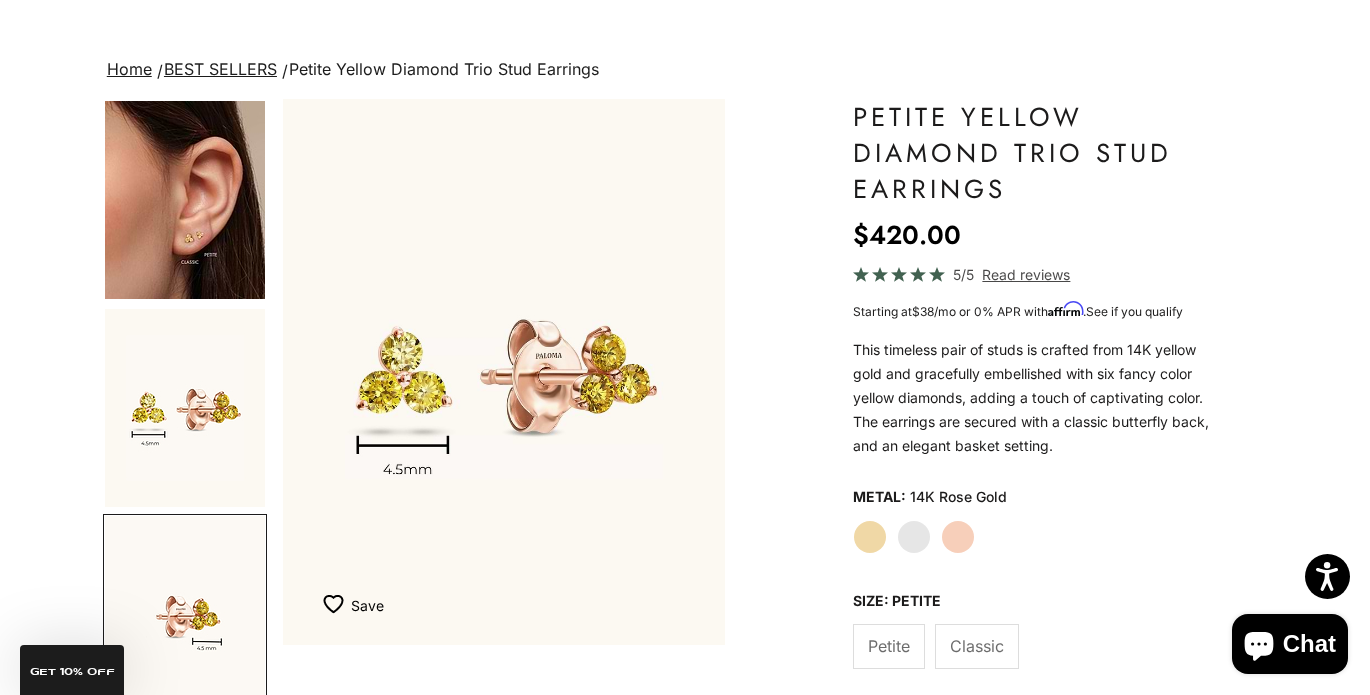 scroll, scrollTop: 0, scrollLeft: 932, axis: horizontal 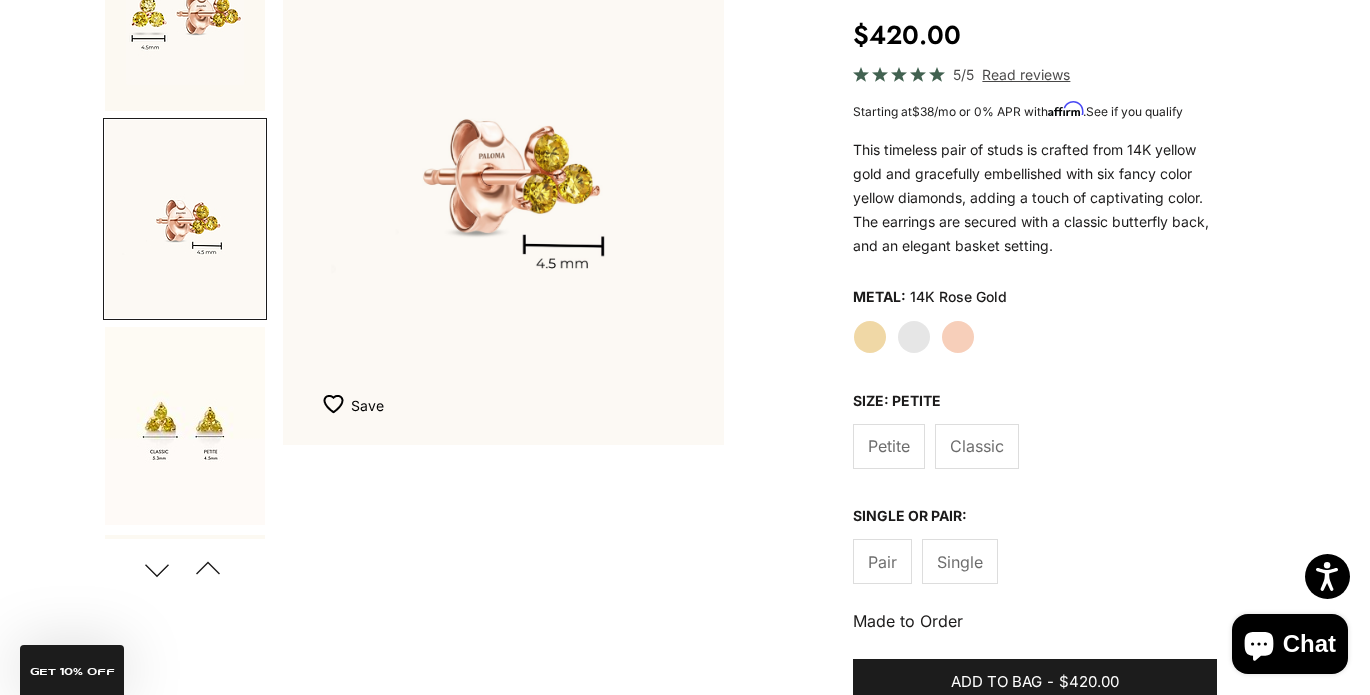 click on "Classic" 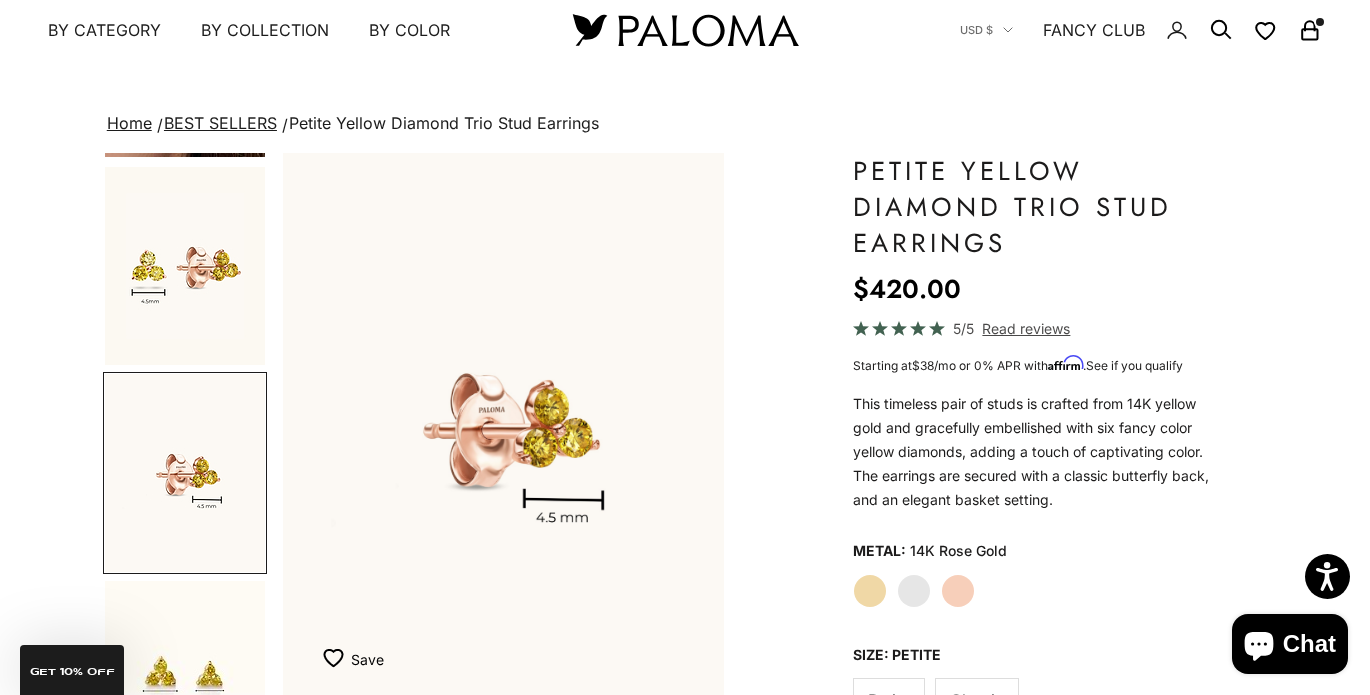 scroll, scrollTop: 0, scrollLeft: 0, axis: both 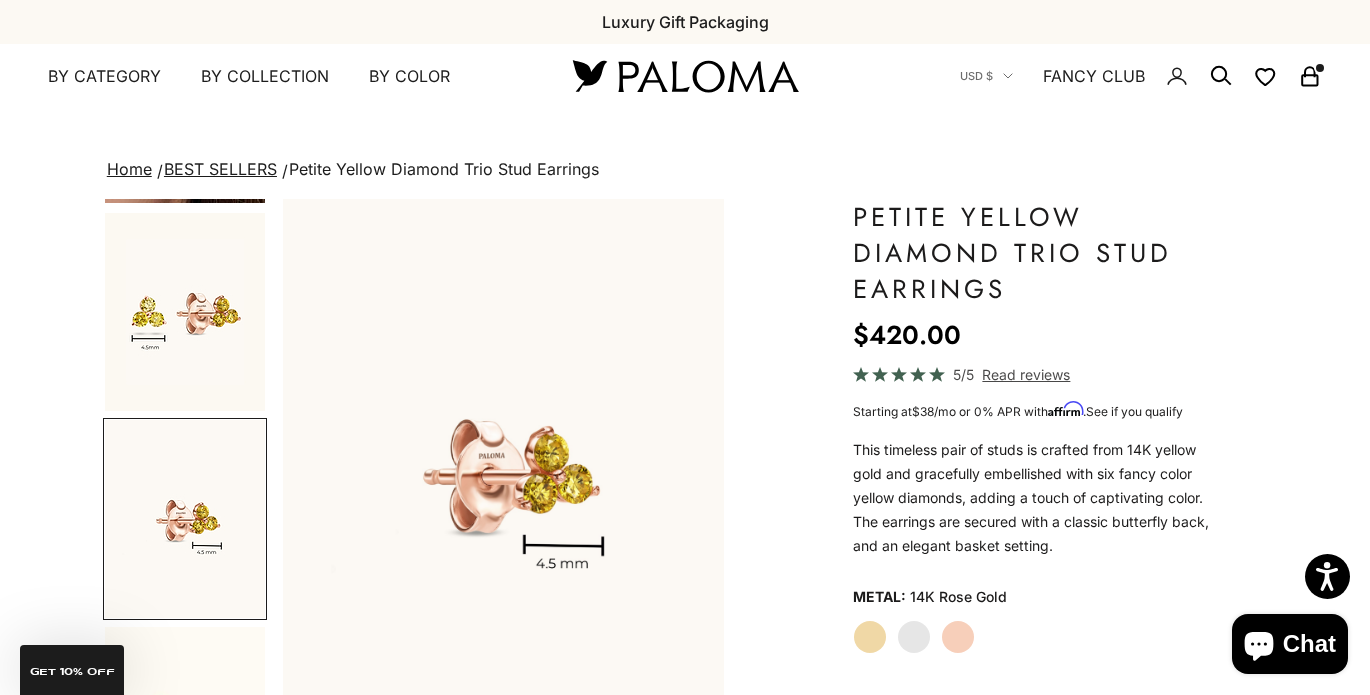 click on "BEST SELLERS" at bounding box center (220, 169) 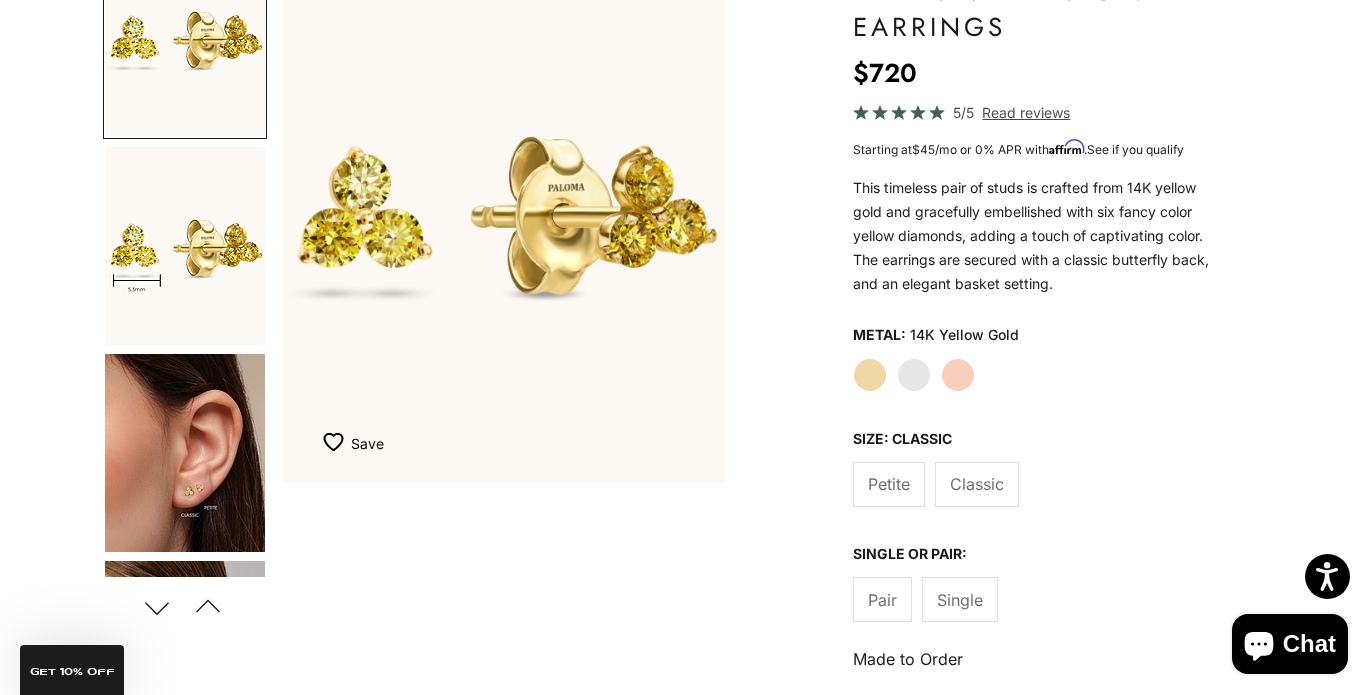 scroll, scrollTop: 300, scrollLeft: 0, axis: vertical 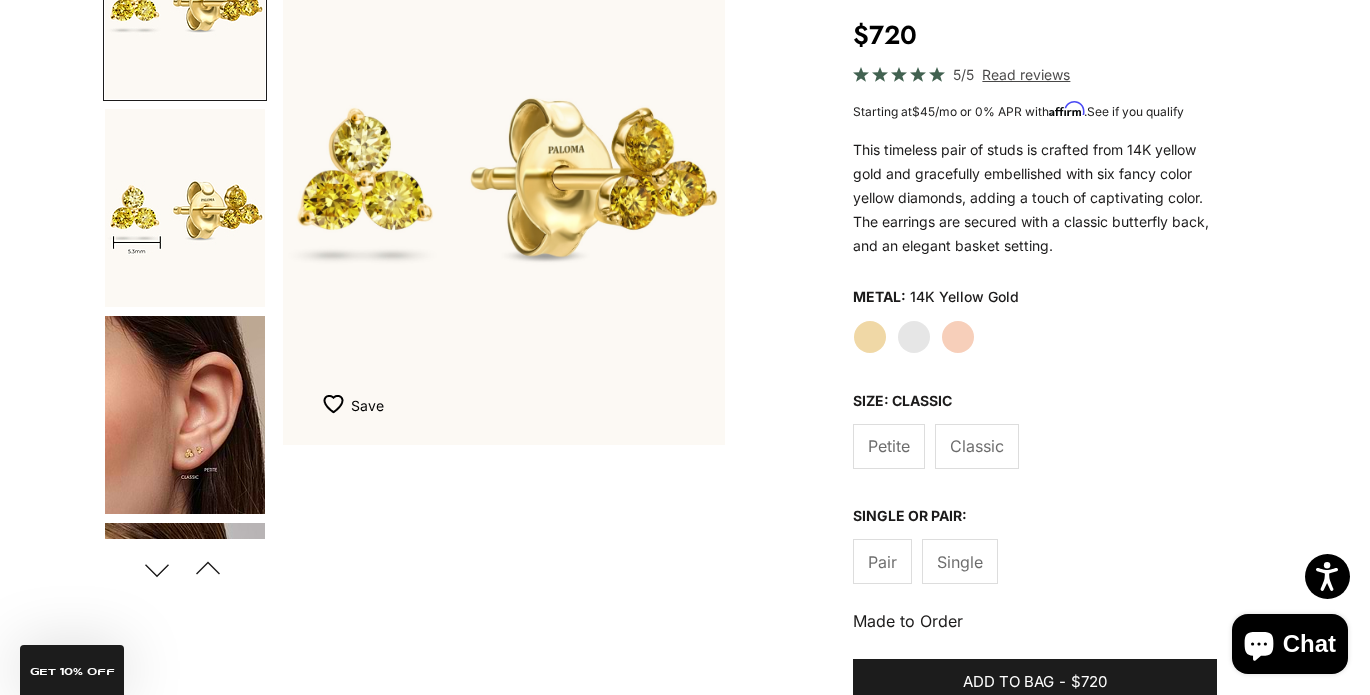 click on "Rose Gold" 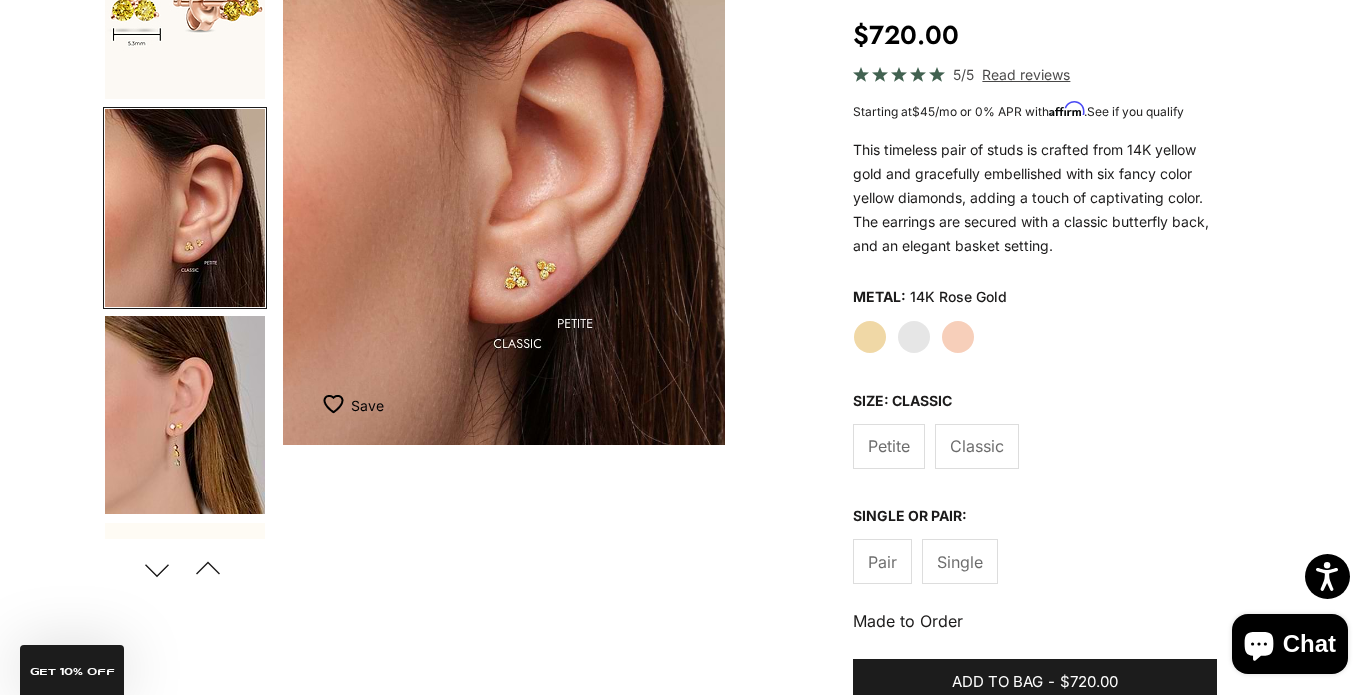 click on "White Gold" 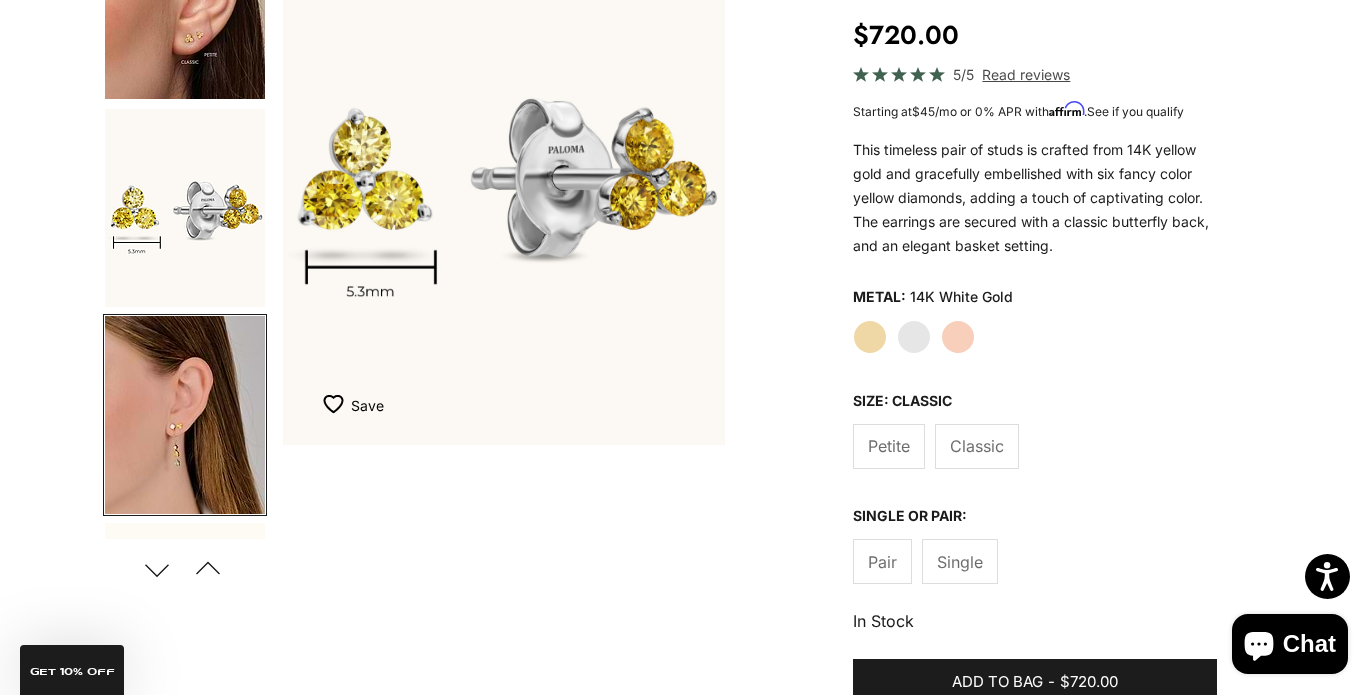 scroll, scrollTop: 0, scrollLeft: 932, axis: horizontal 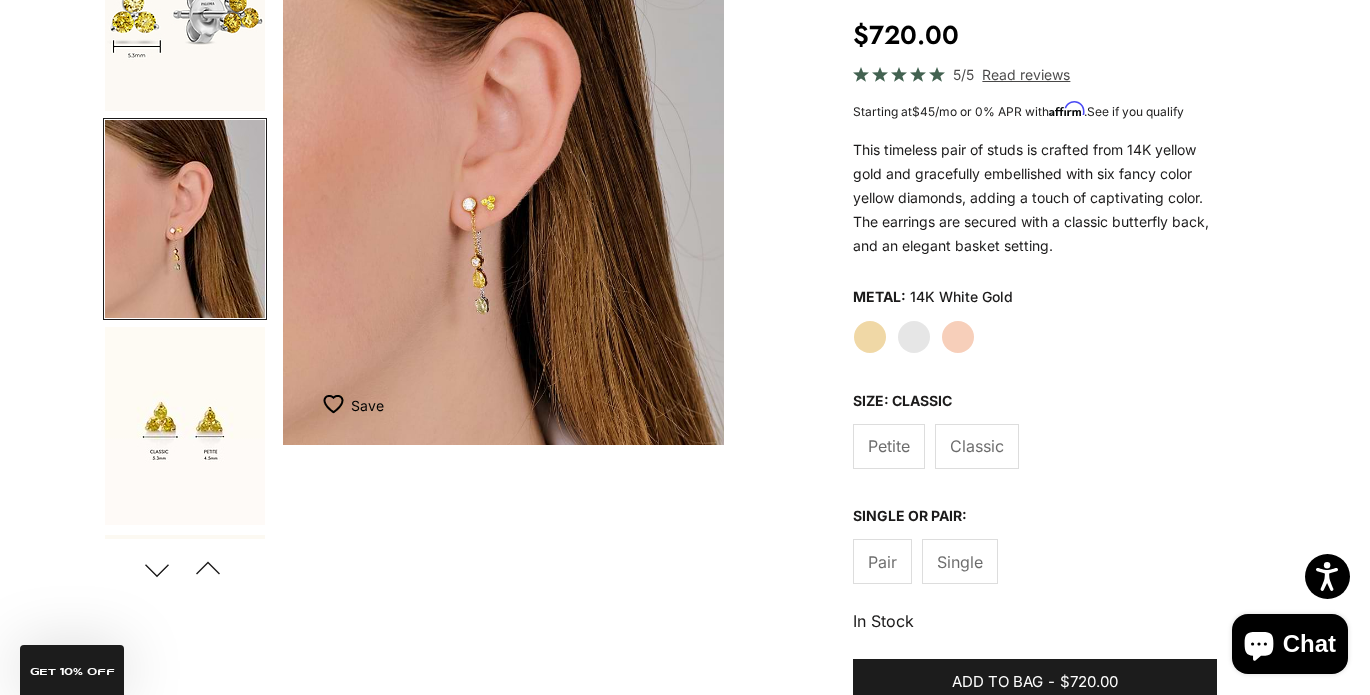 click on "Yellow Gold" 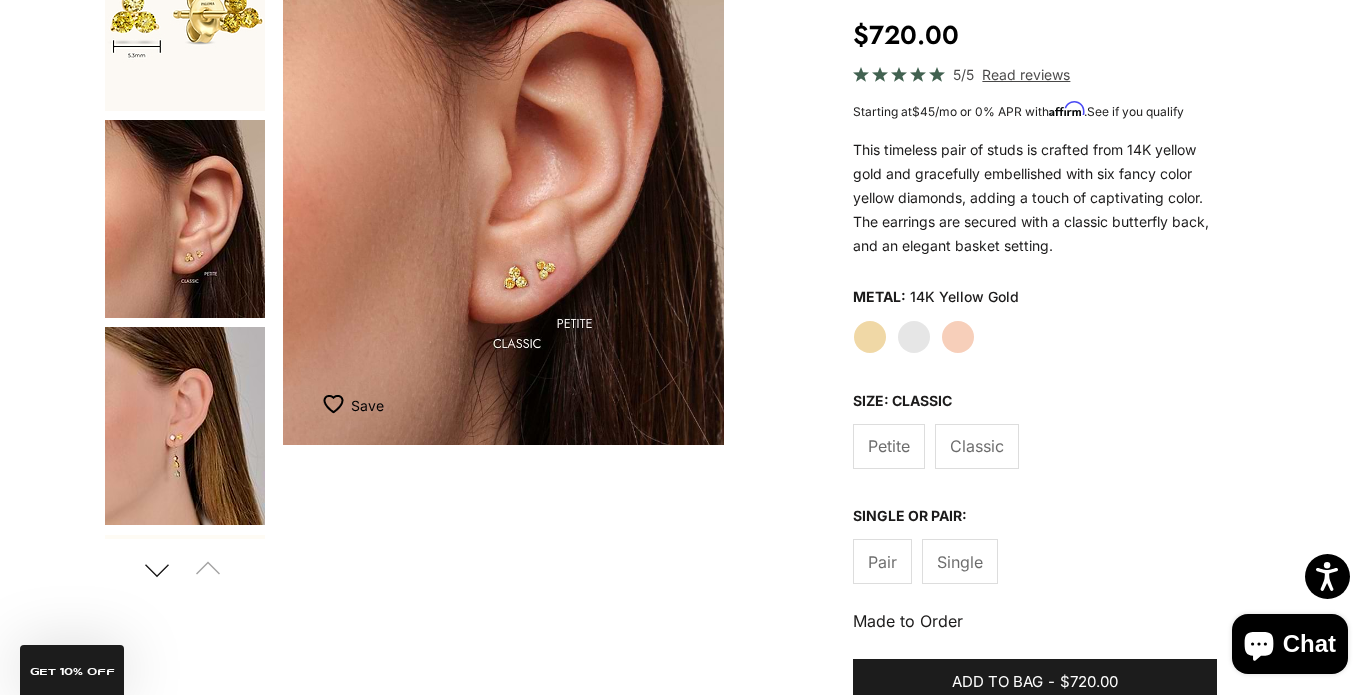 scroll, scrollTop: 0, scrollLeft: 0, axis: both 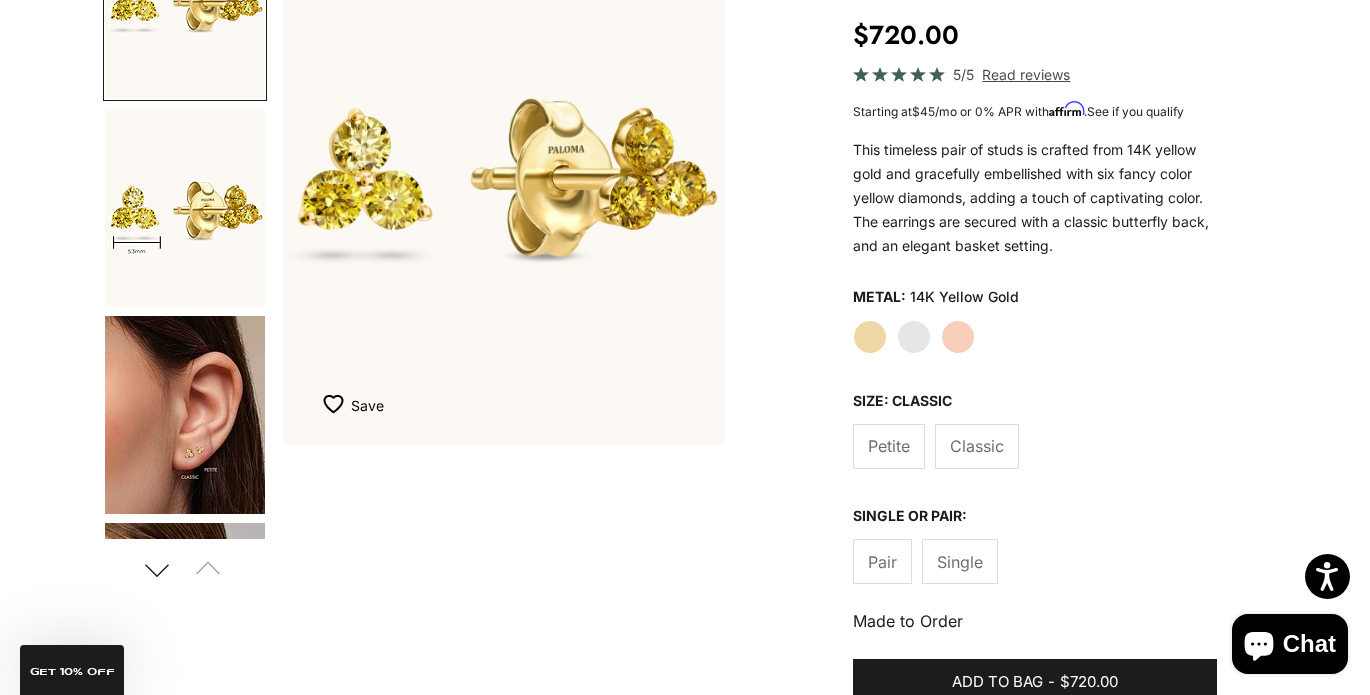 click on "White Gold" 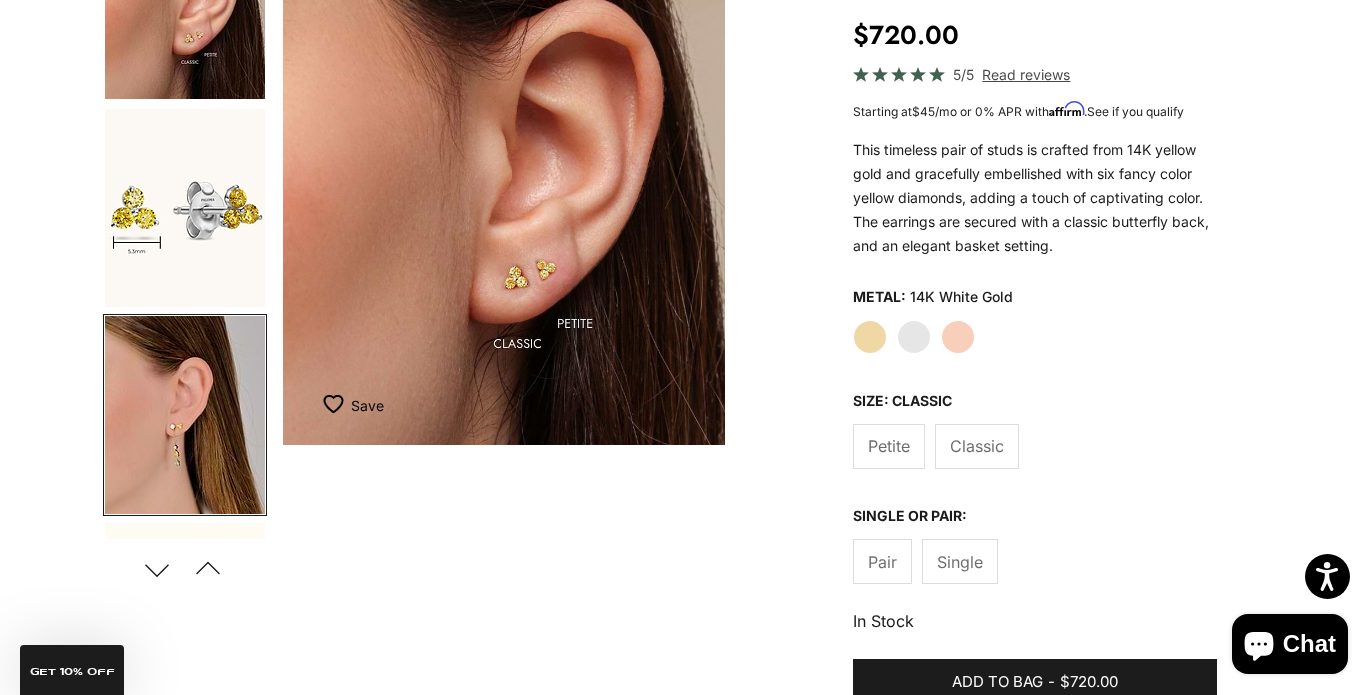 scroll, scrollTop: 0, scrollLeft: 0, axis: both 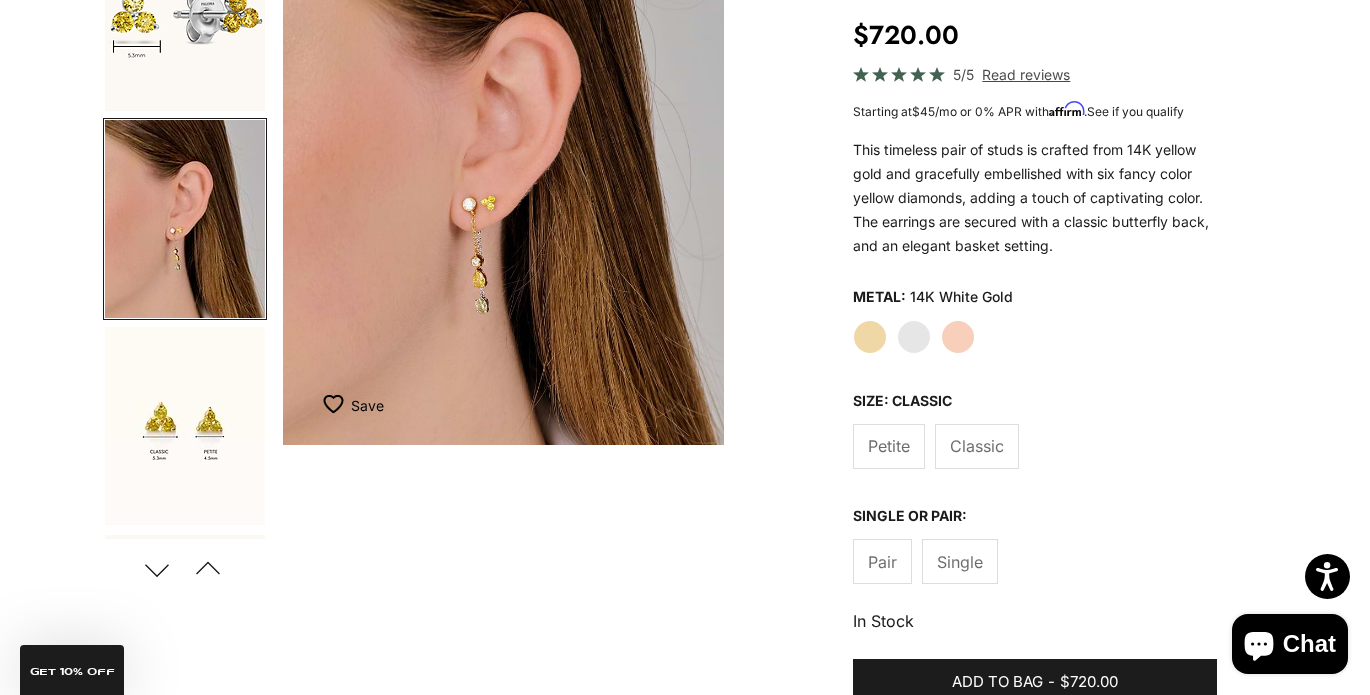 click on "Rose Gold" 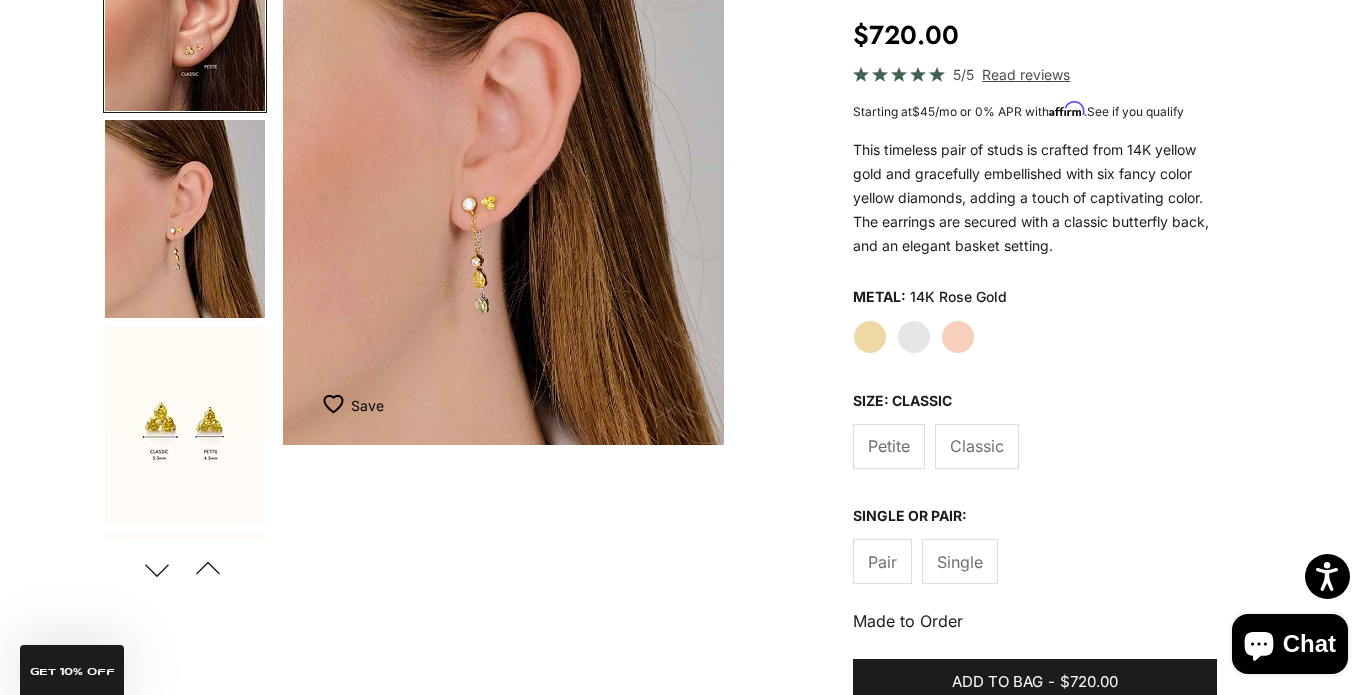 scroll, scrollTop: 0, scrollLeft: 466, axis: horizontal 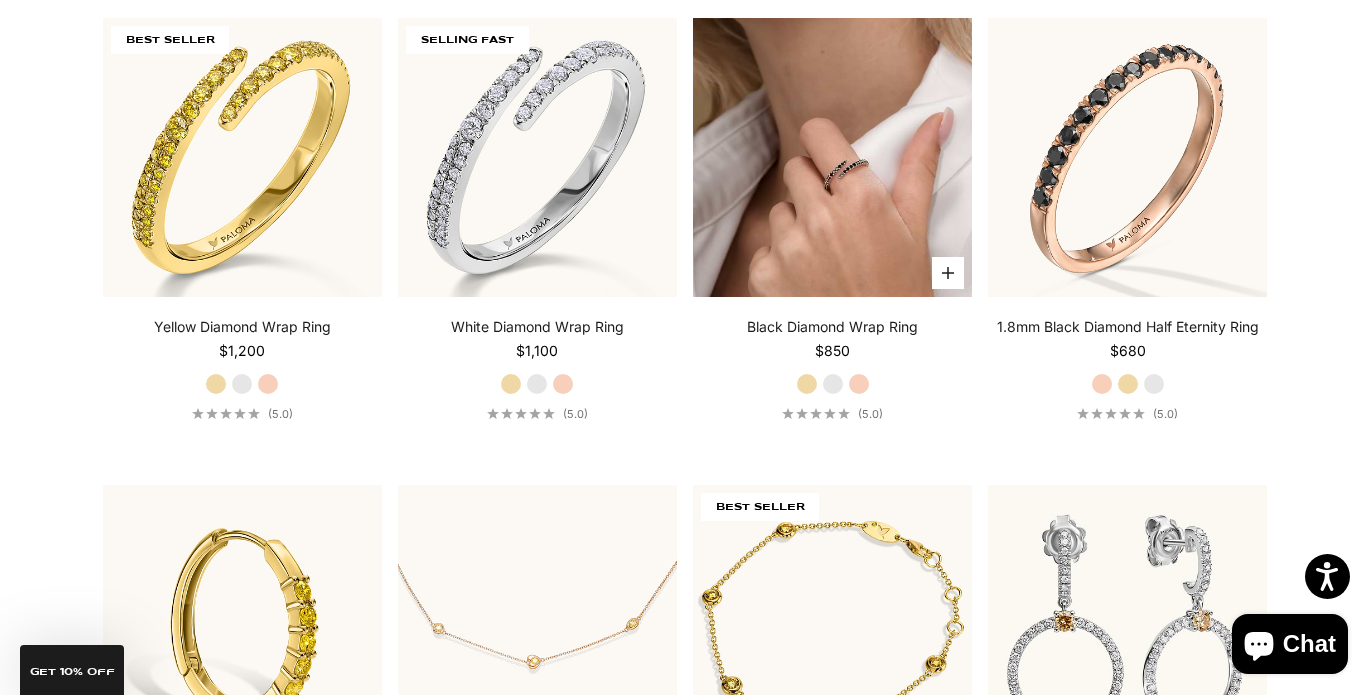 click at bounding box center [832, 157] 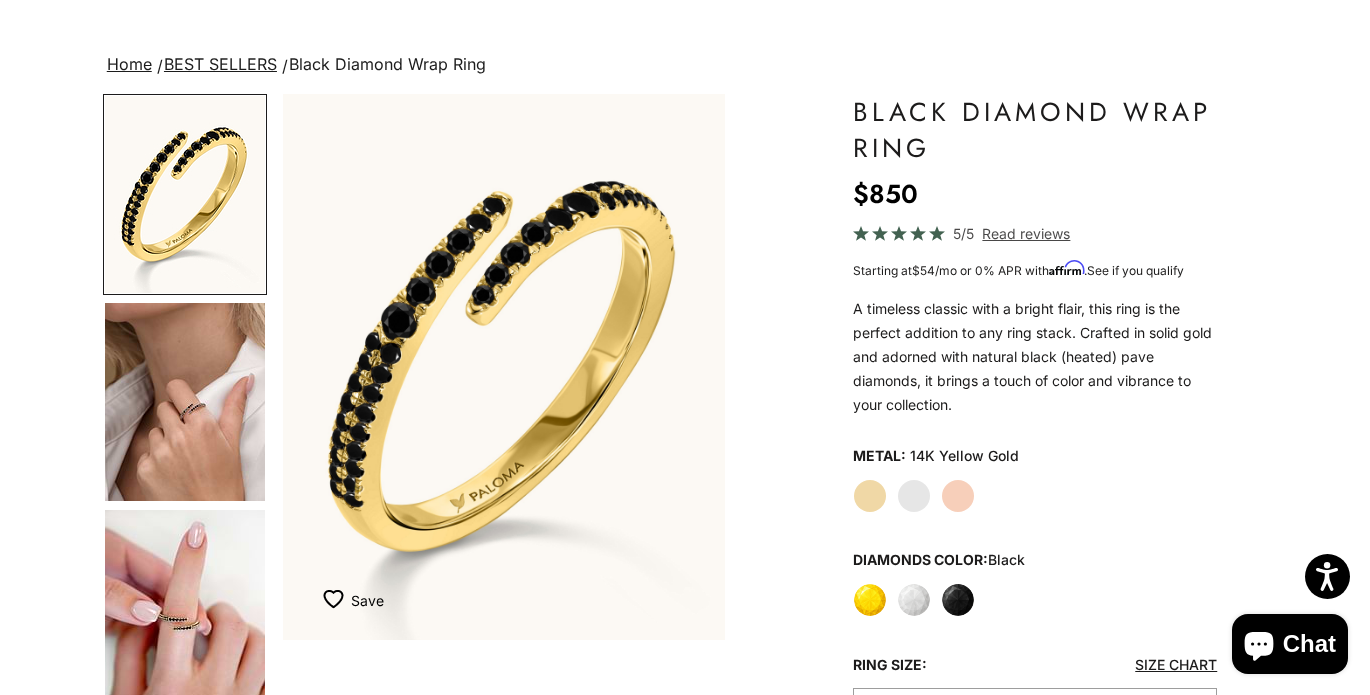 scroll, scrollTop: 200, scrollLeft: 0, axis: vertical 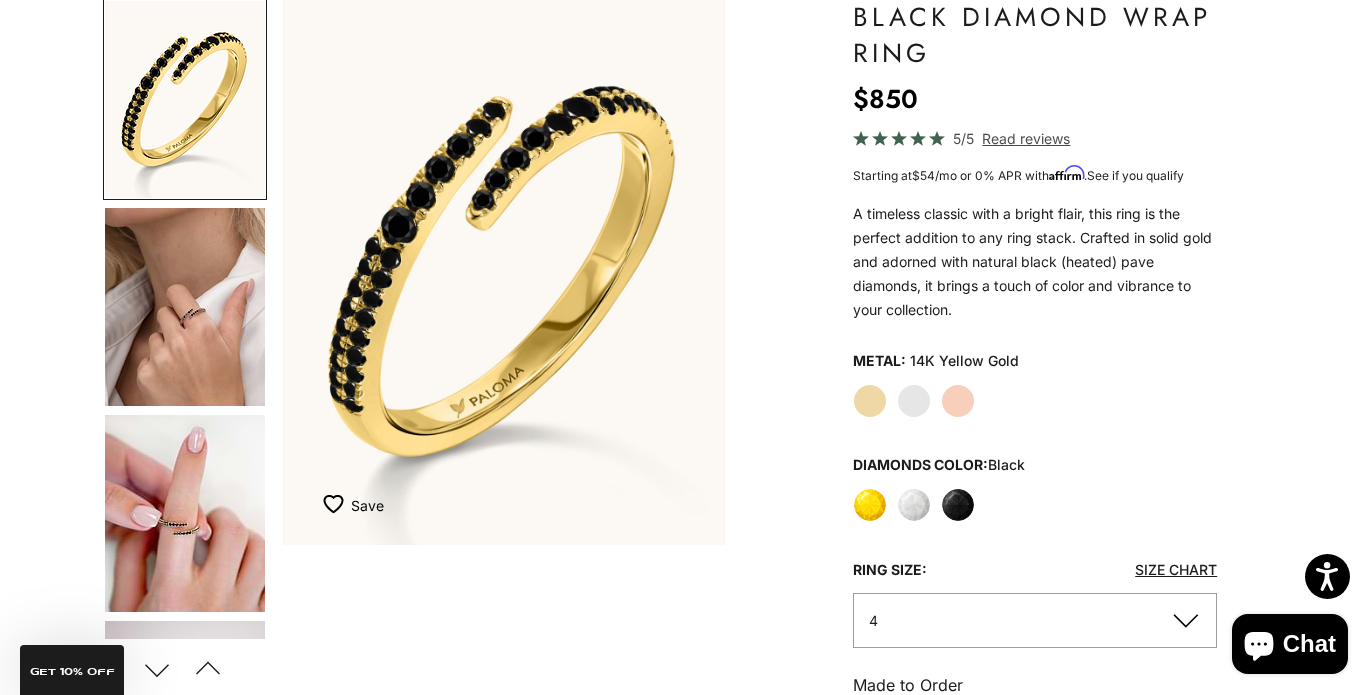 click on "Yellow
White
Black" 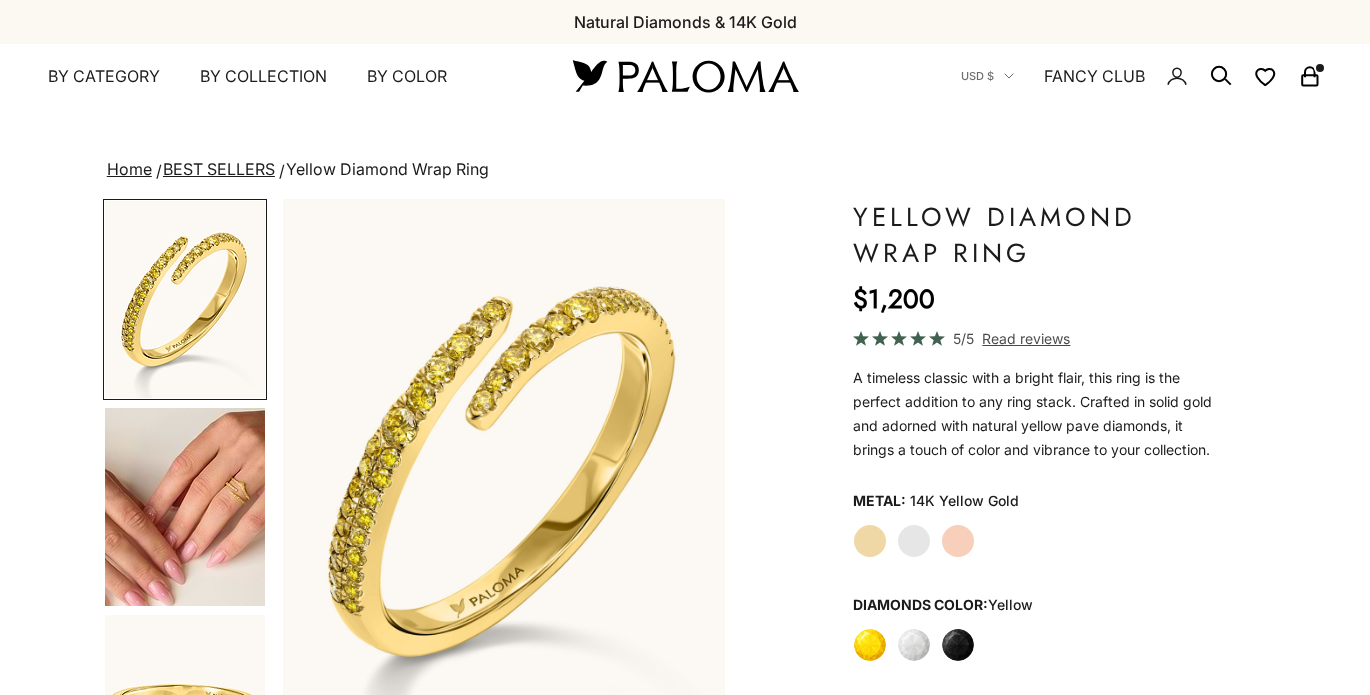 scroll, scrollTop: 0, scrollLeft: 0, axis: both 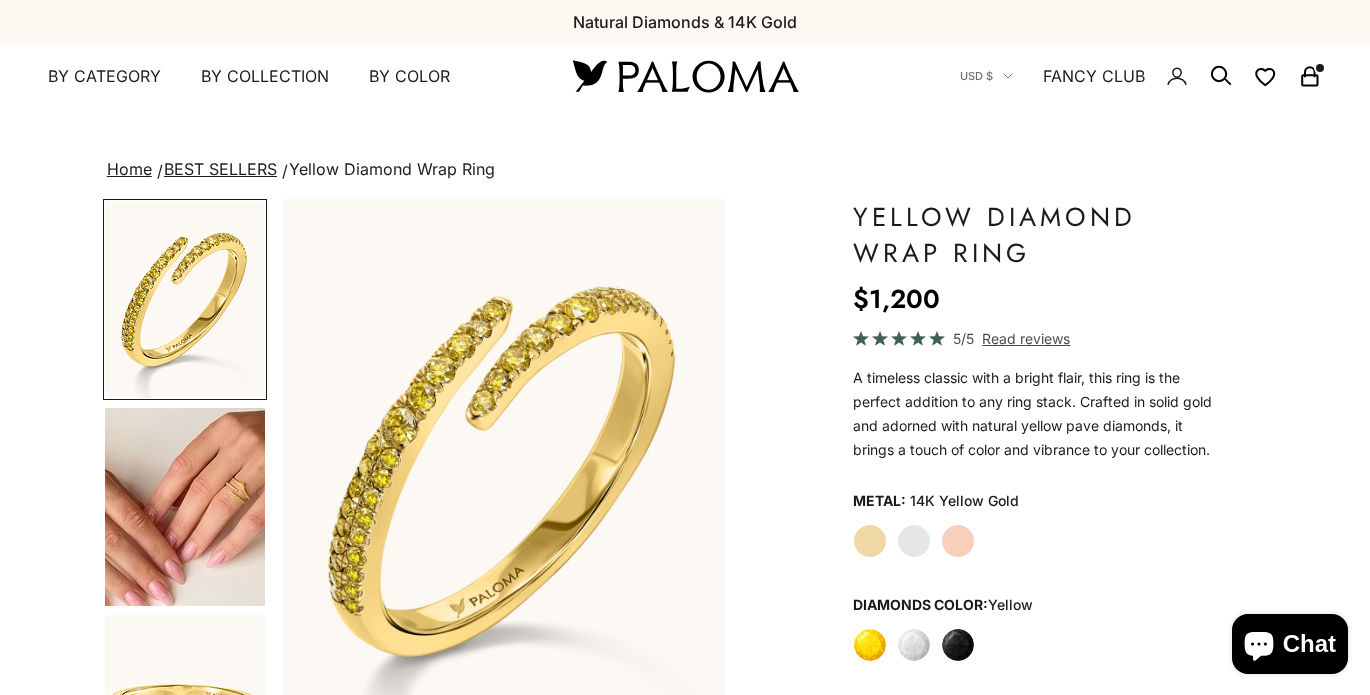 click at bounding box center [185, 507] 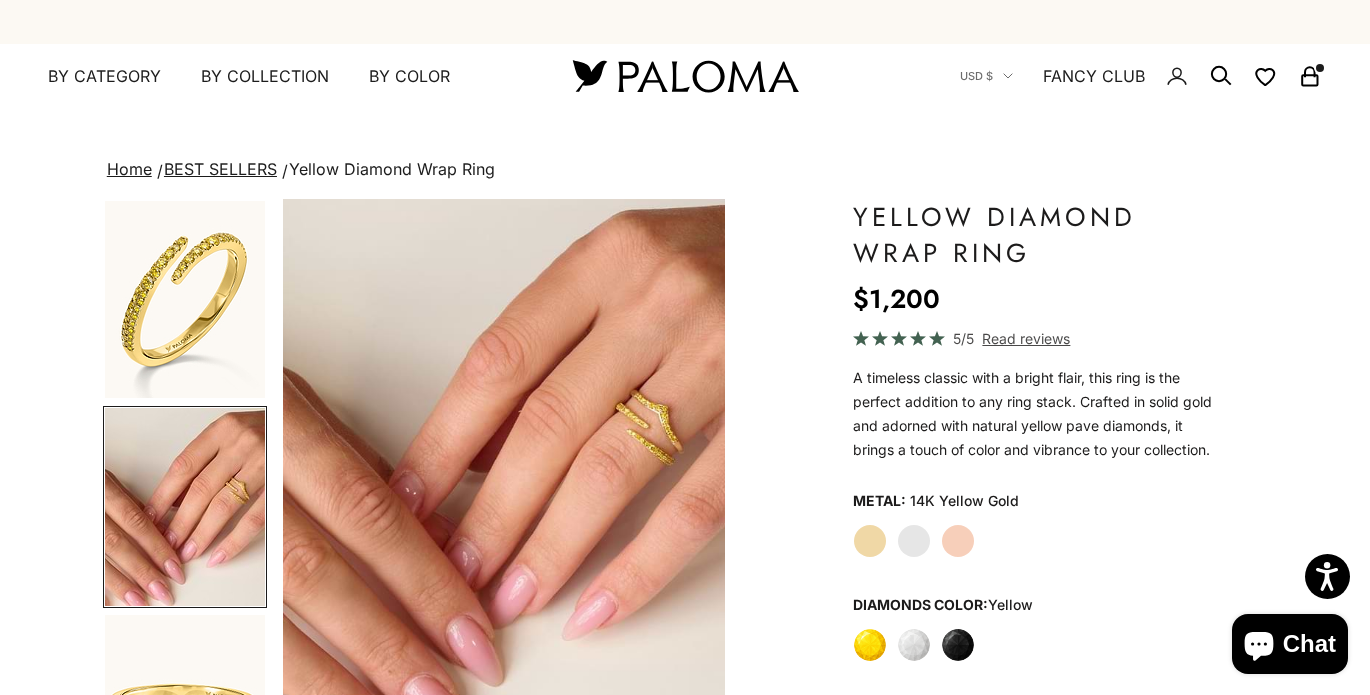 scroll, scrollTop: 0, scrollLeft: 466, axis: horizontal 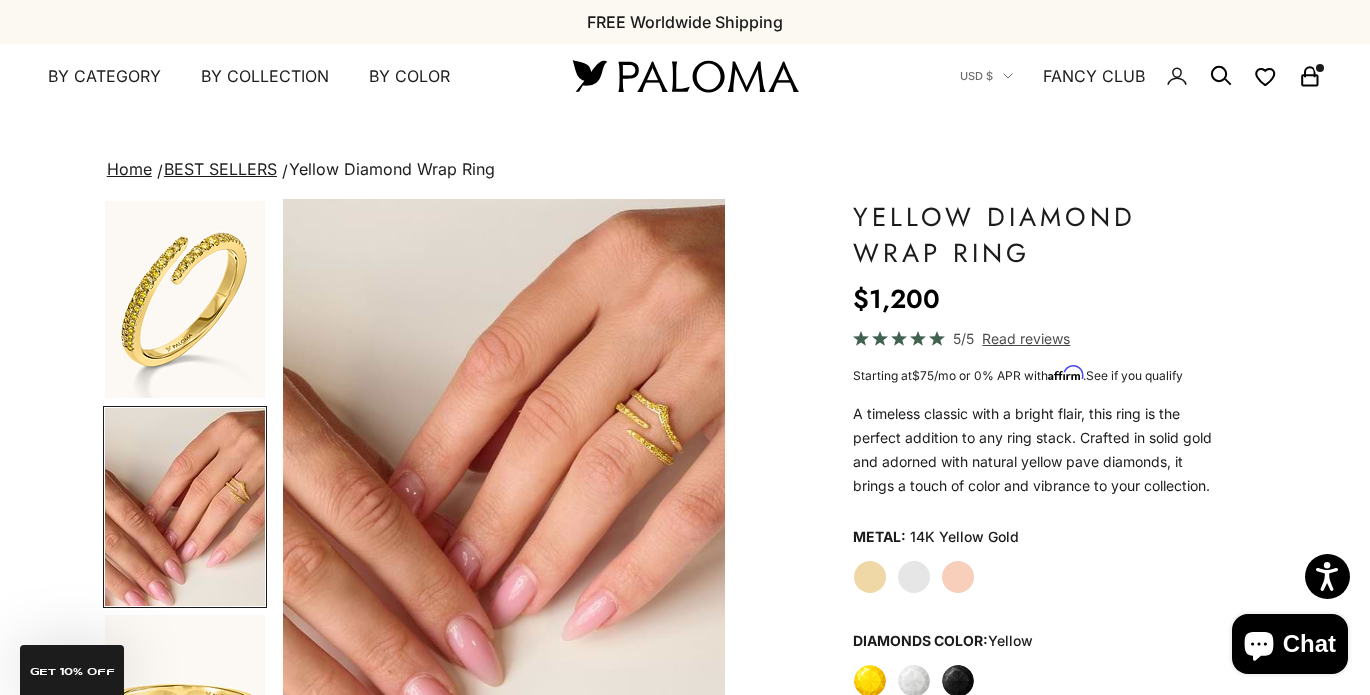 click on "White Gold" 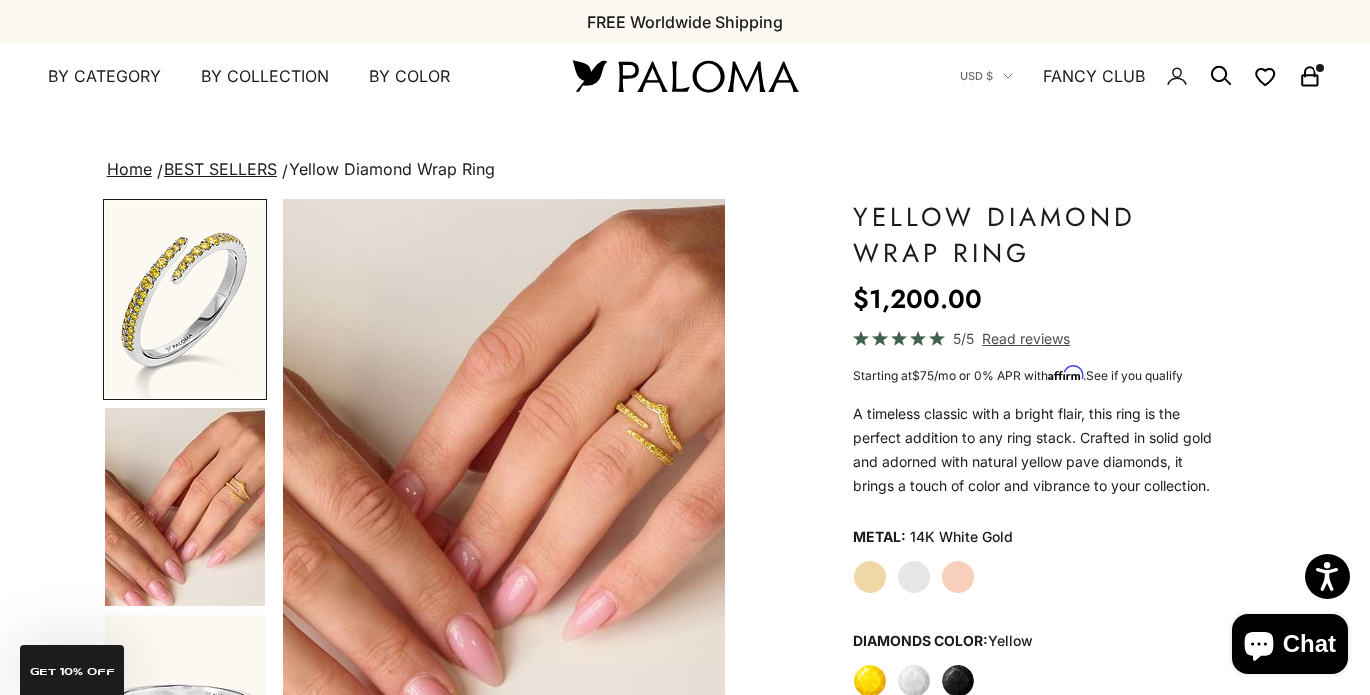 scroll, scrollTop: 0, scrollLeft: 0, axis: both 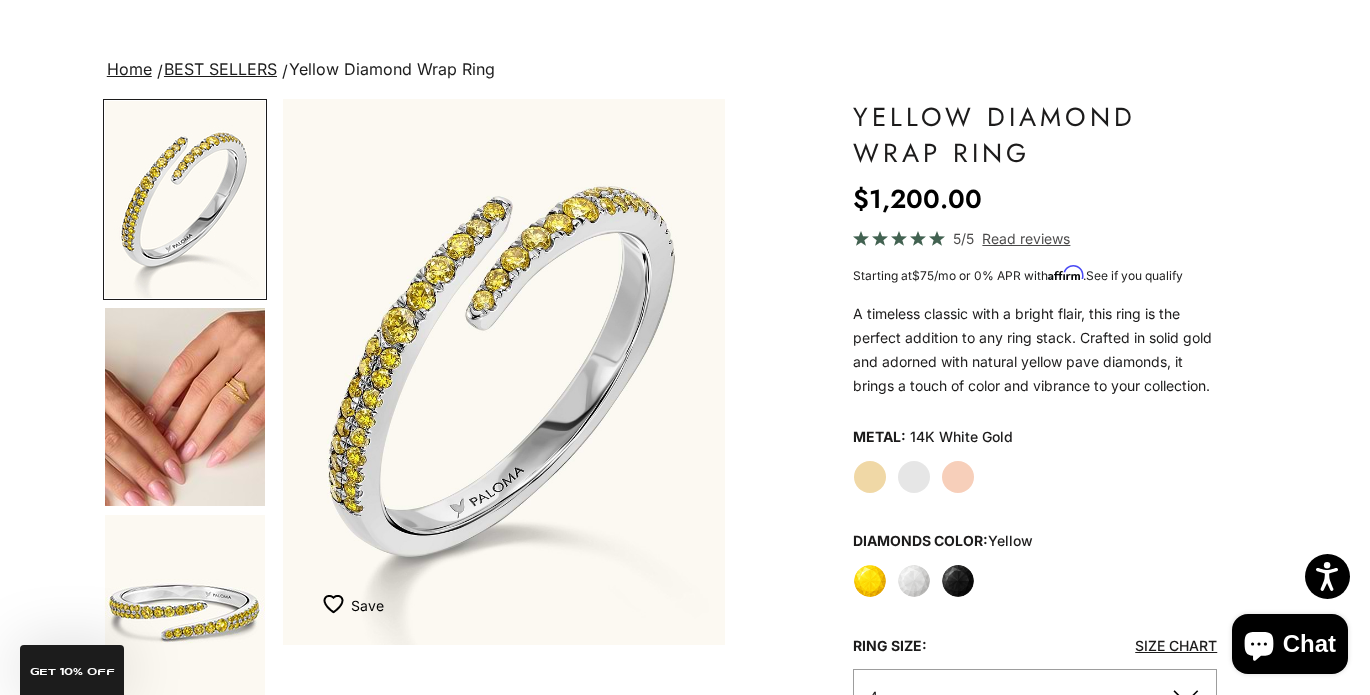 click at bounding box center (185, 407) 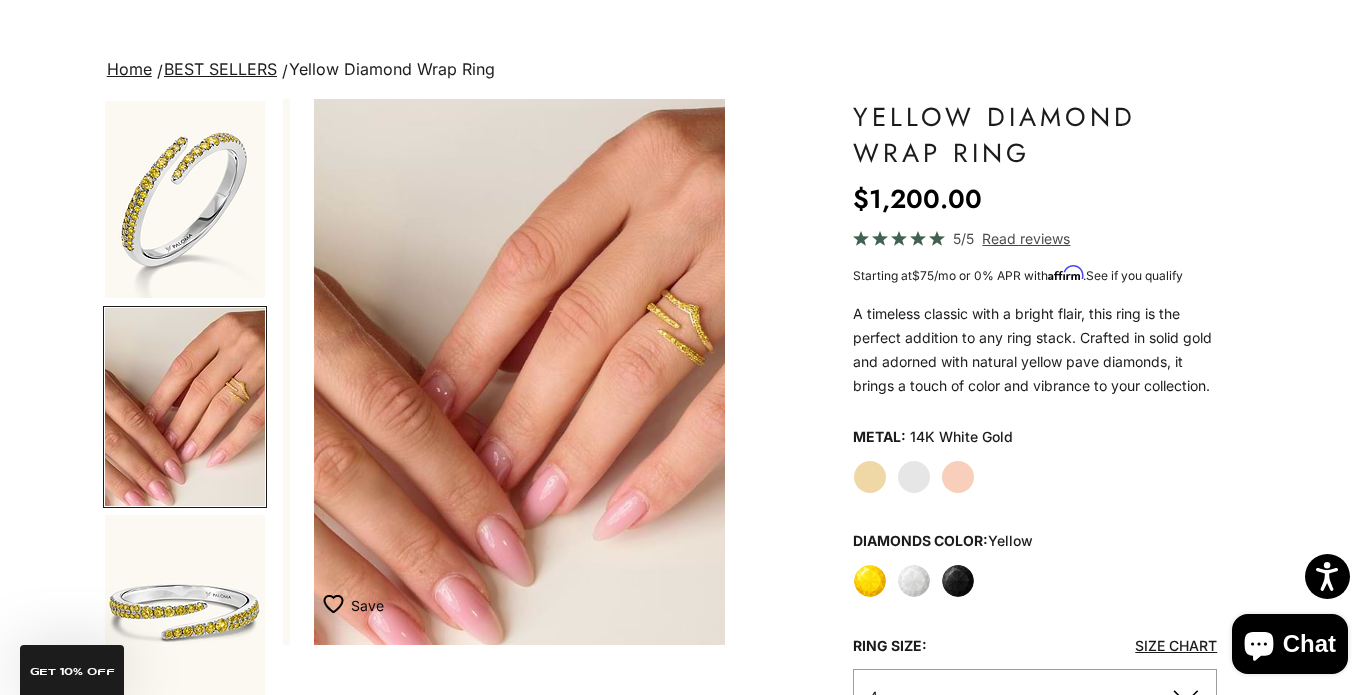 scroll, scrollTop: 0, scrollLeft: 466, axis: horizontal 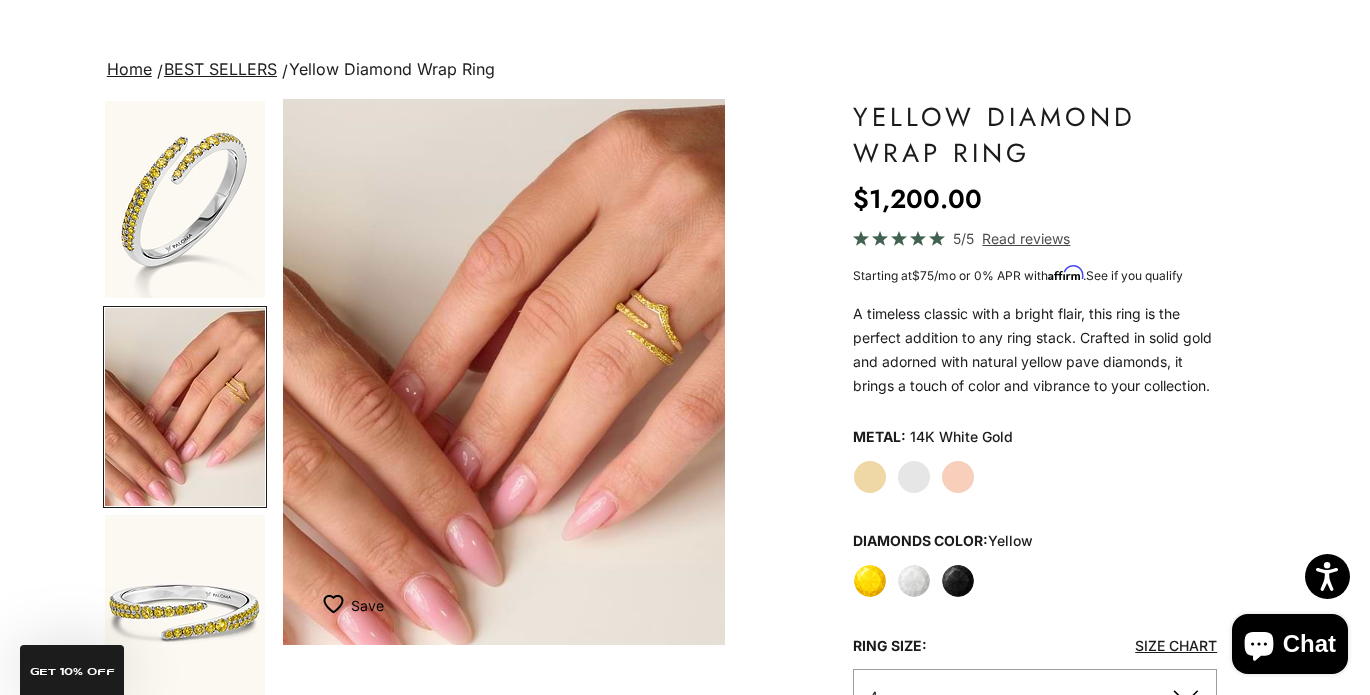 click on "Rose Gold" 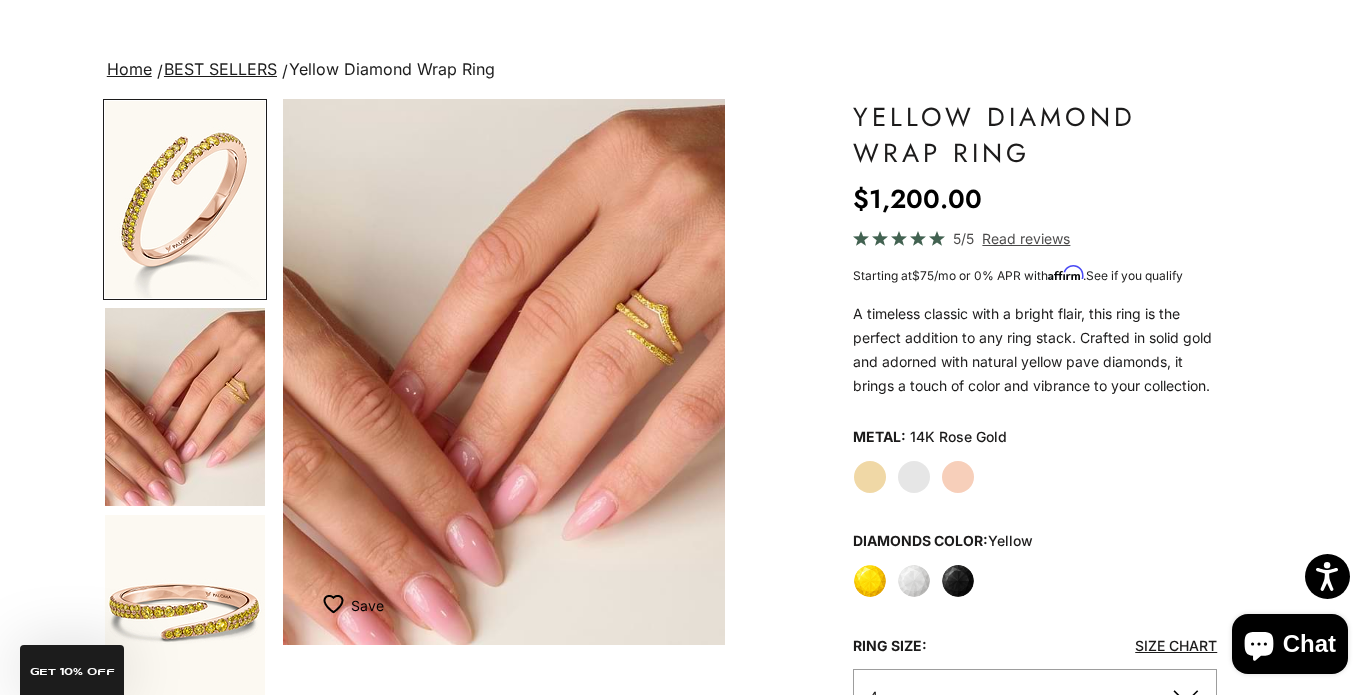 scroll, scrollTop: 0, scrollLeft: 0, axis: both 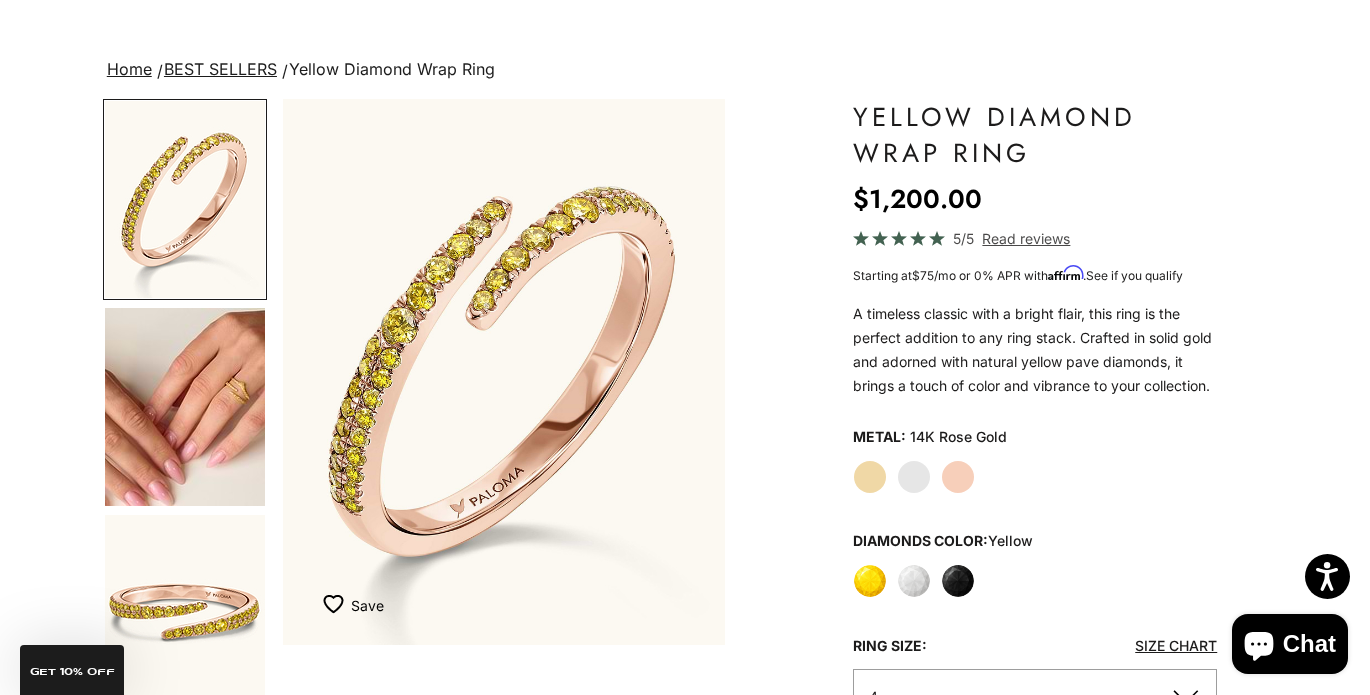 click on "White Gold" 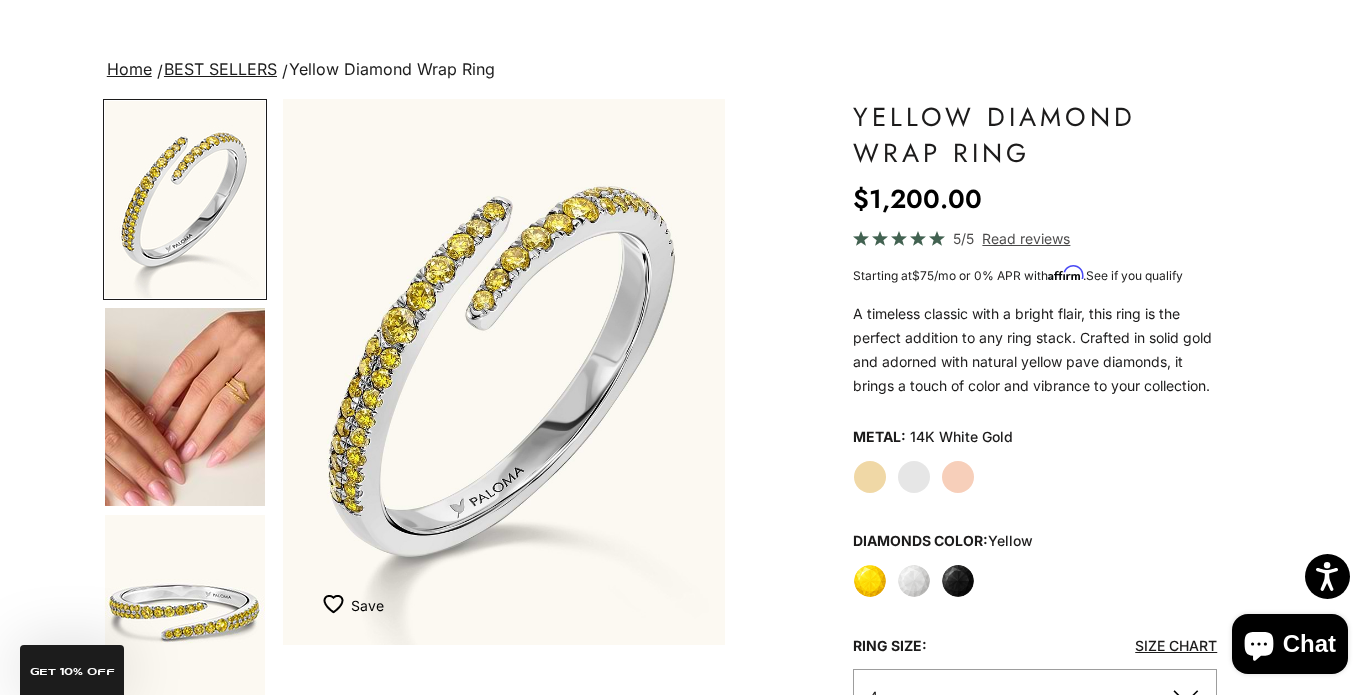 click on "White" 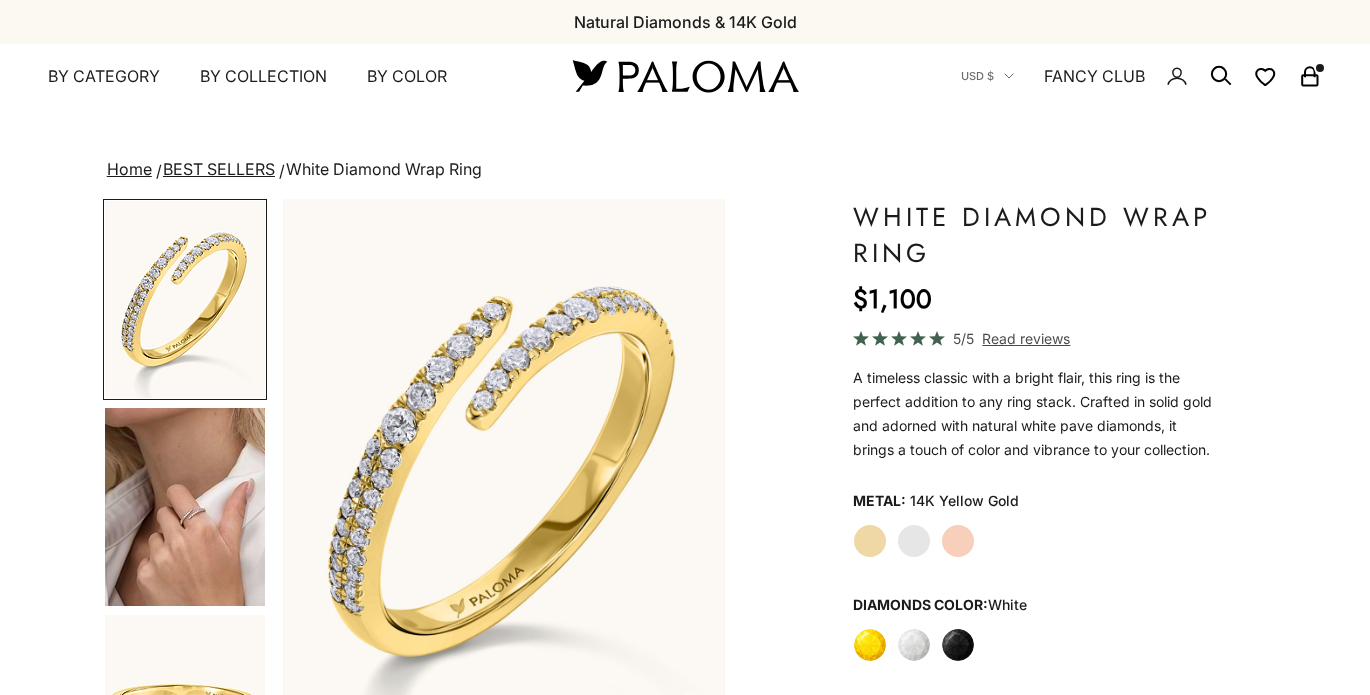 scroll, scrollTop: 0, scrollLeft: 0, axis: both 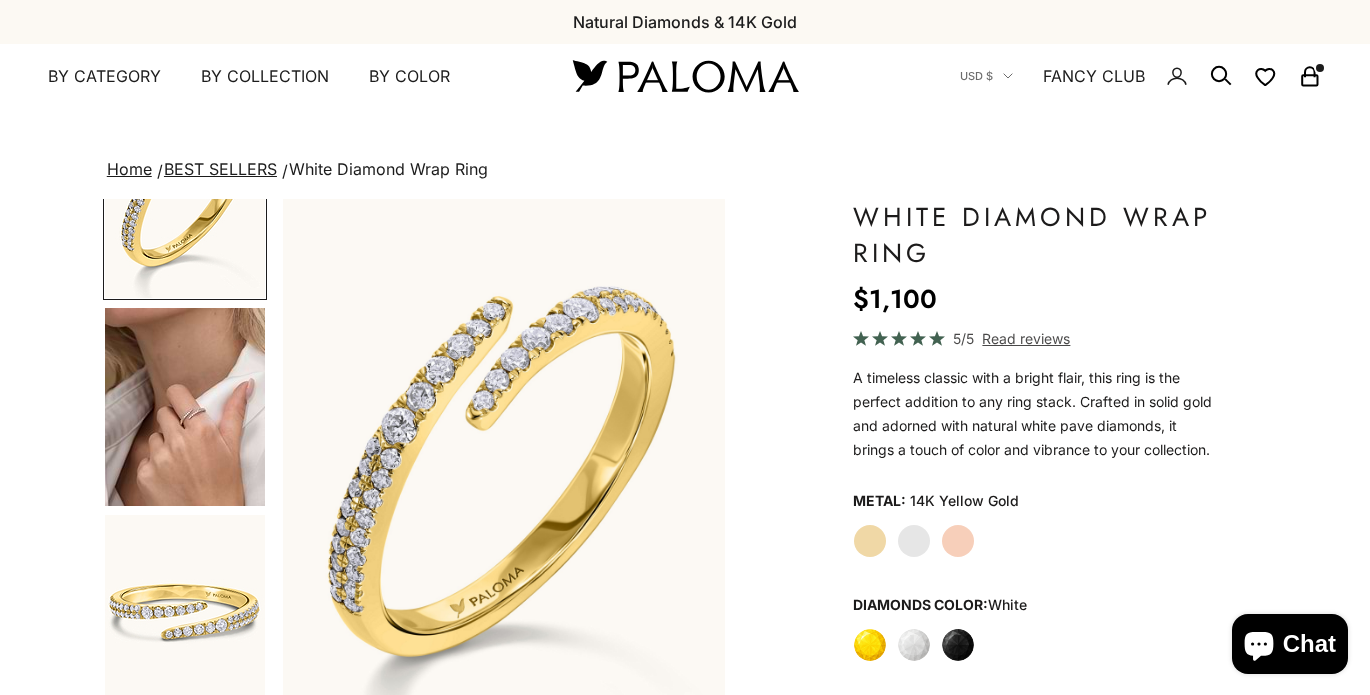 click at bounding box center [185, 407] 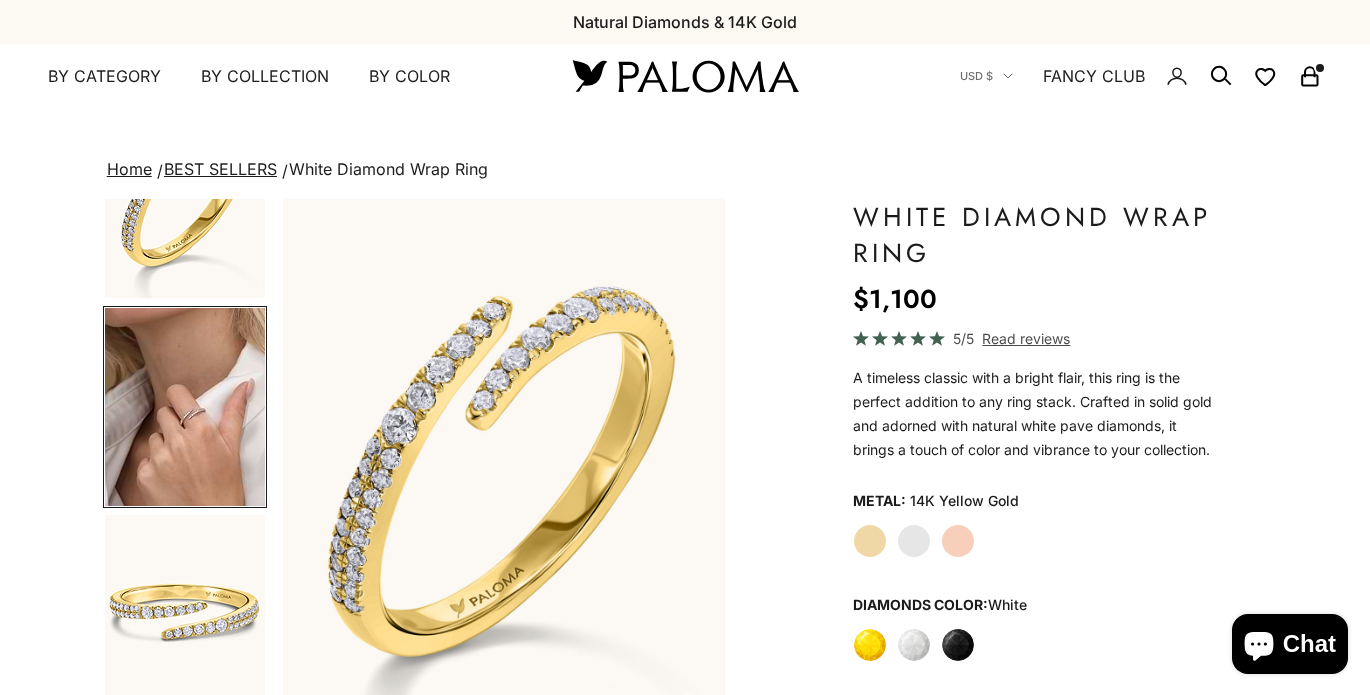 scroll, scrollTop: 0, scrollLeft: 140, axis: horizontal 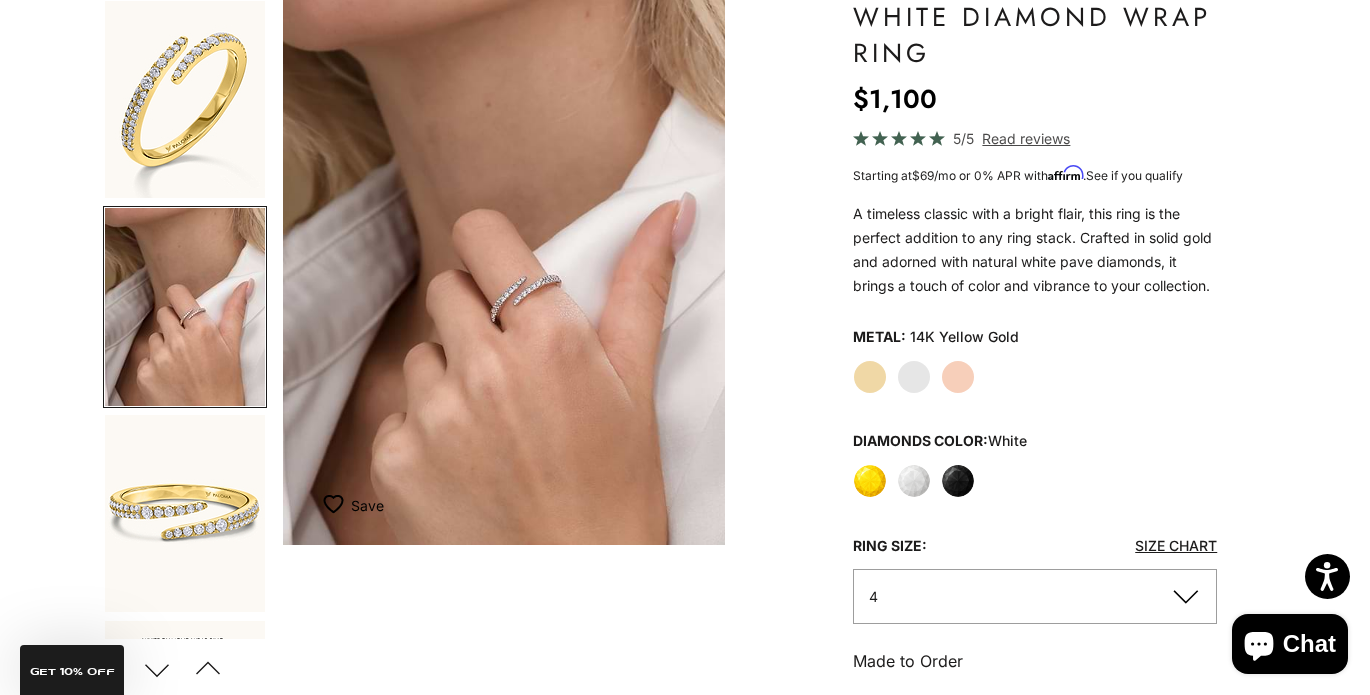 click on "Rose Gold" 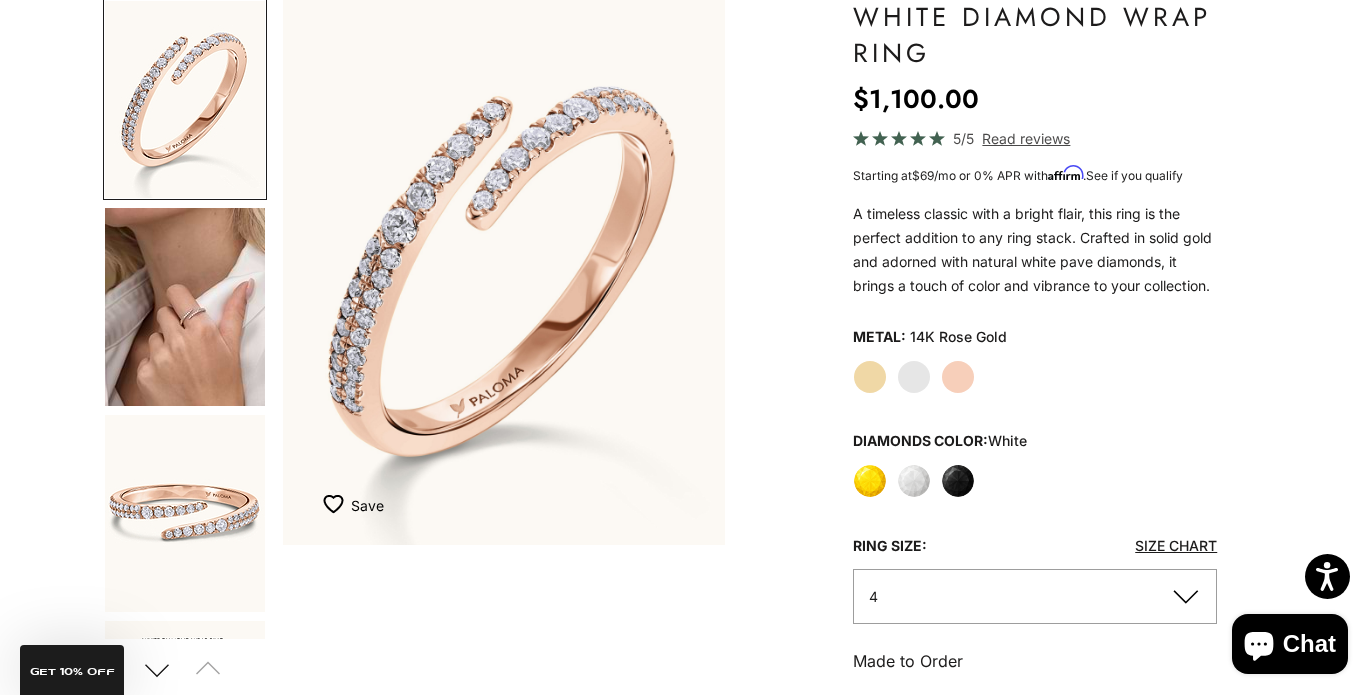 click on "Rose Gold" 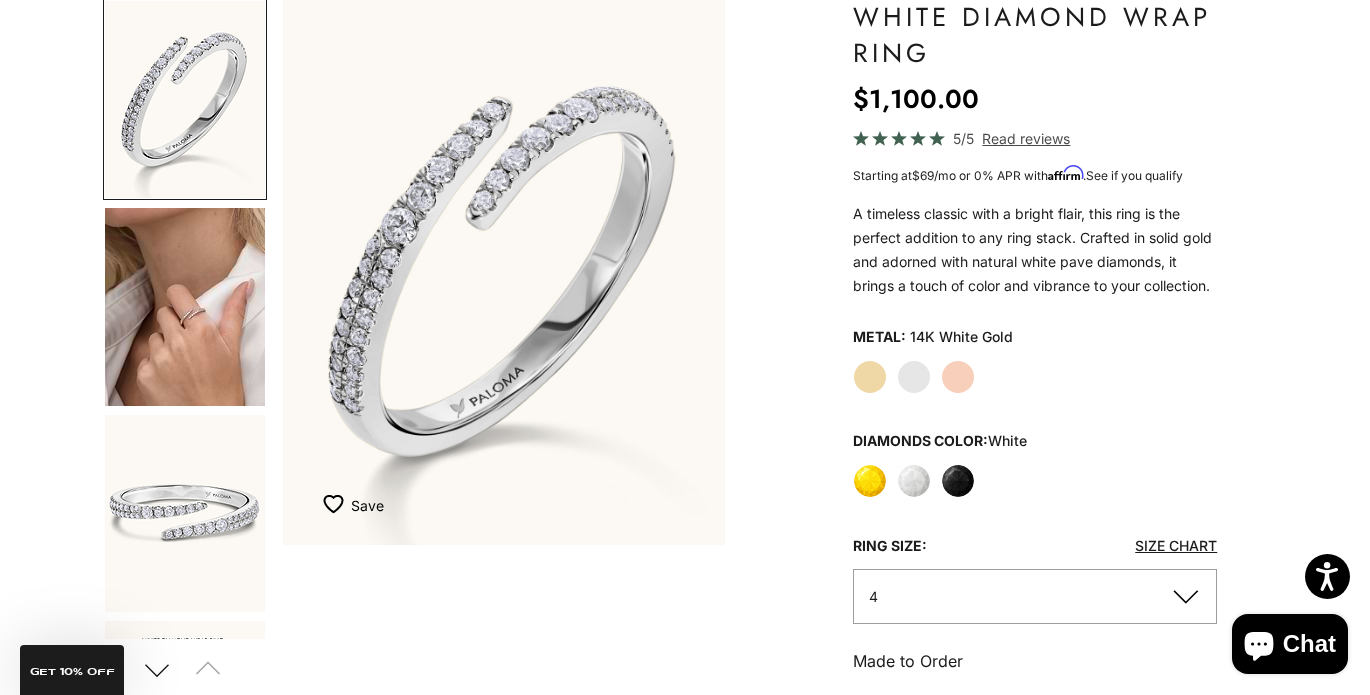 click on "Yellow Gold
White Gold
Rose Gold" 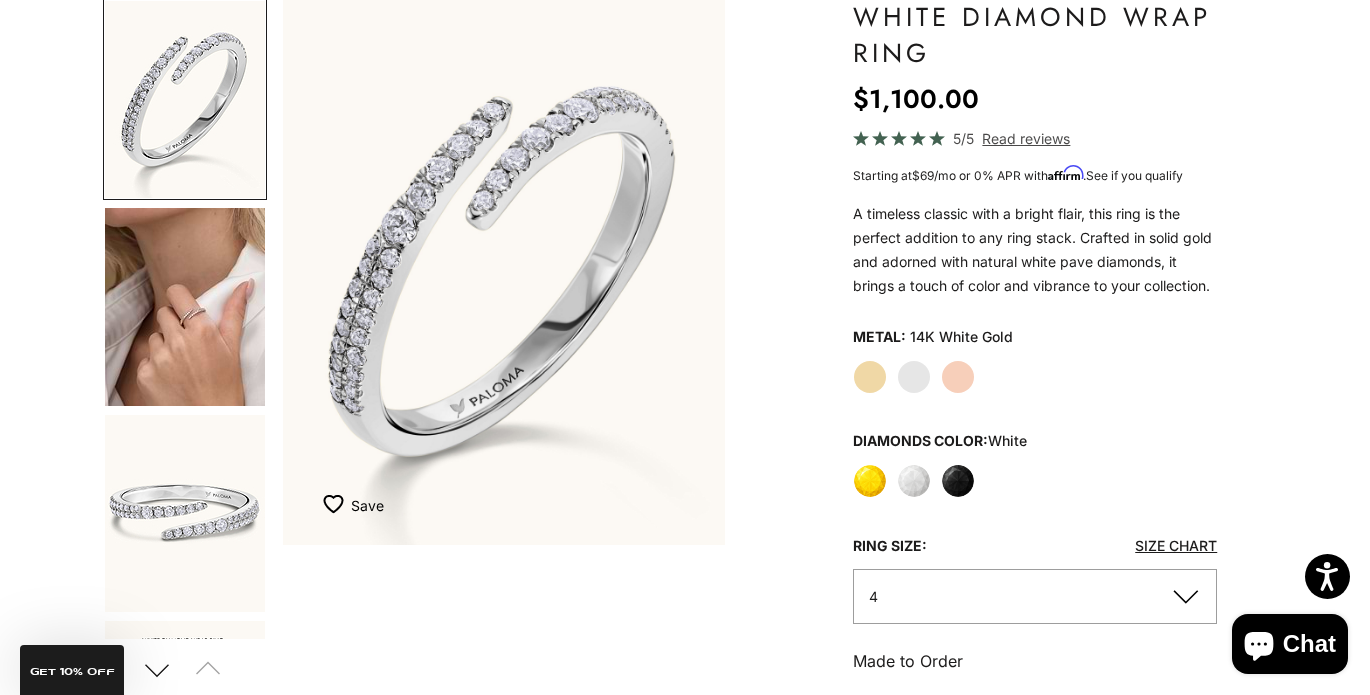 click on "Yellow Gold" 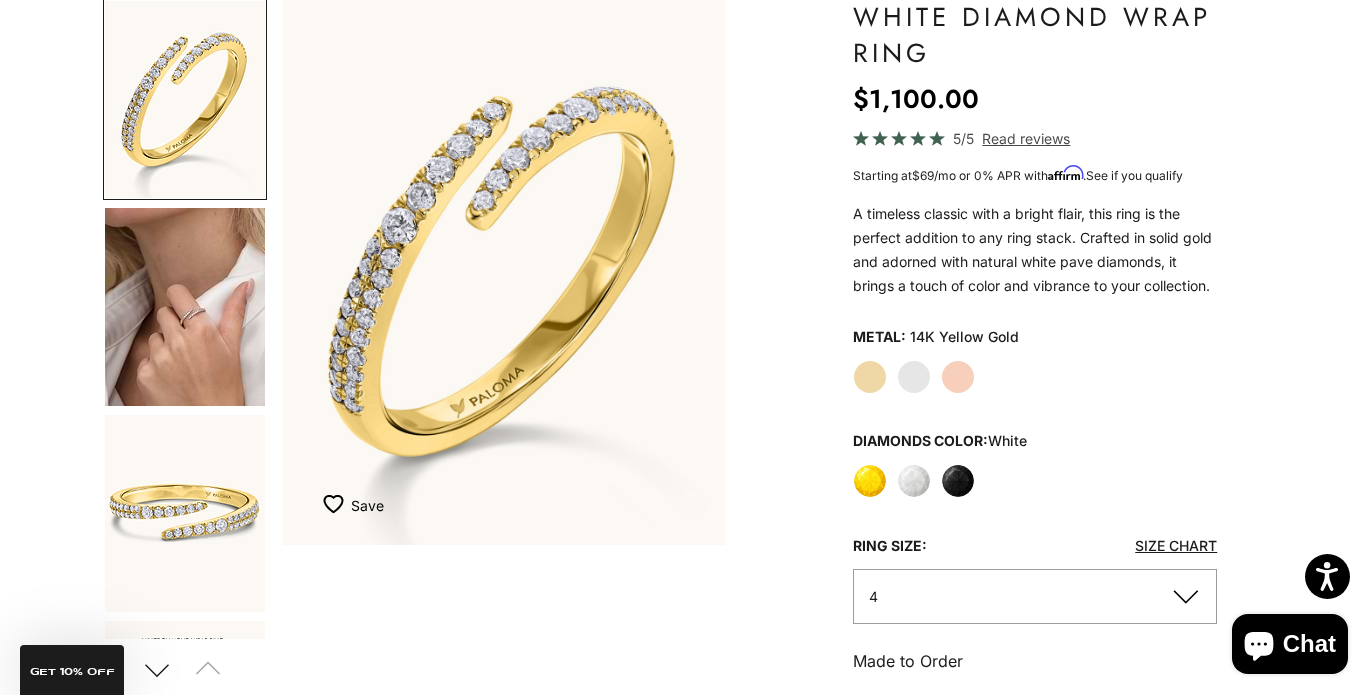 click on "Black" 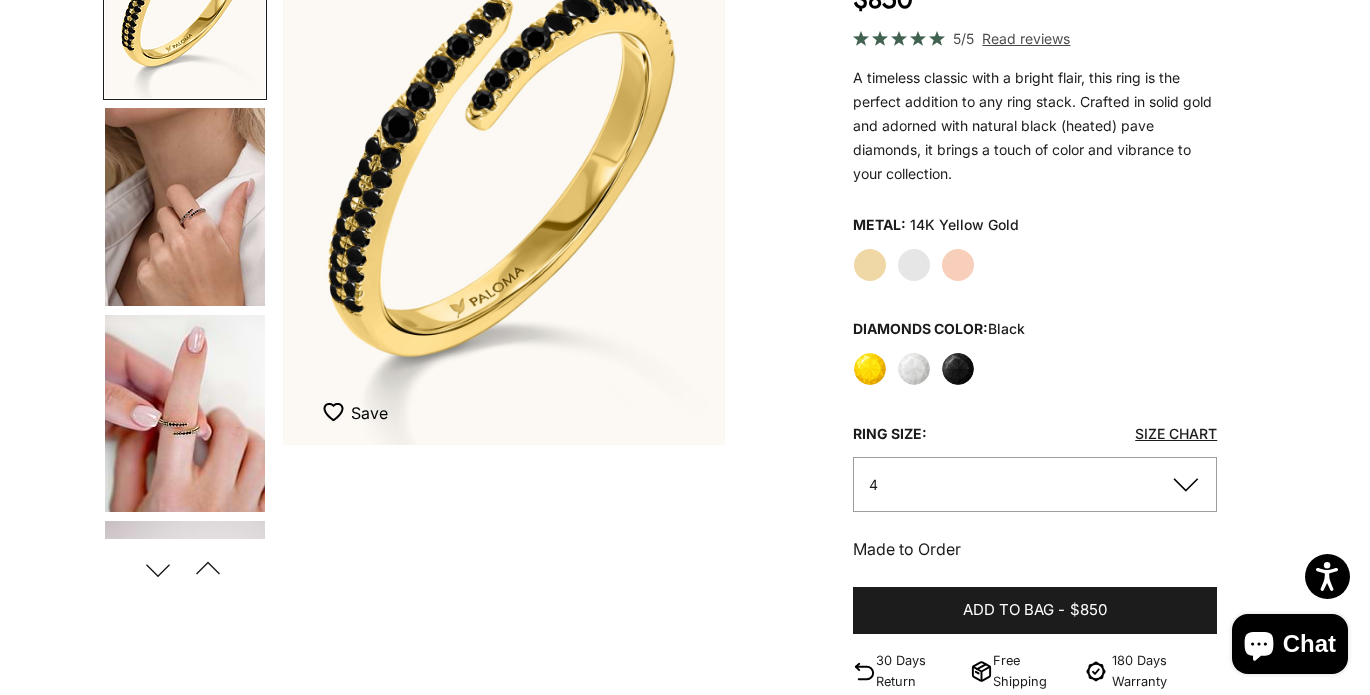 scroll, scrollTop: 300, scrollLeft: 0, axis: vertical 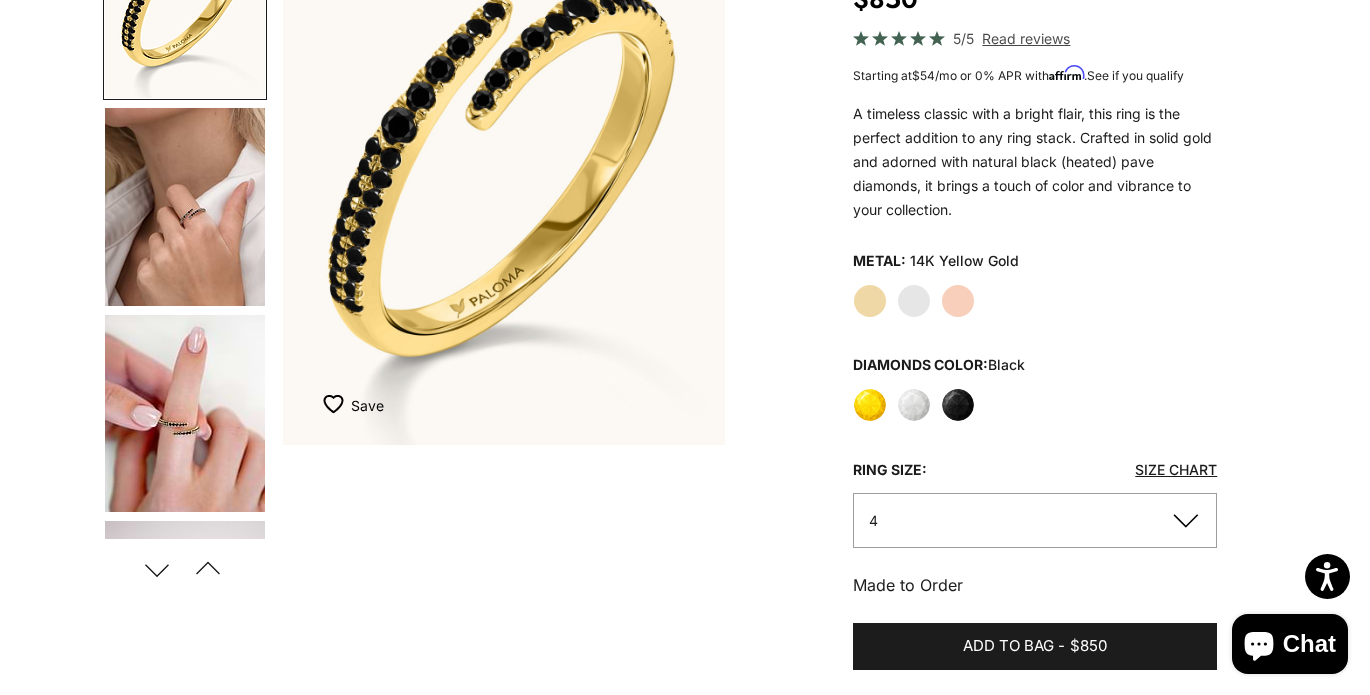 click at bounding box center (185, 207) 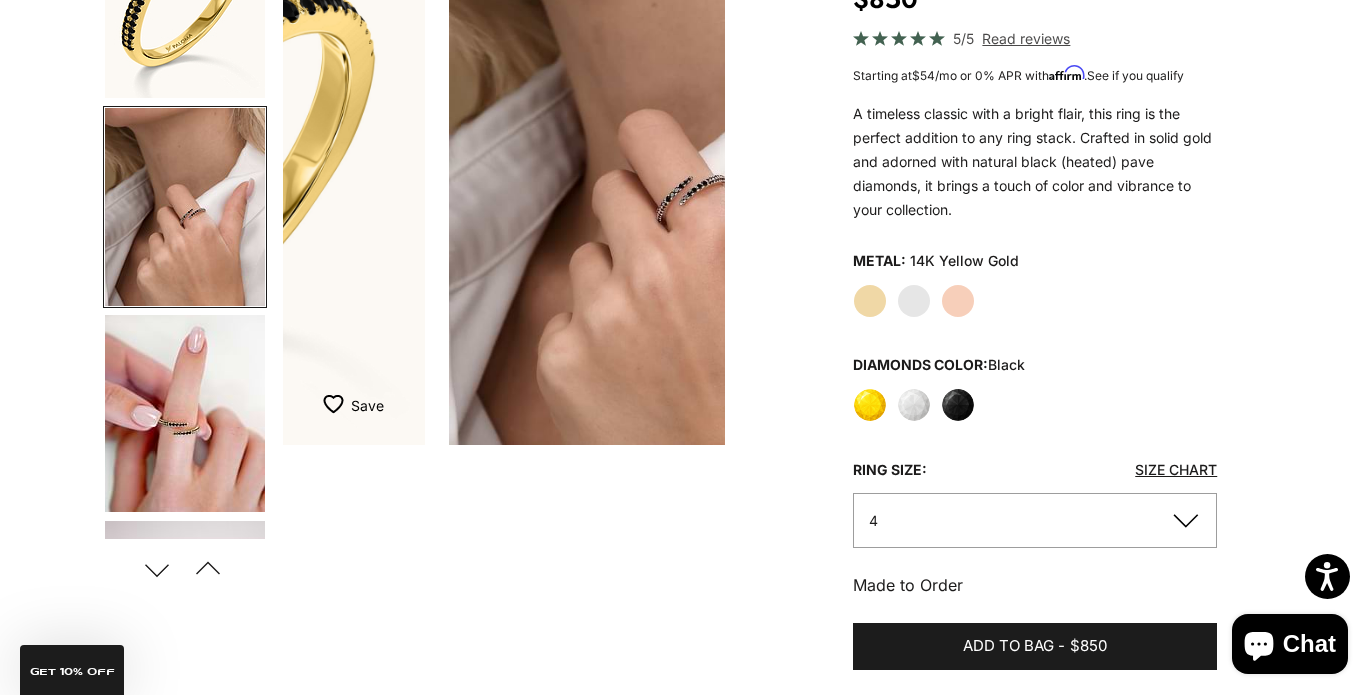 scroll, scrollTop: 0, scrollLeft: 466, axis: horizontal 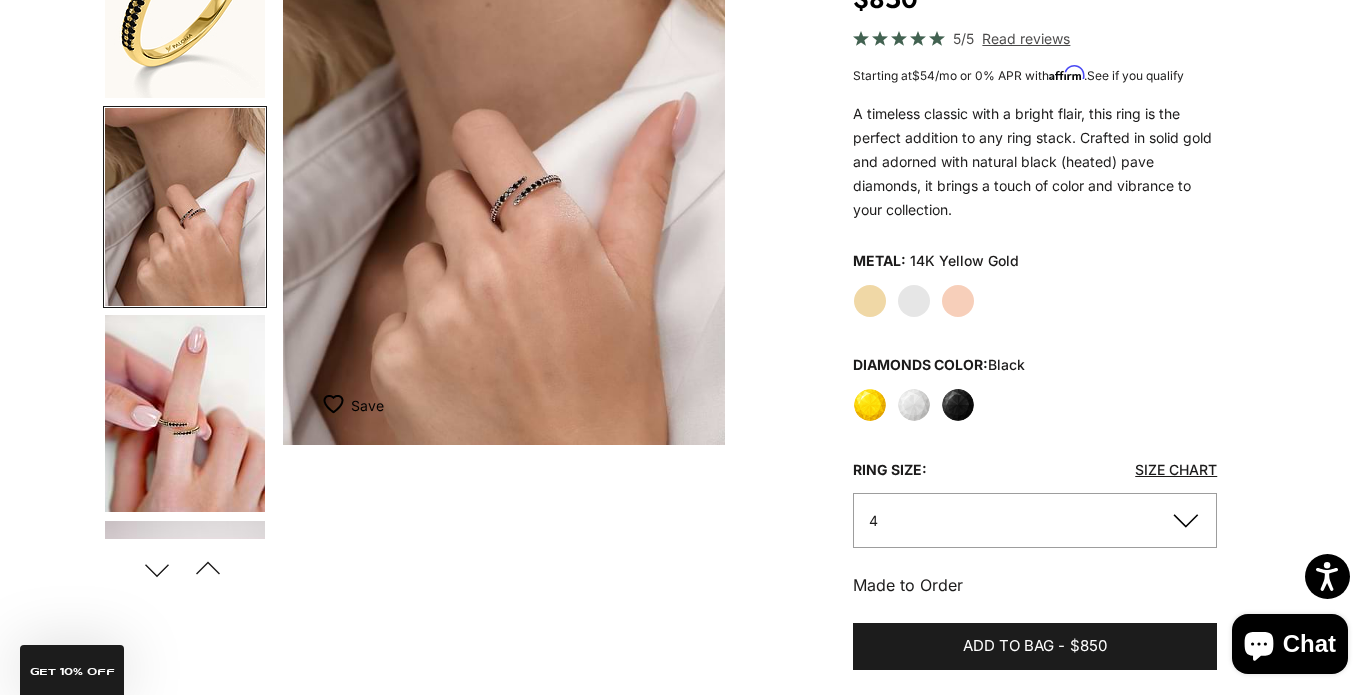 click on "White" 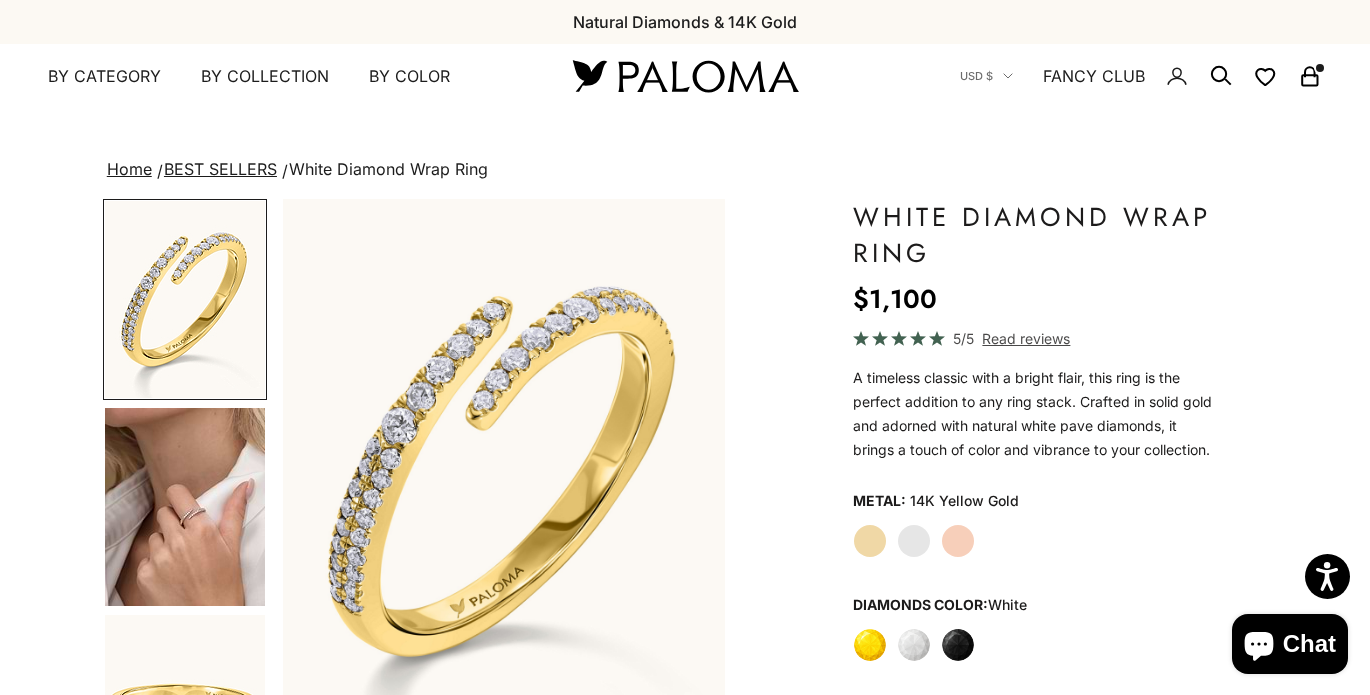 scroll, scrollTop: 200, scrollLeft: 0, axis: vertical 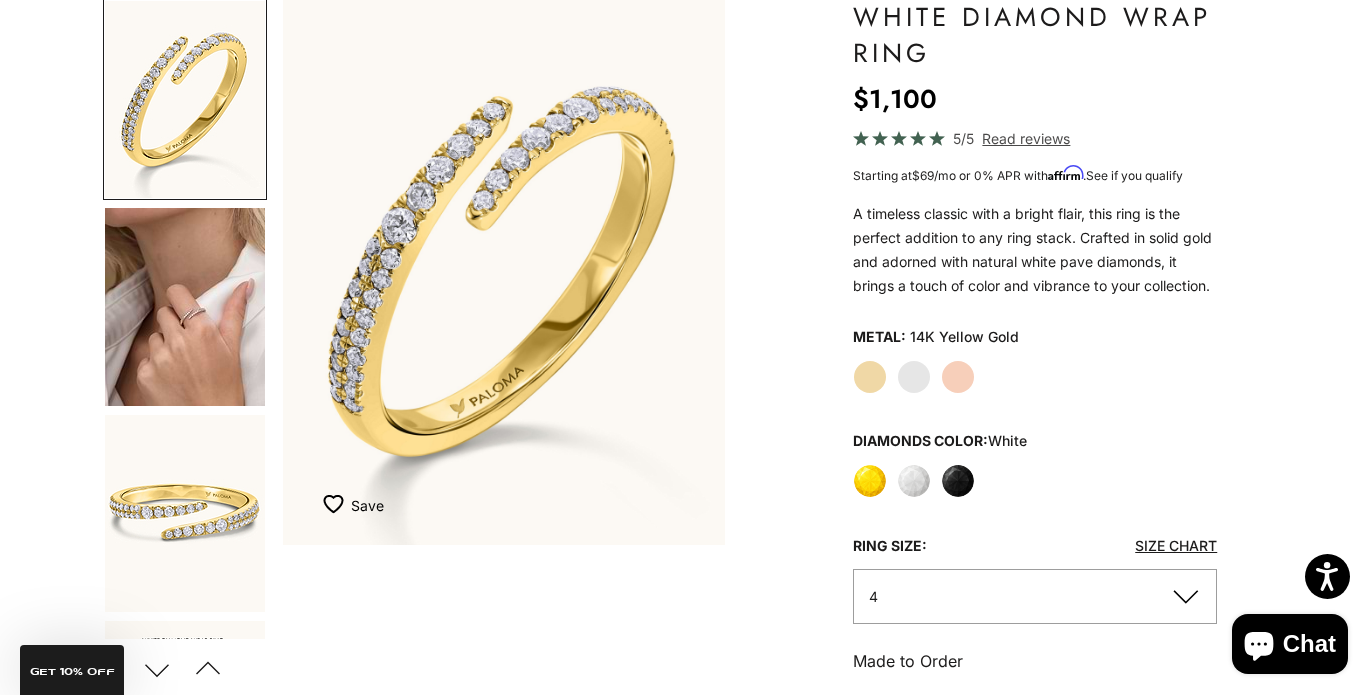 click on "Yellow" 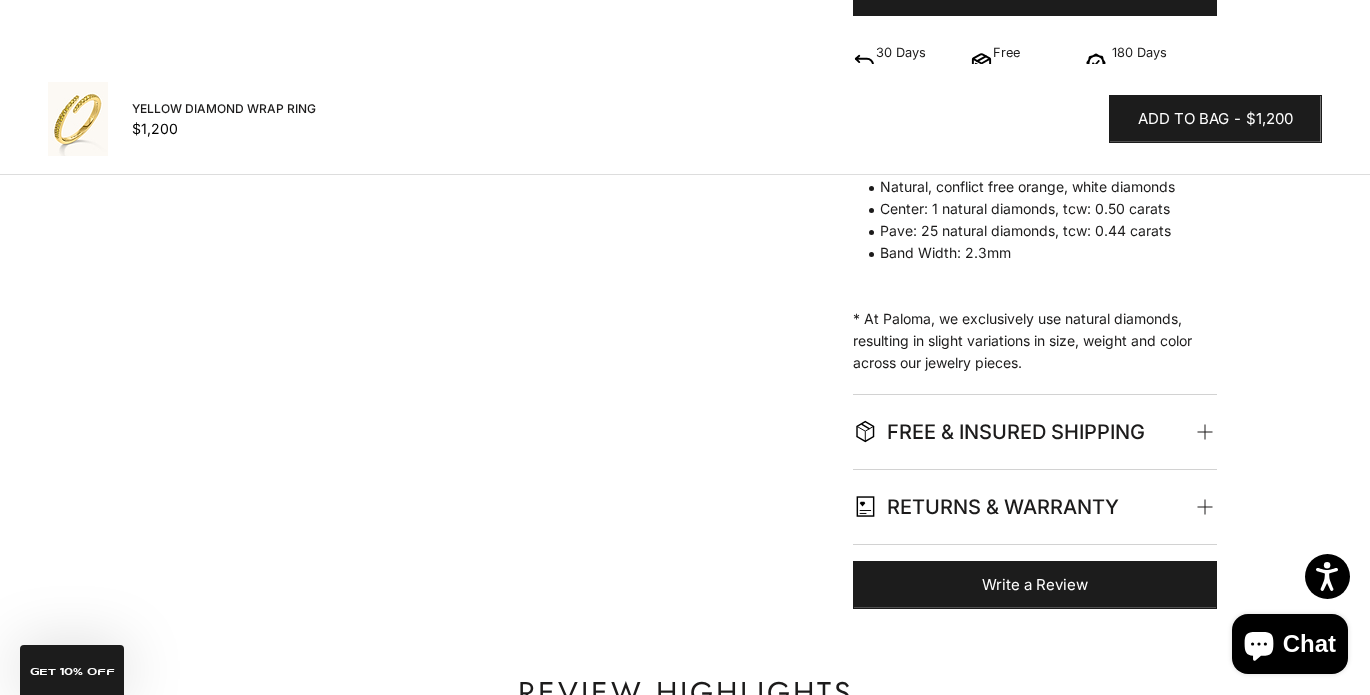 scroll, scrollTop: 900, scrollLeft: 0, axis: vertical 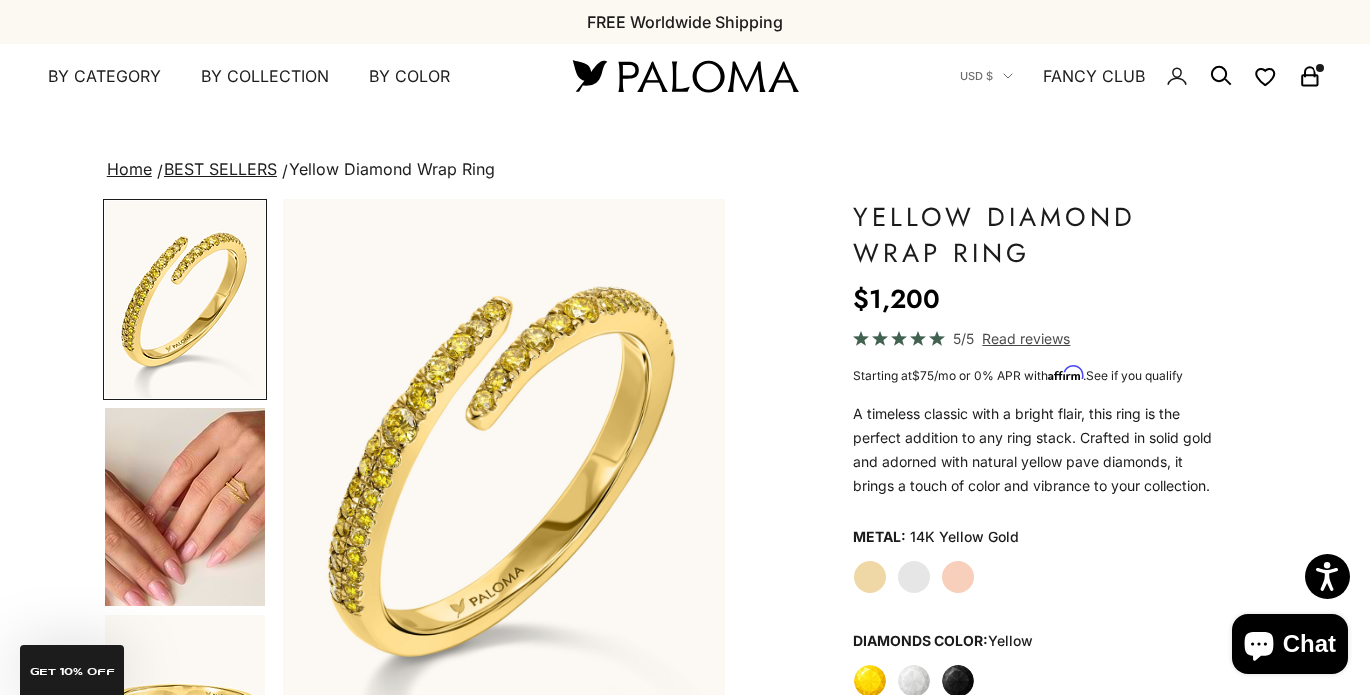 click 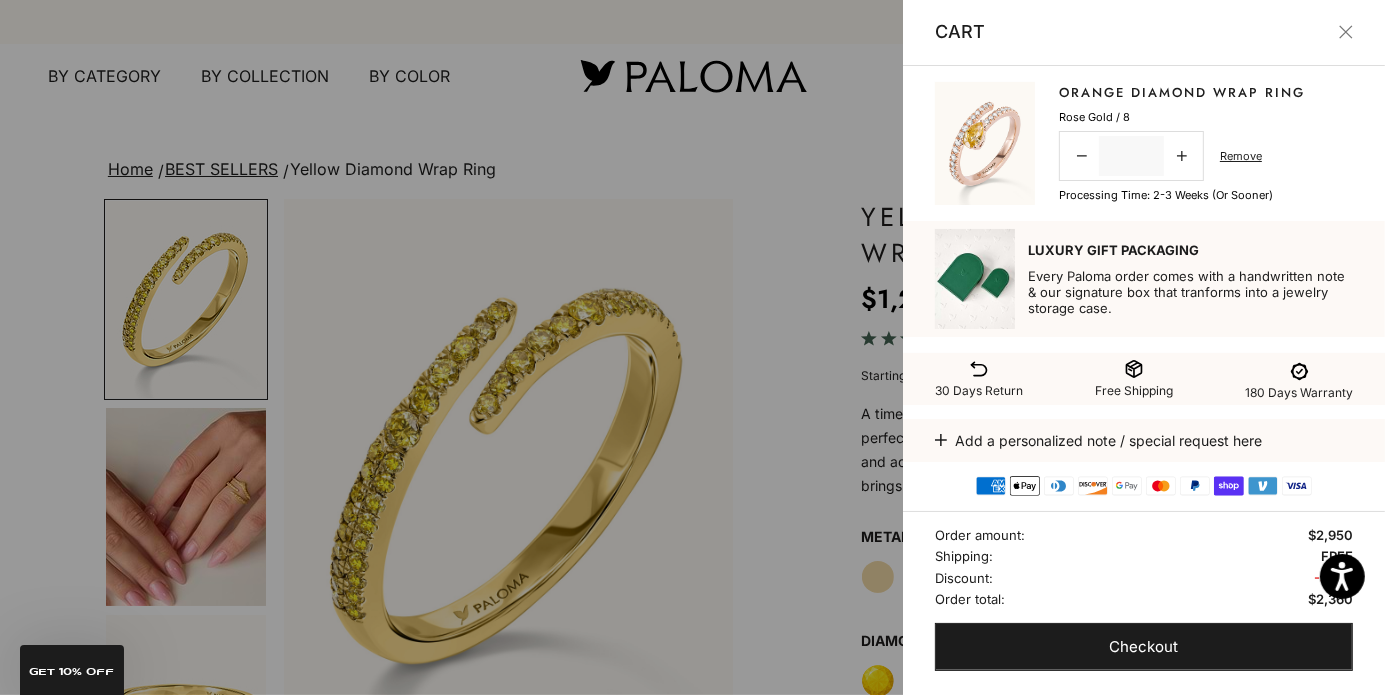 click at bounding box center (692, 347) 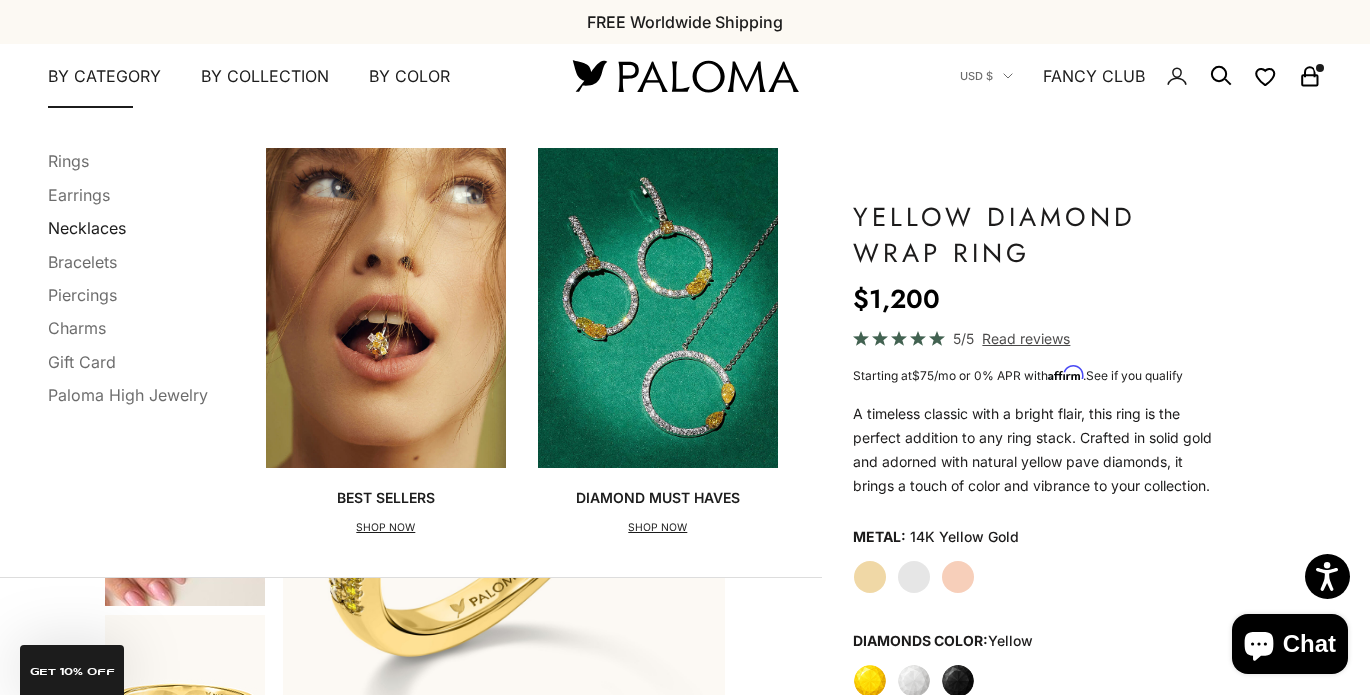 click on "Necklaces" at bounding box center [87, 228] 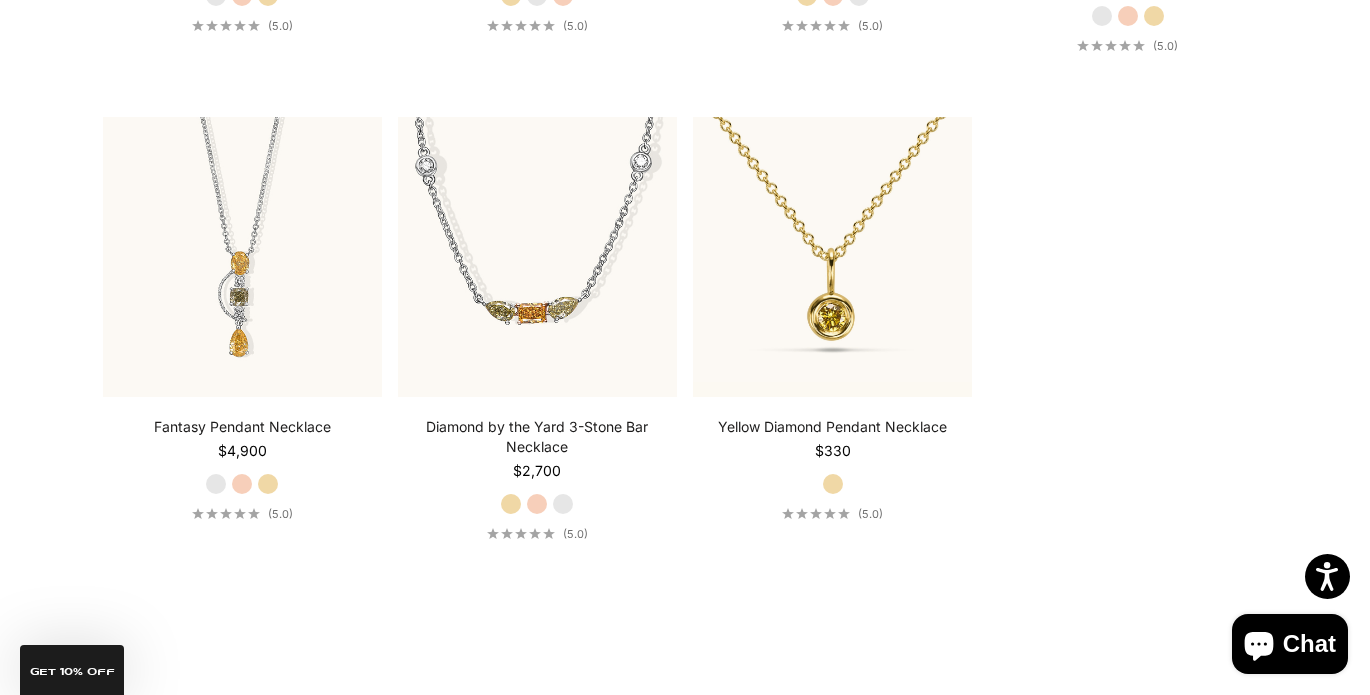 scroll, scrollTop: 2400, scrollLeft: 0, axis: vertical 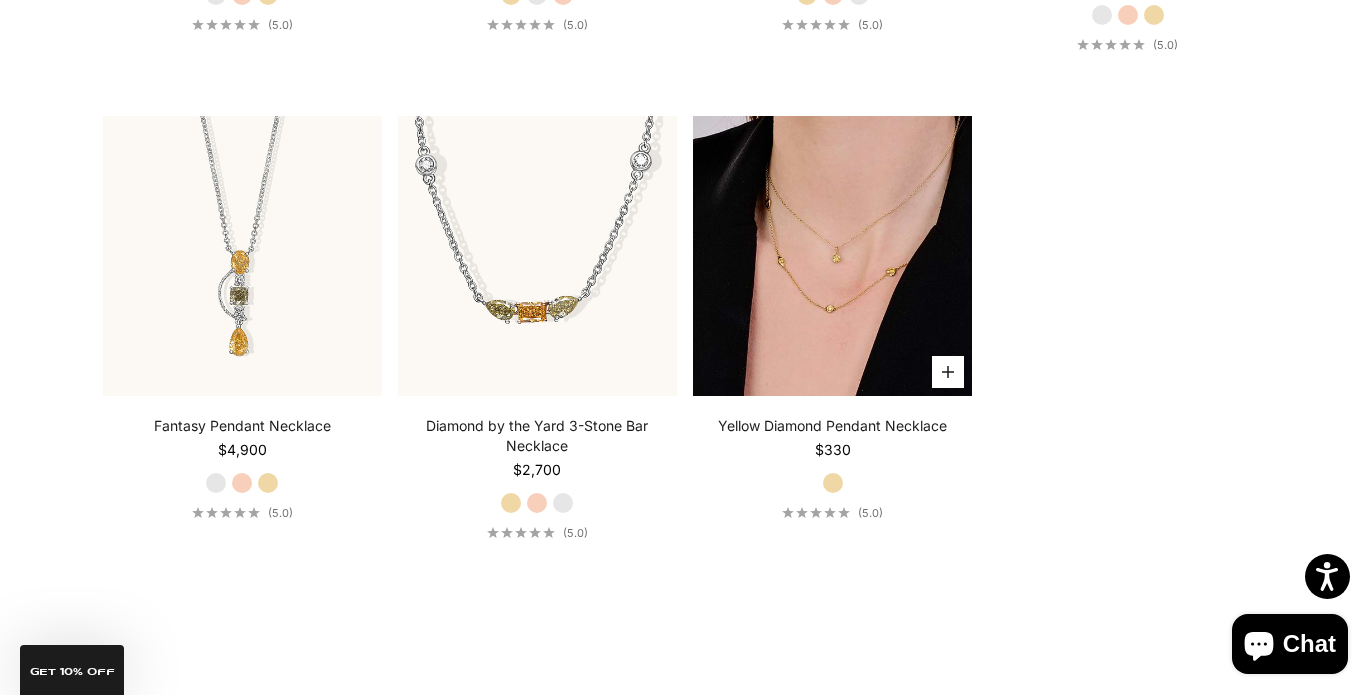 click at bounding box center (832, 255) 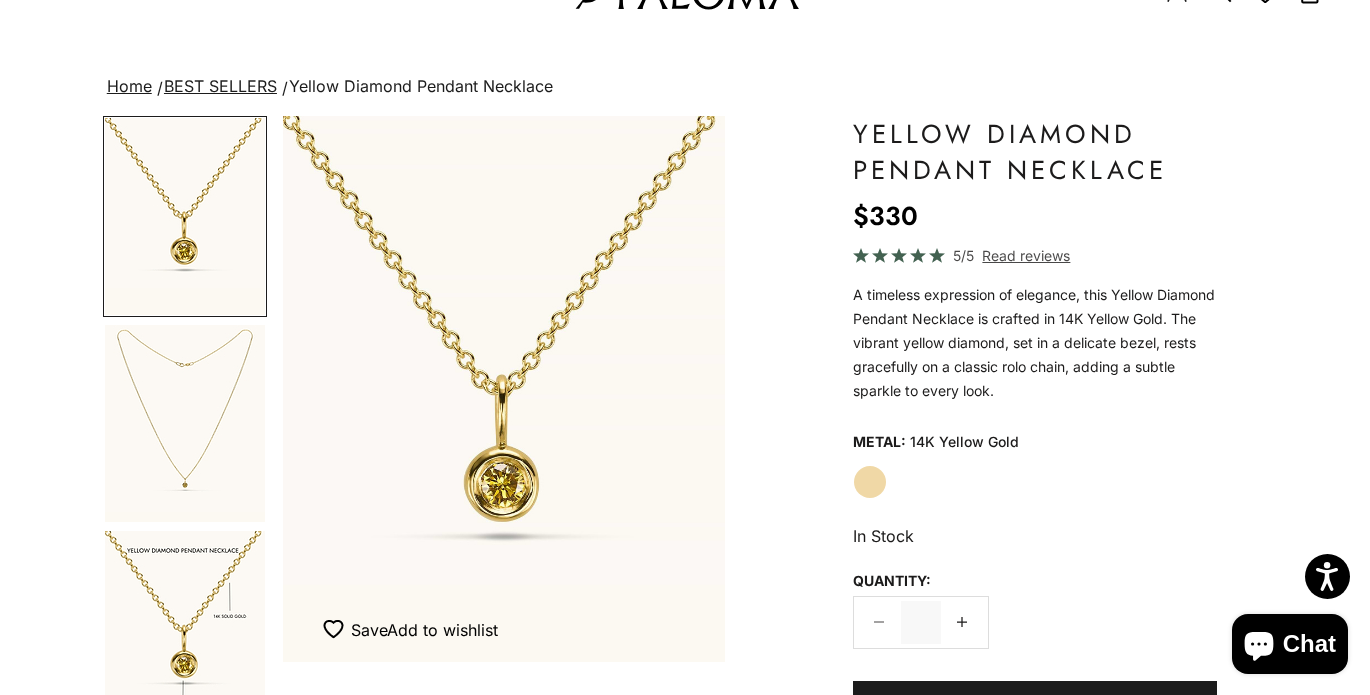 scroll, scrollTop: 100, scrollLeft: 0, axis: vertical 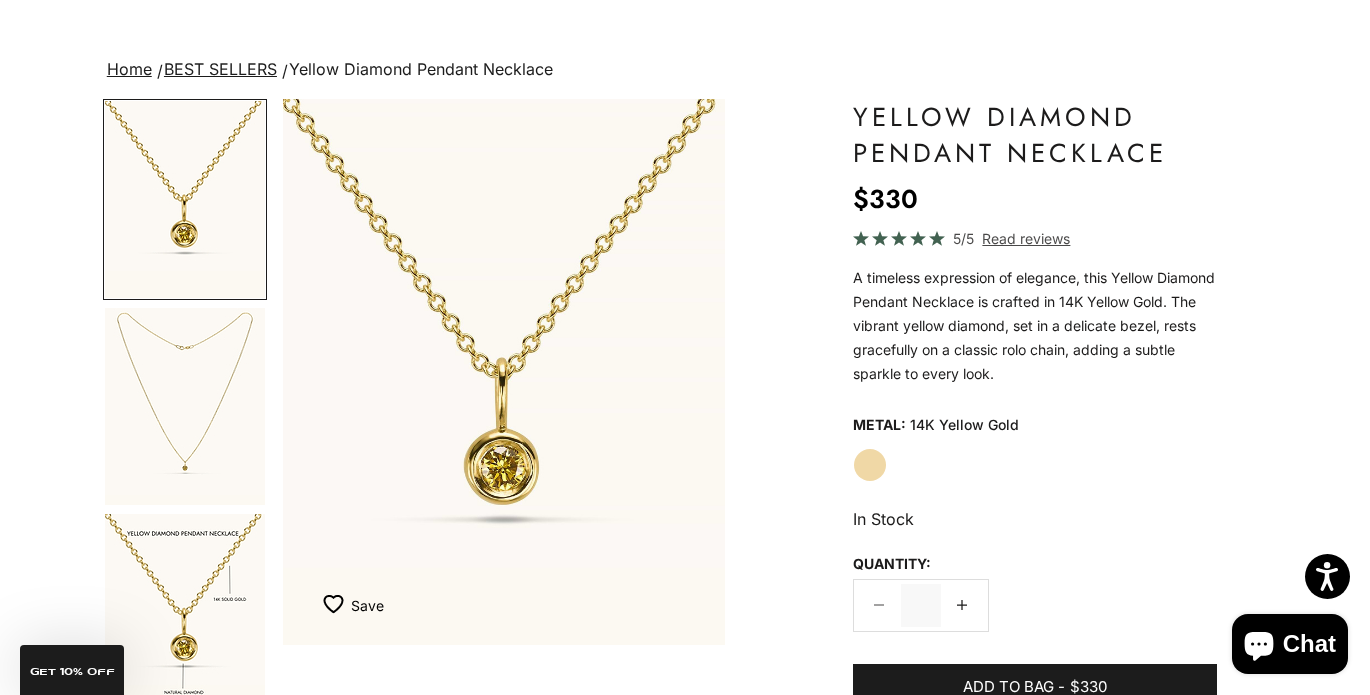 click at bounding box center (185, 199) 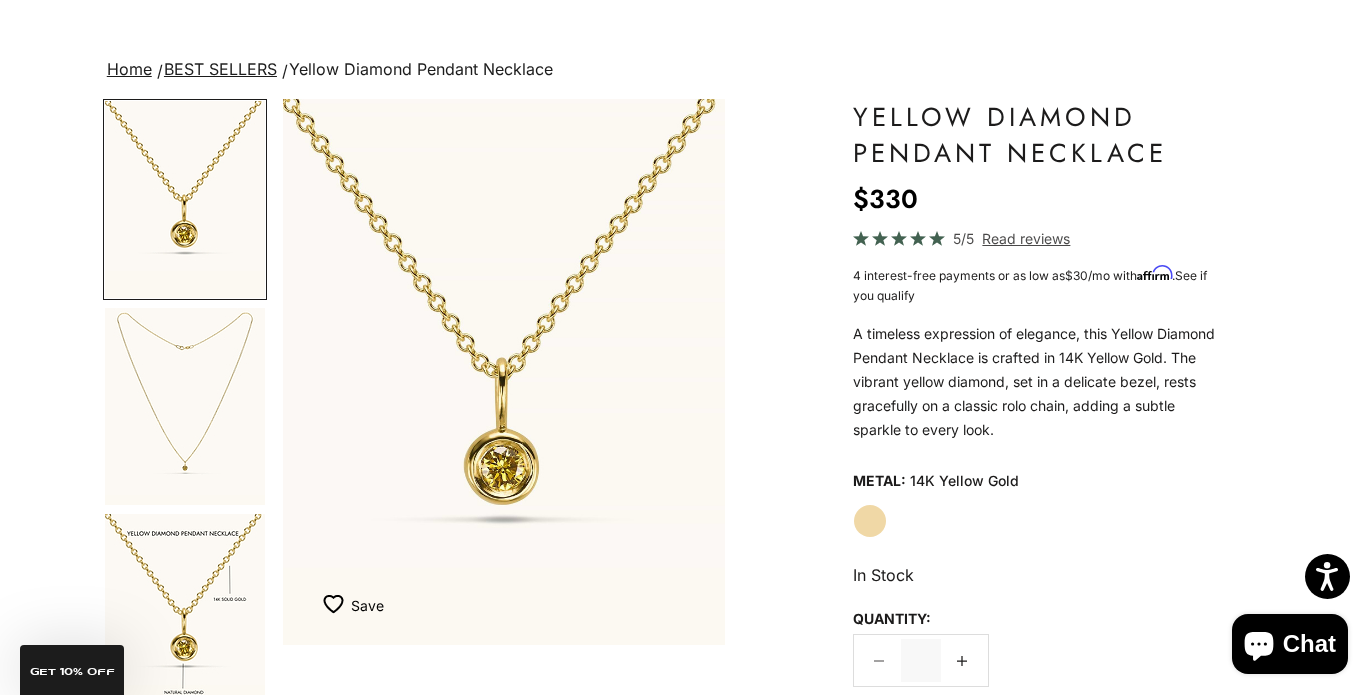 click at bounding box center [185, 406] 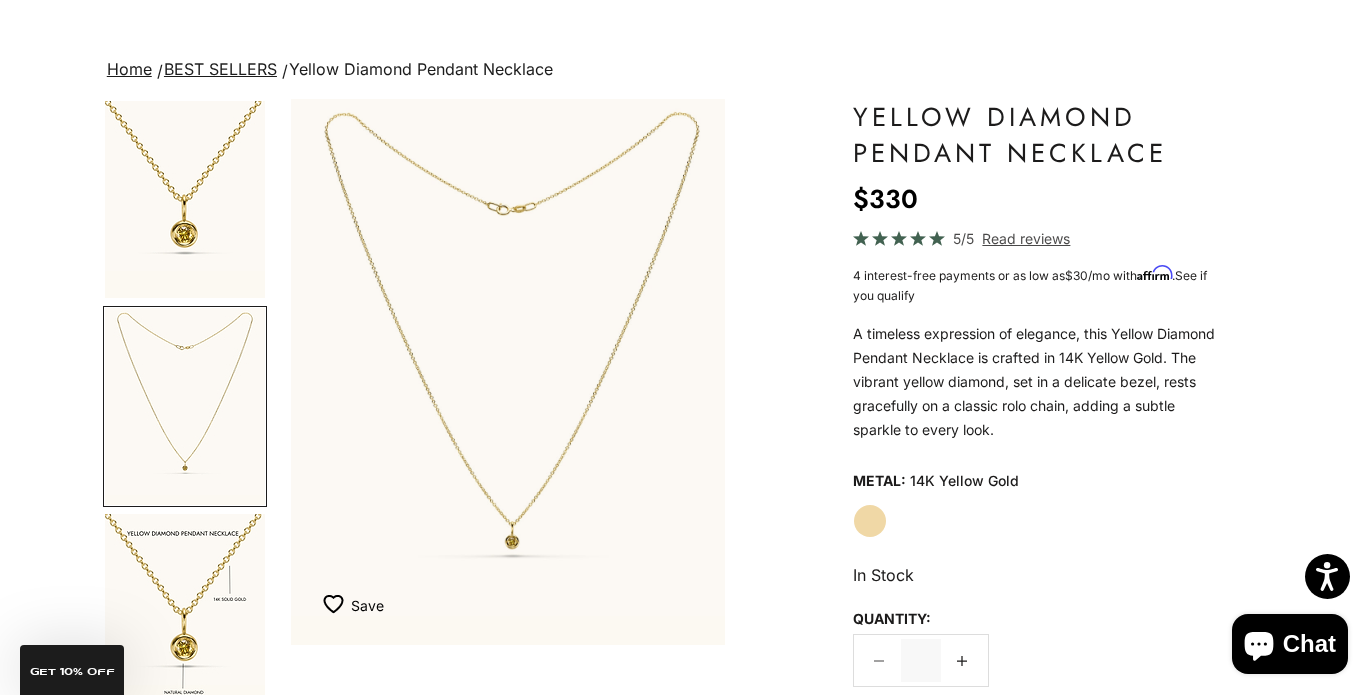 scroll, scrollTop: 0, scrollLeft: 466, axis: horizontal 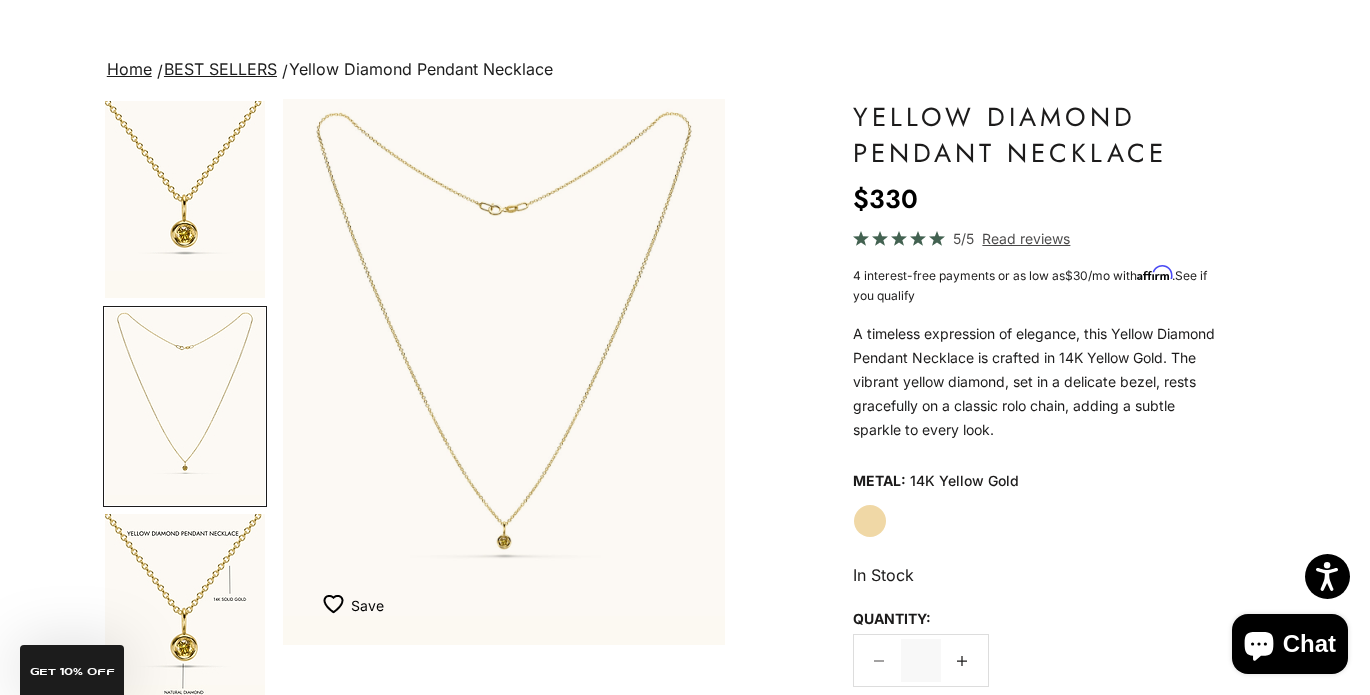 click at bounding box center [504, 372] 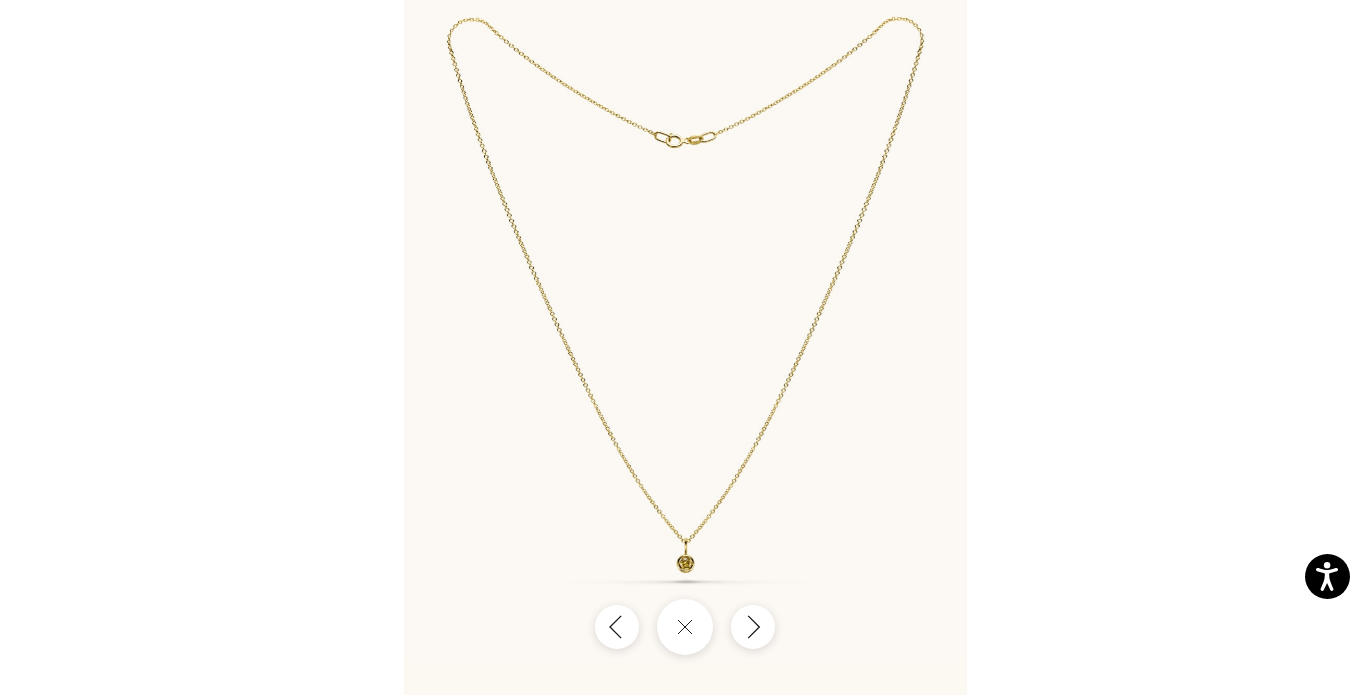click at bounding box center (685, 347) 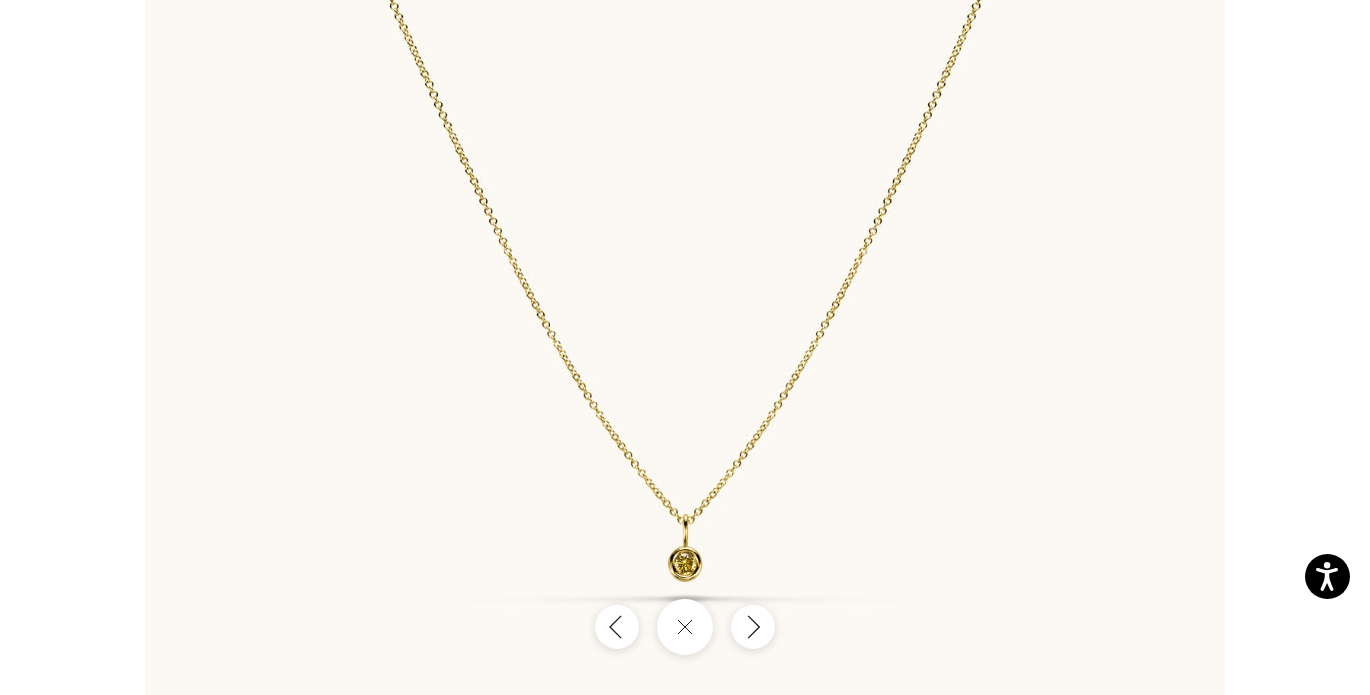 click at bounding box center (685, 149) 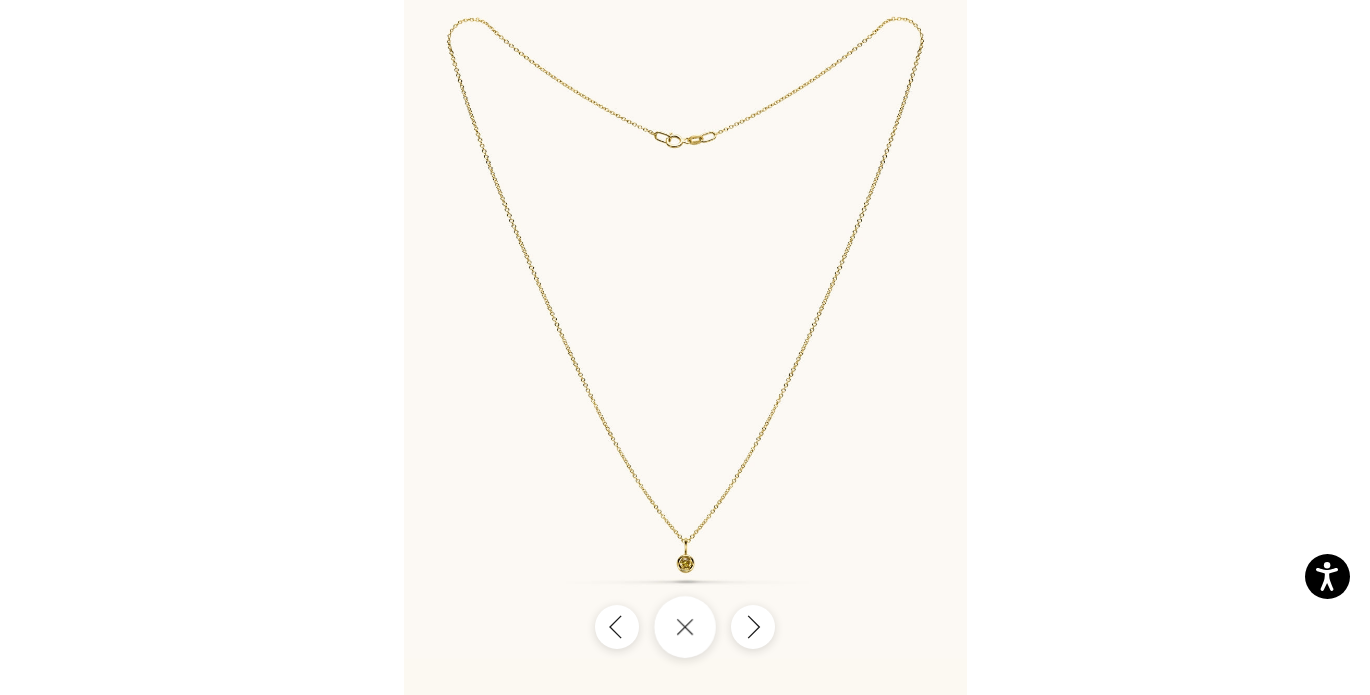 click 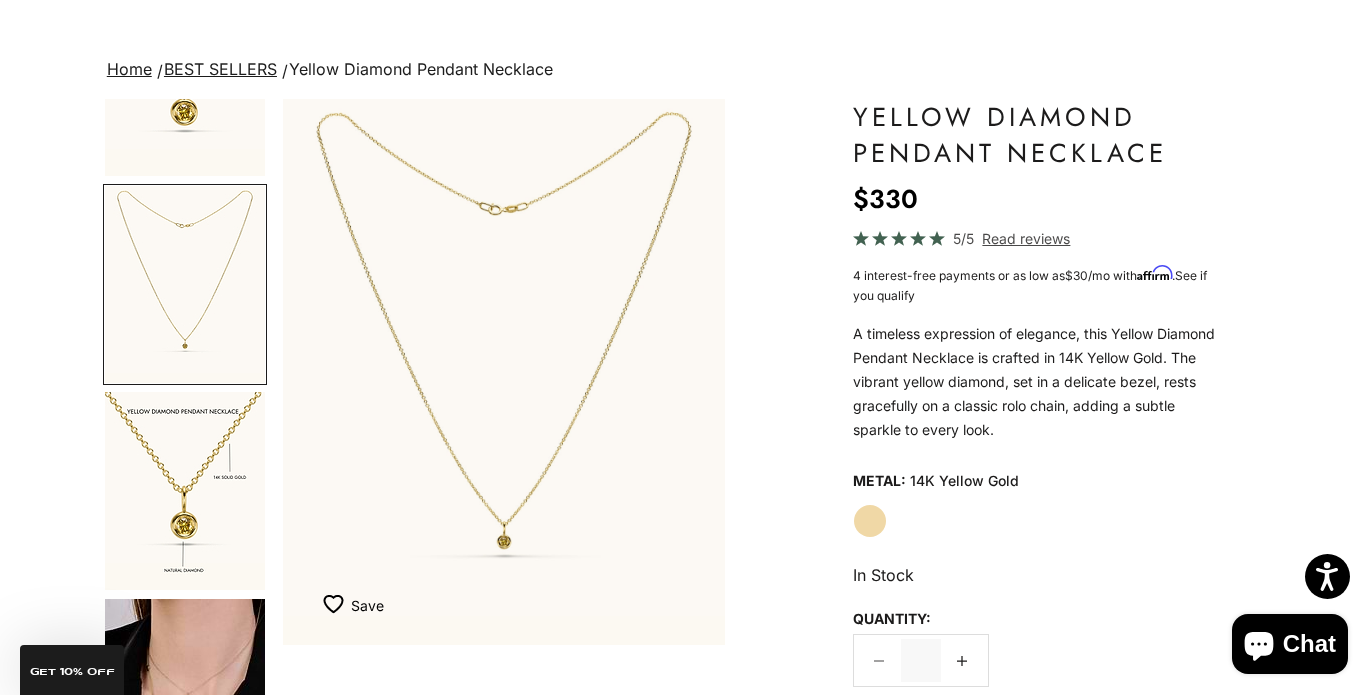 scroll, scrollTop: 300, scrollLeft: 0, axis: vertical 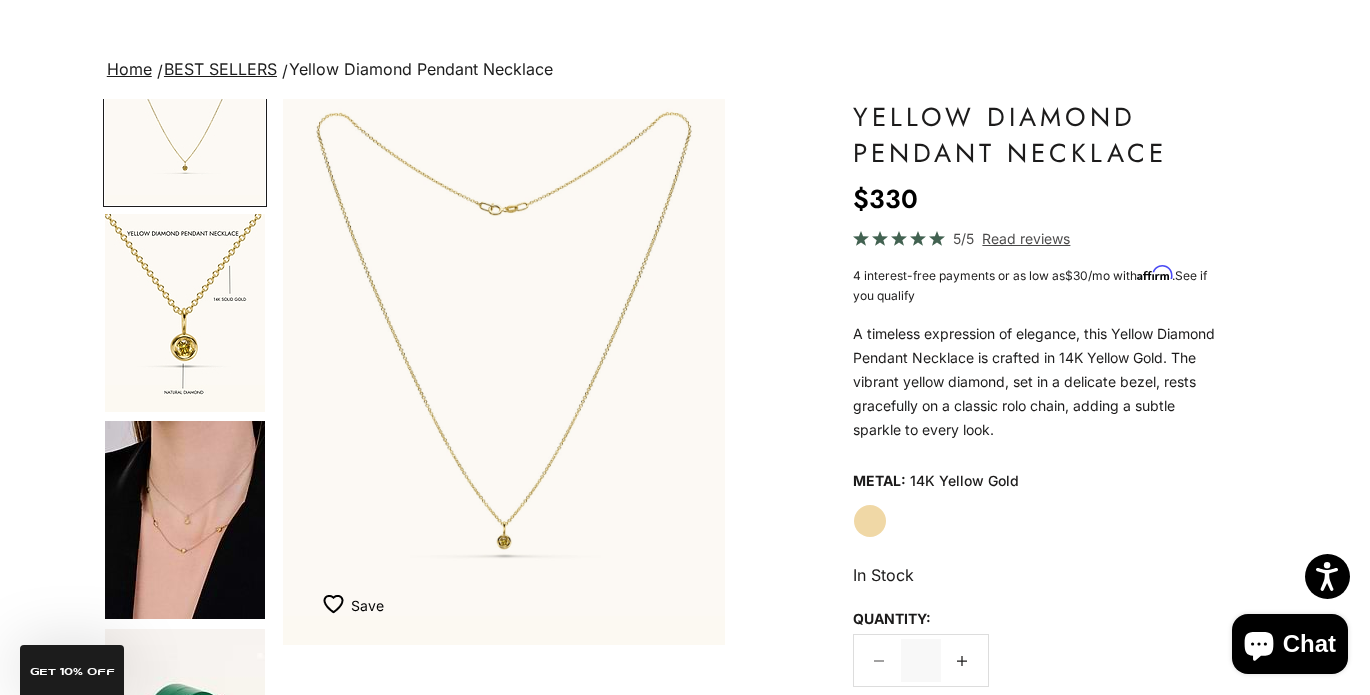 click at bounding box center [185, 313] 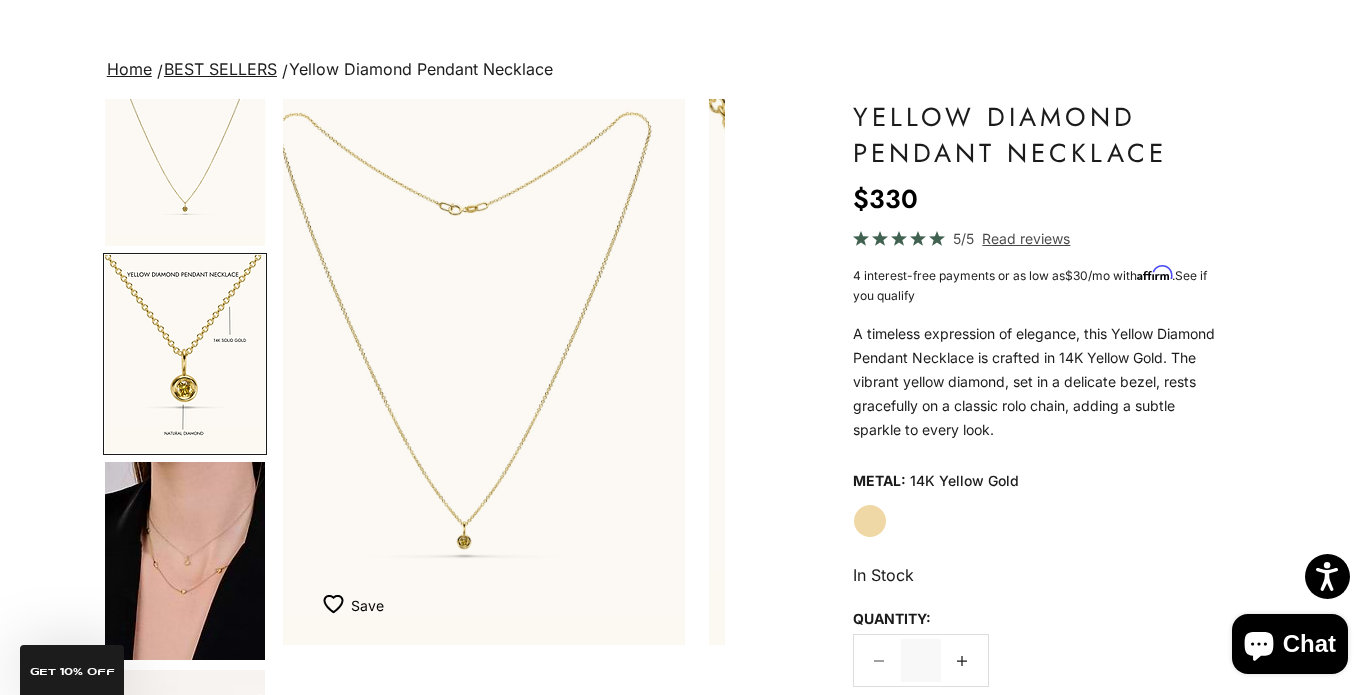 scroll, scrollTop: 0, scrollLeft: 766, axis: horizontal 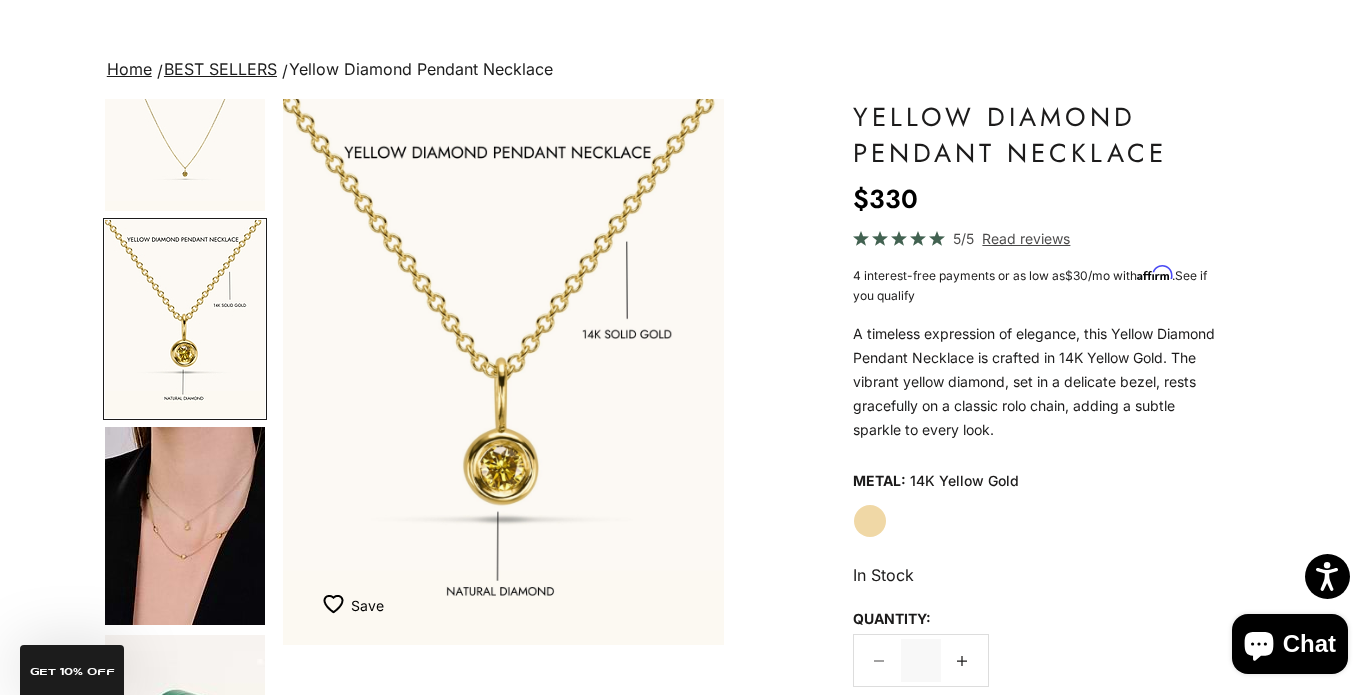 click at bounding box center [185, 526] 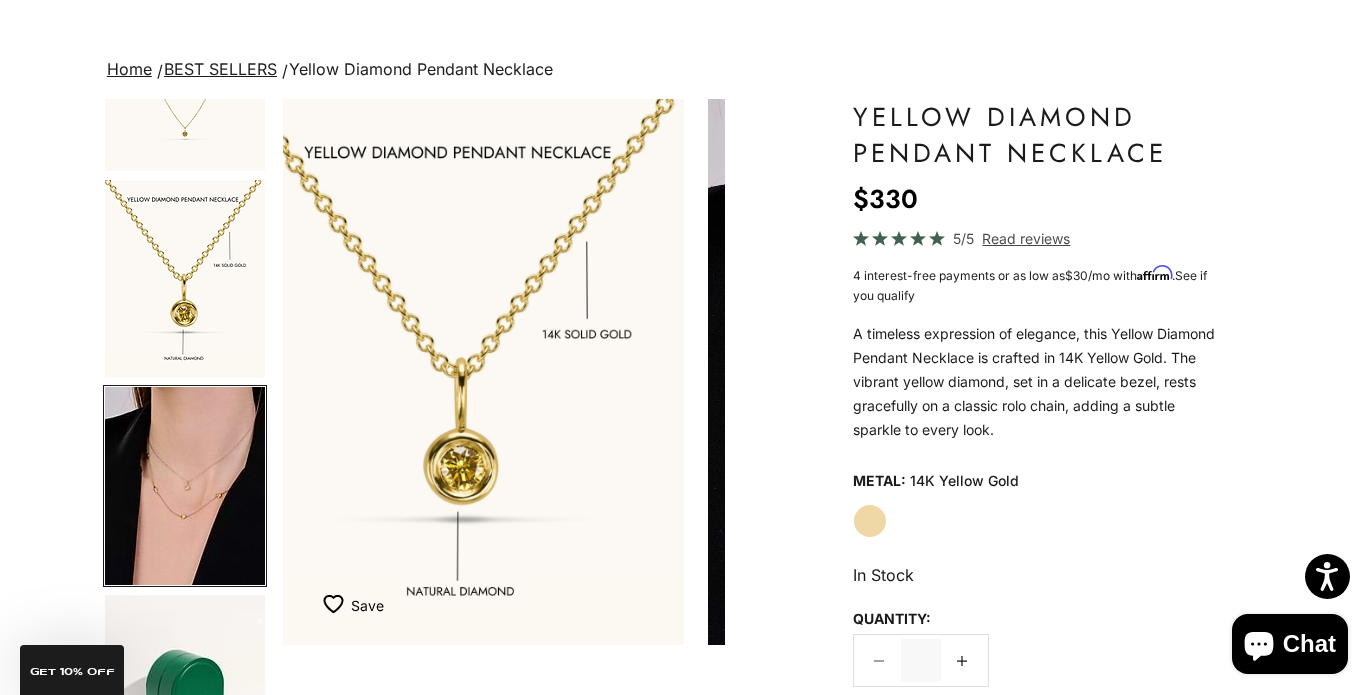 scroll, scrollTop: 0, scrollLeft: 1094, axis: horizontal 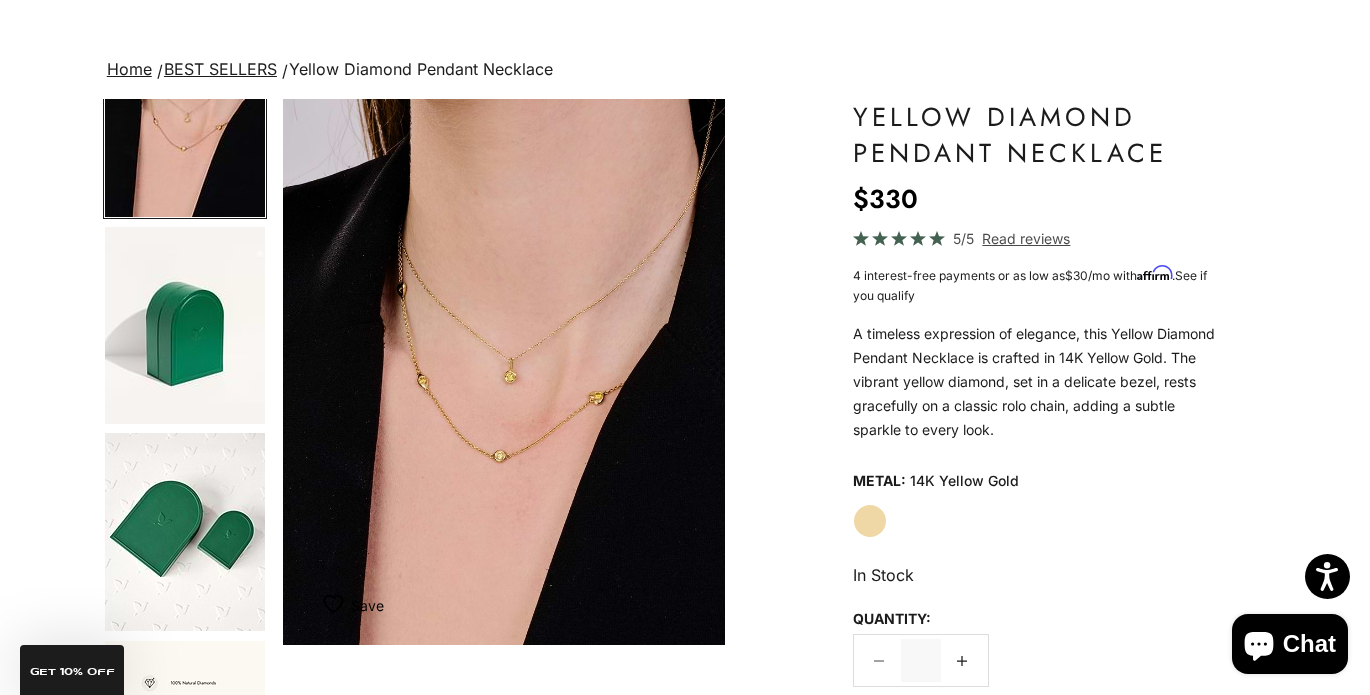 click at bounding box center [185, 325] 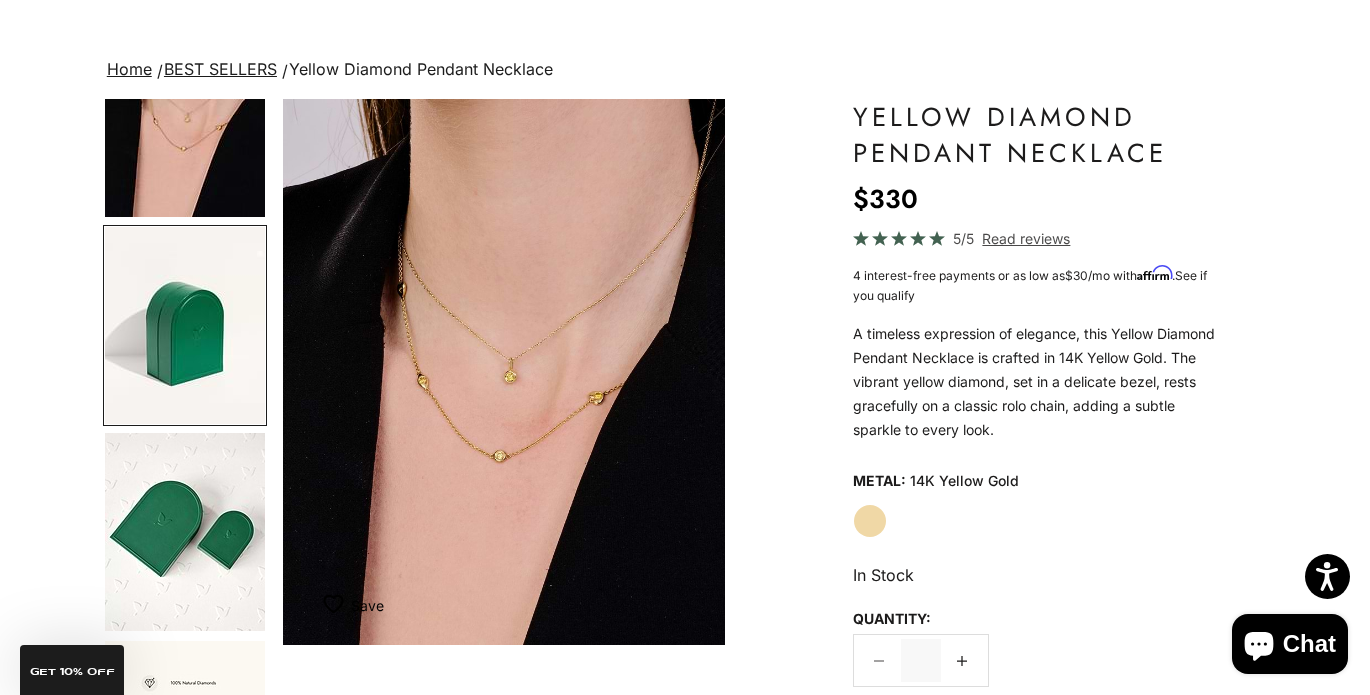 scroll, scrollTop: 0, scrollLeft: 1437, axis: horizontal 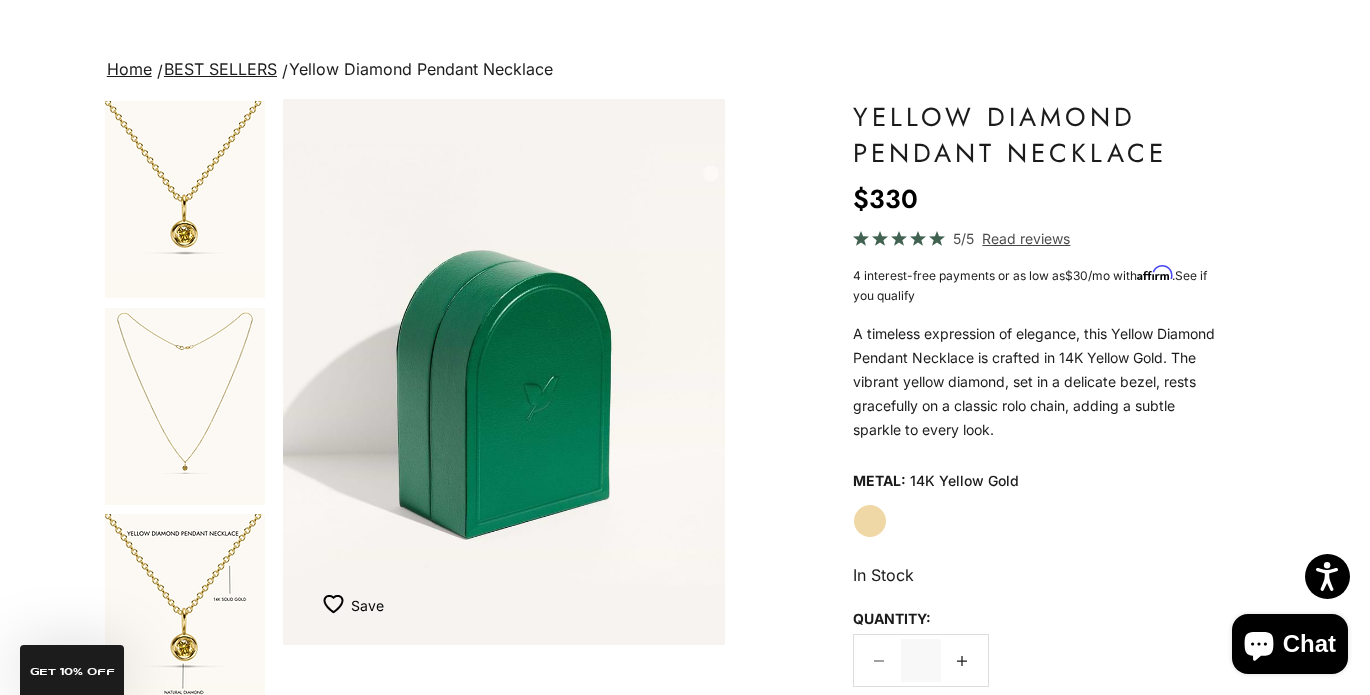 click at bounding box center [185, 199] 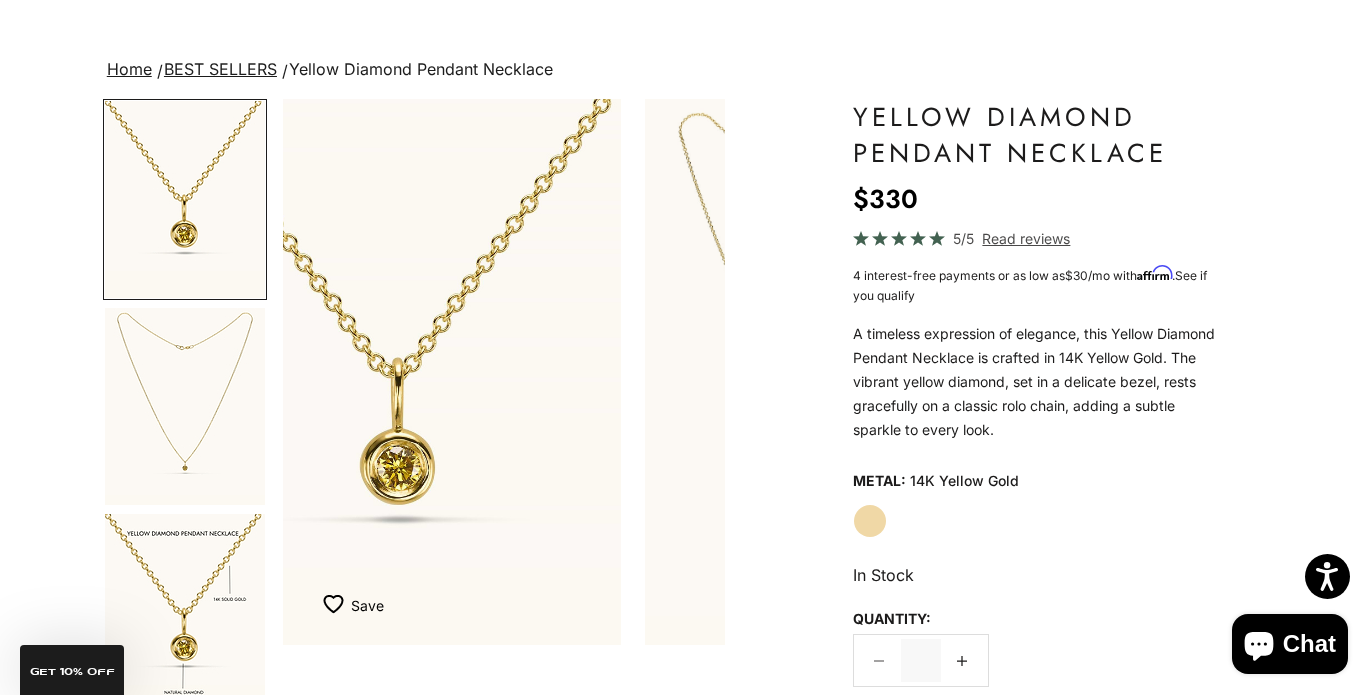 scroll, scrollTop: 0, scrollLeft: 0, axis: both 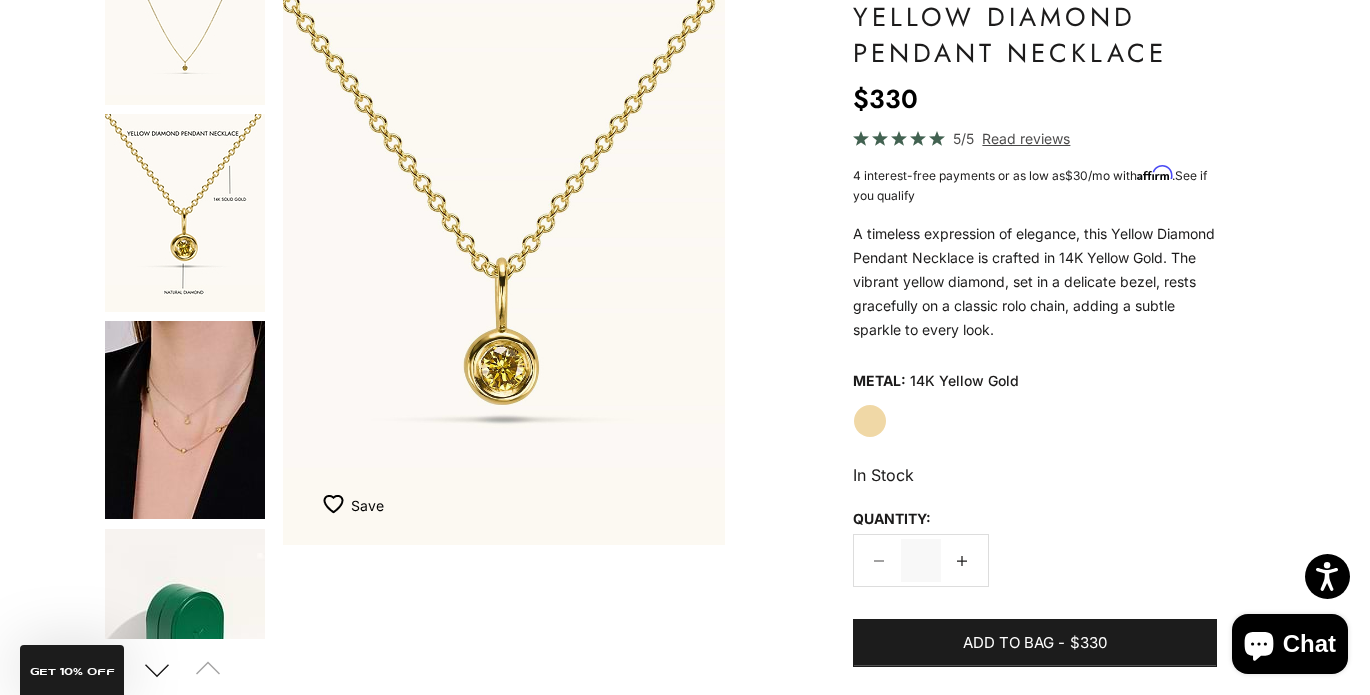click at bounding box center (185, 420) 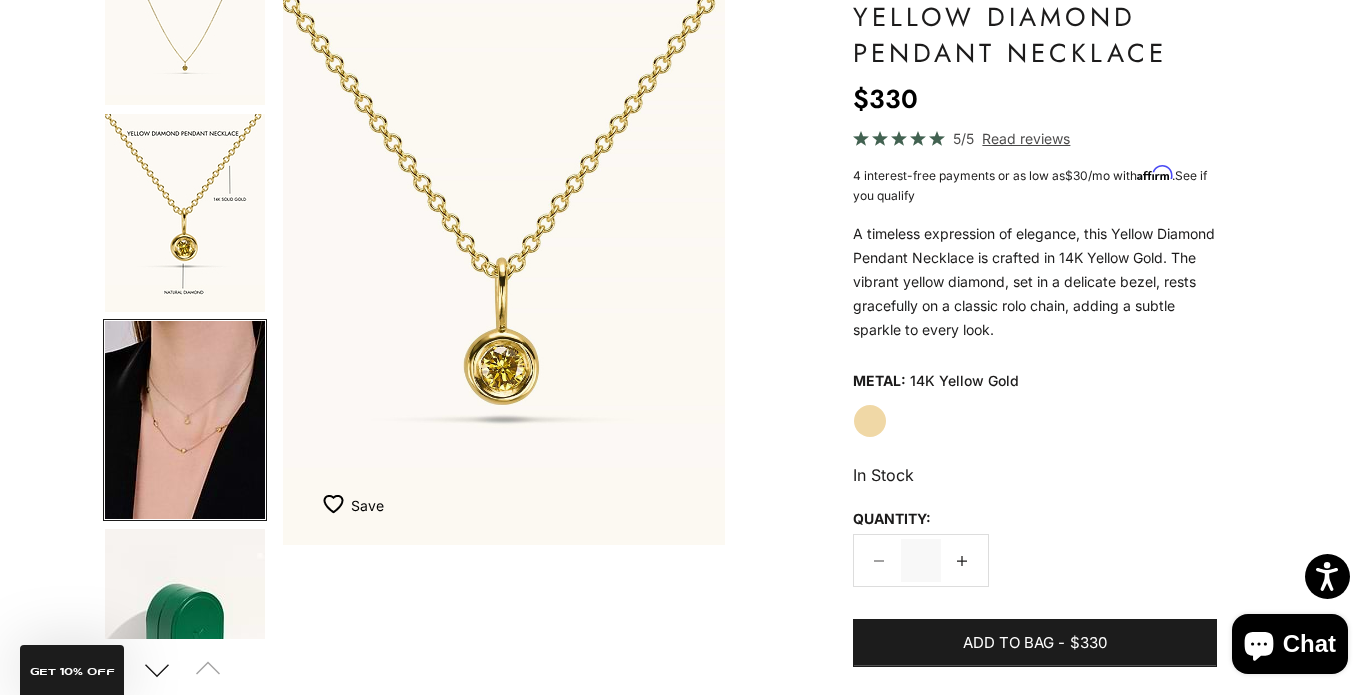 scroll 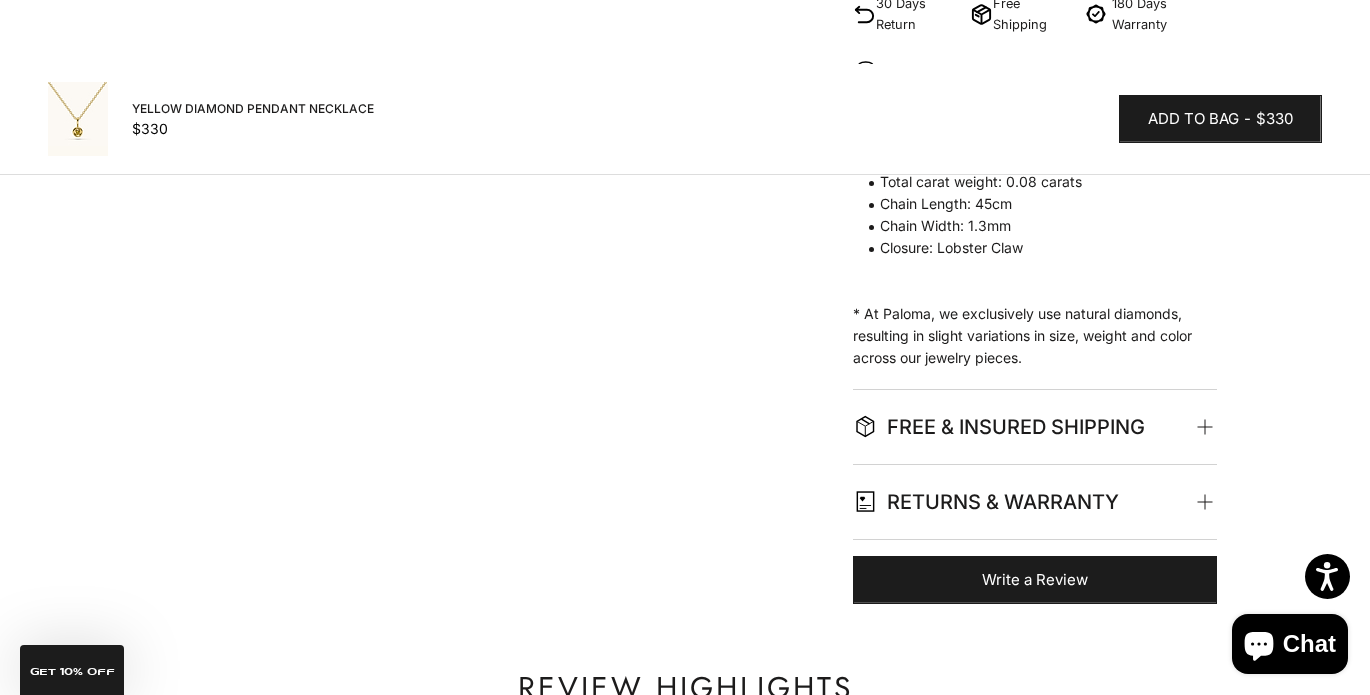 click on "FREE & INSURED SHIPPING" 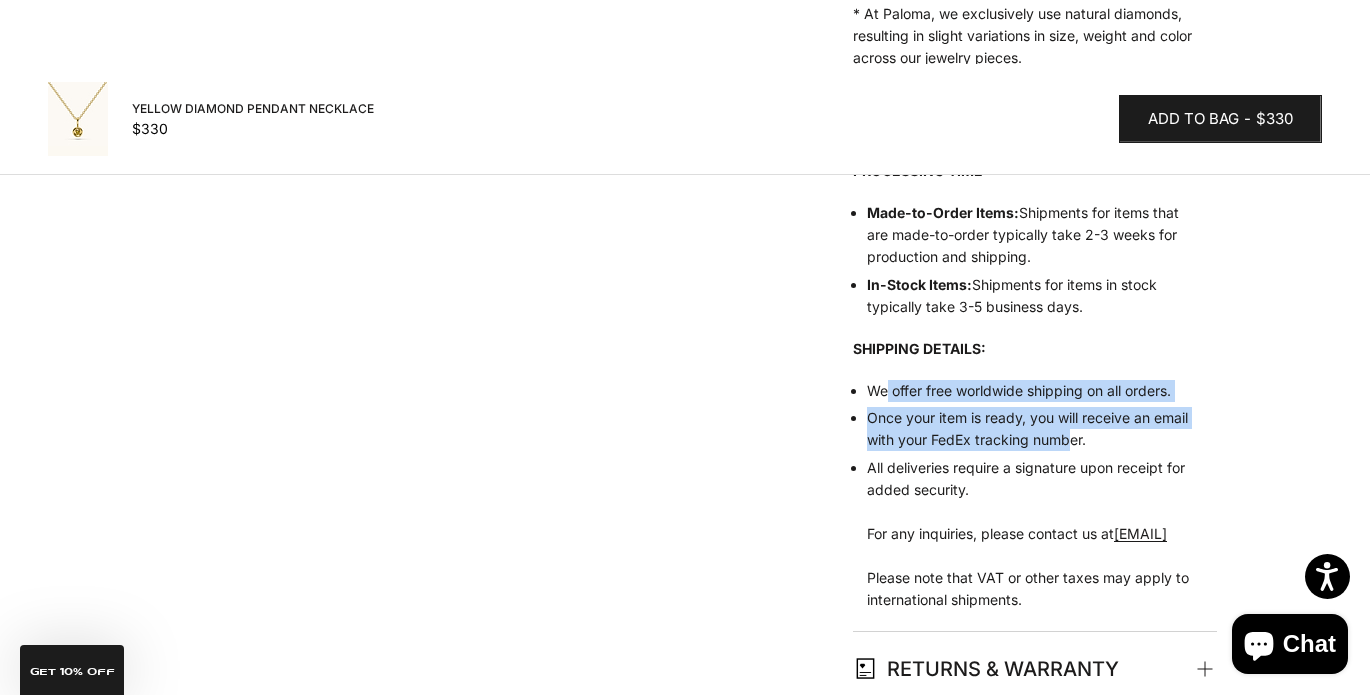 drag, startPoint x: 885, startPoint y: 386, endPoint x: 1068, endPoint y: 433, distance: 188.93915 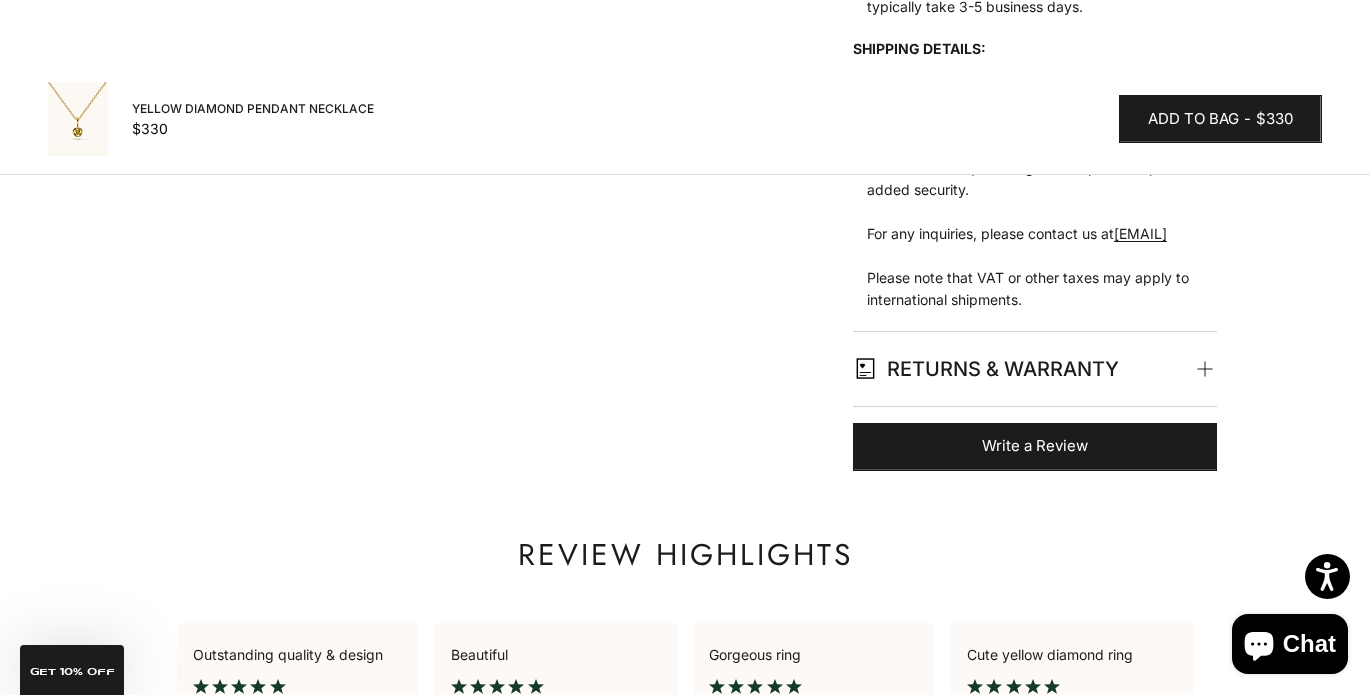 click on "RETURNS & WARRANTY" 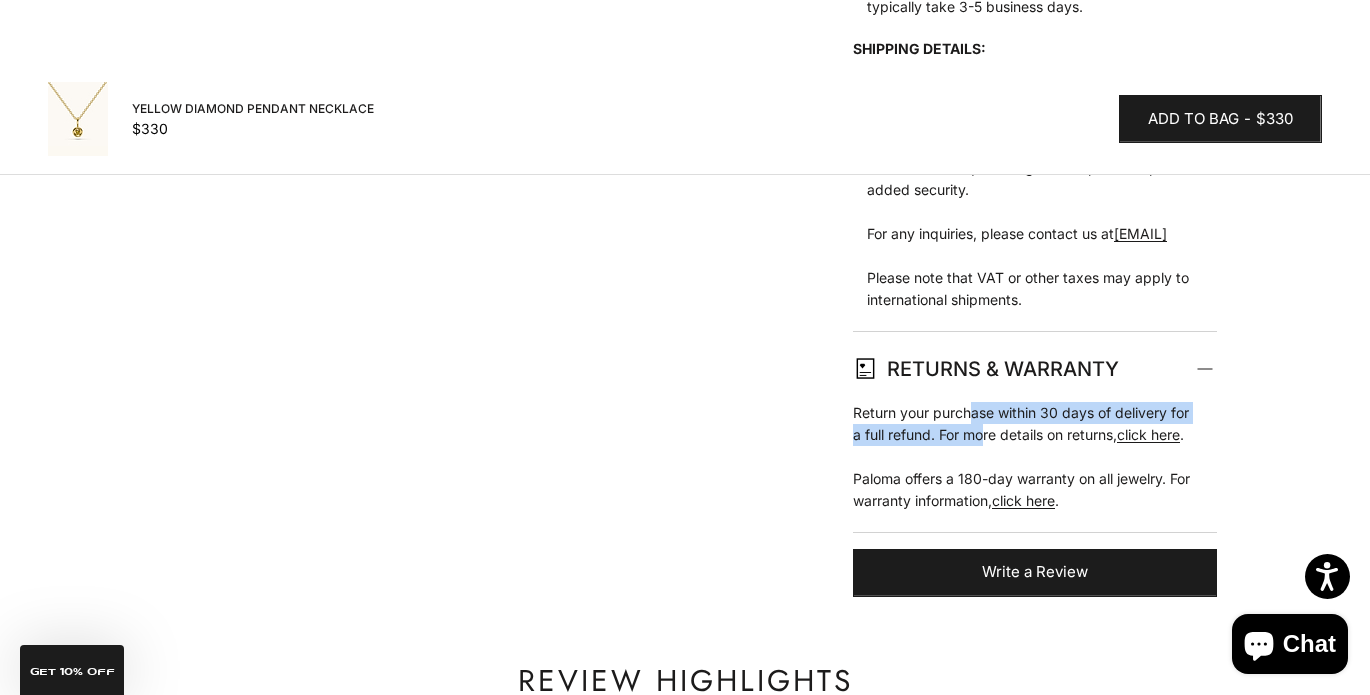 drag, startPoint x: 972, startPoint y: 431, endPoint x: 988, endPoint y: 455, distance: 28.84441 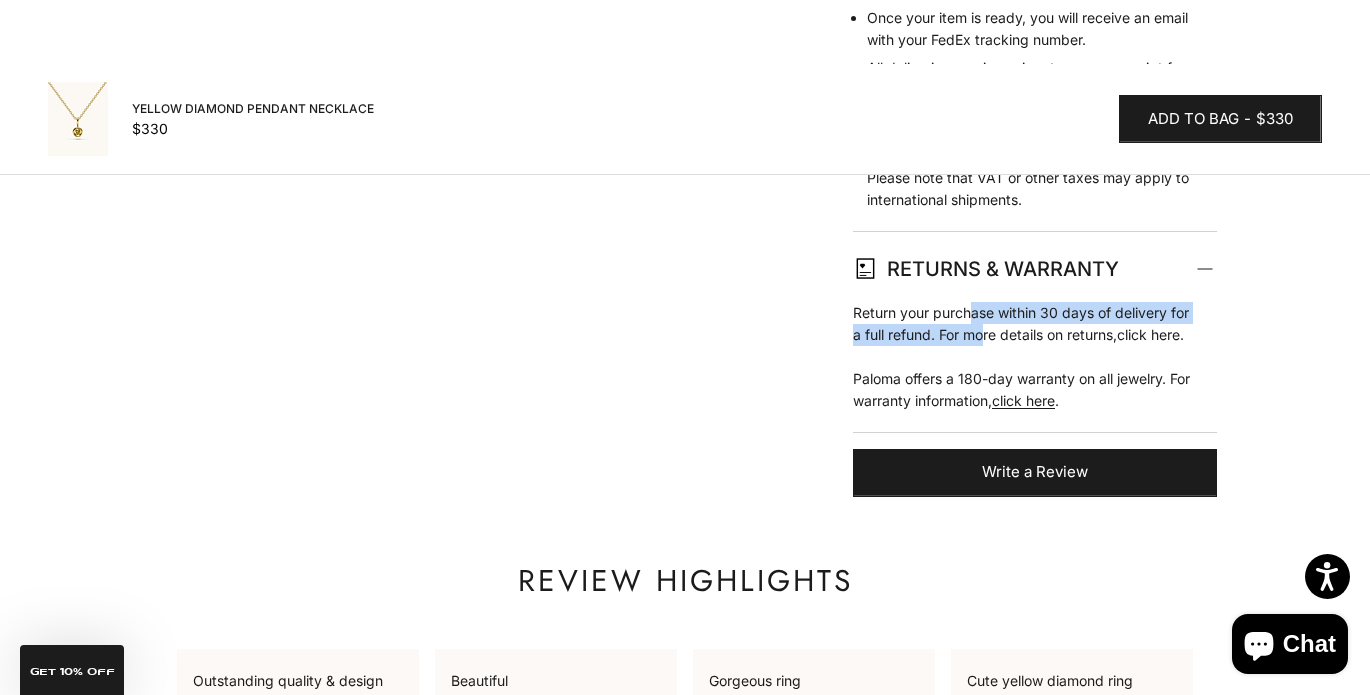 click on "click here" 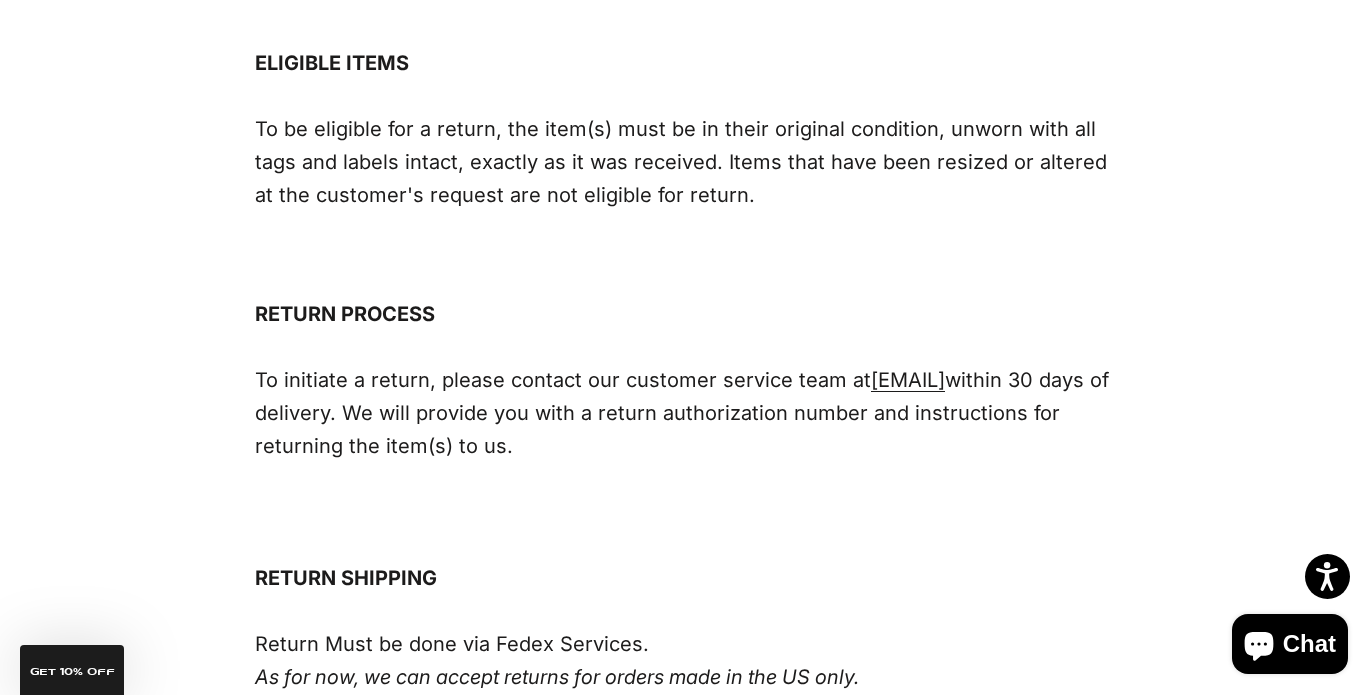 scroll, scrollTop: 0, scrollLeft: 0, axis: both 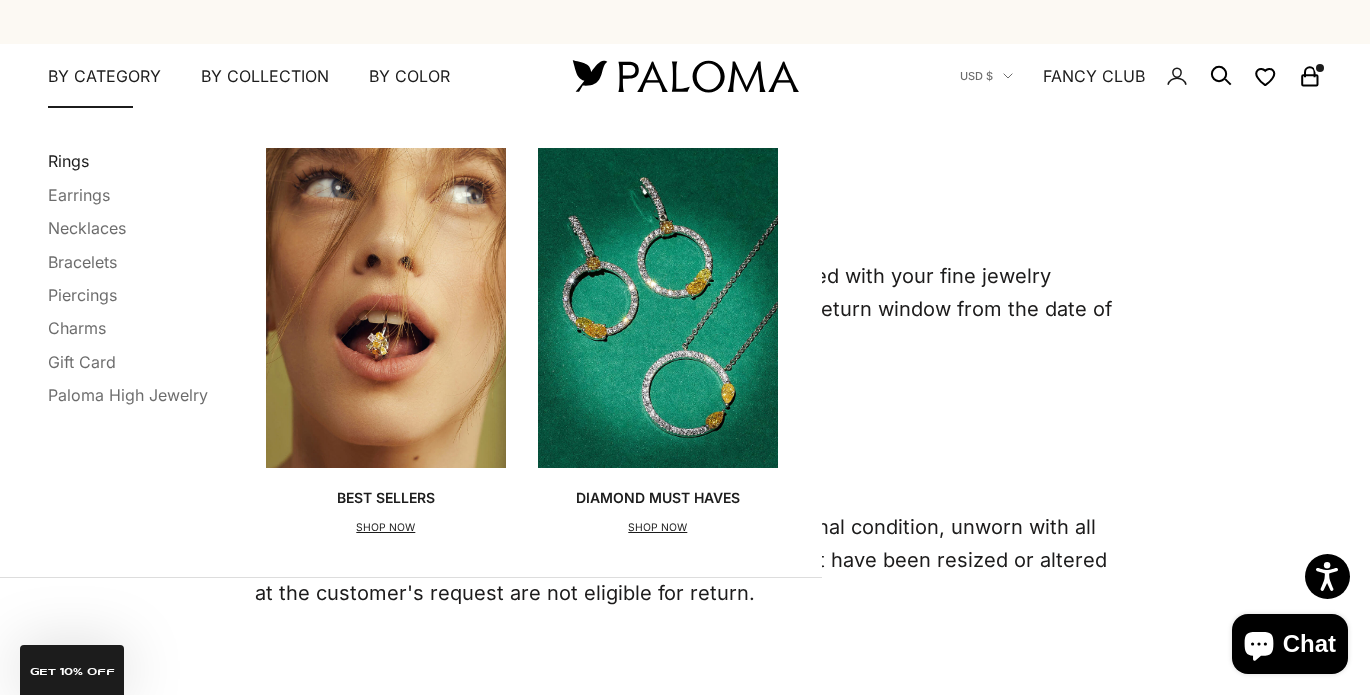 click on "Rings" at bounding box center [68, 161] 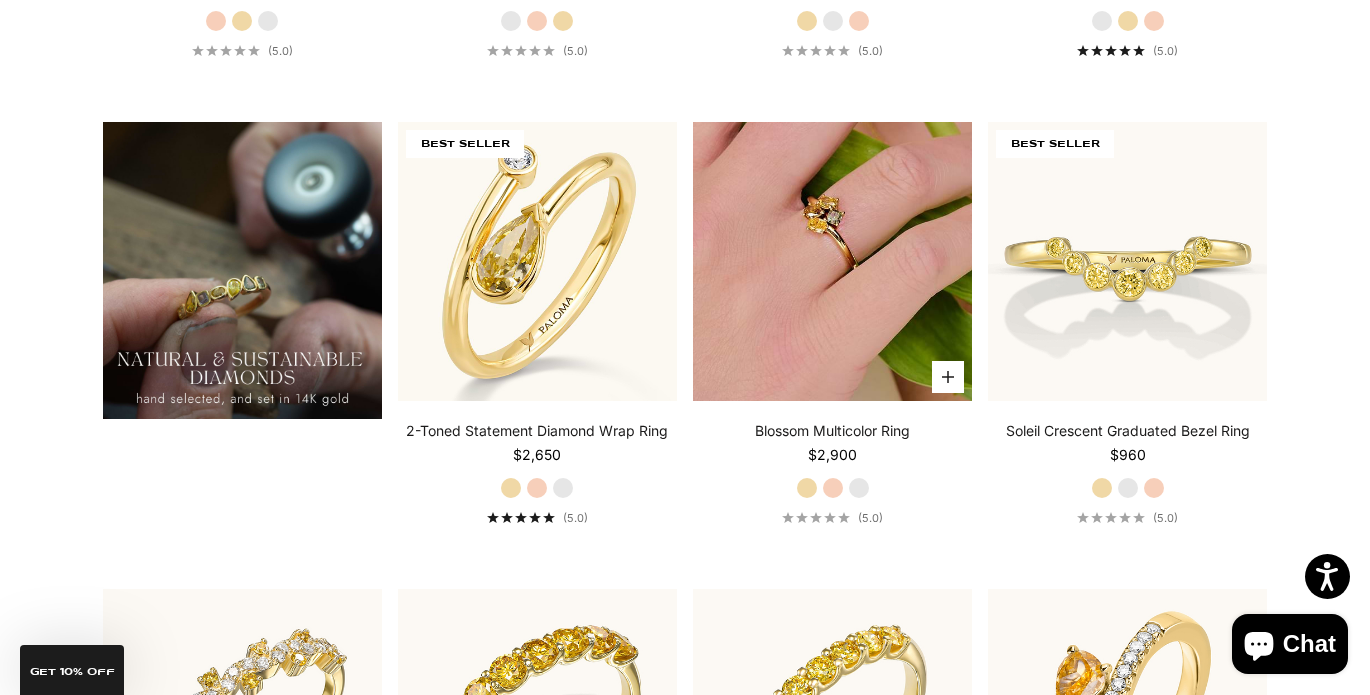 scroll, scrollTop: 1000, scrollLeft: 0, axis: vertical 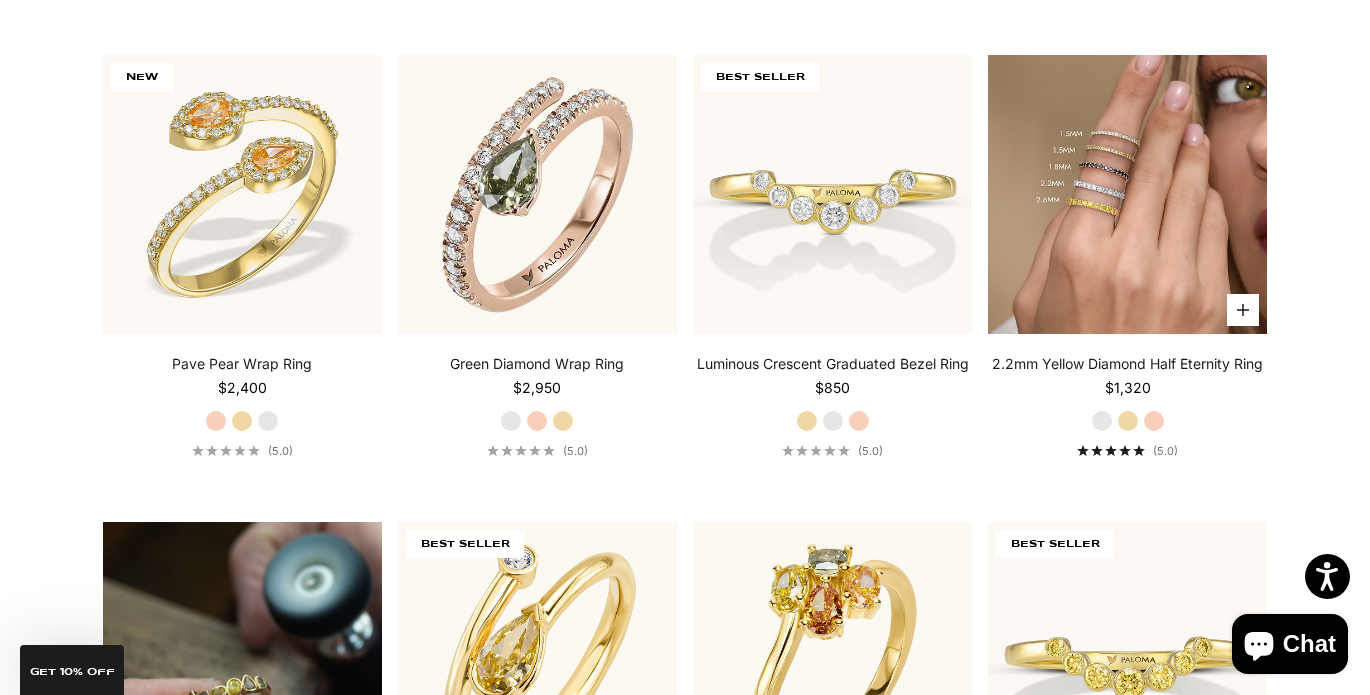 click at bounding box center [1127, 194] 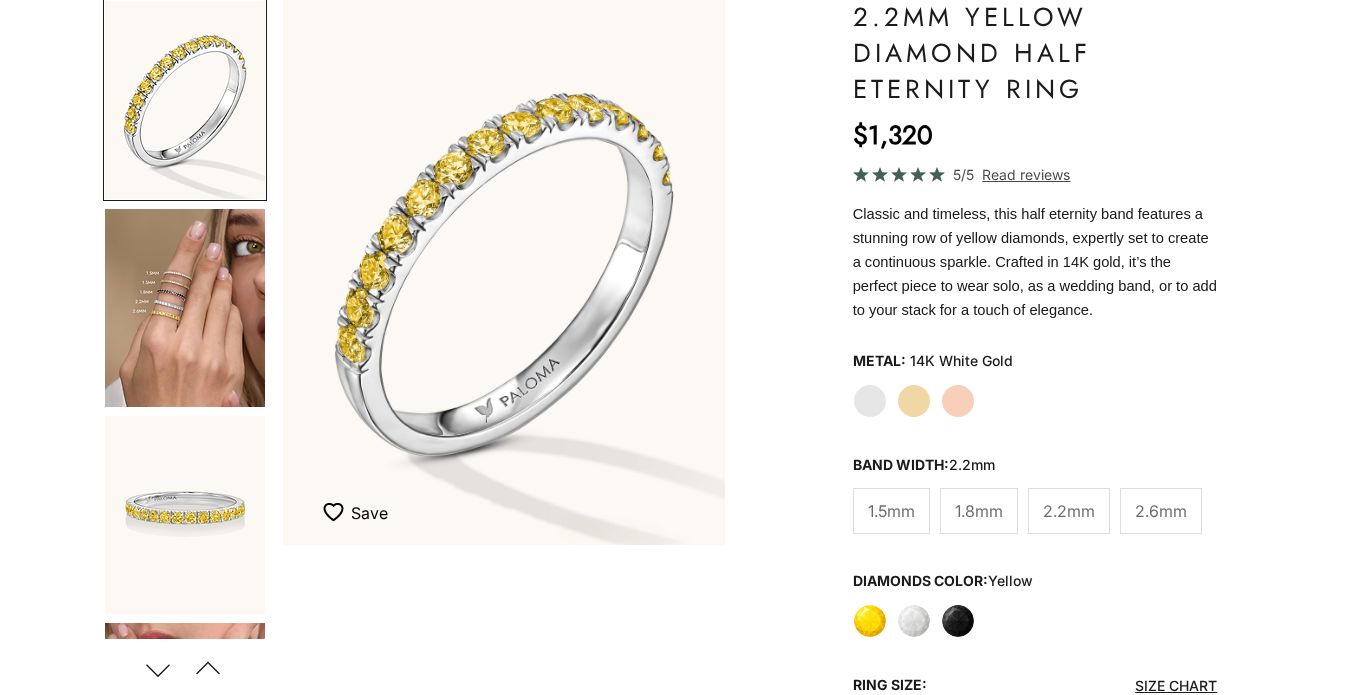 scroll, scrollTop: 200, scrollLeft: 0, axis: vertical 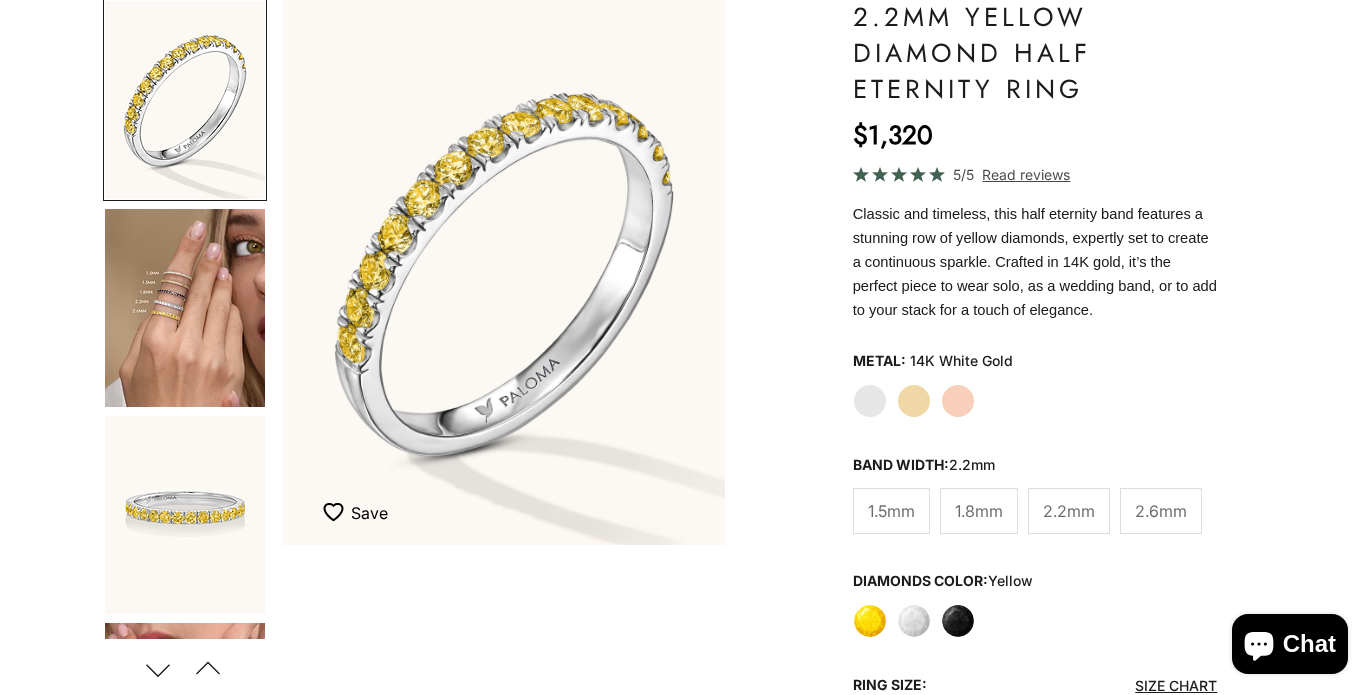 click on "Black" 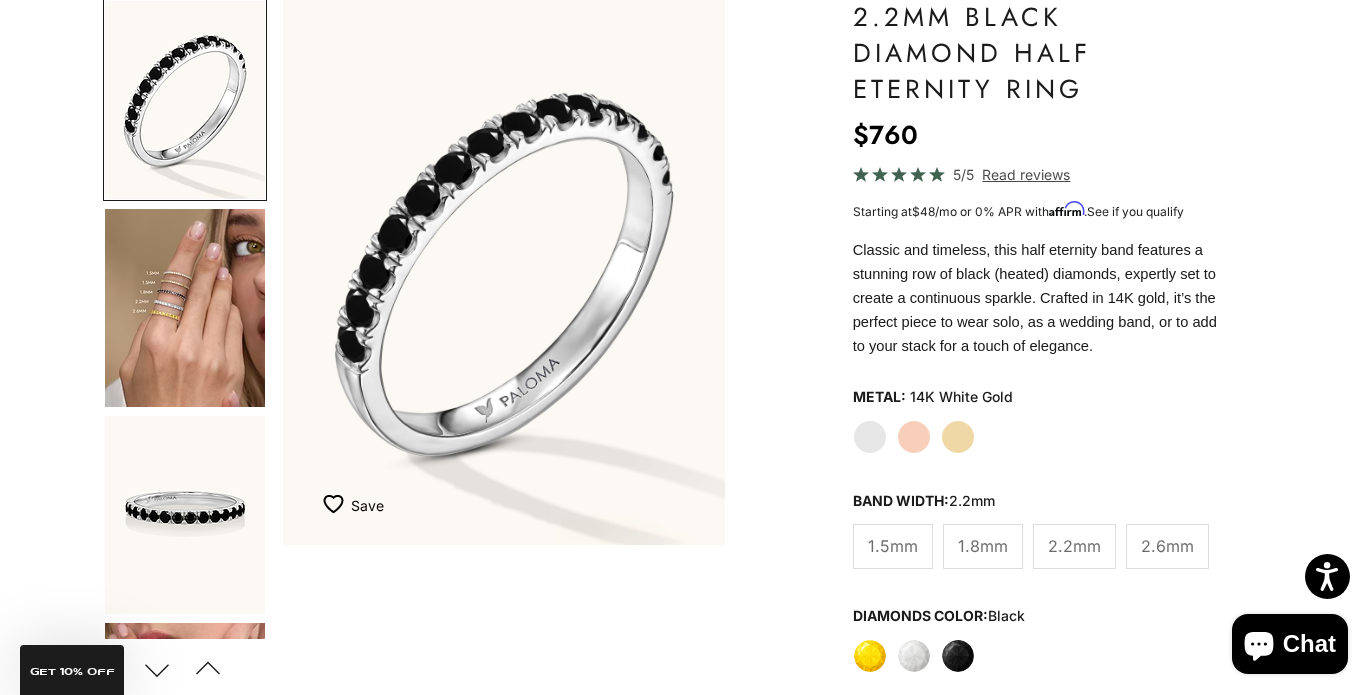 scroll, scrollTop: 300, scrollLeft: 0, axis: vertical 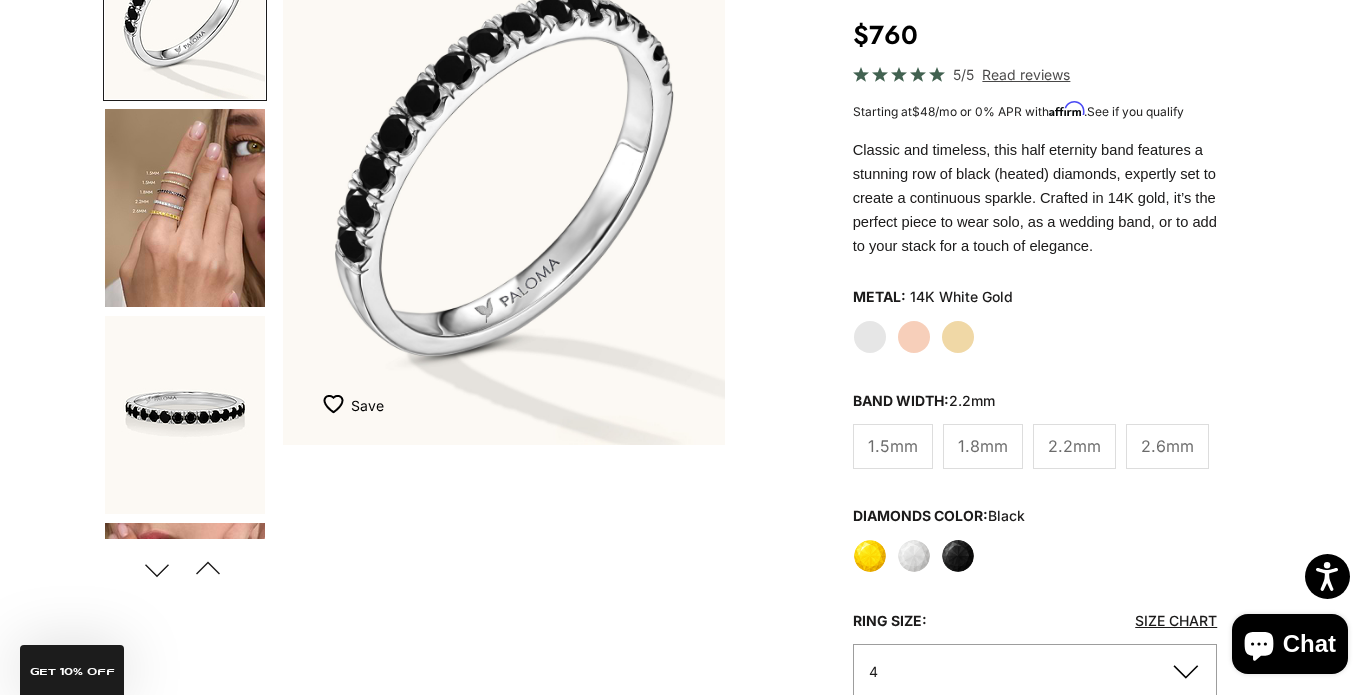 click on "White" 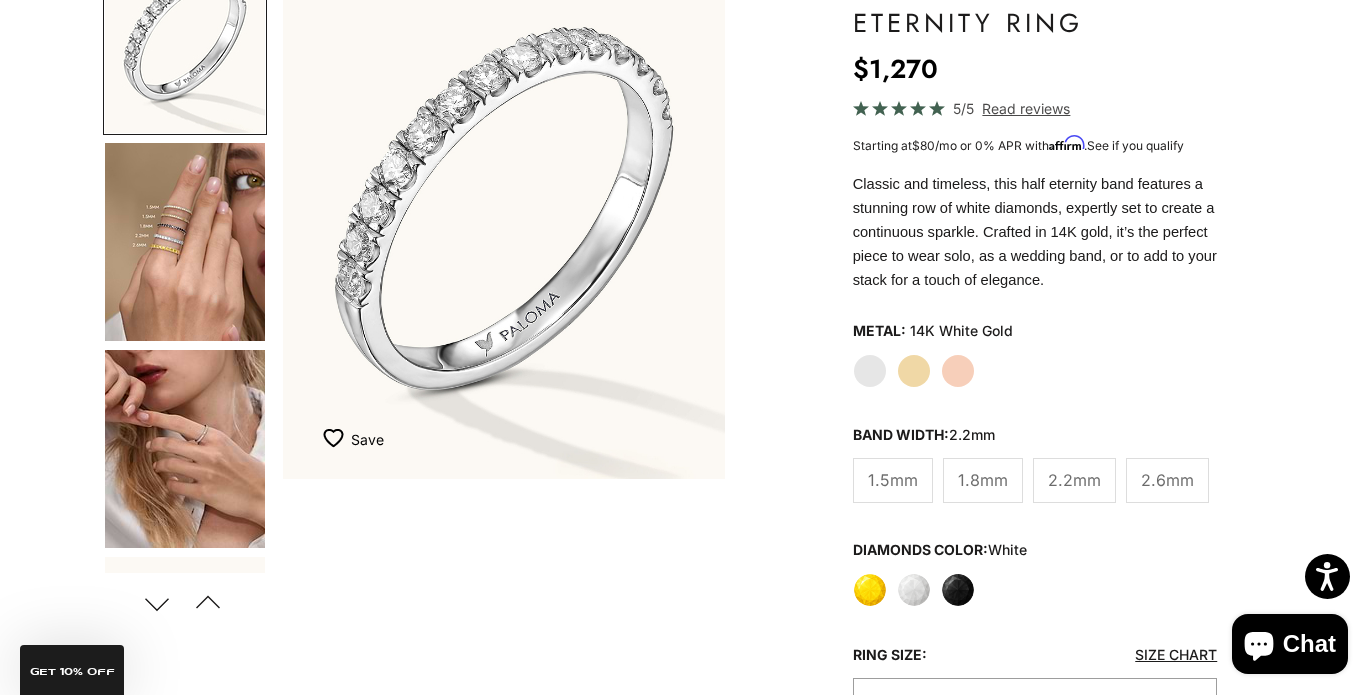 scroll, scrollTop: 500, scrollLeft: 0, axis: vertical 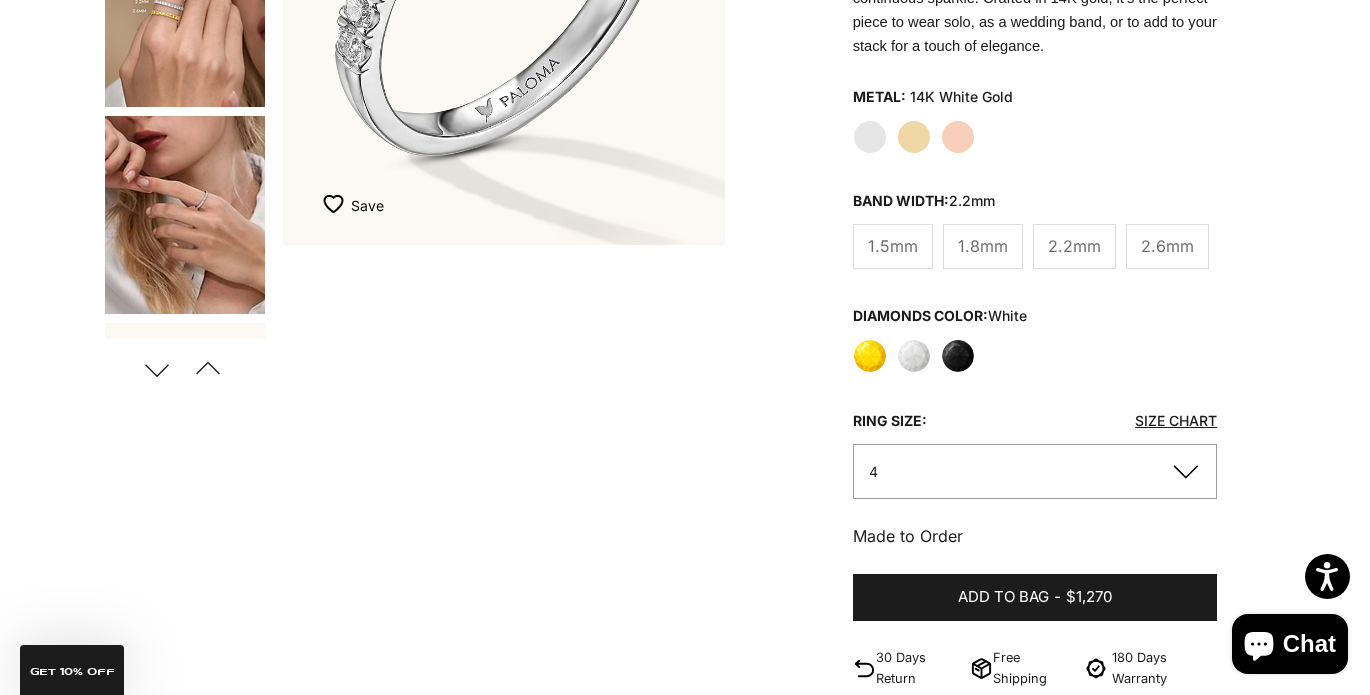 click on "Black" 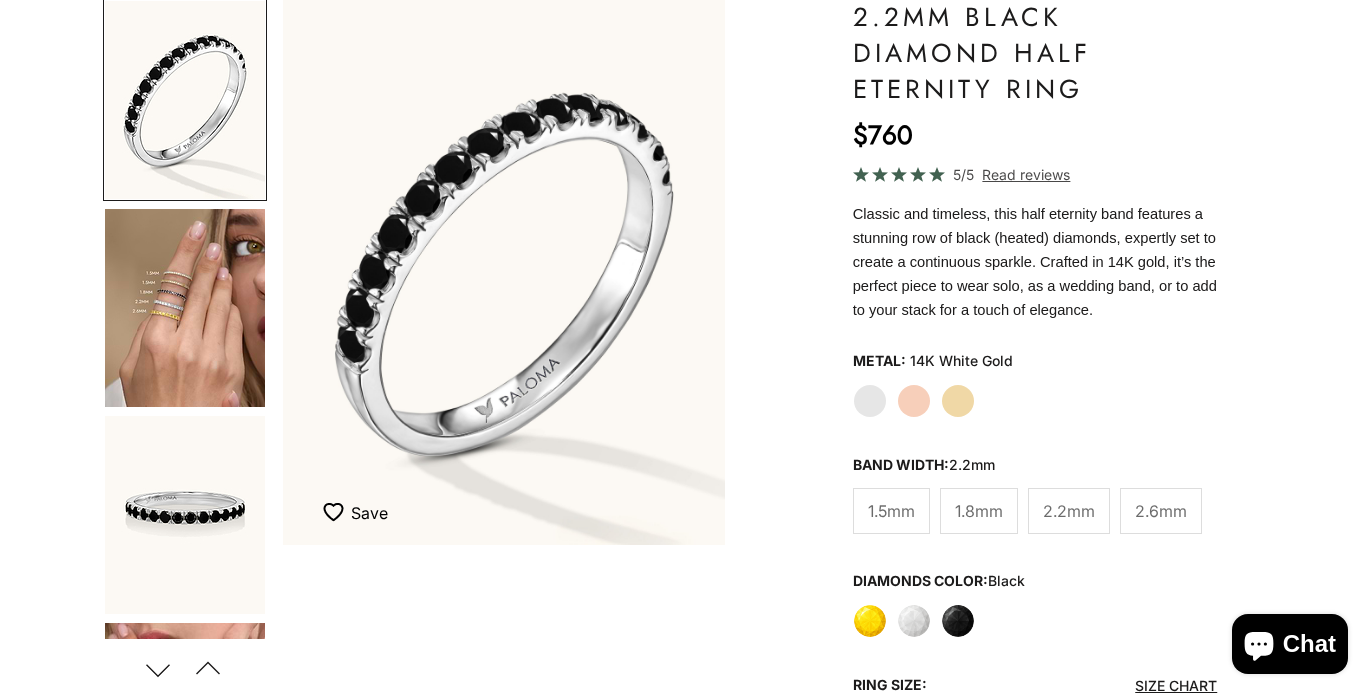 scroll, scrollTop: 200, scrollLeft: 0, axis: vertical 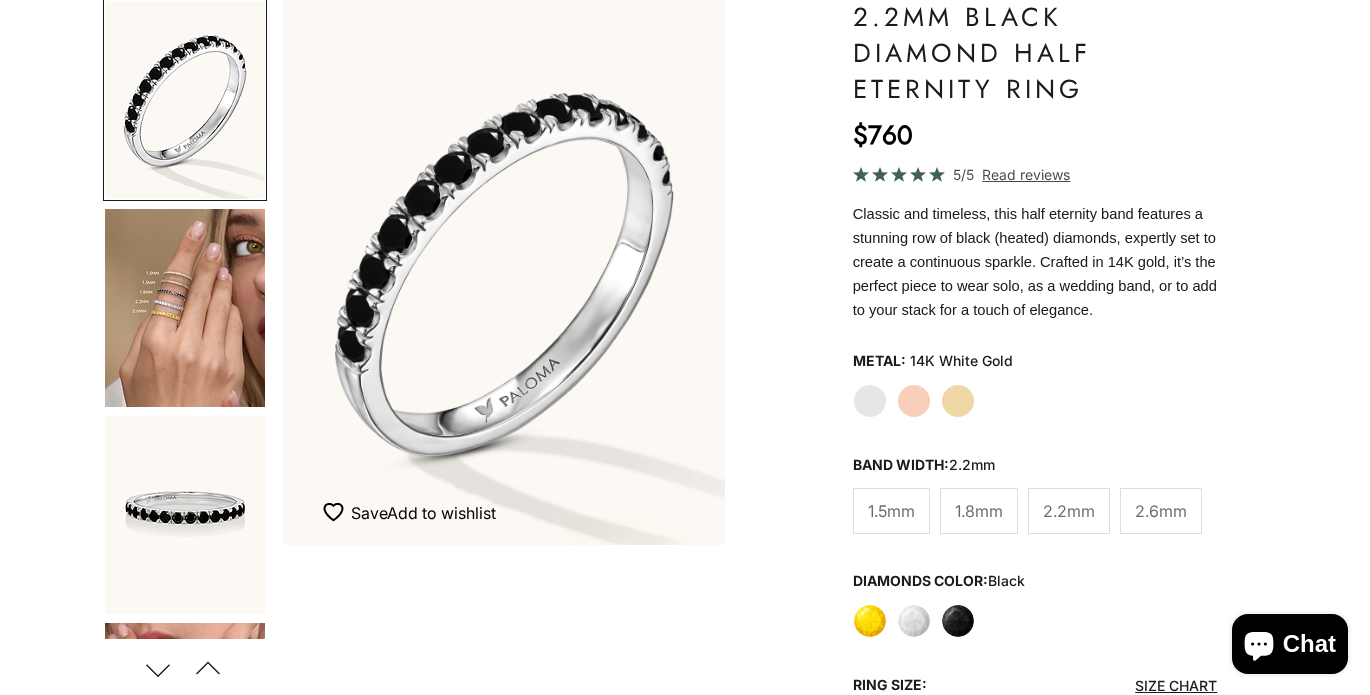click on "Yellow Gold" 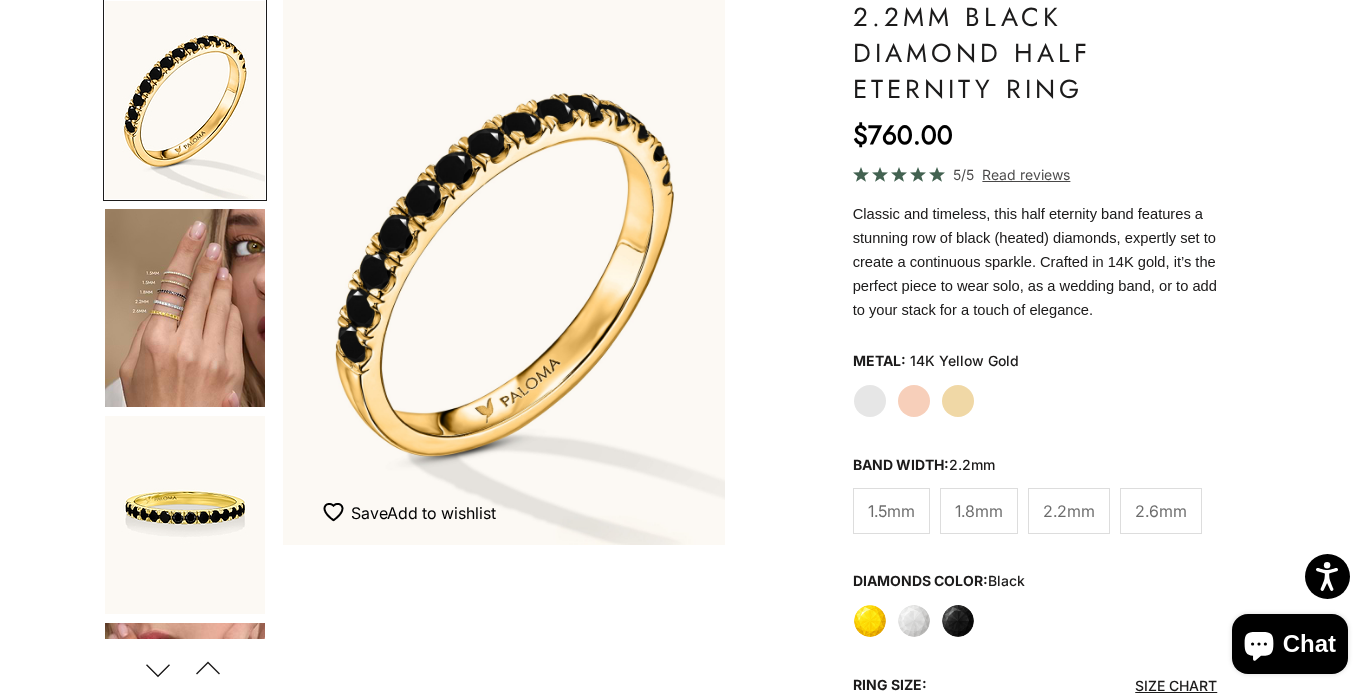 click on "Rose Gold" 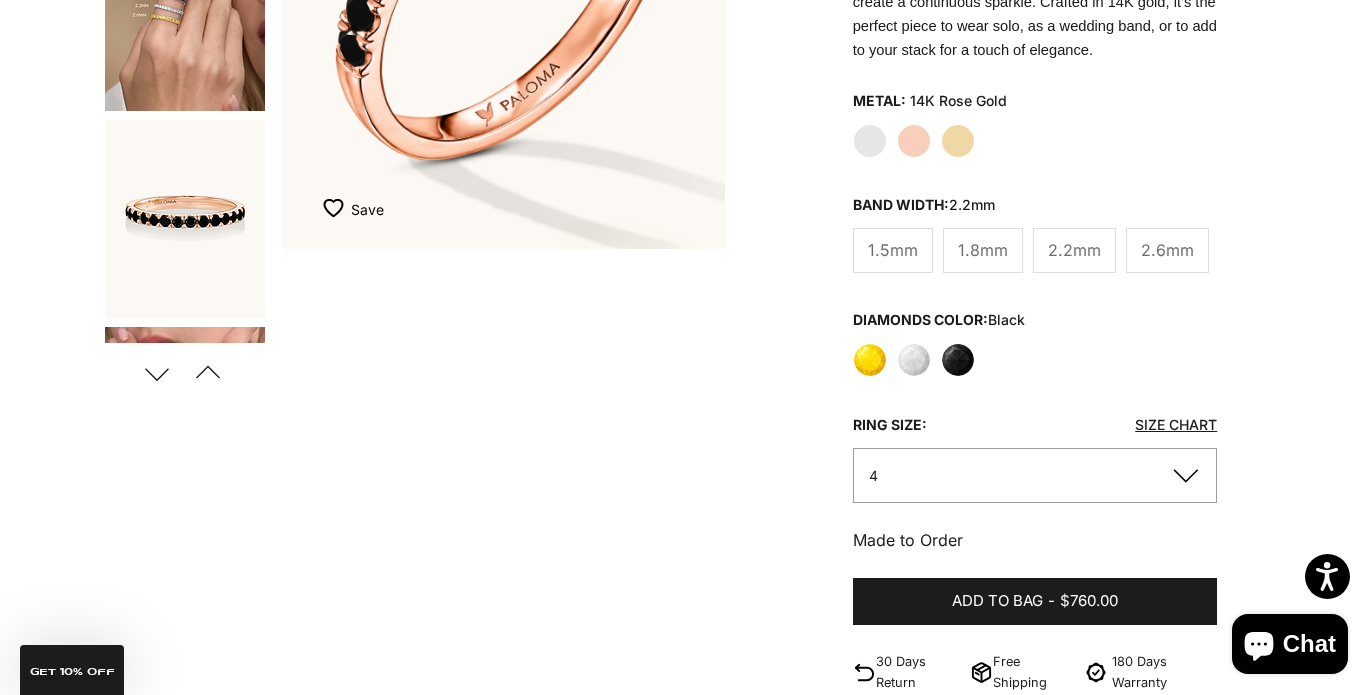 scroll, scrollTop: 500, scrollLeft: 0, axis: vertical 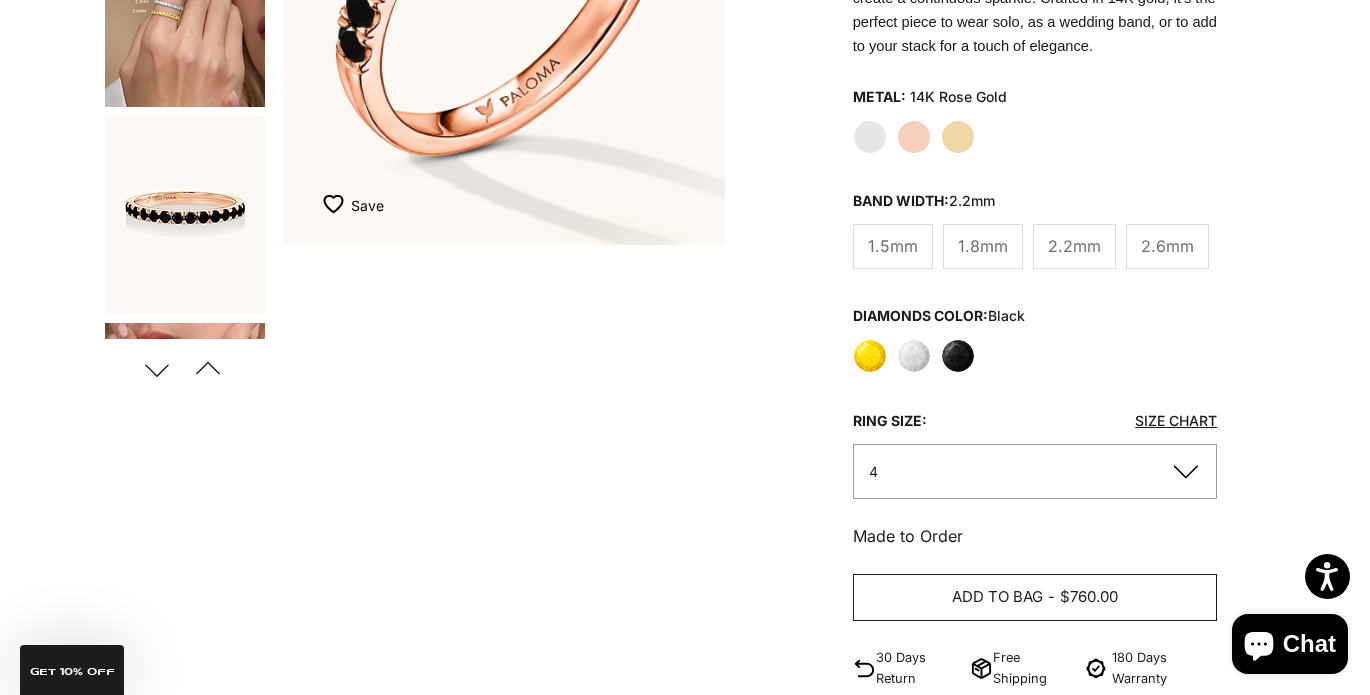click on "$760.00" at bounding box center [1089, 597] 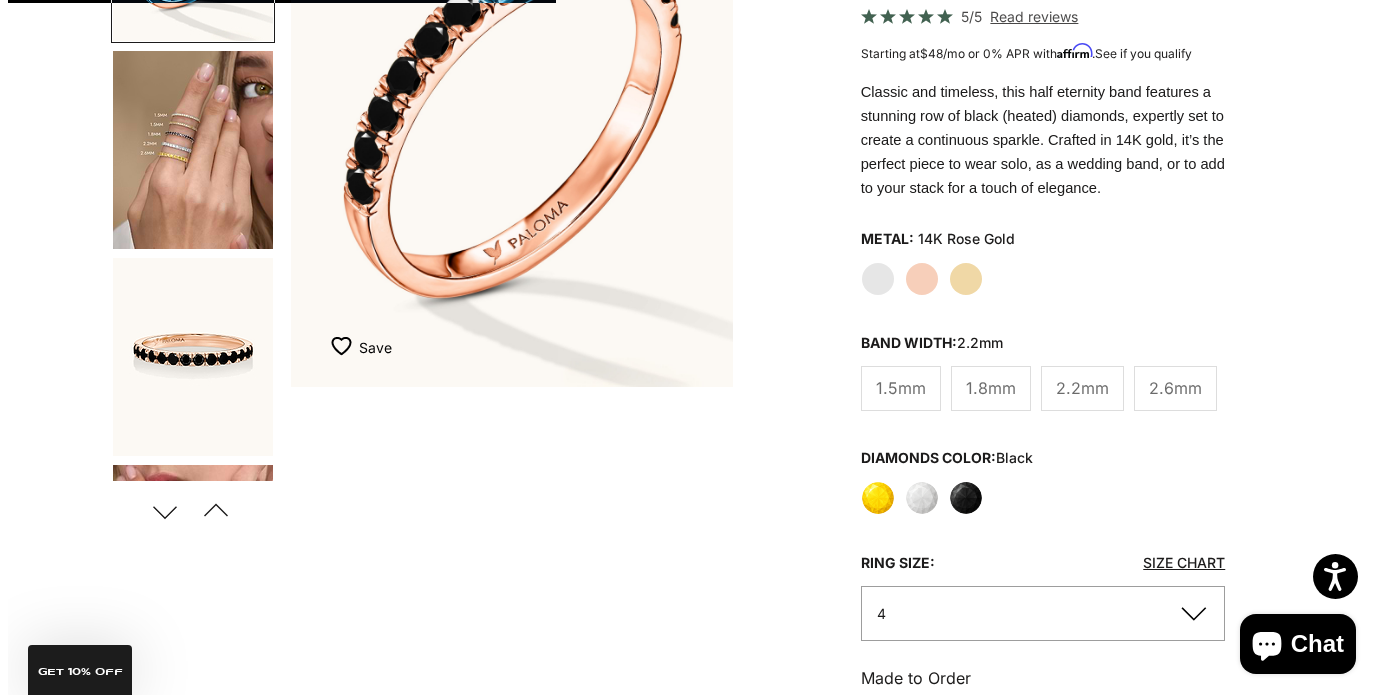 scroll, scrollTop: 0, scrollLeft: 0, axis: both 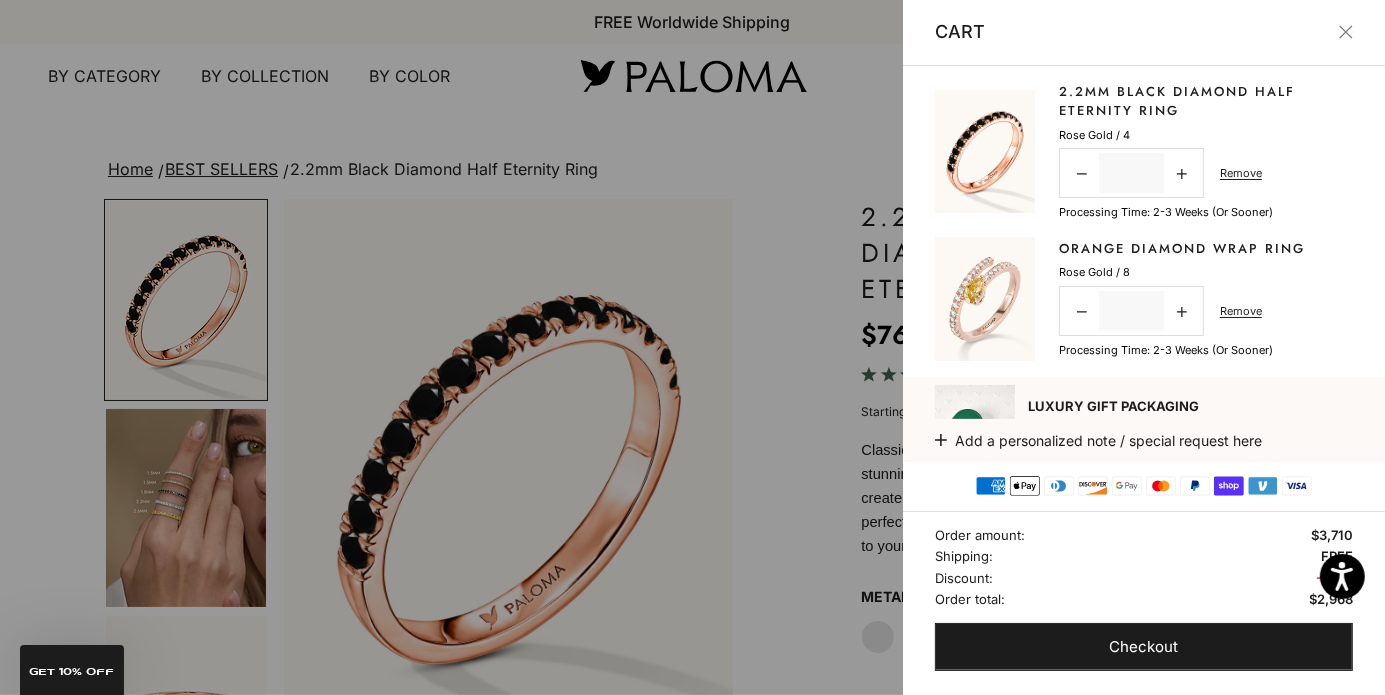 click on "2.2mm Black Diamond Half Eternity Ring
Sale price $760
Rose Gold / 4
Decrease quantity
*
Increase quantity
Remove
Processing time: 2-3 weeks (or sooner)
Orange Diamond Wrap Ring
Sale price $2,950
Rose Gold / 8
Decrease quantity
*
Increase quantity
Remove
Processing time: 2-3 weeks (or sooner)
Luxury Gift Packaging
Every Paloma order comes with a handwritten note & our signature box that tranforms into a jewelry storage case.
30 Days Return
Free Shipping" at bounding box center (1144, 321) 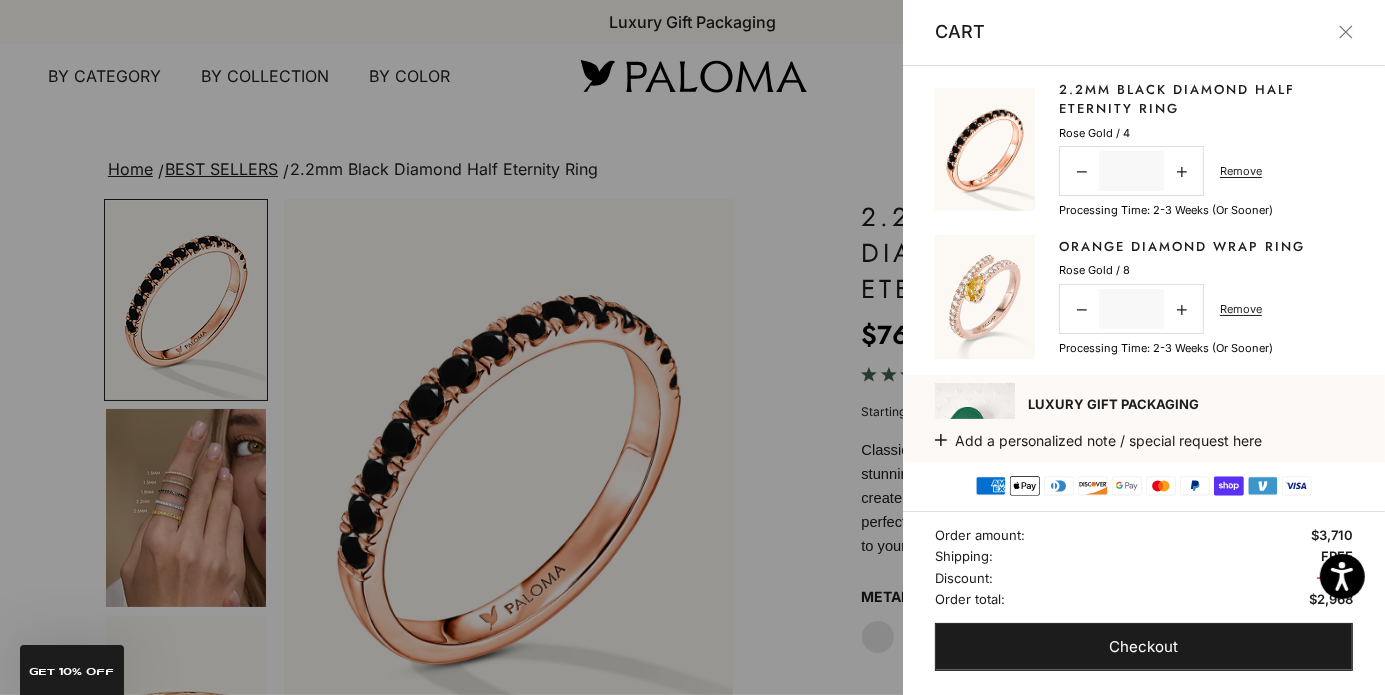scroll, scrollTop: 0, scrollLeft: 0, axis: both 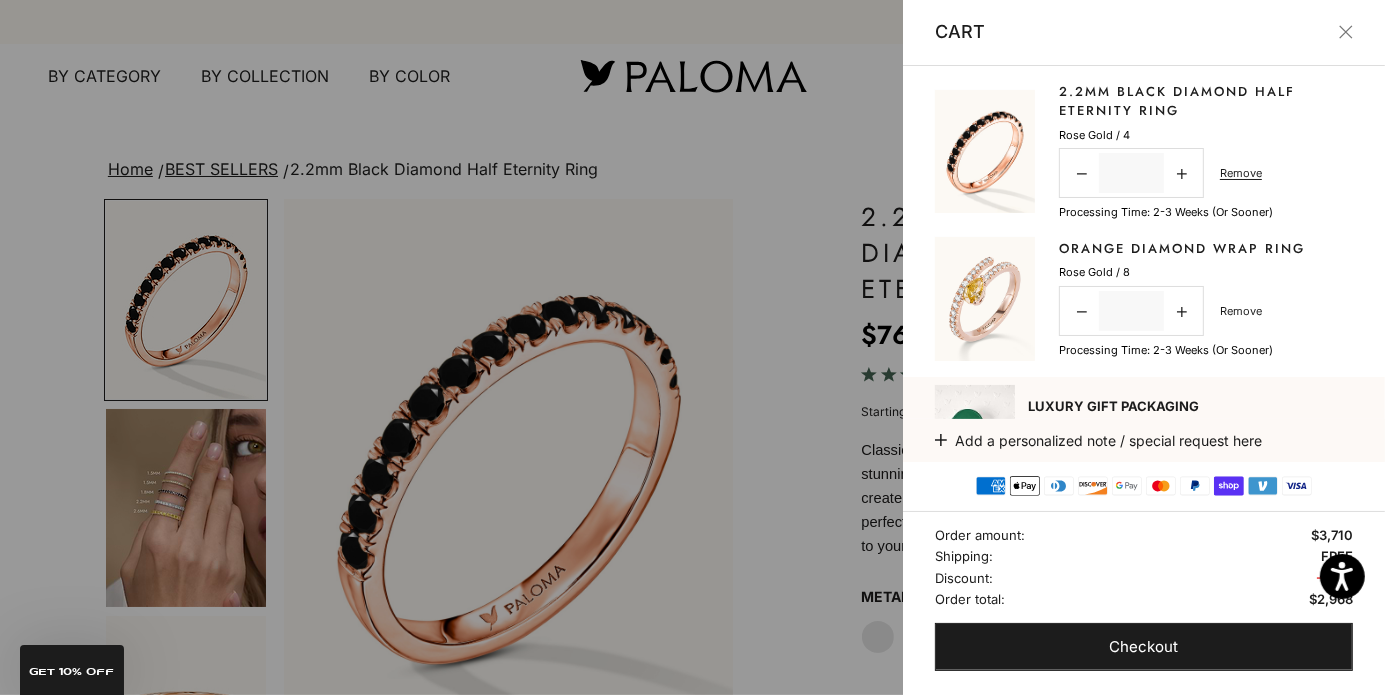 click on "Remove" at bounding box center (1241, 311) 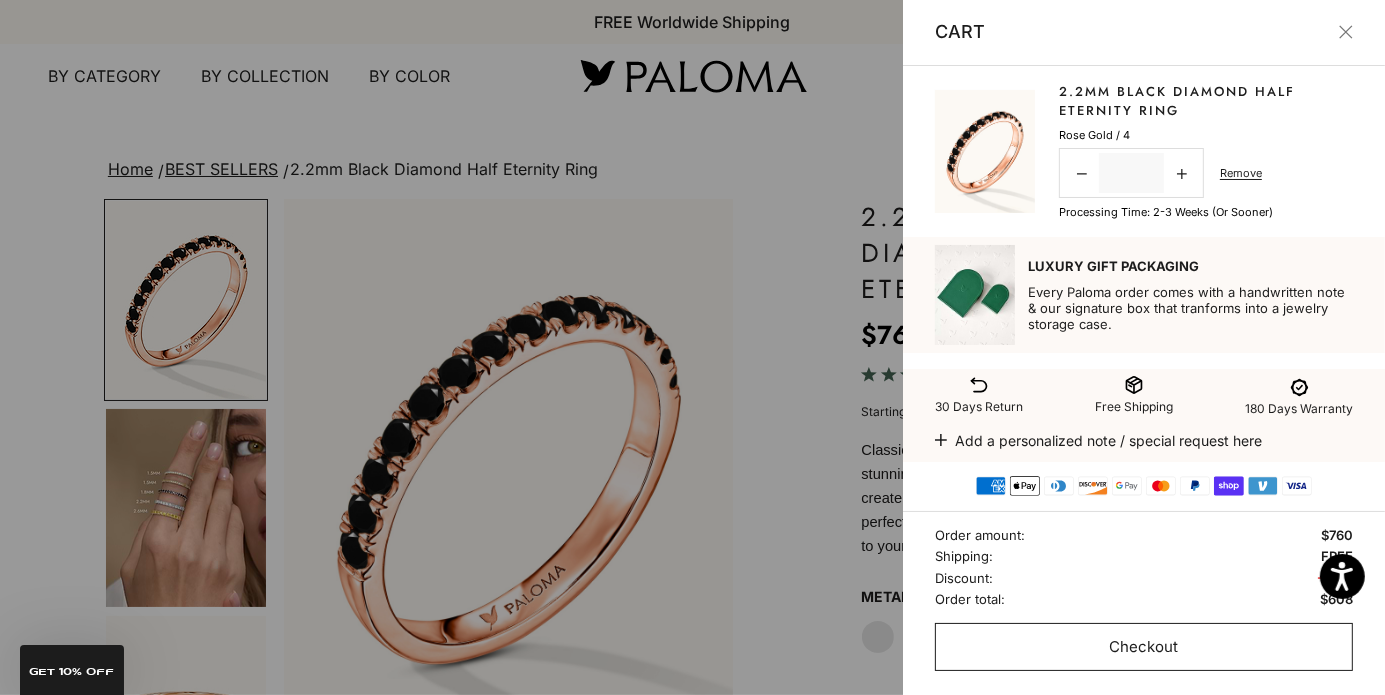 click on "Checkout" at bounding box center [1144, 647] 